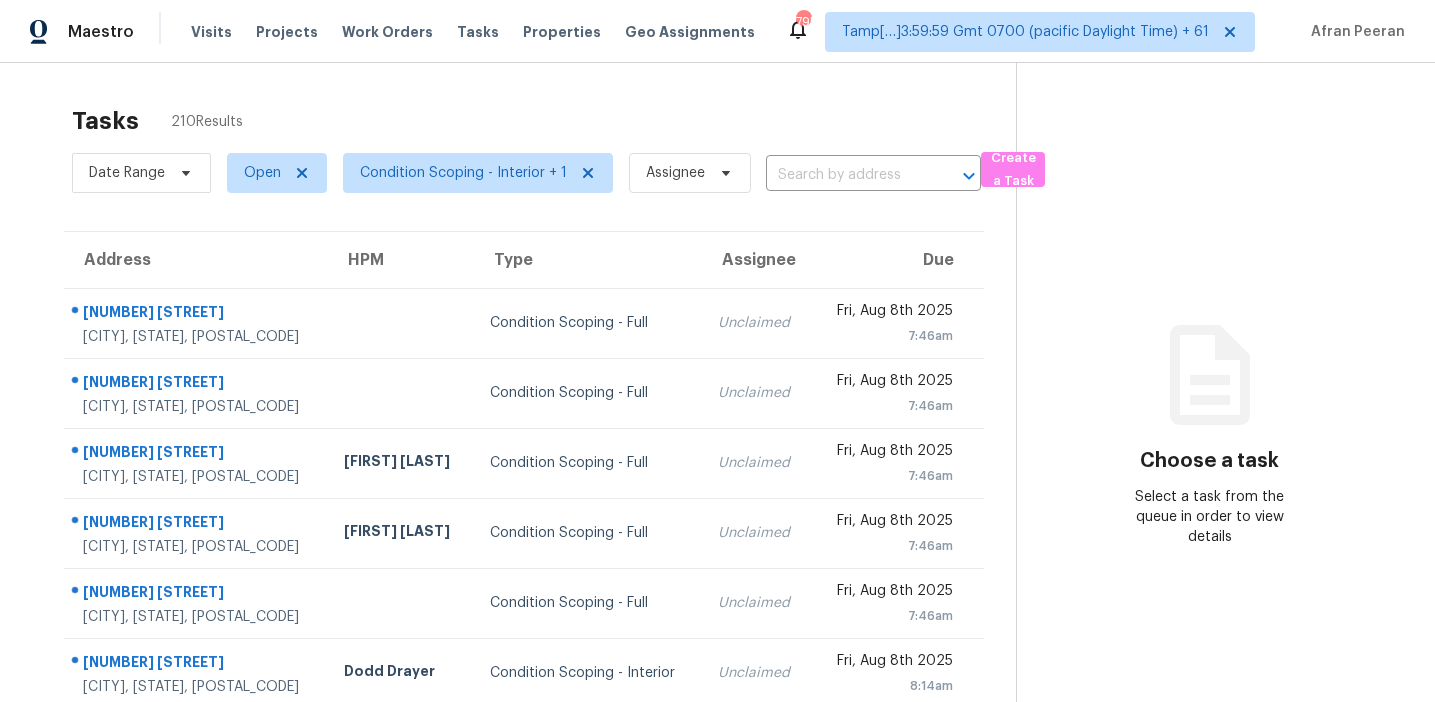 scroll, scrollTop: 0, scrollLeft: 0, axis: both 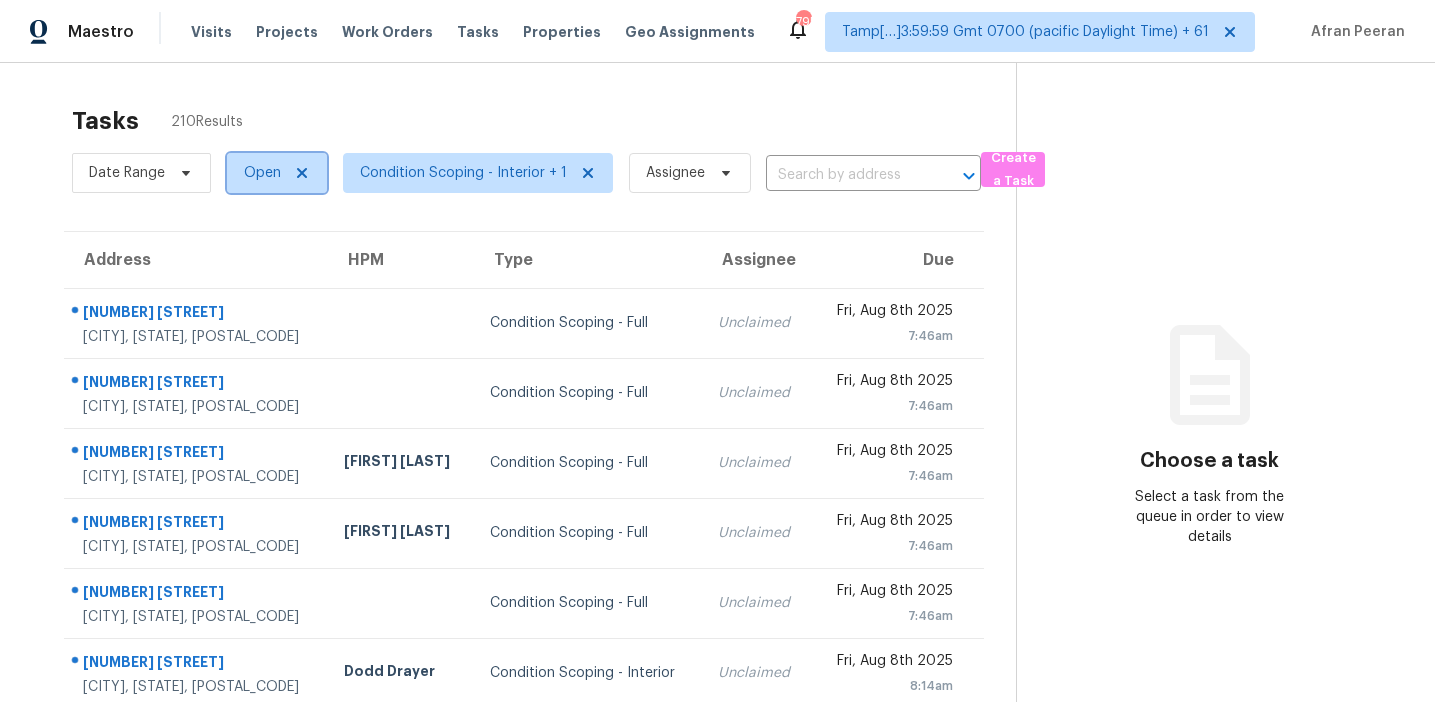 click on "Open" at bounding box center [262, 173] 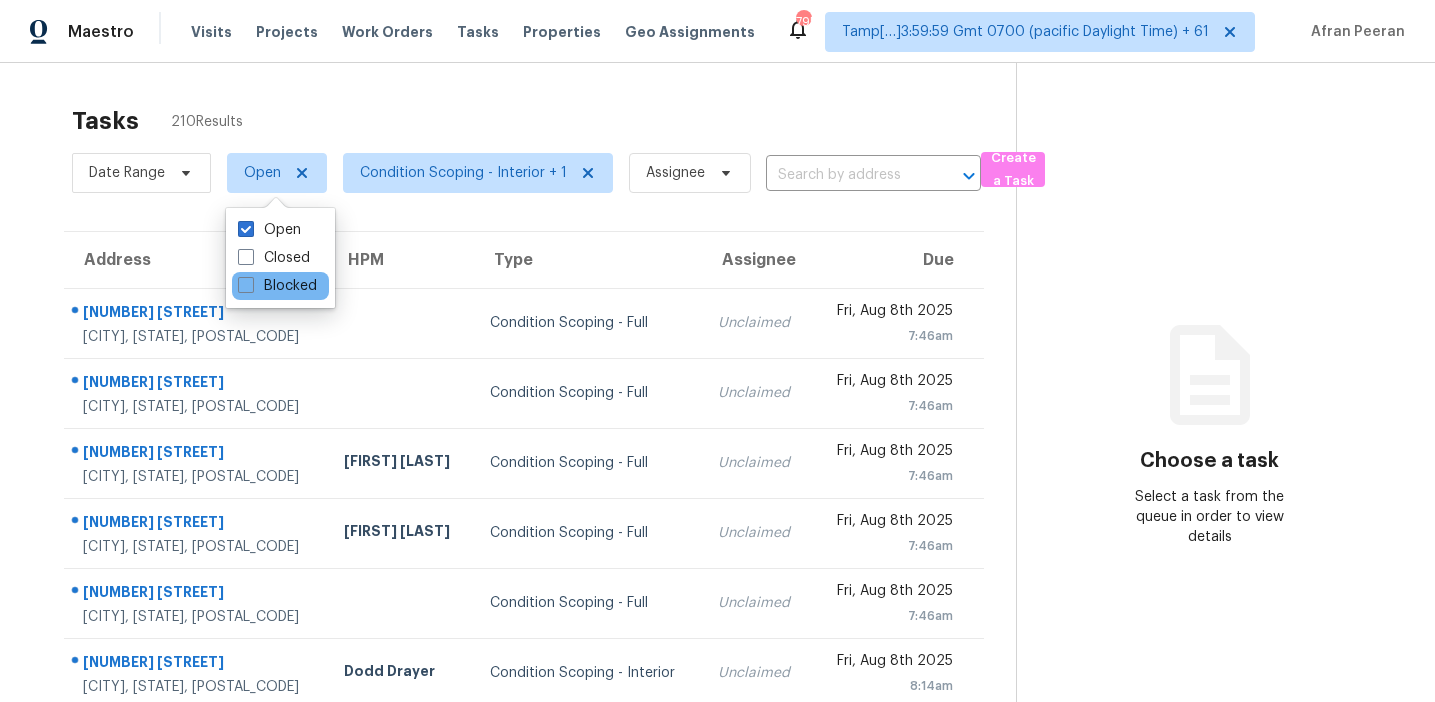 click on "Blocked" at bounding box center [280, 286] 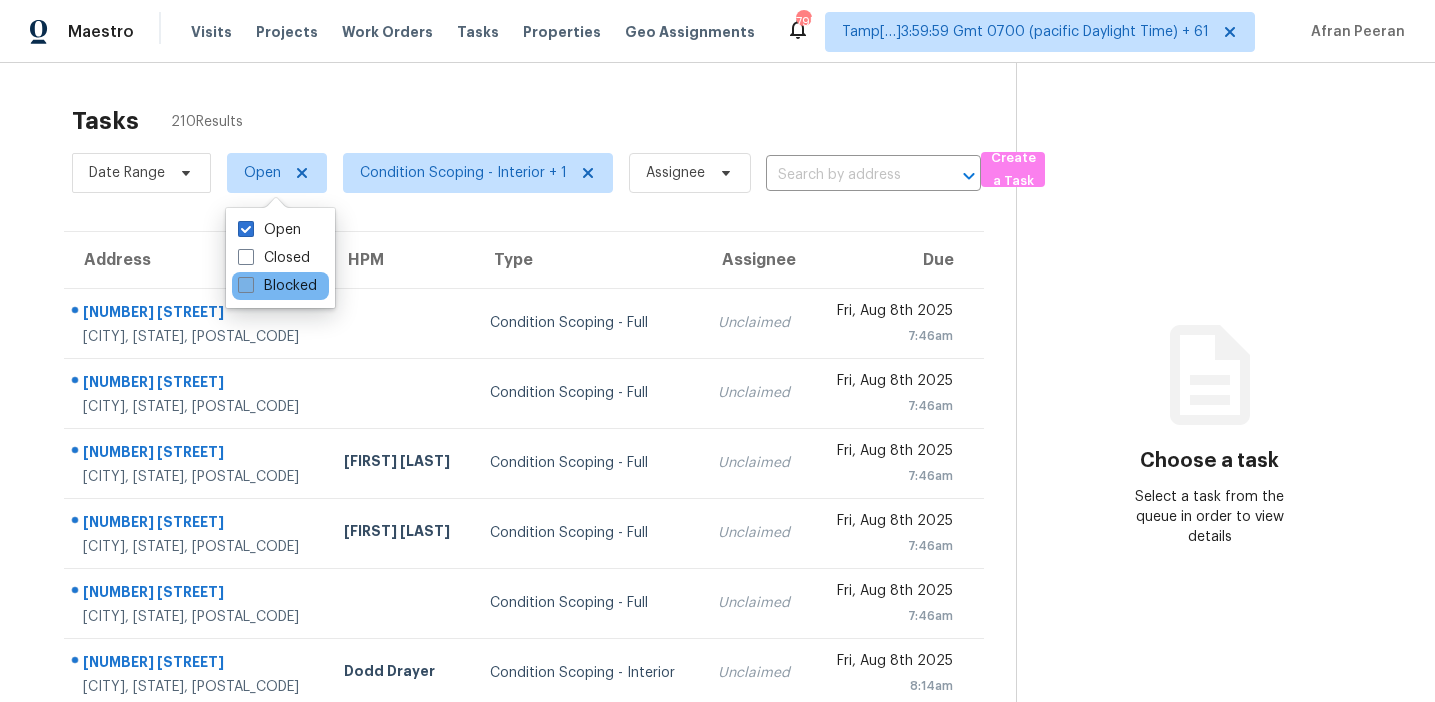 click on "Blocked" at bounding box center (277, 286) 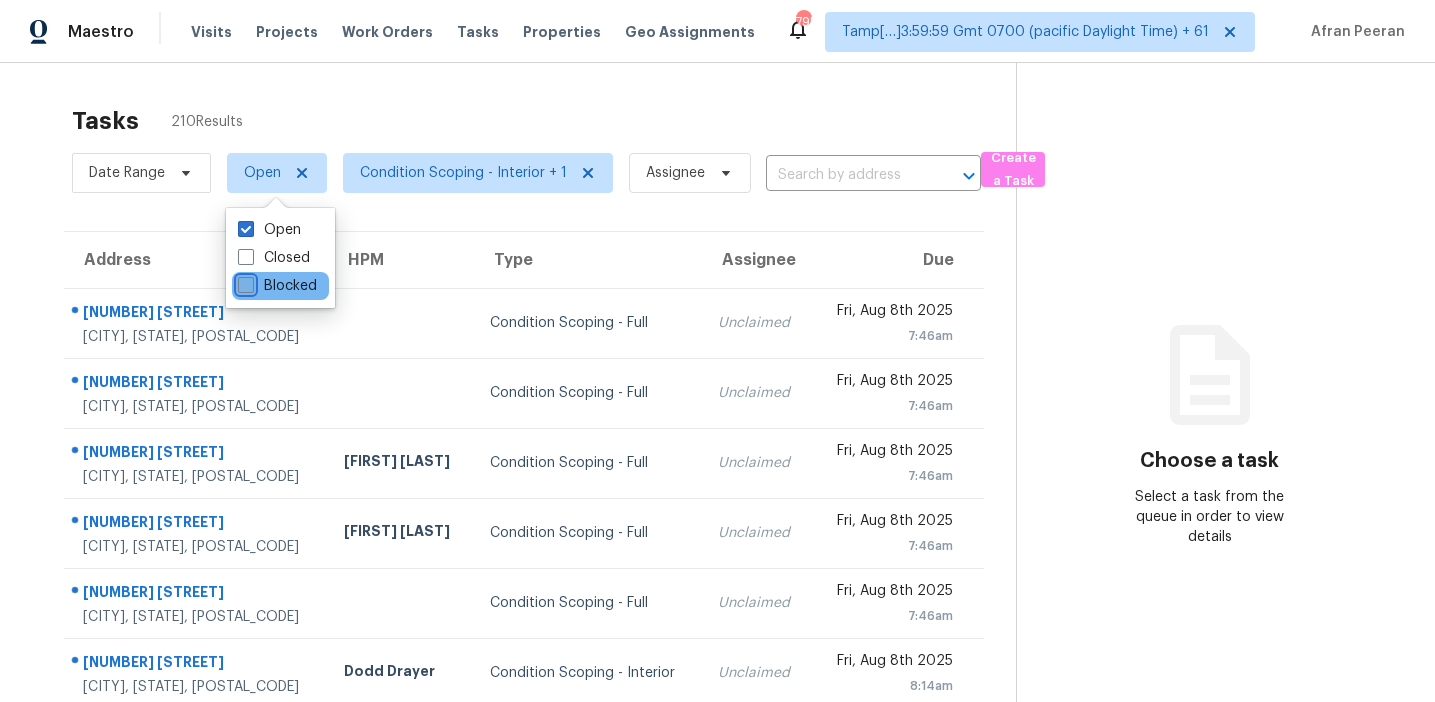 click on "Blocked" at bounding box center (244, 282) 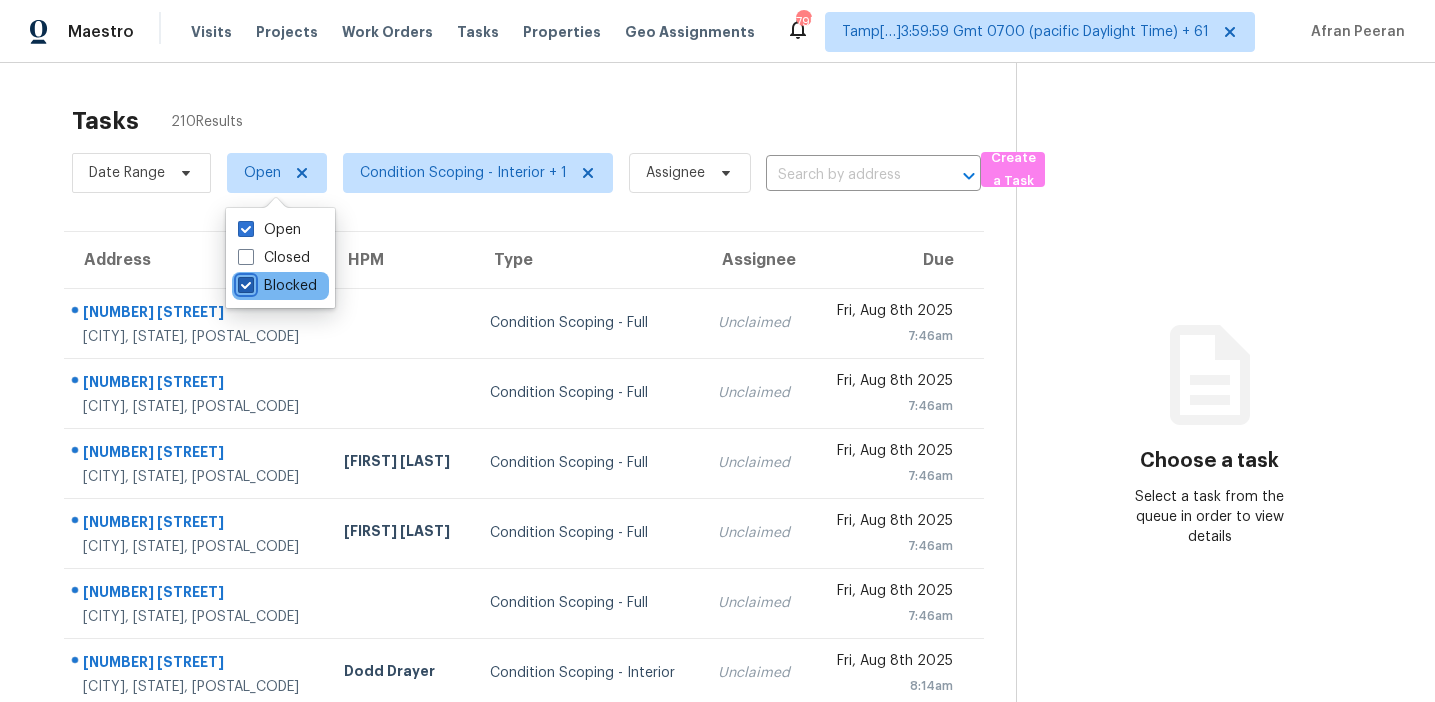 checkbox on "true" 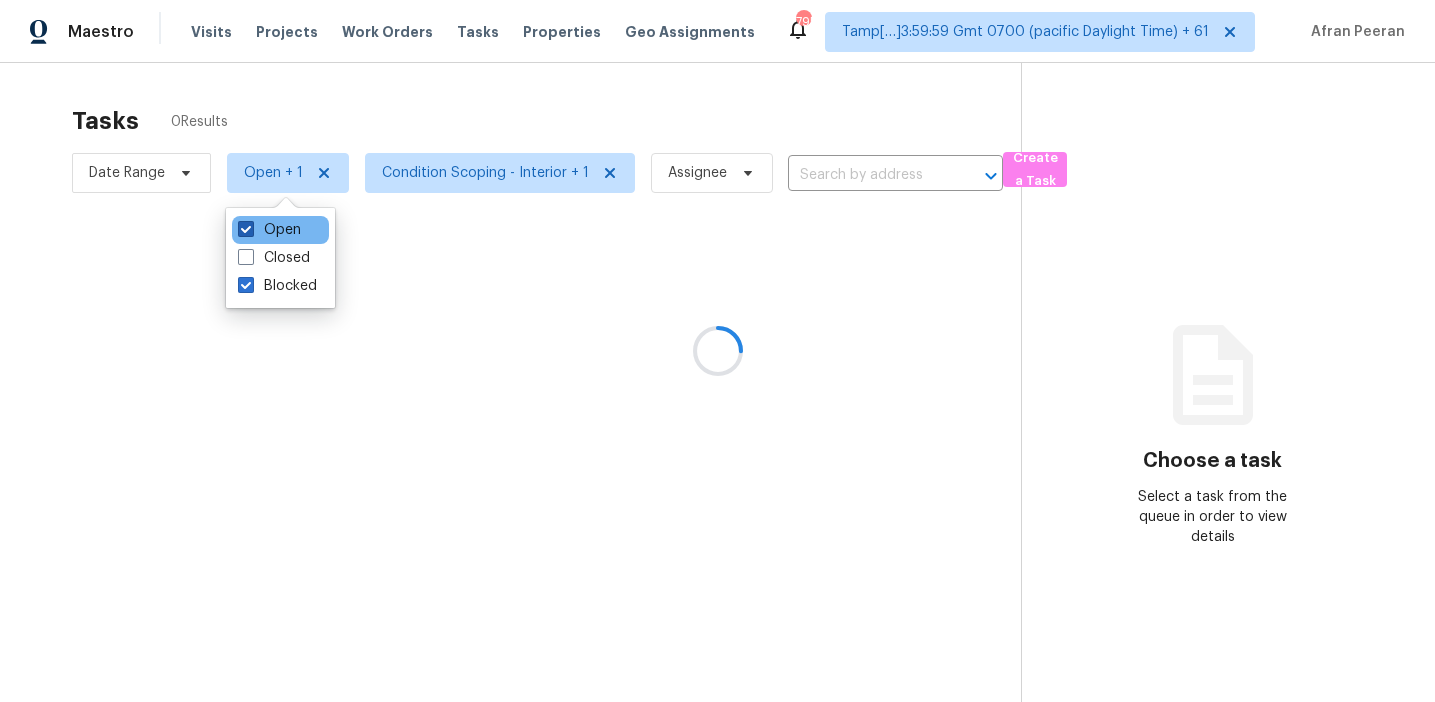 click on "Open" at bounding box center (269, 230) 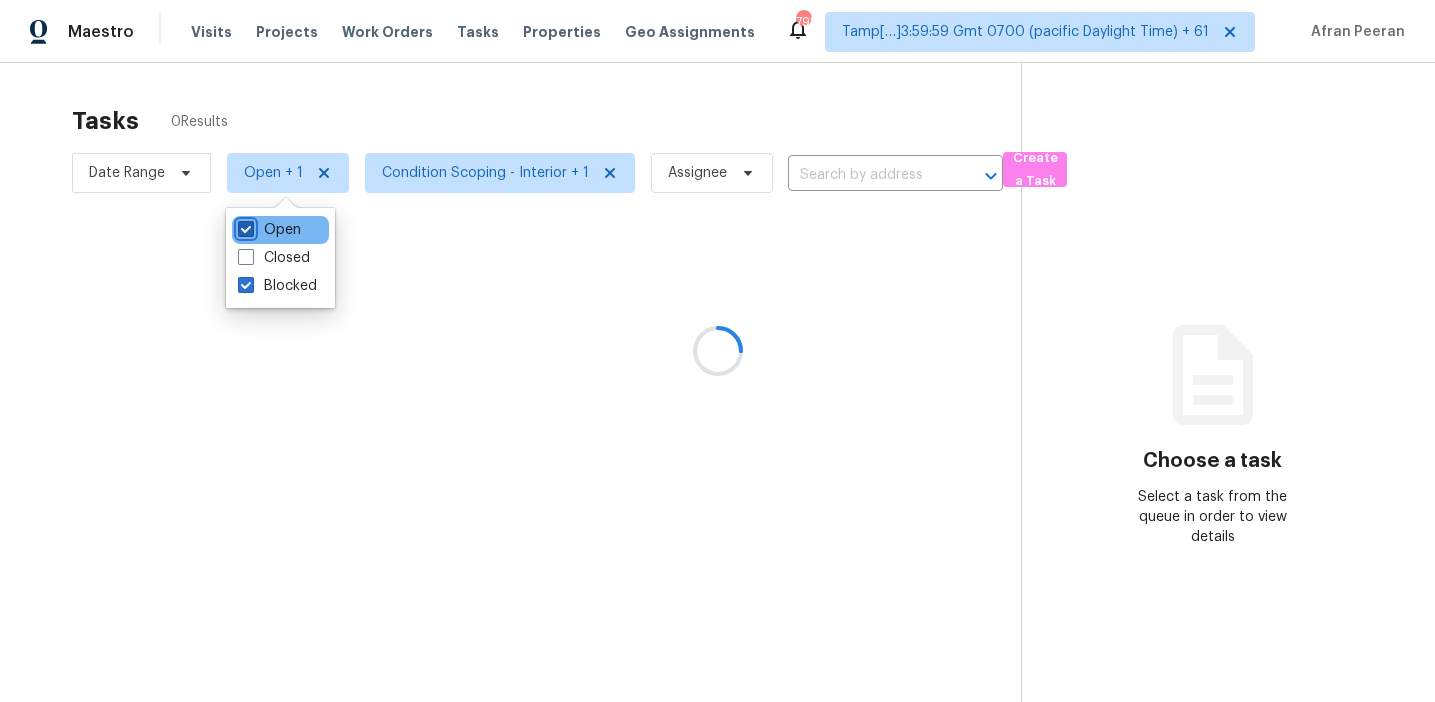 click on "Open" at bounding box center (244, 226) 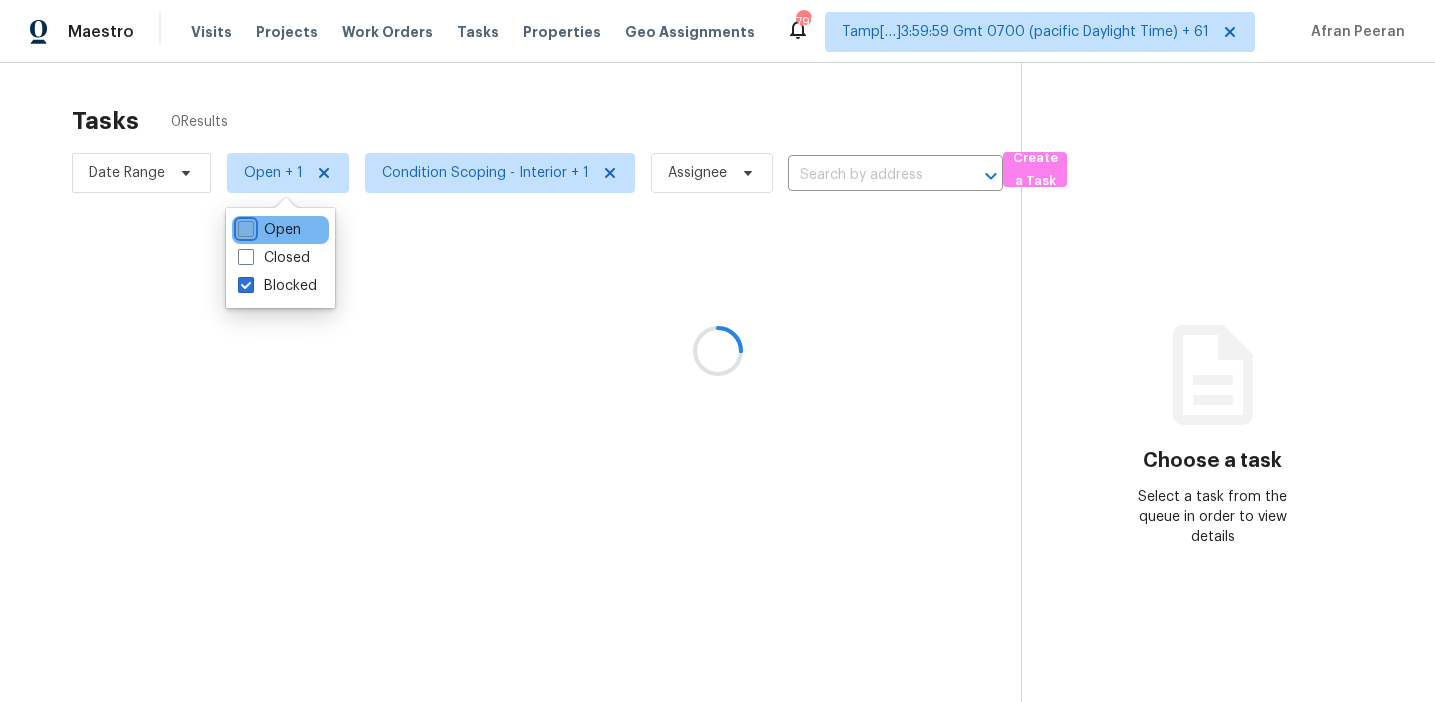 checkbox on "false" 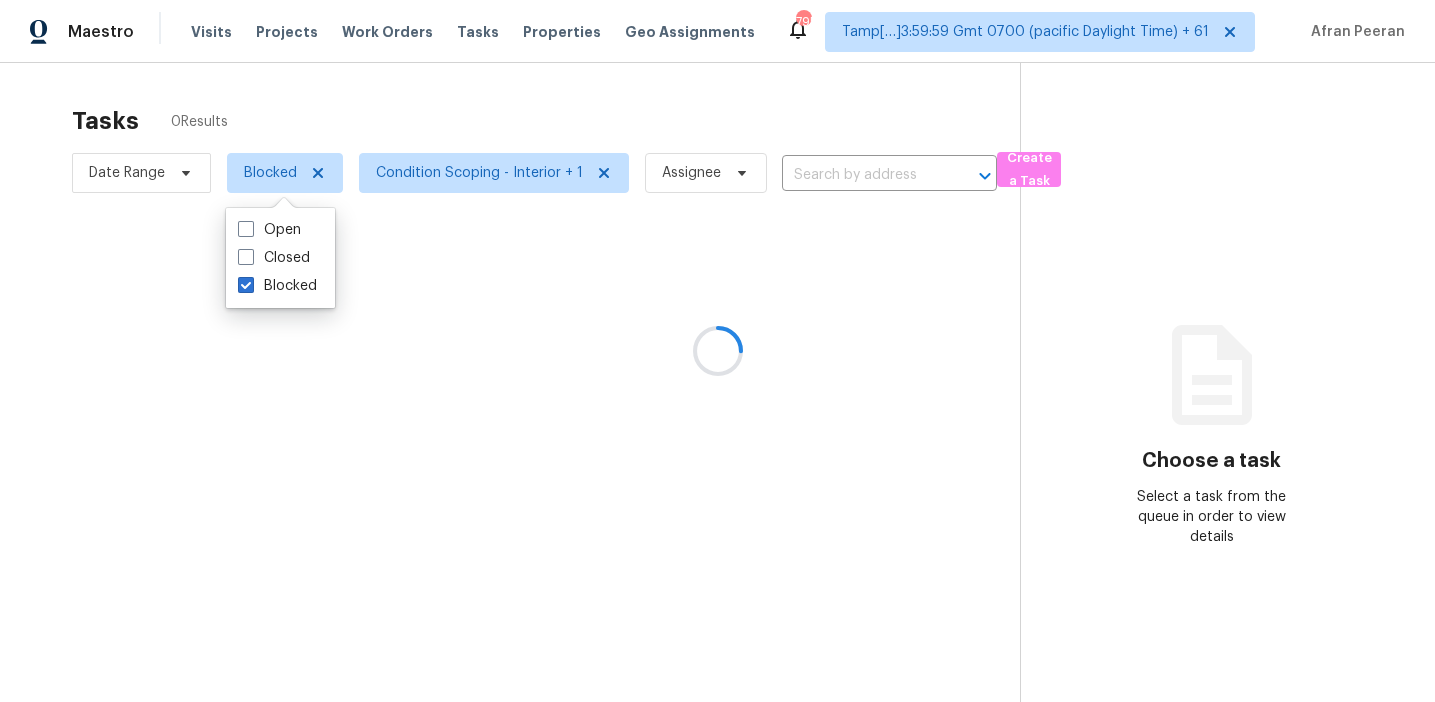 click at bounding box center (717, 351) 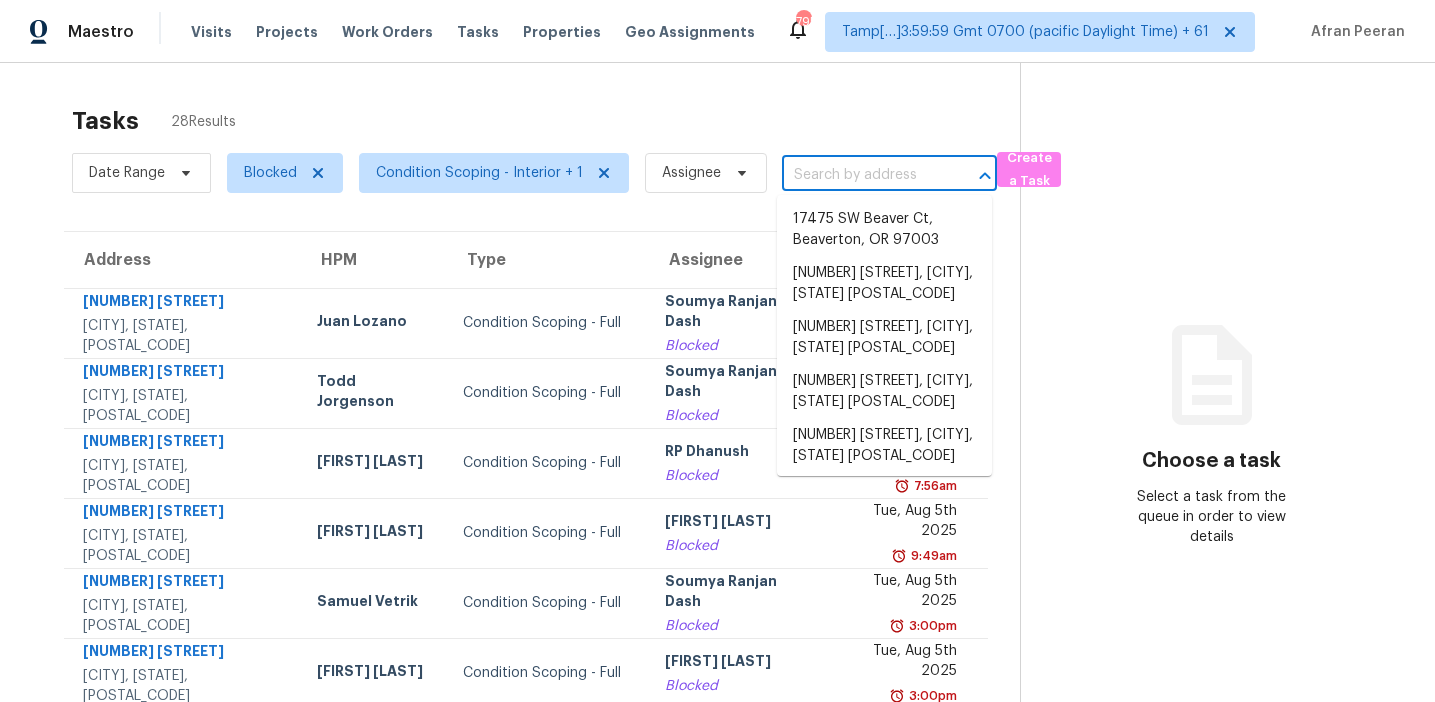 click at bounding box center [861, 175] 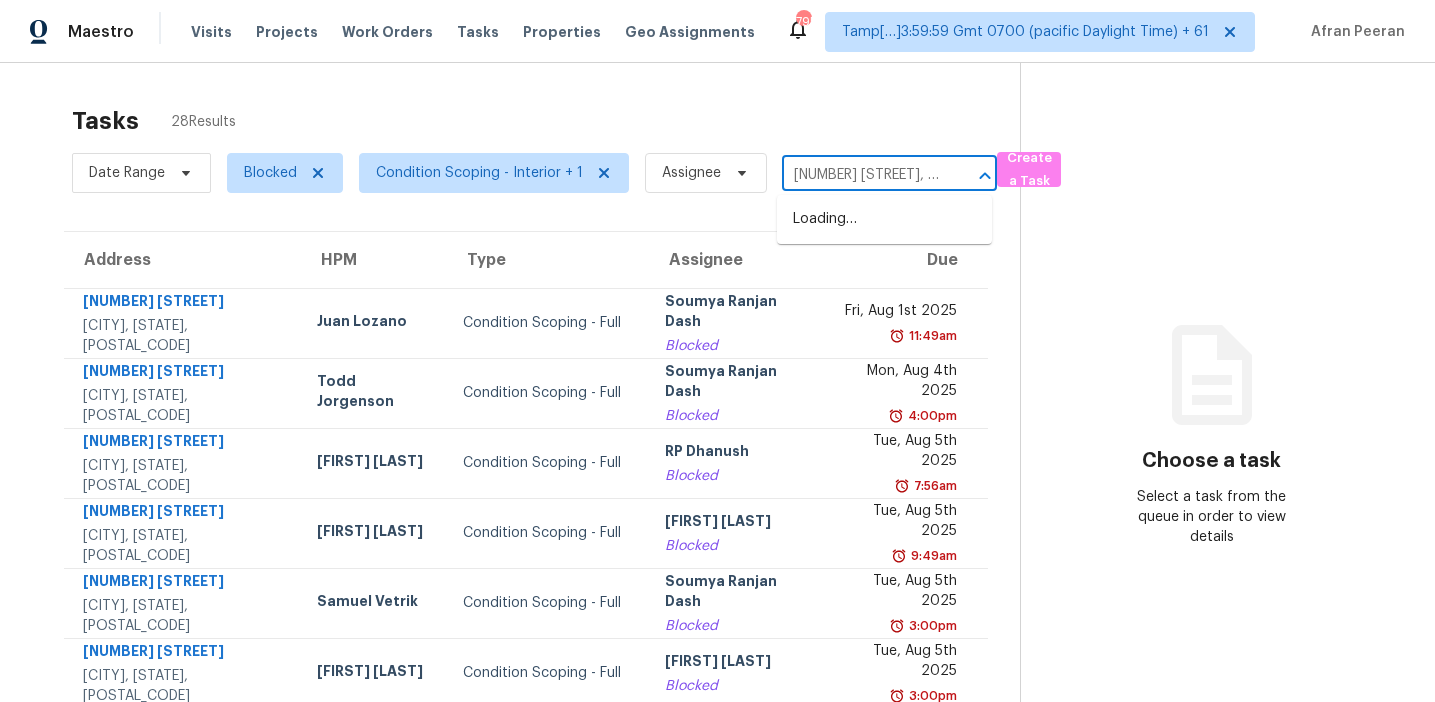 scroll, scrollTop: 0, scrollLeft: 98, axis: horizontal 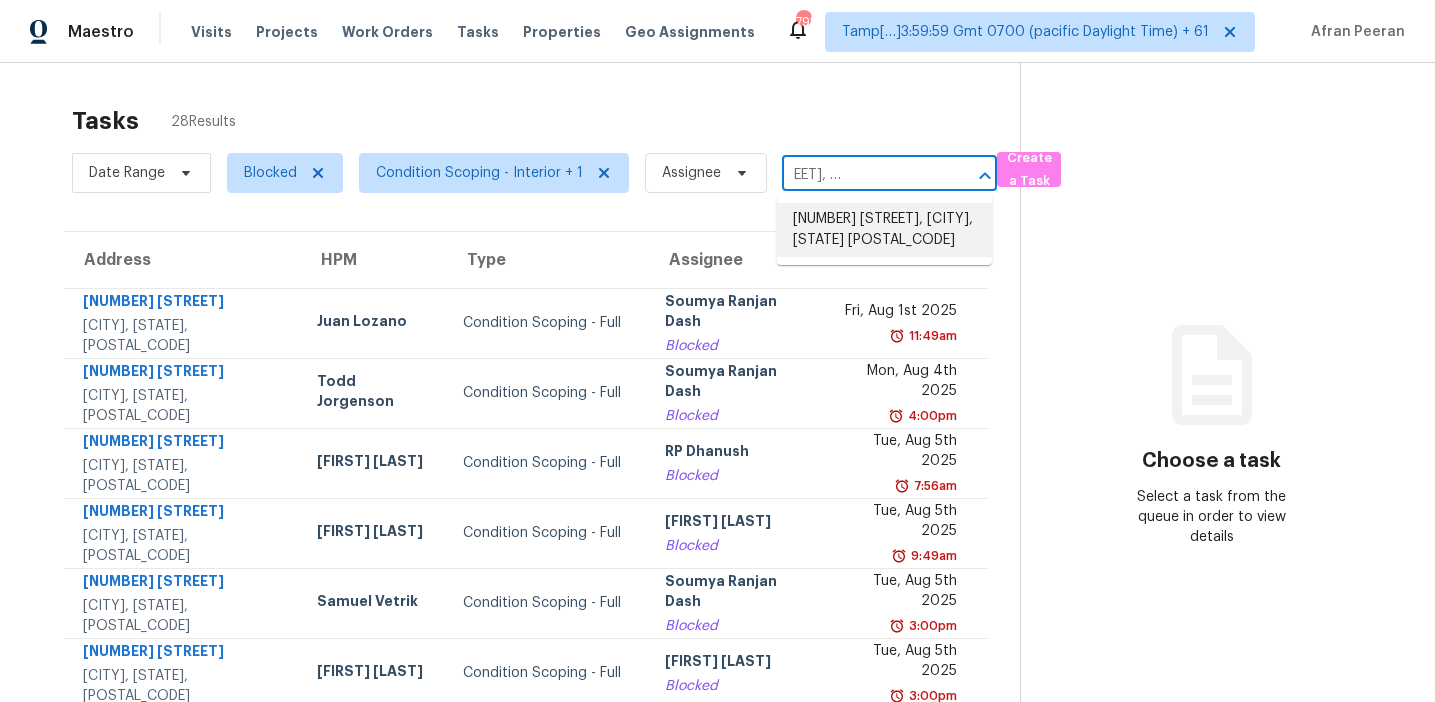 click on "6113 Courtside Dr, Watauga, TX 76148" at bounding box center [884, 230] 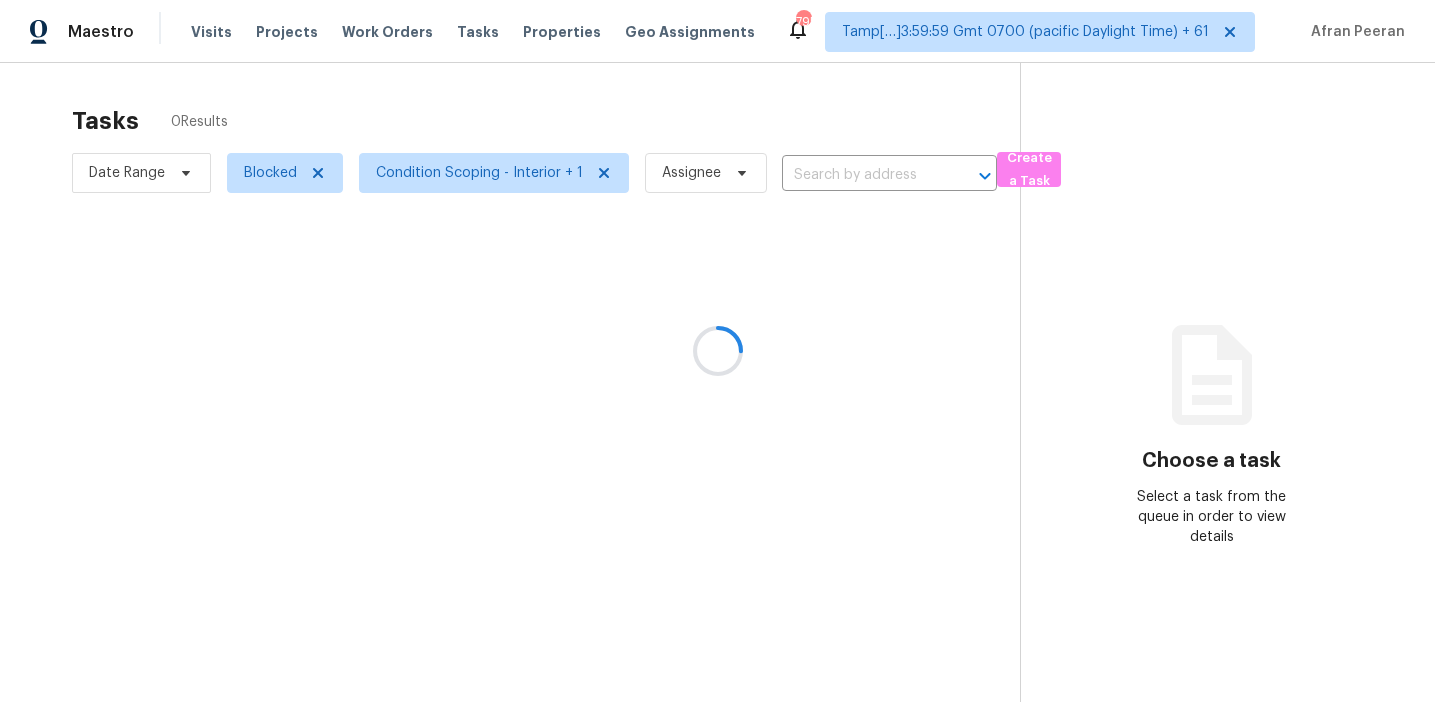 type on "6113 Courtside Dr, Watauga, TX 76148" 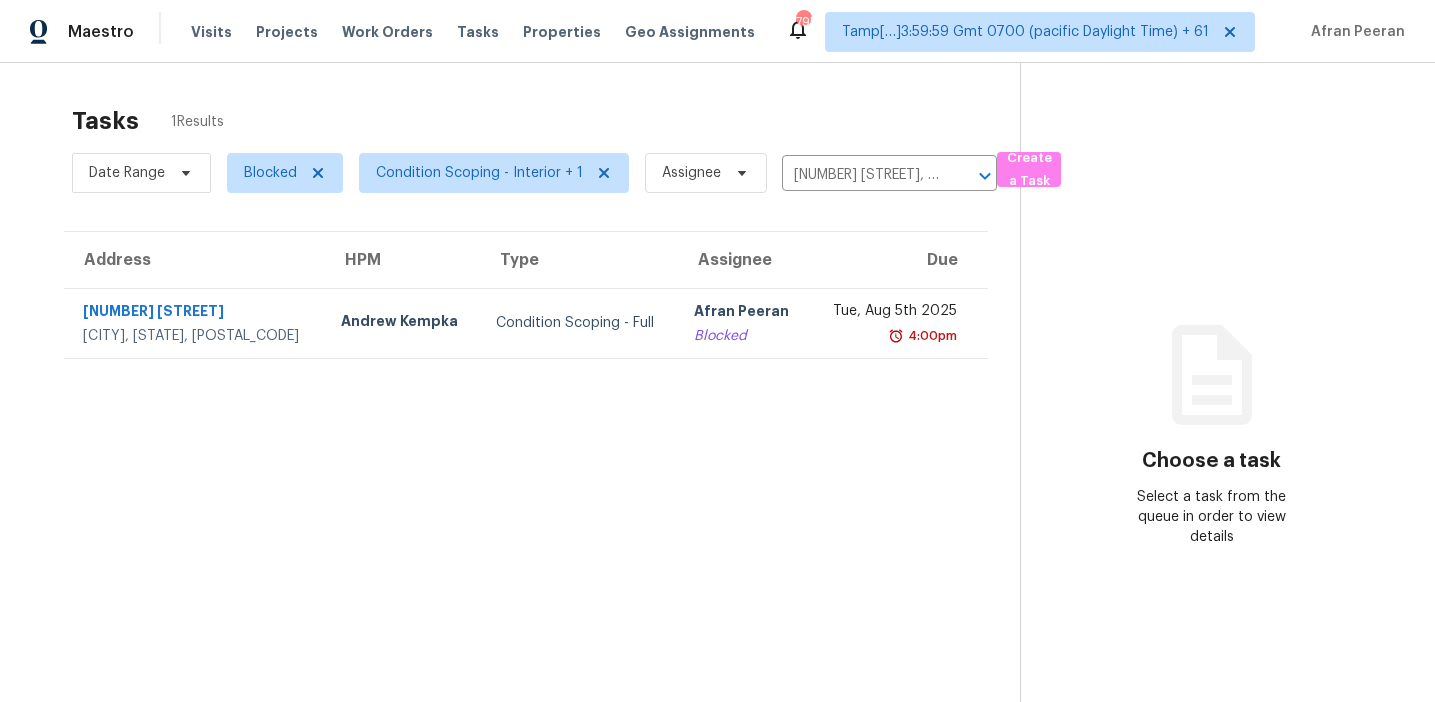 click on "Blocked" at bounding box center [744, 336] 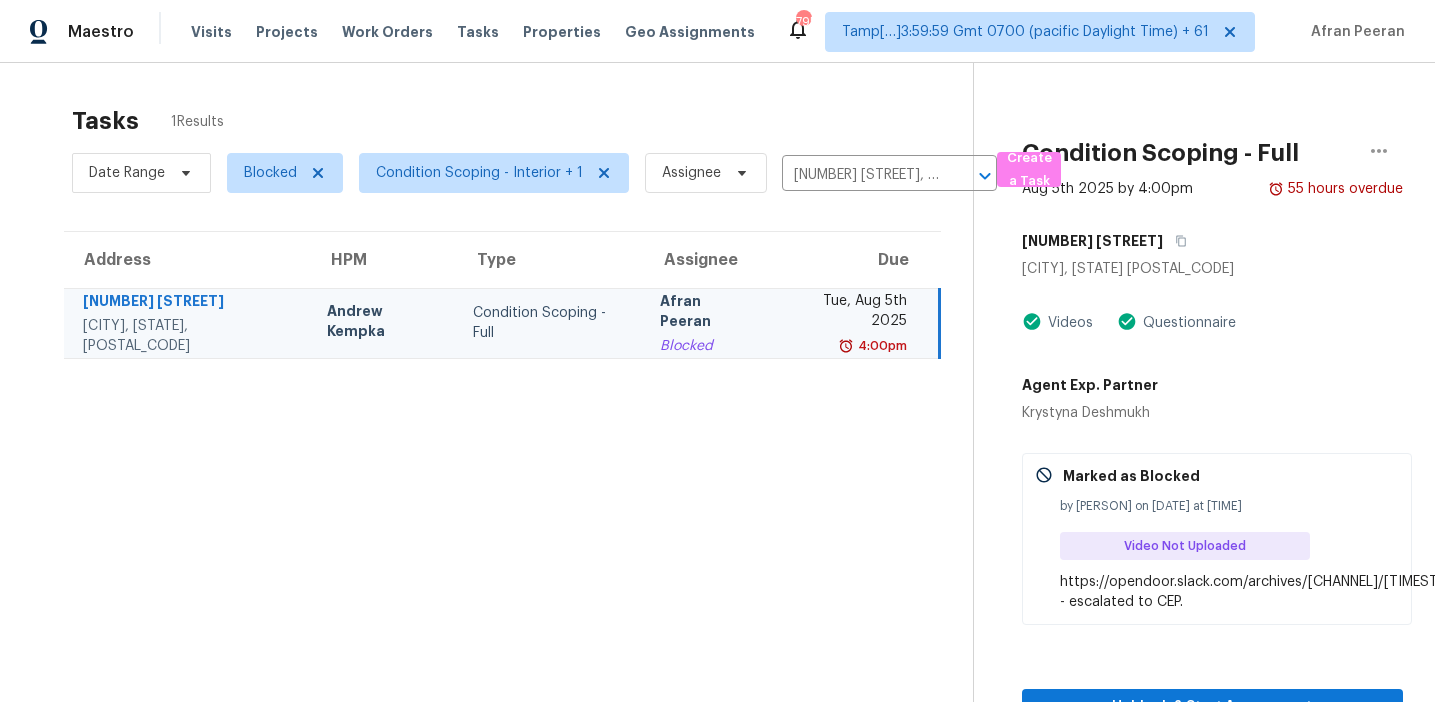 scroll, scrollTop: 63, scrollLeft: 0, axis: vertical 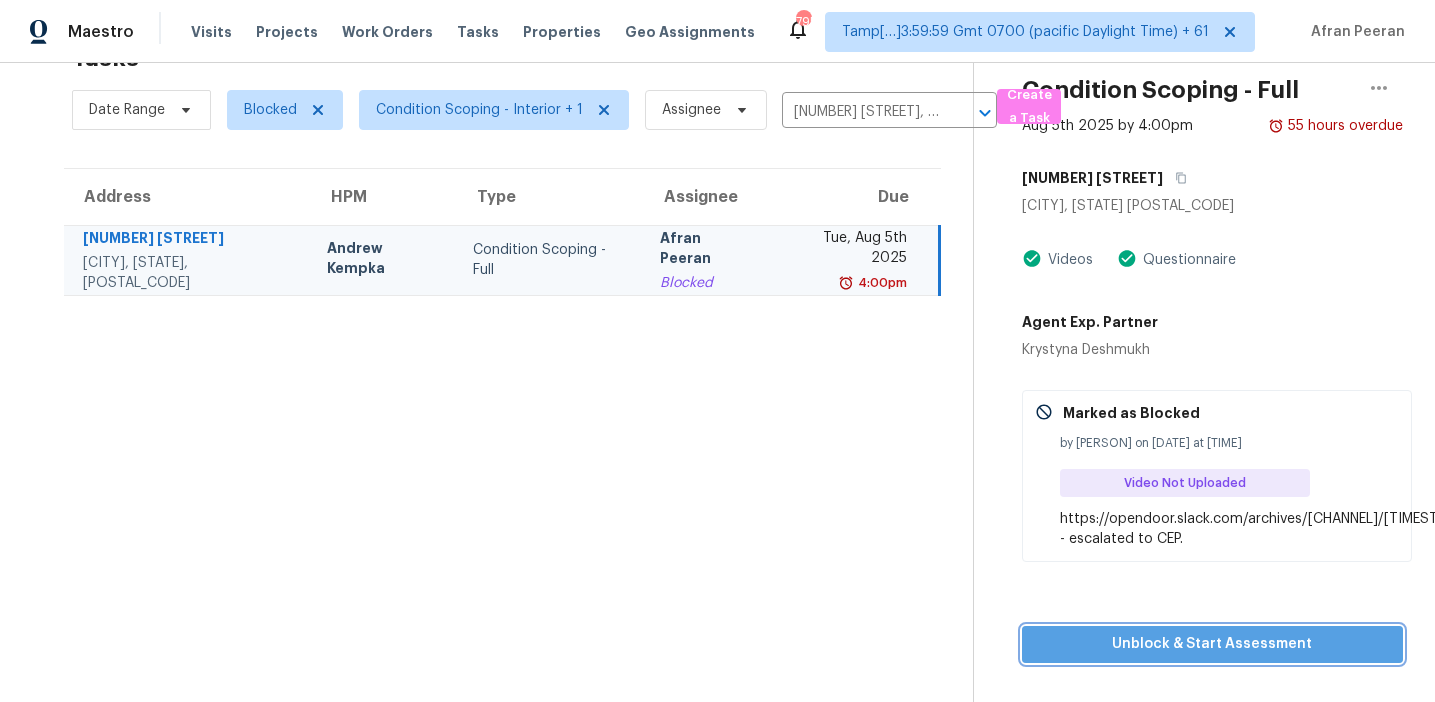 click on "Unblock & Start Assessment" at bounding box center [1213, 644] 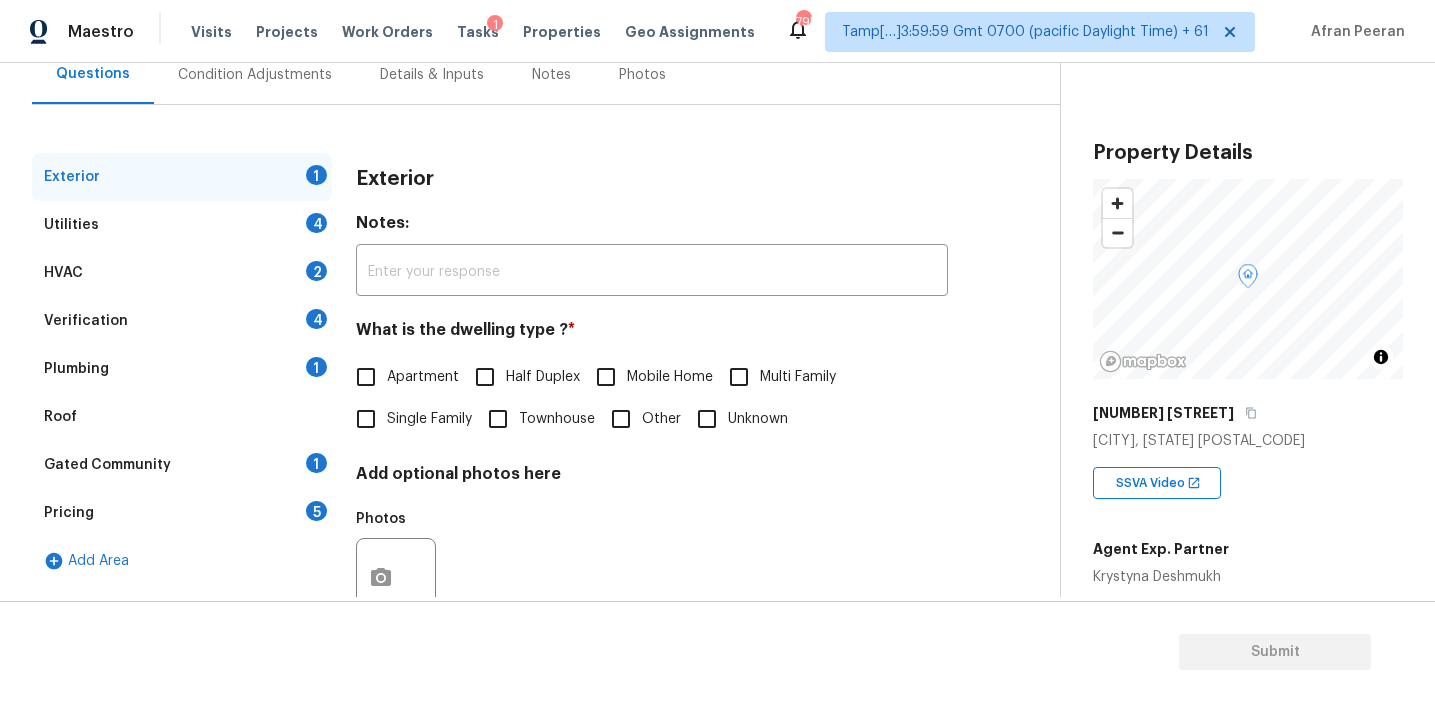 scroll, scrollTop: 189, scrollLeft: 0, axis: vertical 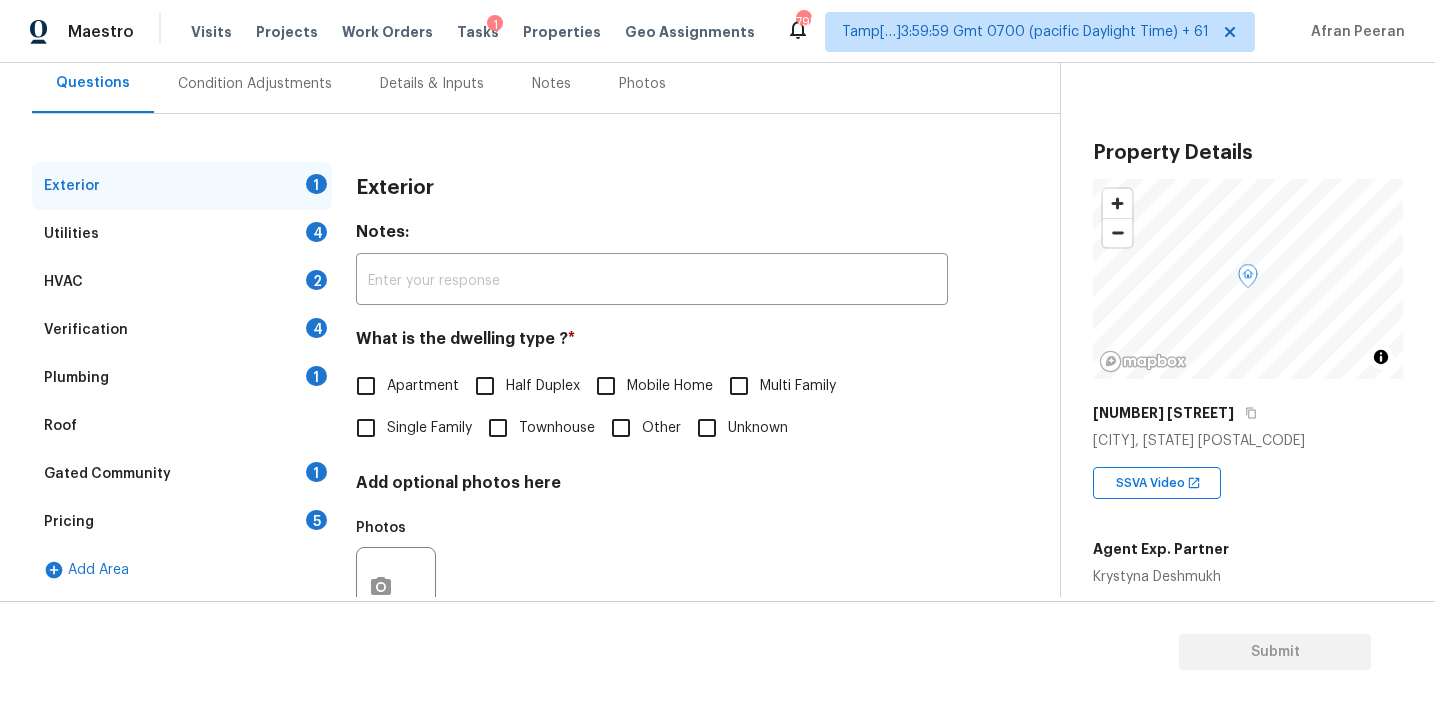 click on "Verification 4" at bounding box center (182, 330) 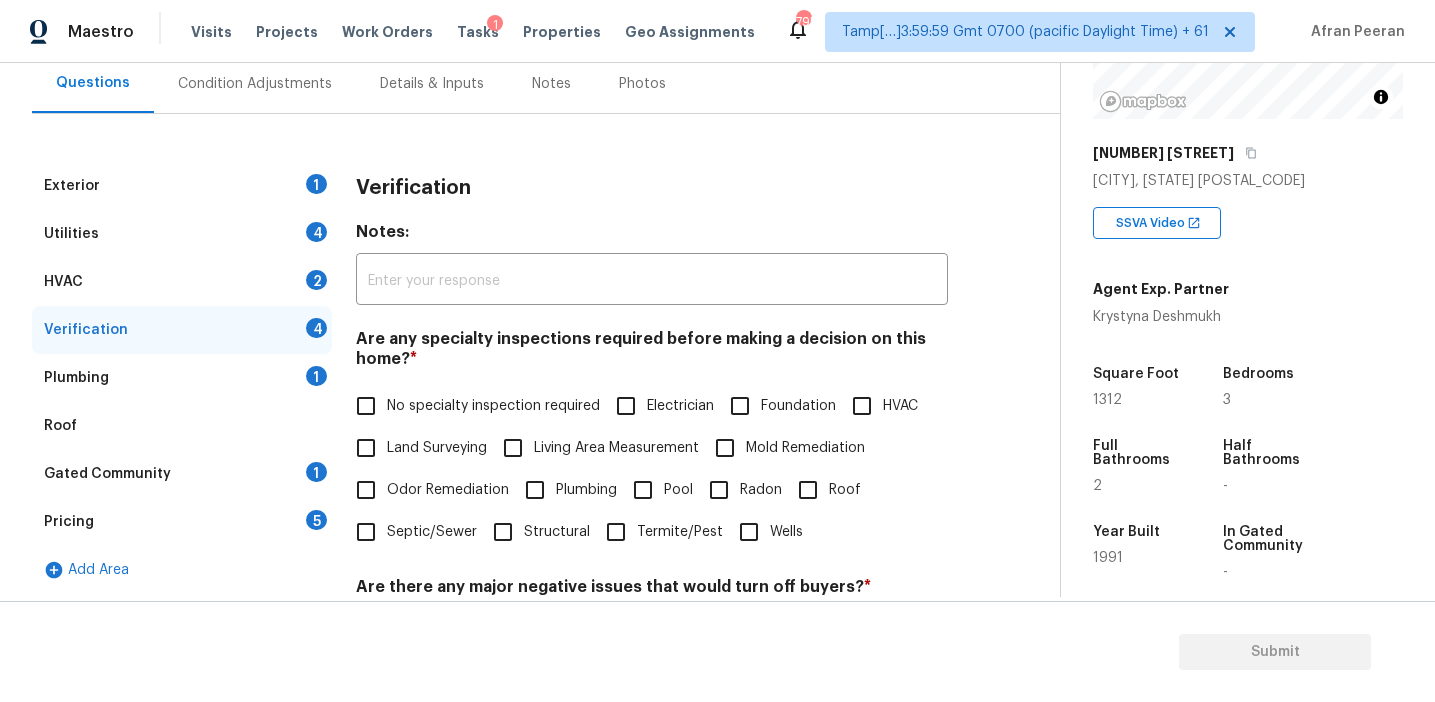 scroll, scrollTop: 250, scrollLeft: 0, axis: vertical 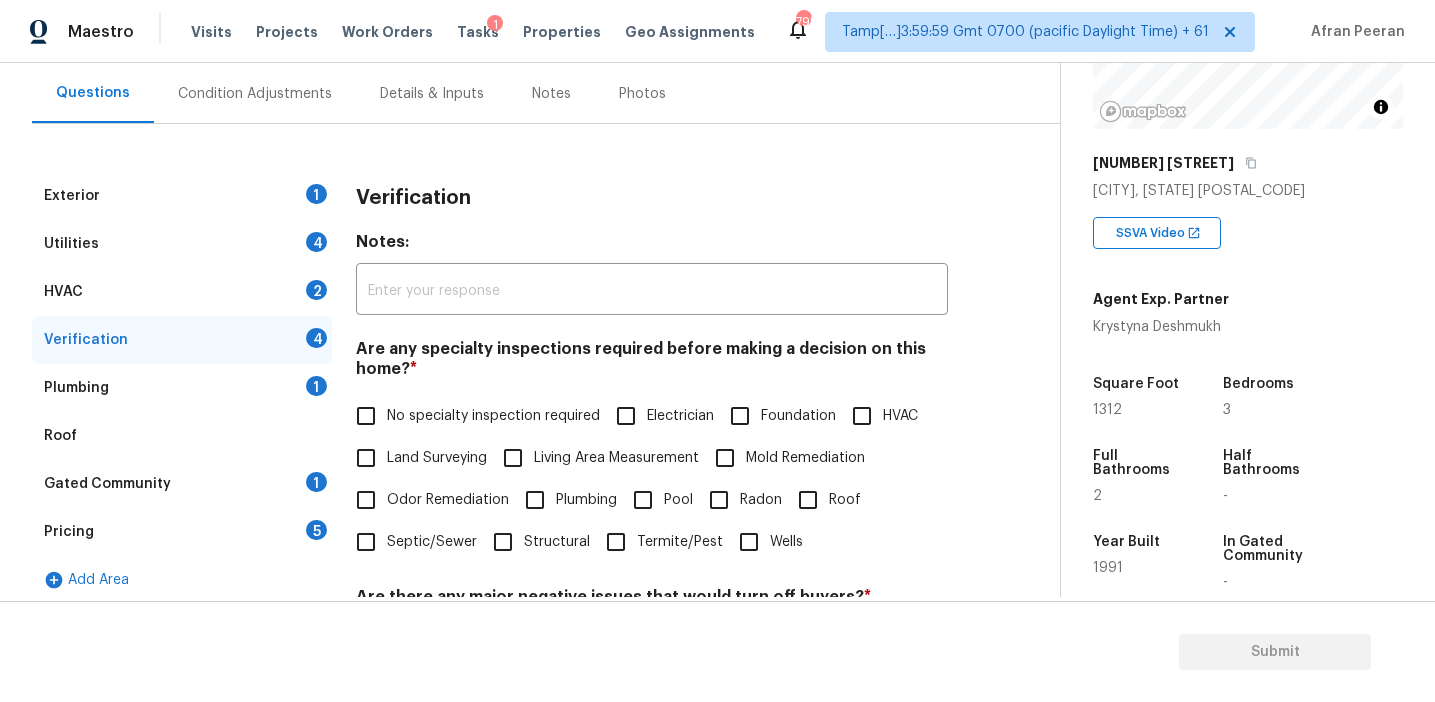 click on "Verification" at bounding box center [652, 198] 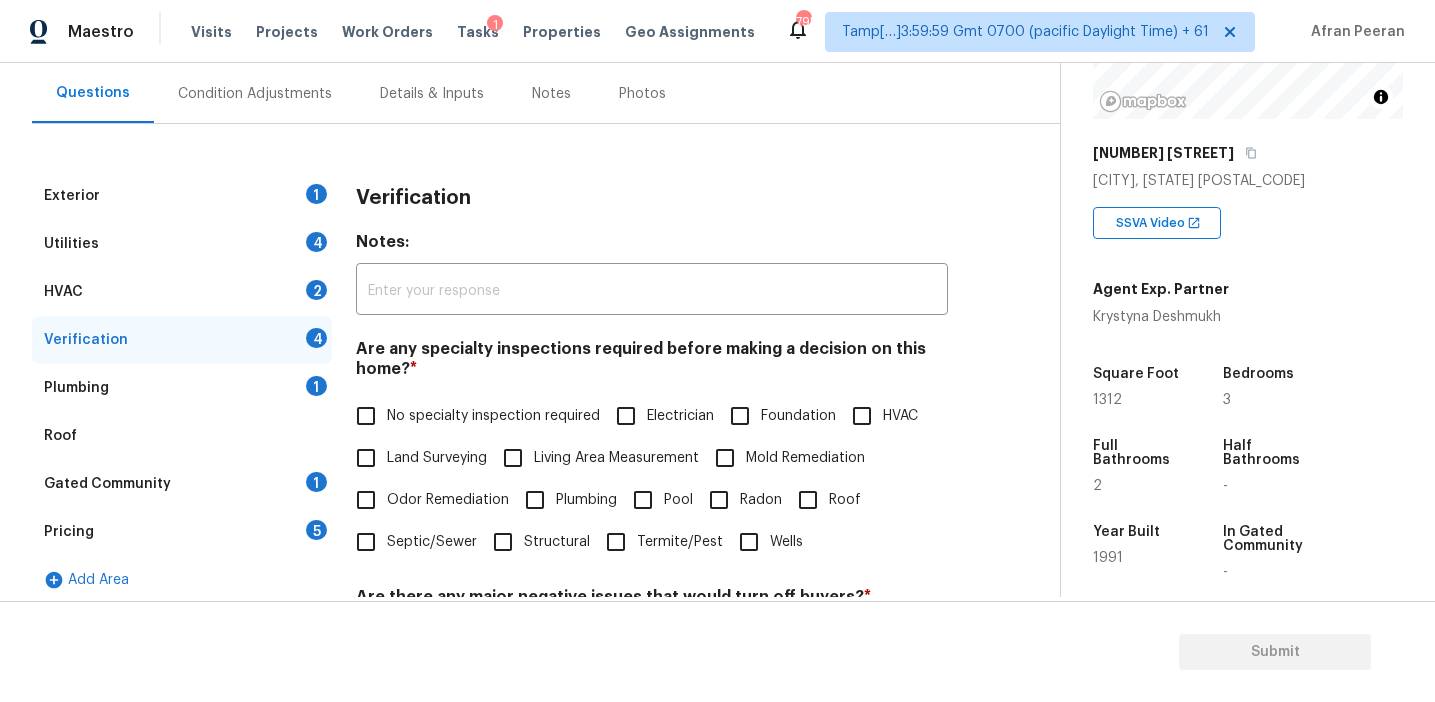 scroll, scrollTop: 256, scrollLeft: 0, axis: vertical 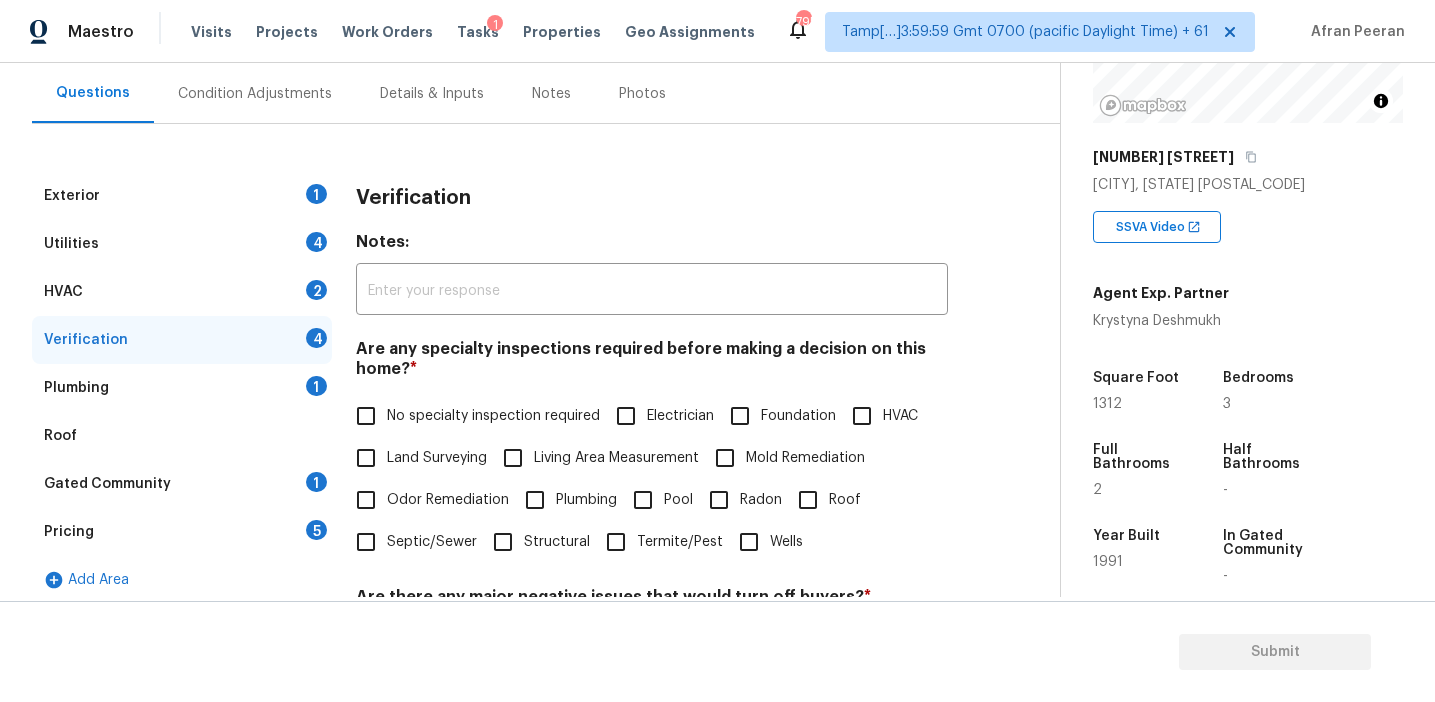 click on "HVAC 2" at bounding box center (182, 292) 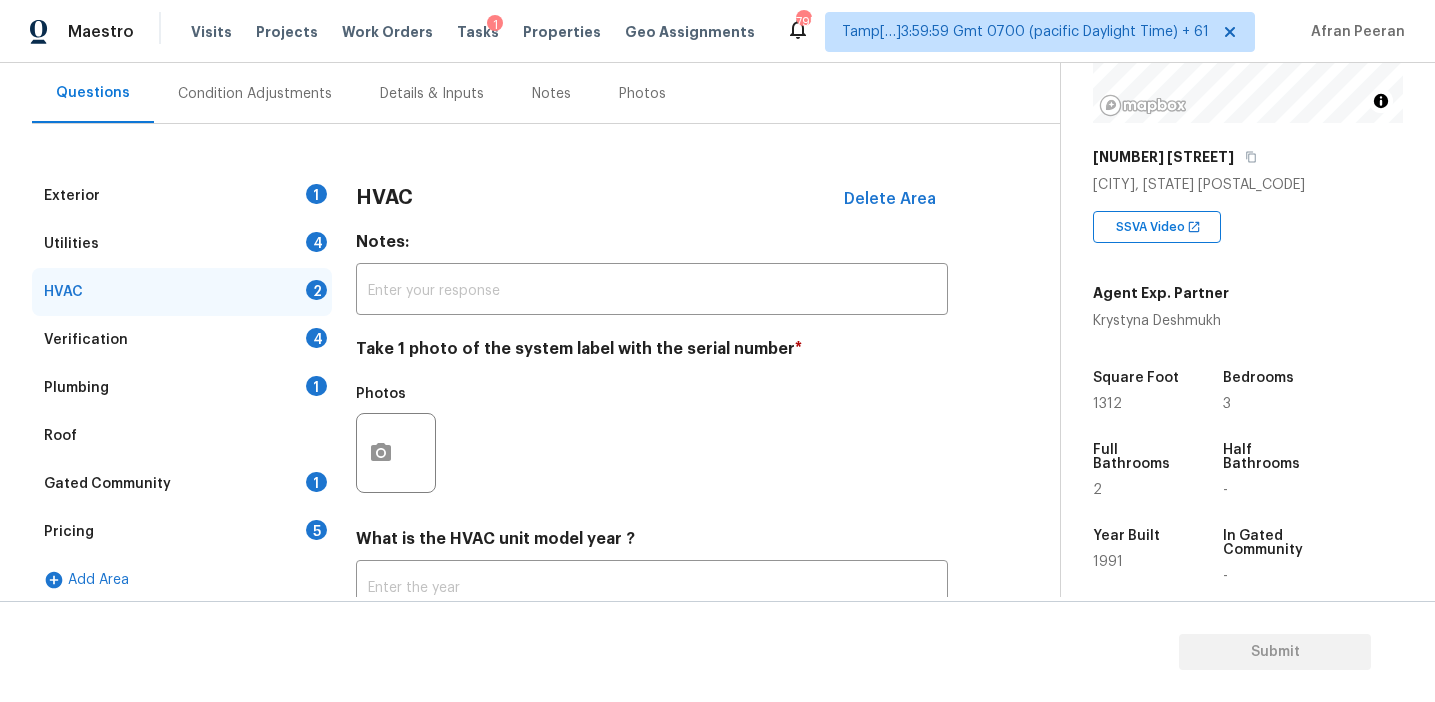scroll, scrollTop: 327, scrollLeft: 0, axis: vertical 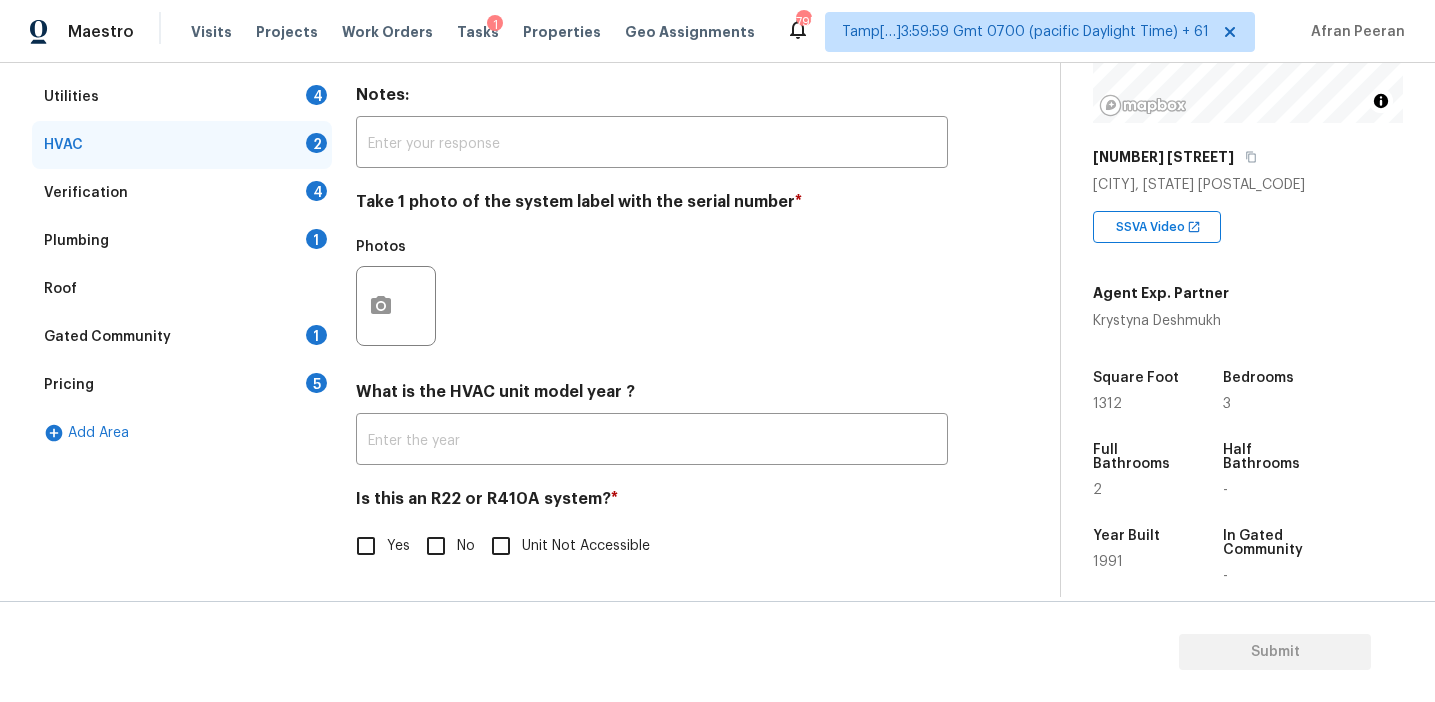 click on "Verification 4" at bounding box center (182, 193) 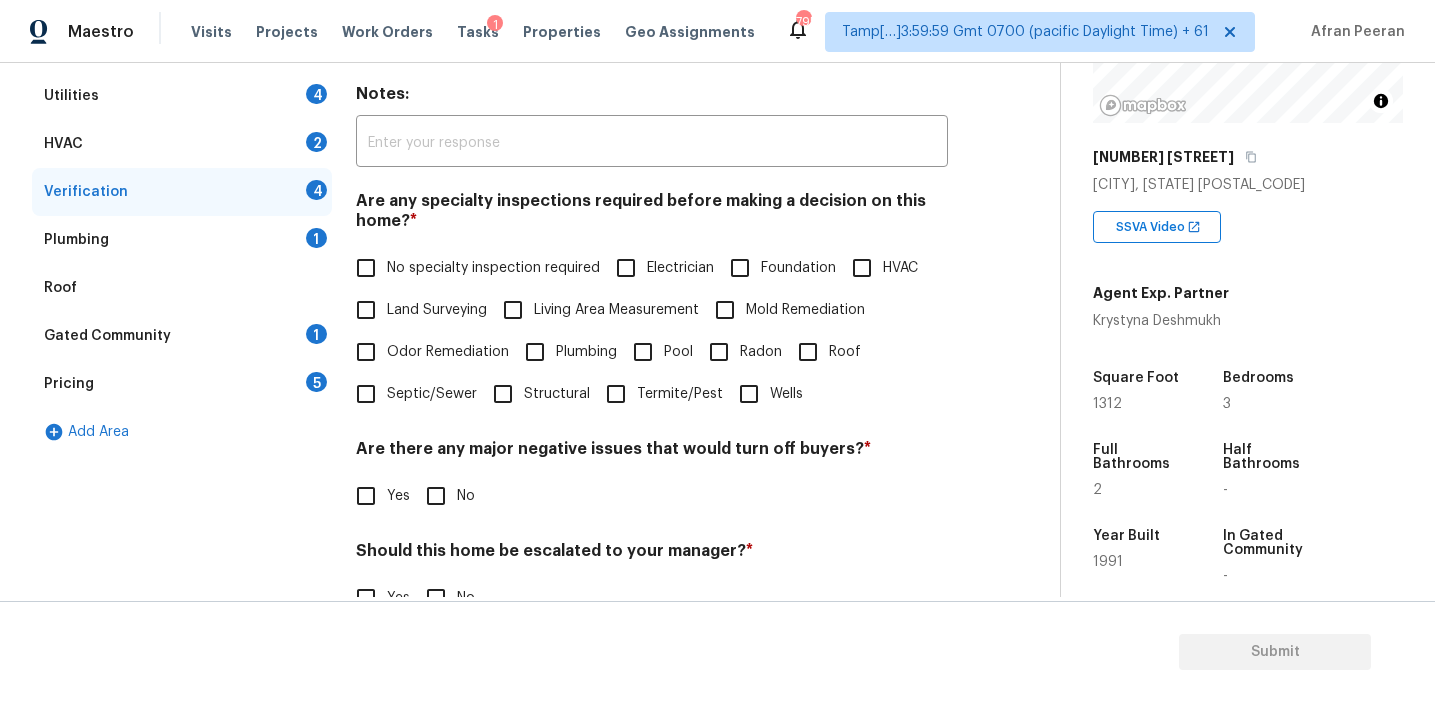 click on "Foundation" at bounding box center (740, 268) 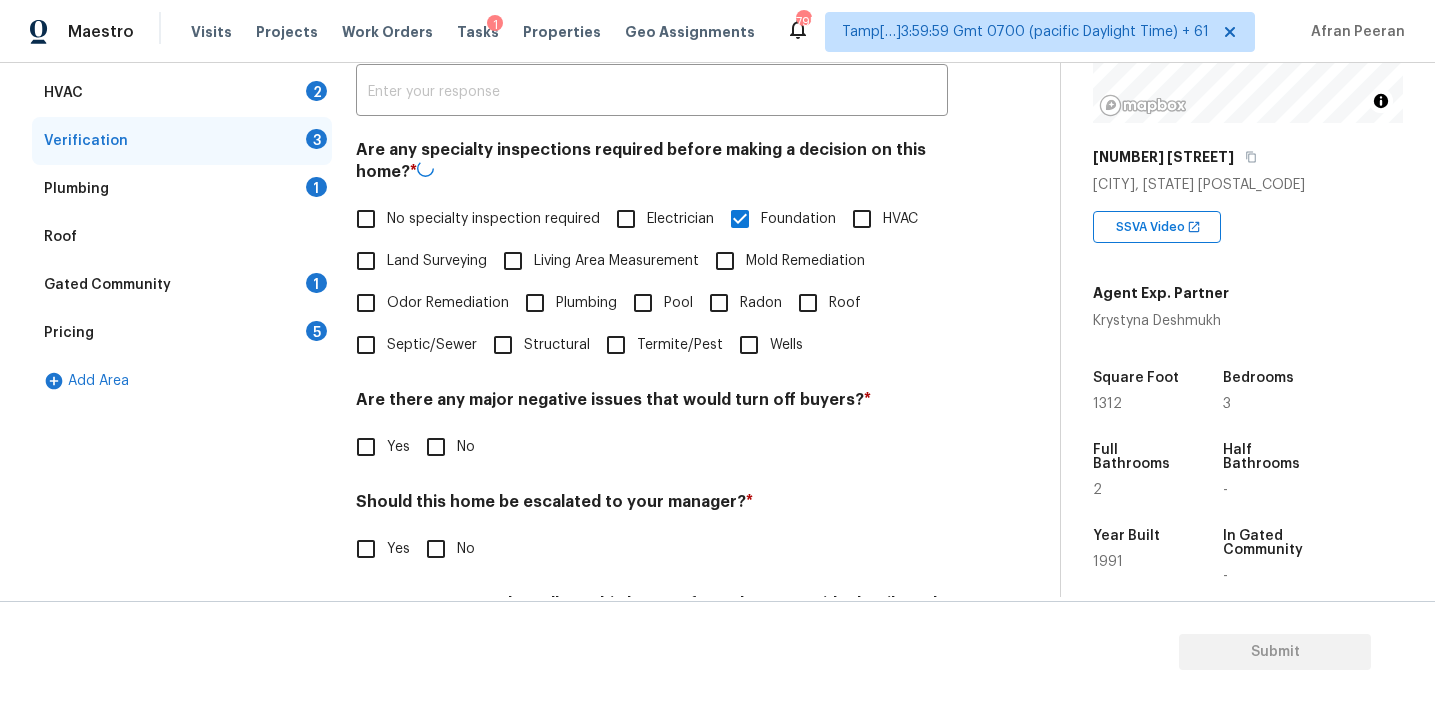 scroll, scrollTop: 419, scrollLeft: 0, axis: vertical 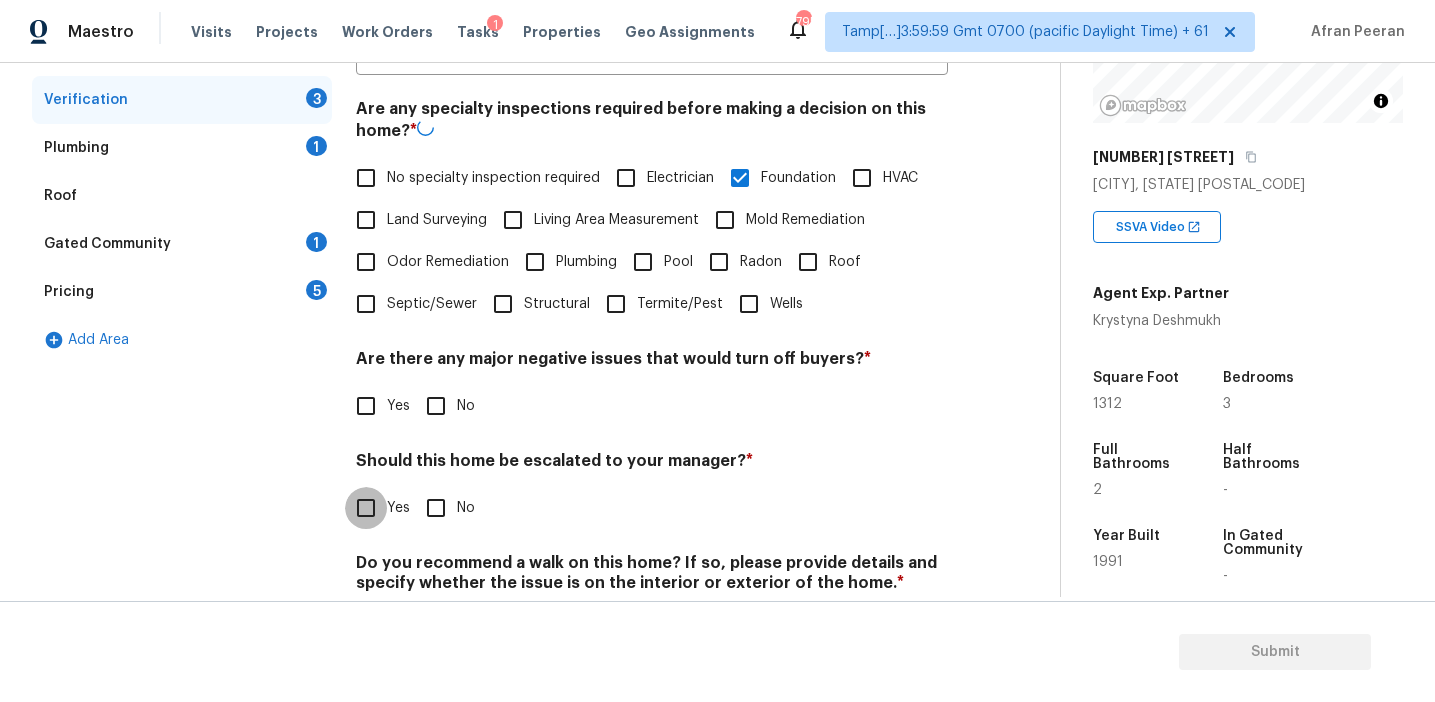 click on "Yes" at bounding box center [366, 508] 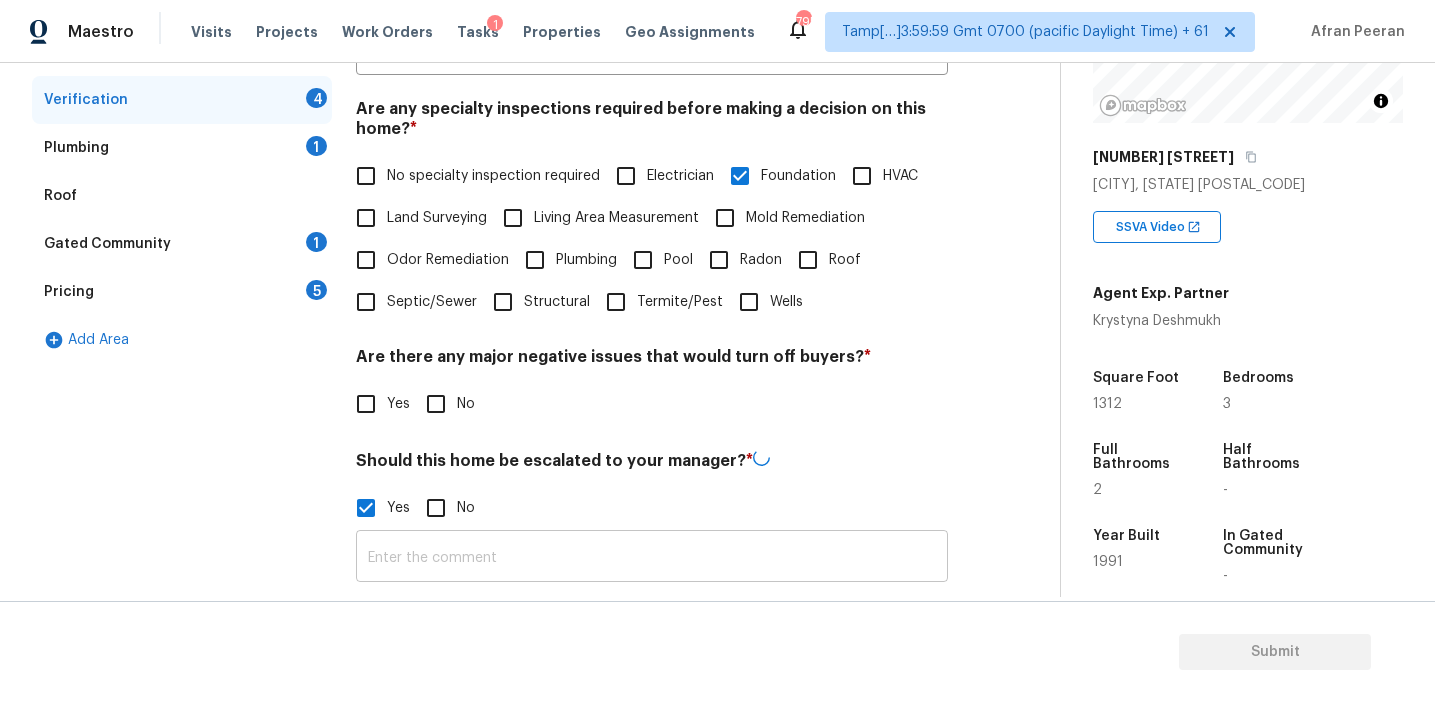 click at bounding box center [652, 558] 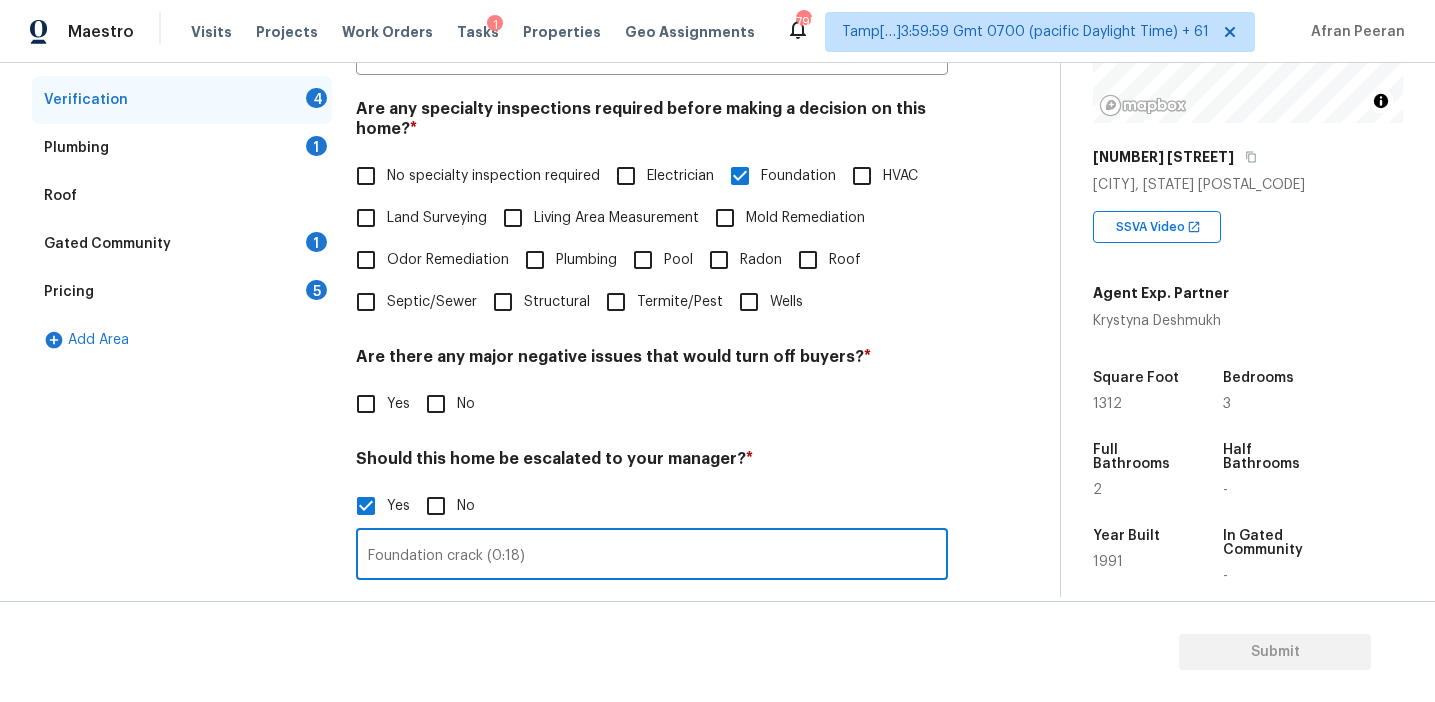 click on "Foundation crack (0:18)" at bounding box center [652, 556] 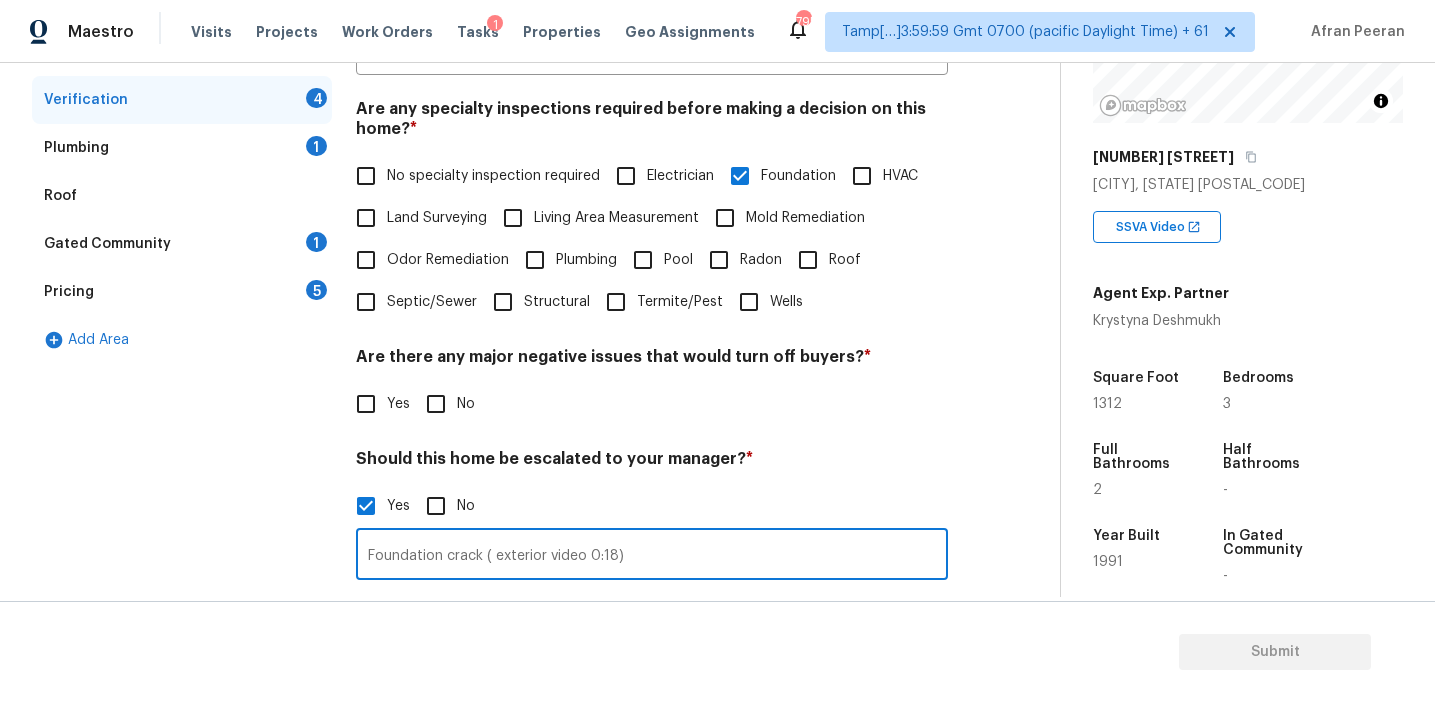 type on "Foundation crack ( exterior video 0:18)" 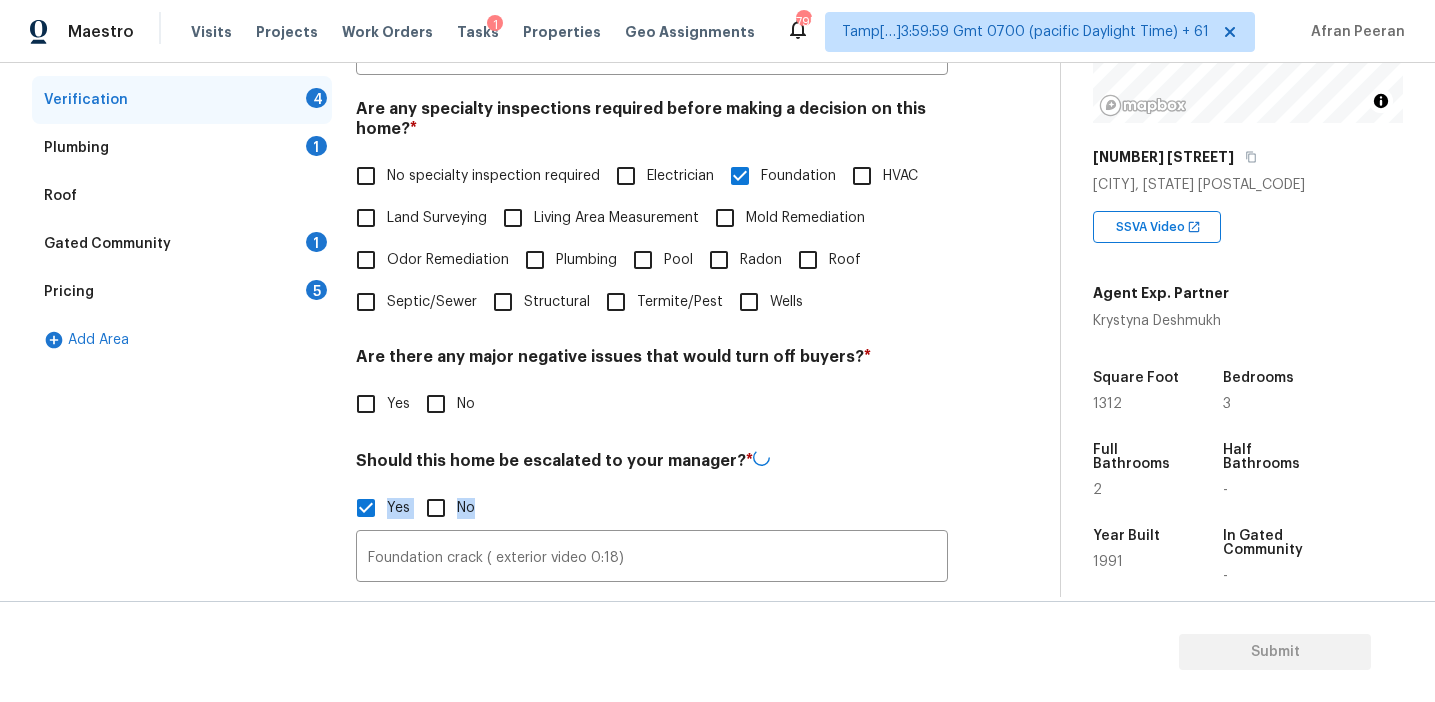 click on "Yes No" at bounding box center (652, 508) 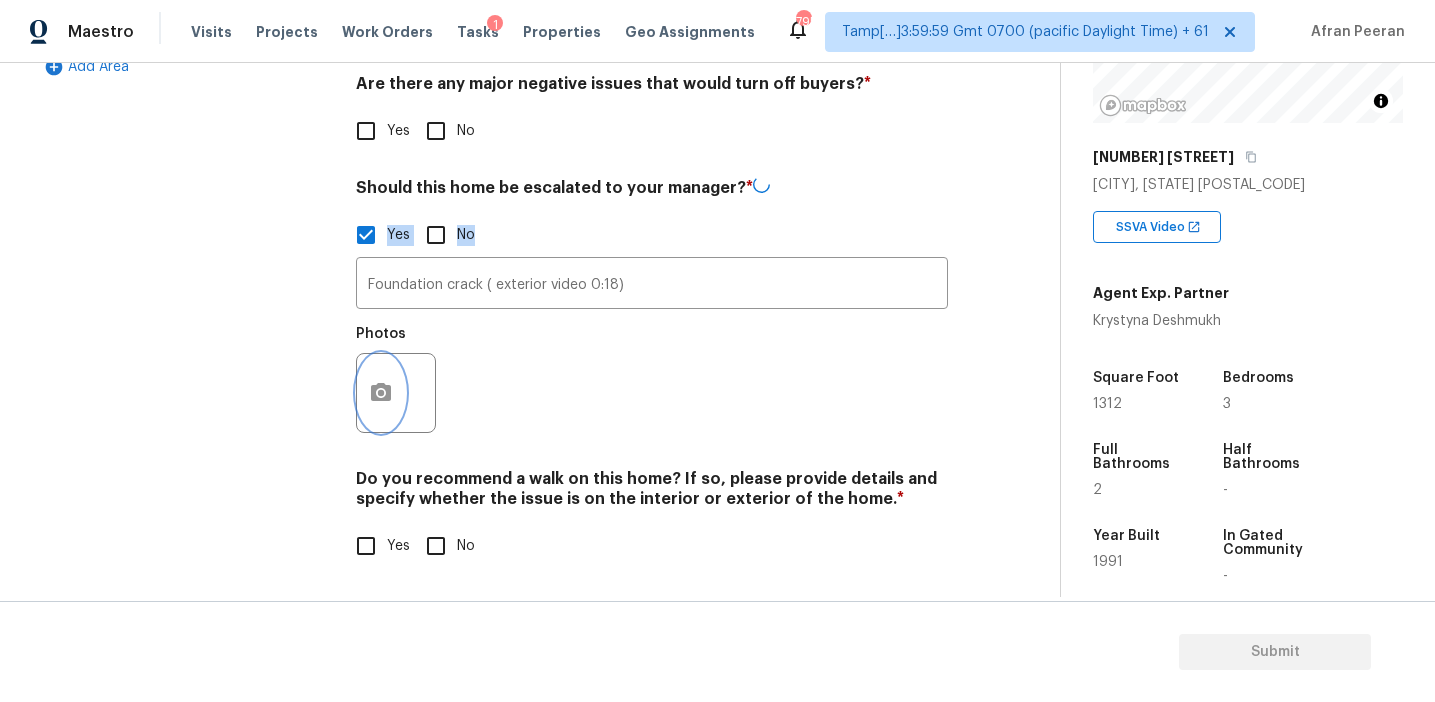 click 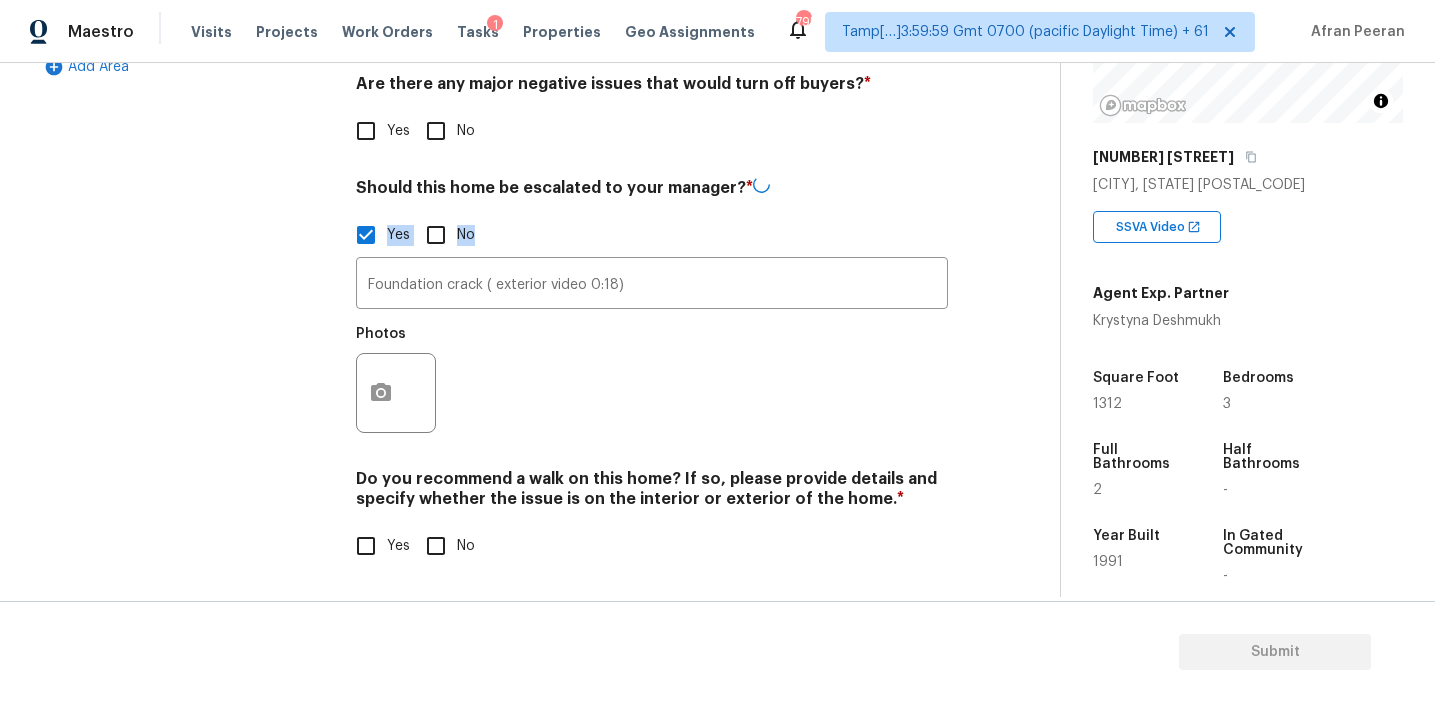scroll, scrollTop: 691, scrollLeft: 0, axis: vertical 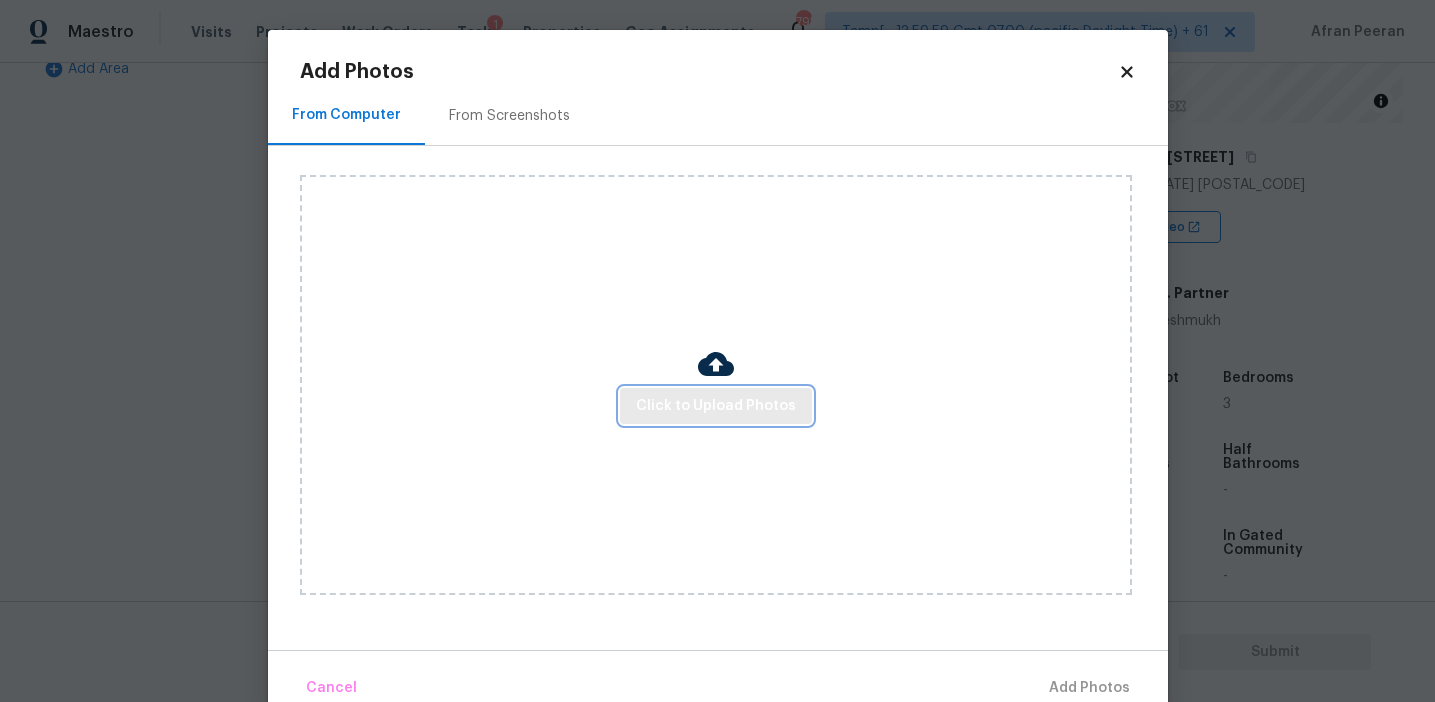 click on "Click to Upload Photos" at bounding box center [716, 406] 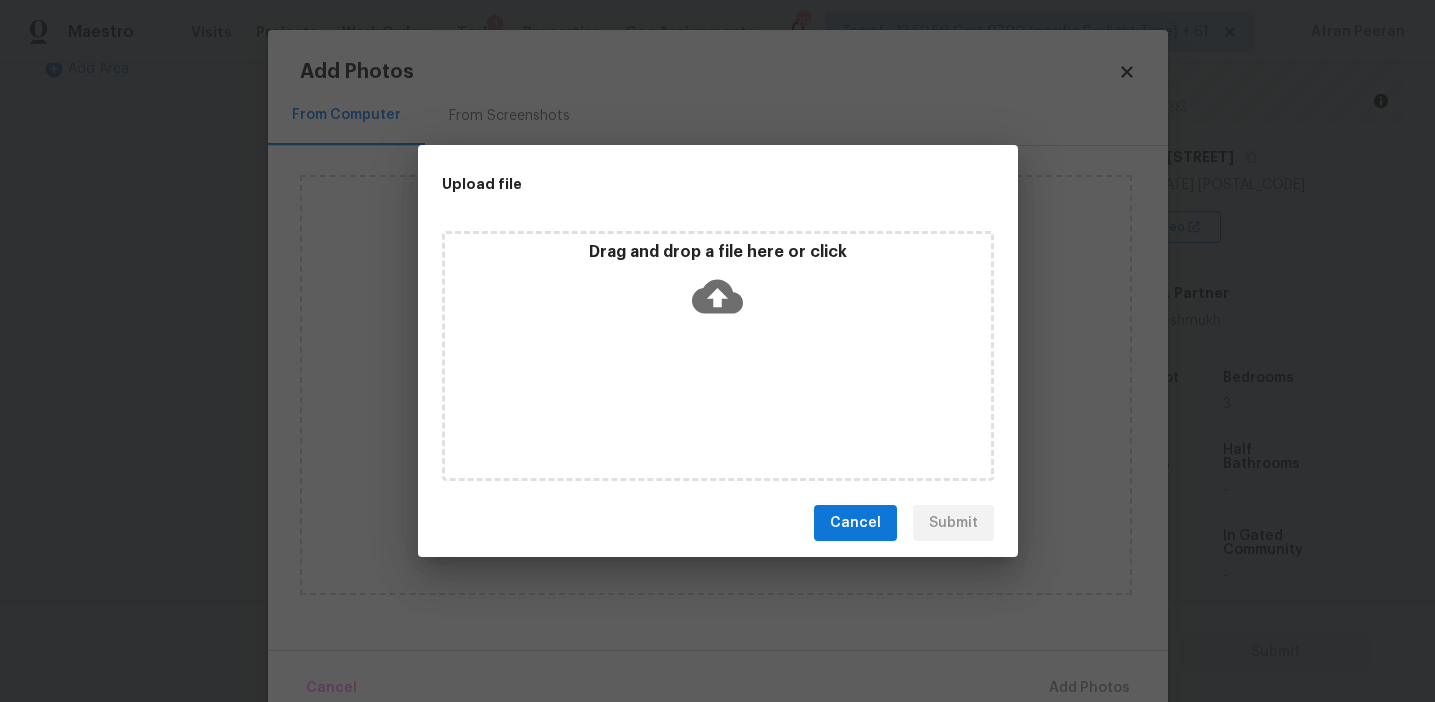 click on "Drag and drop a file here or click" at bounding box center (718, 285) 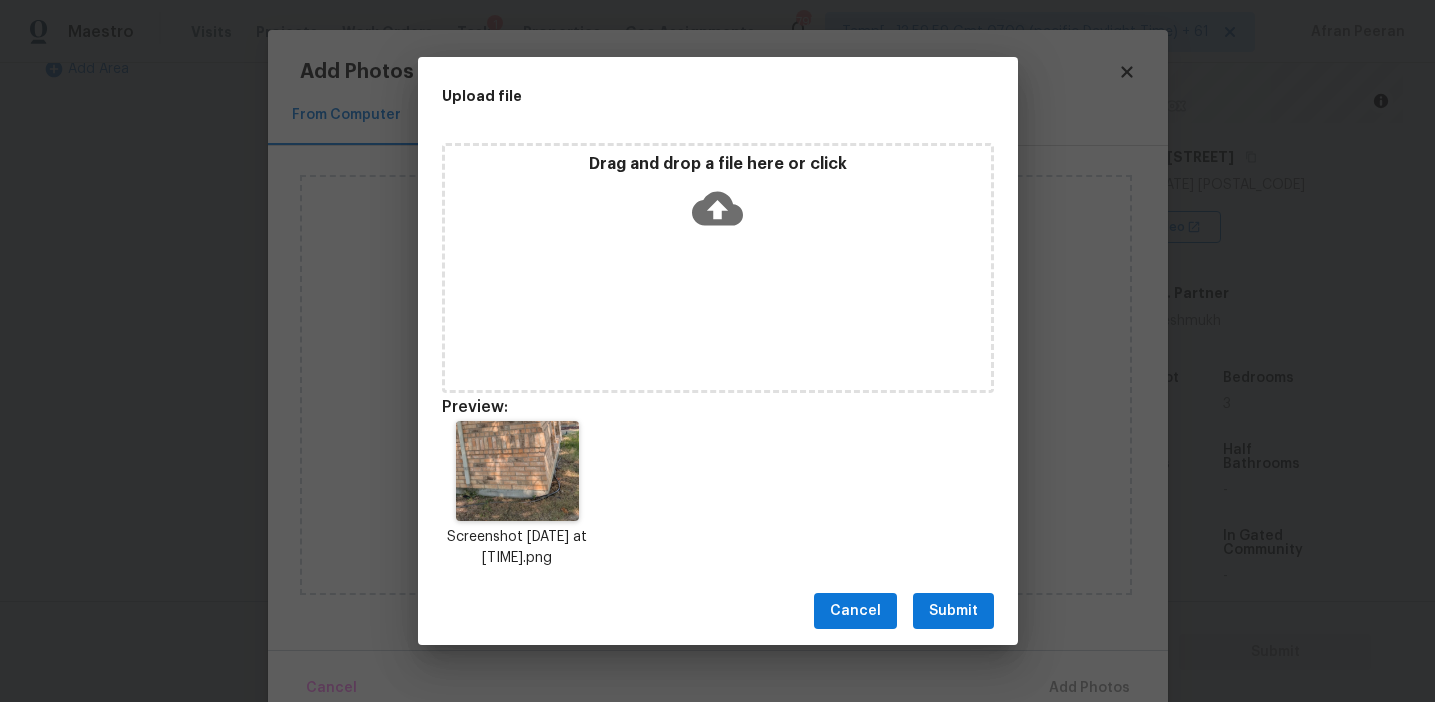 click on "Submit" at bounding box center (953, 611) 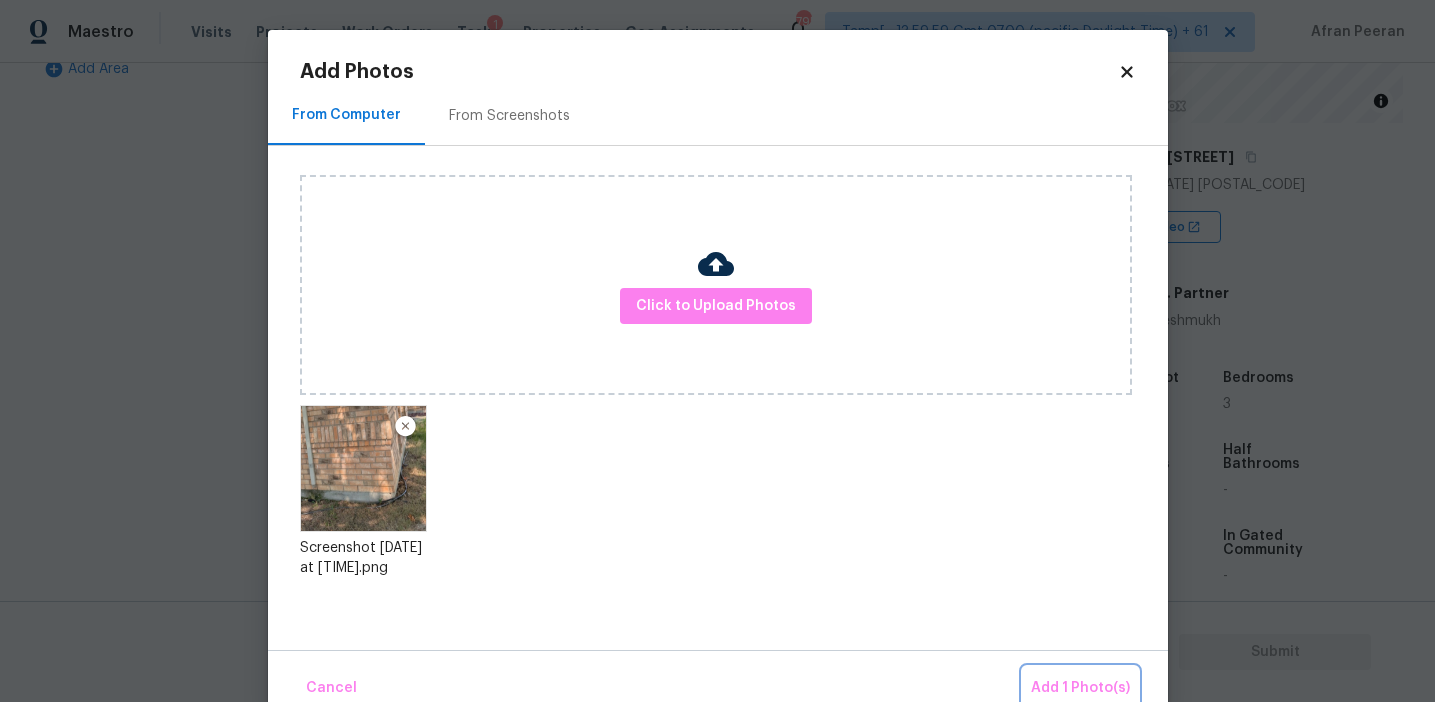 click on "Add 1 Photo(s)" at bounding box center (1080, 688) 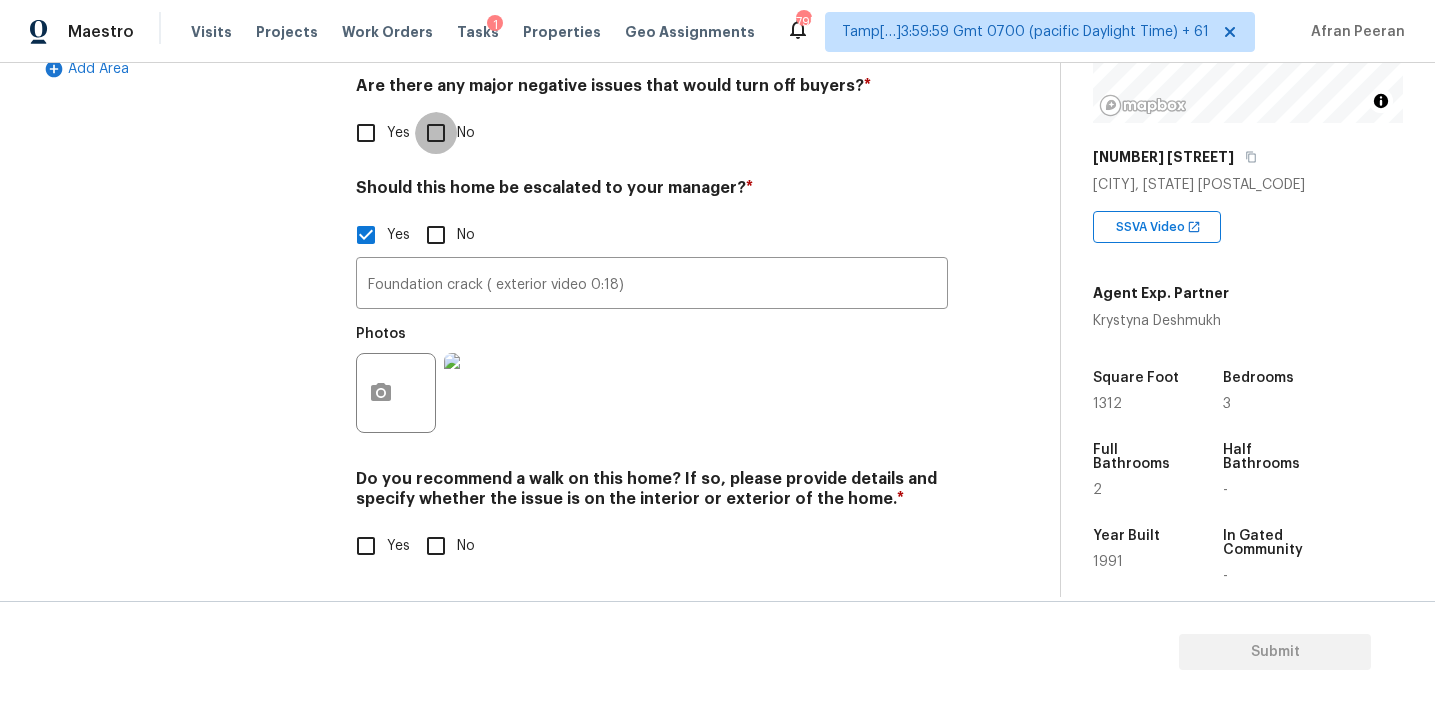 click on "No" at bounding box center (436, 133) 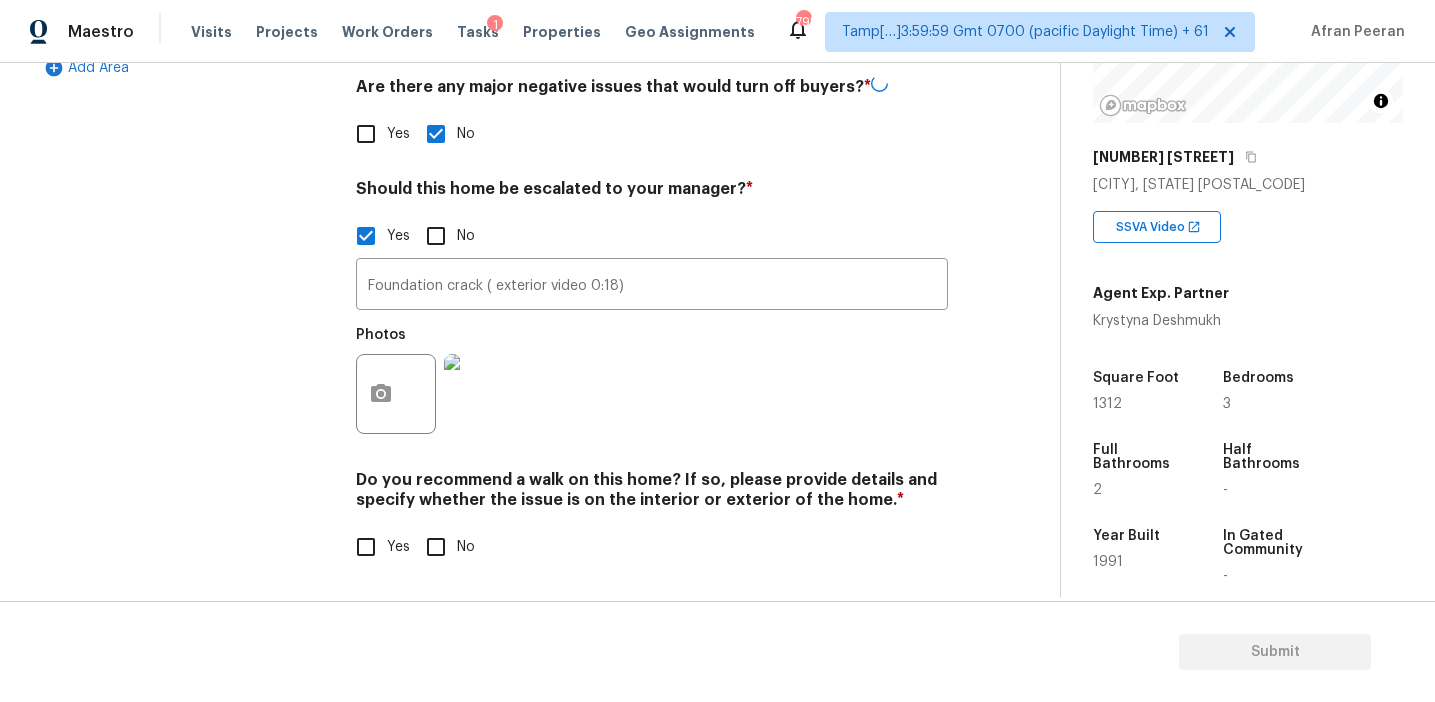 click on "No" at bounding box center (436, 547) 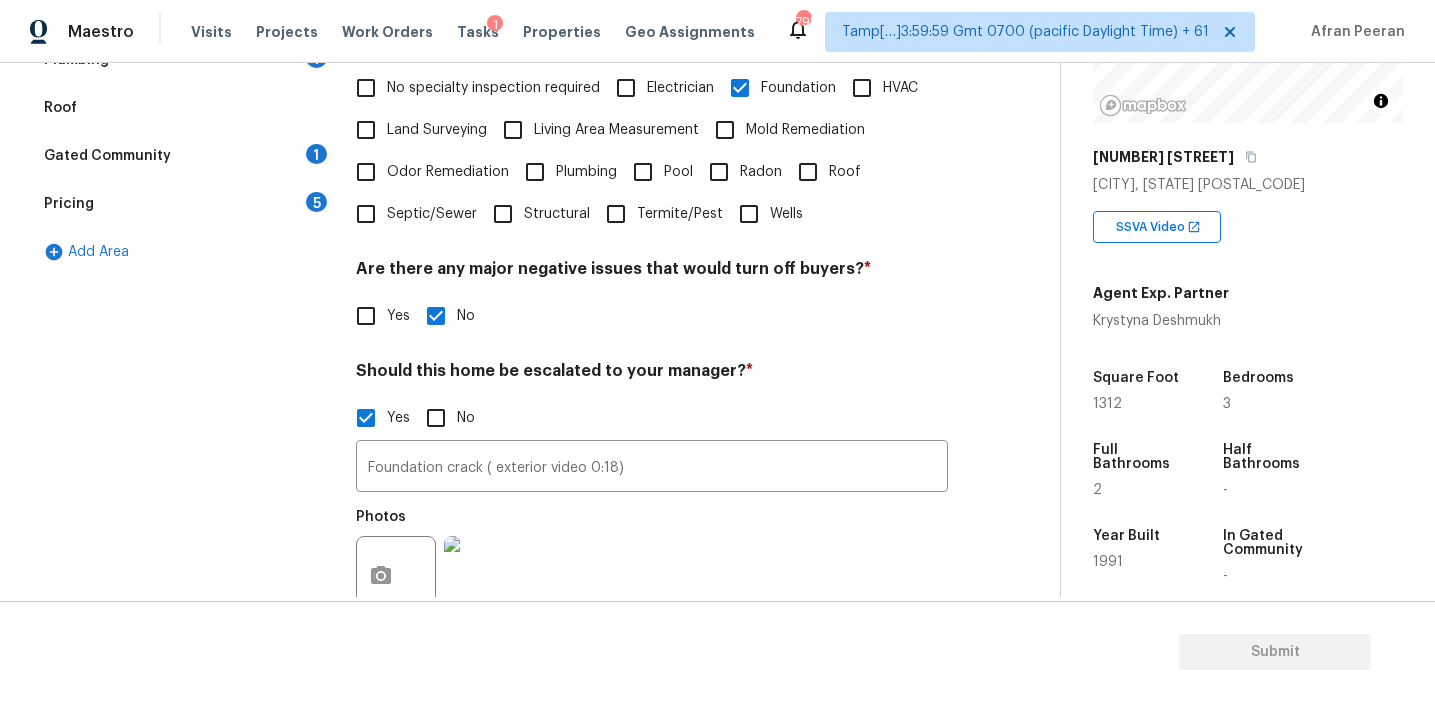 scroll, scrollTop: 426, scrollLeft: 0, axis: vertical 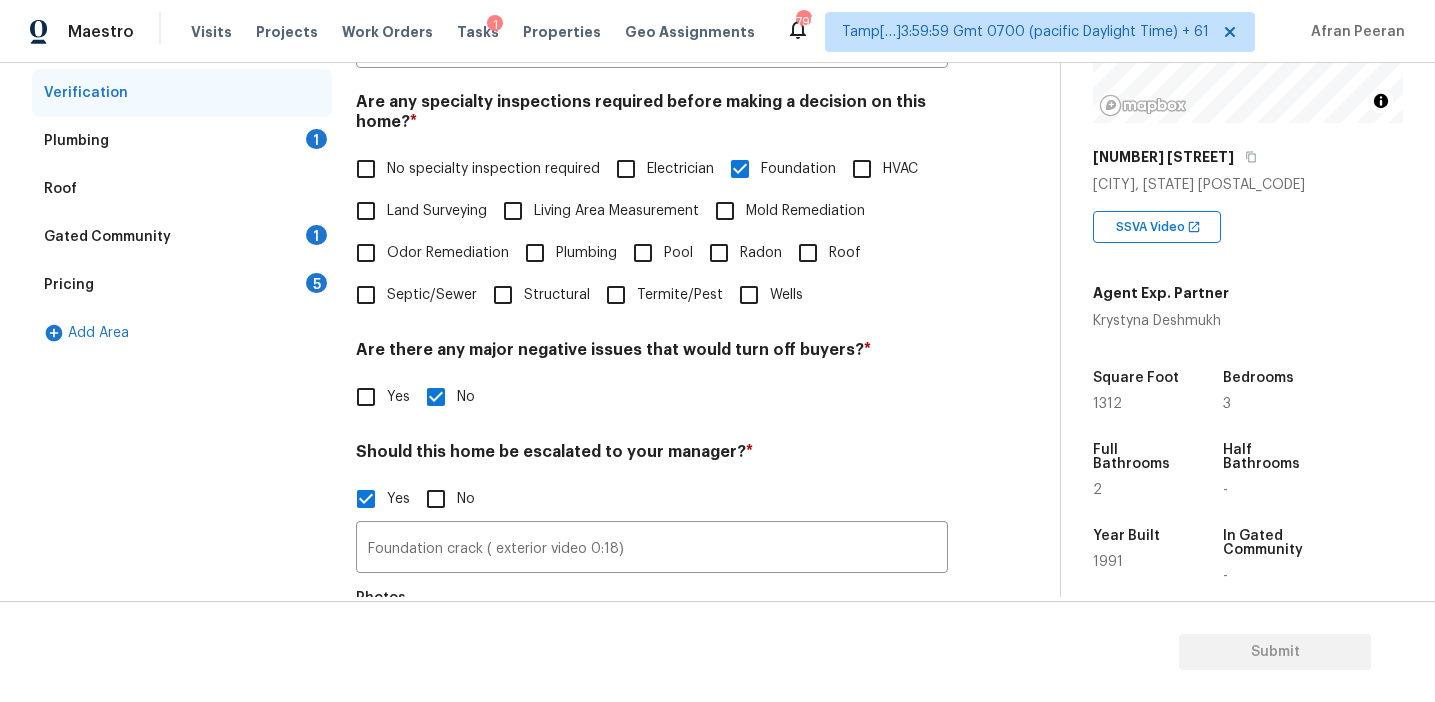 click on "Pricing 5" at bounding box center [182, 285] 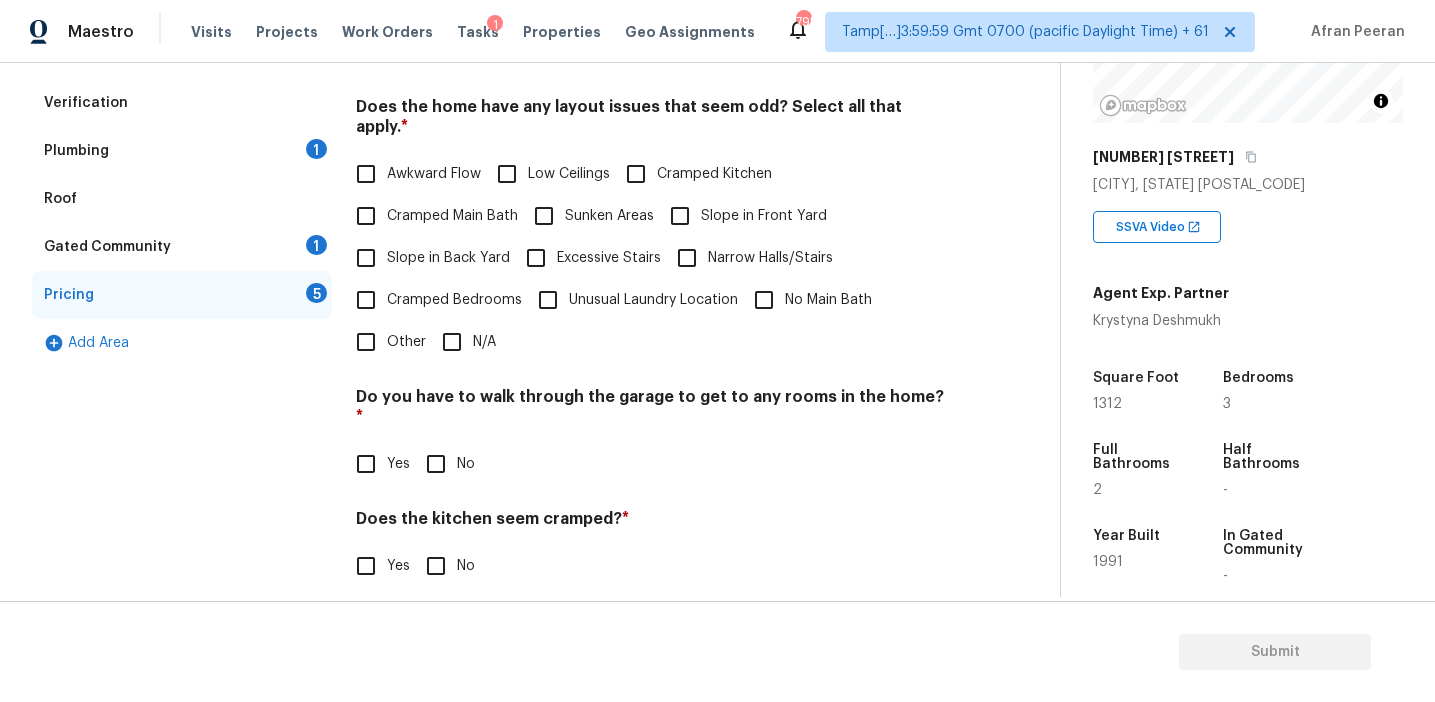 click on "Awkward Flow" at bounding box center (434, 174) 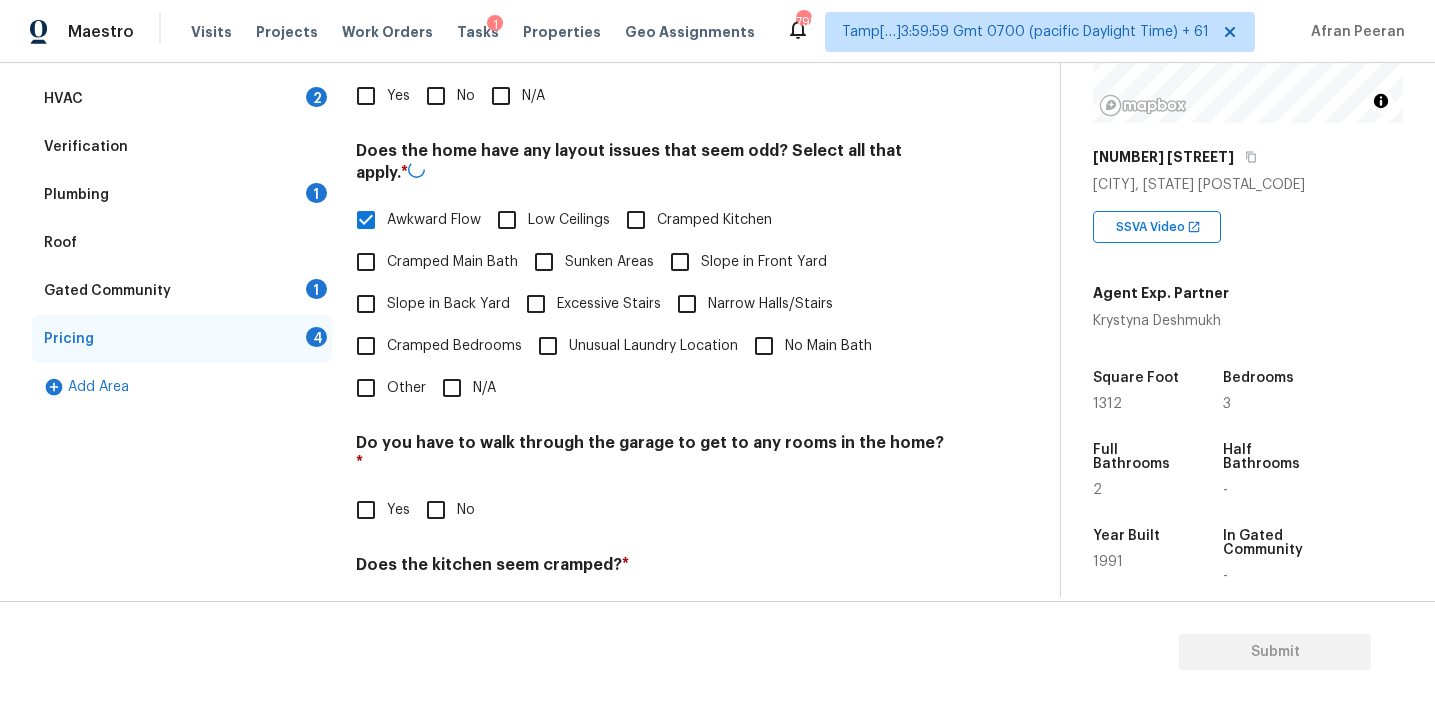 scroll, scrollTop: 321, scrollLeft: 0, axis: vertical 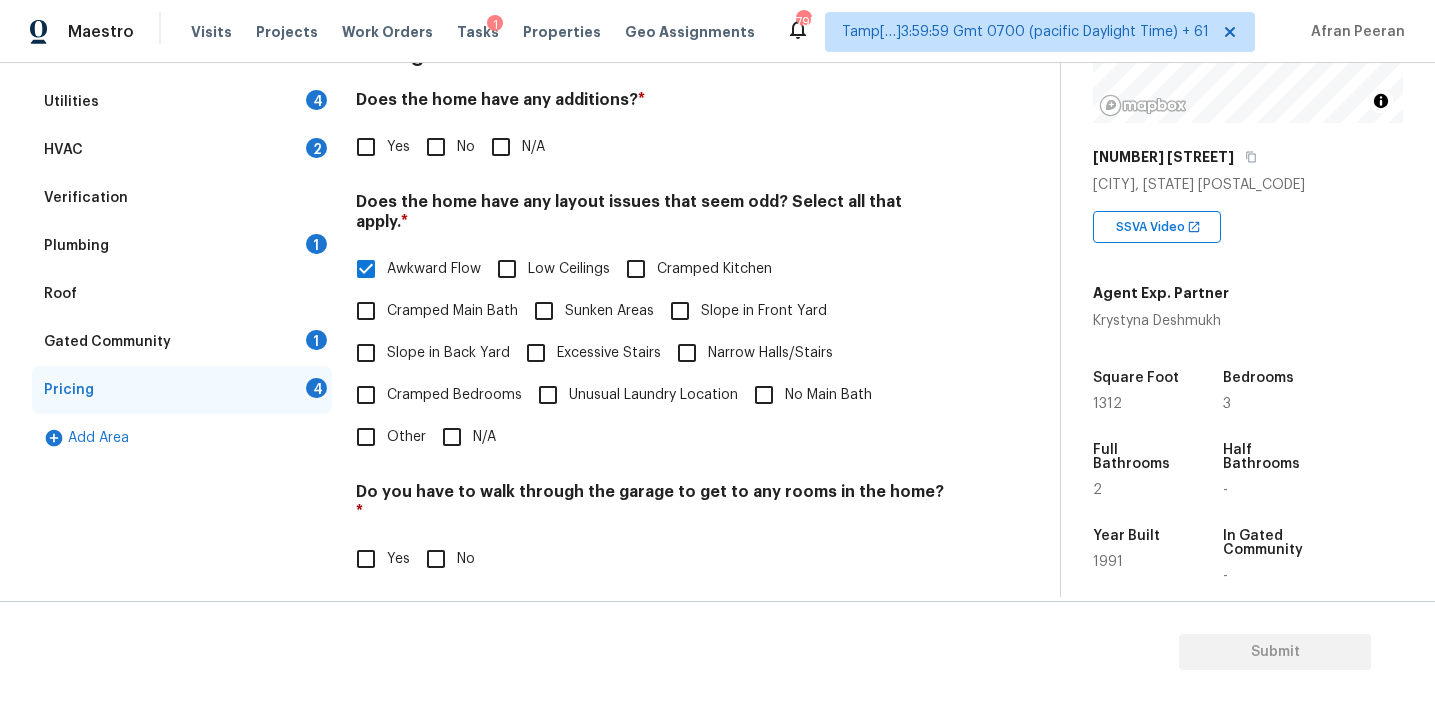 click on "No" at bounding box center (436, 147) 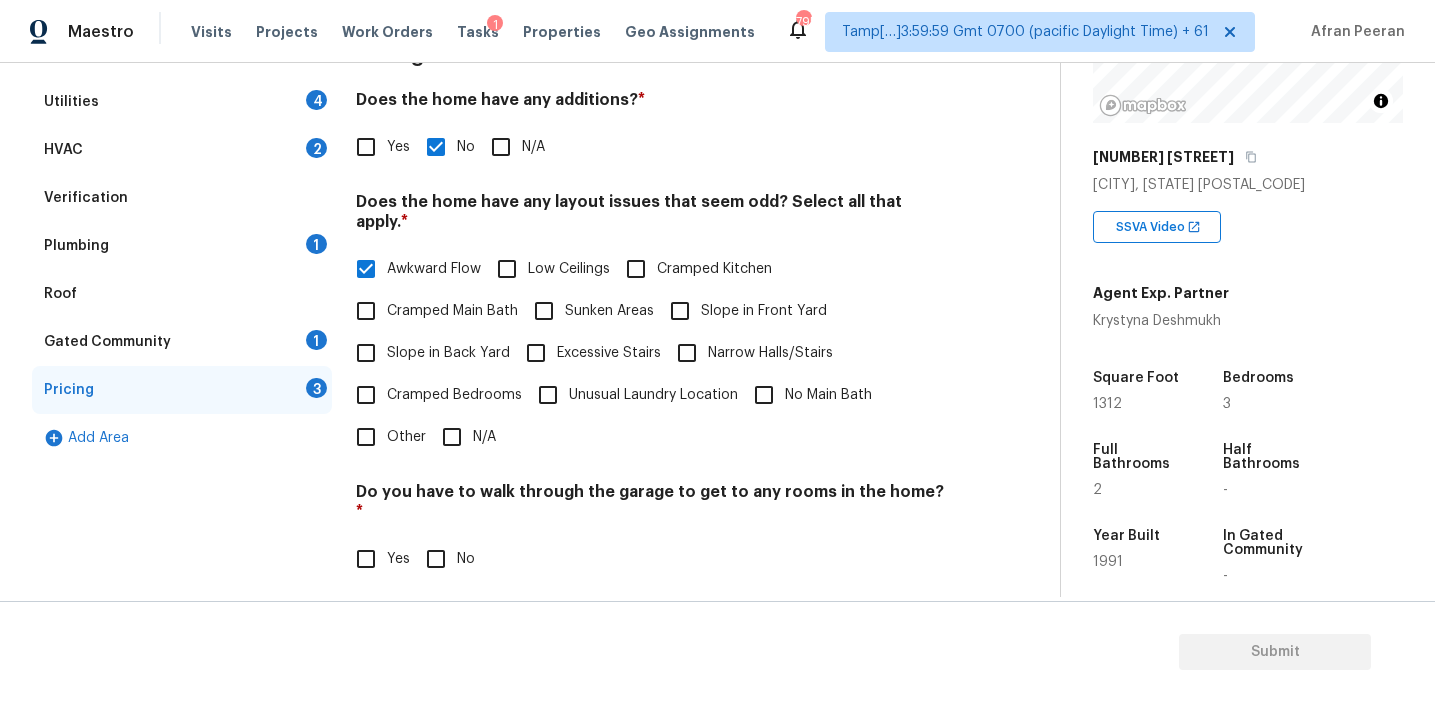 click on "Cramped Bedrooms" at bounding box center [454, 395] 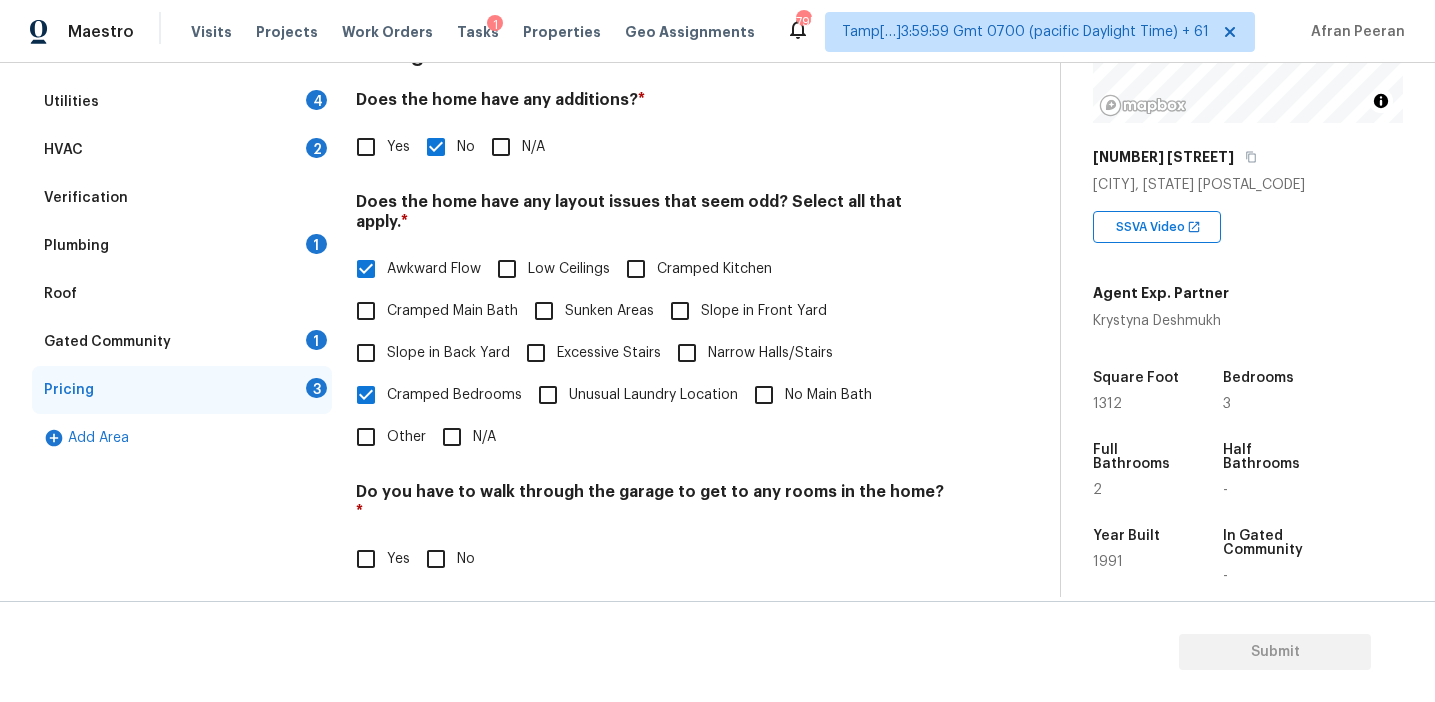click on "Cramped Main Bath" at bounding box center [452, 311] 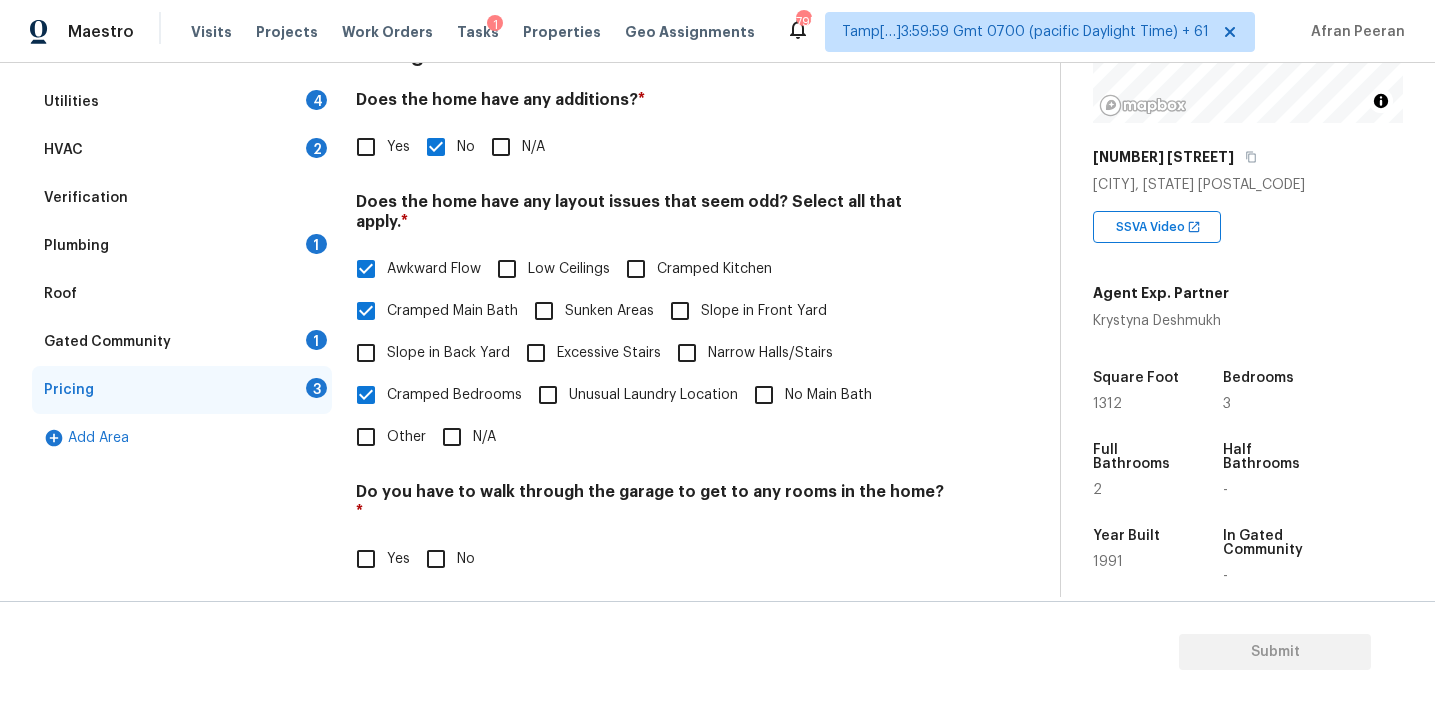 click on "No" at bounding box center (436, 559) 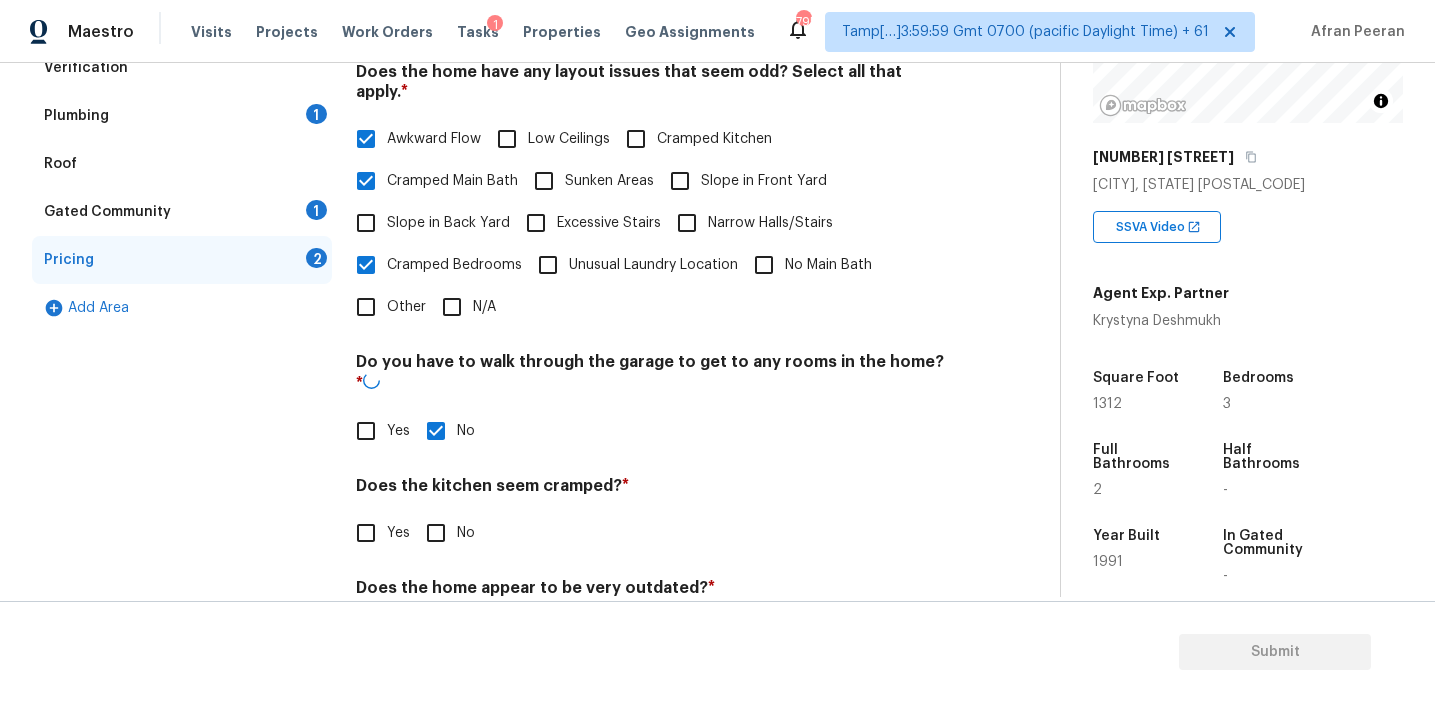 scroll, scrollTop: 498, scrollLeft: 0, axis: vertical 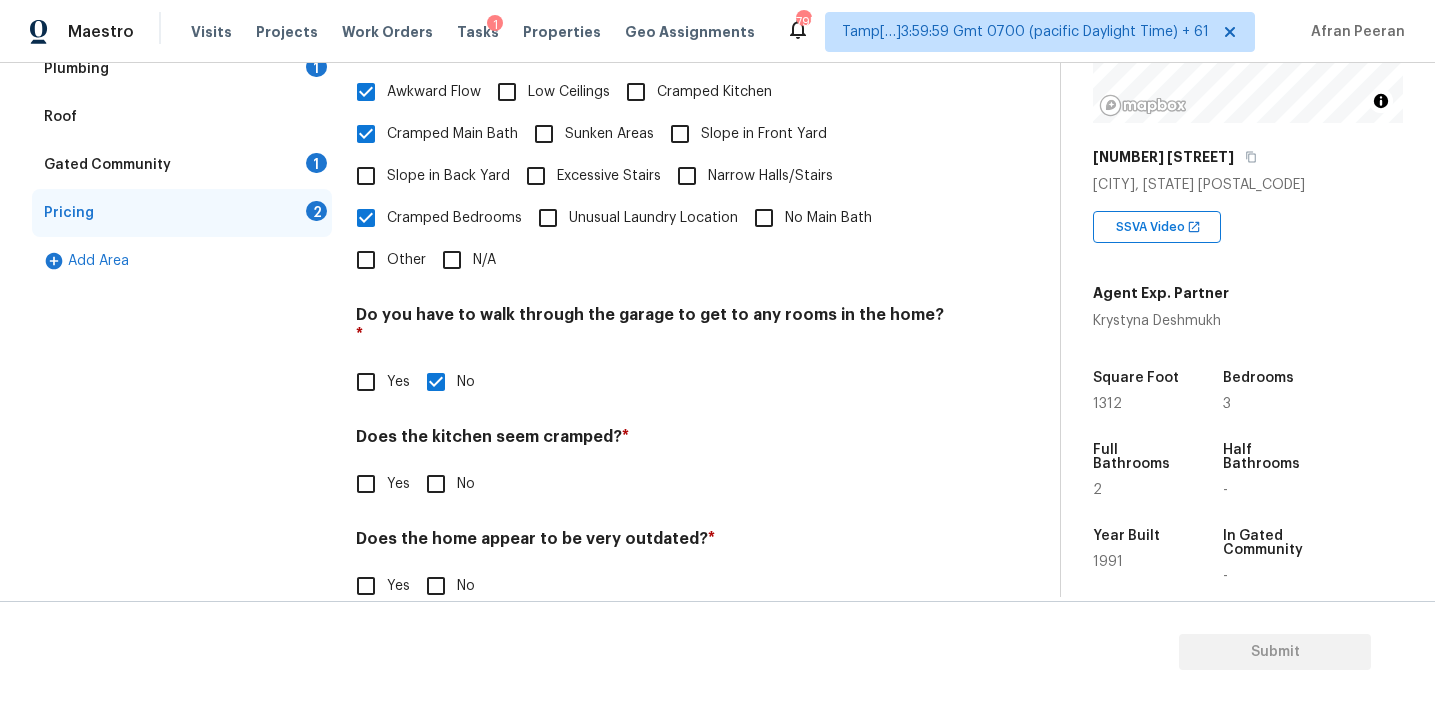 click on "No" at bounding box center [436, 484] 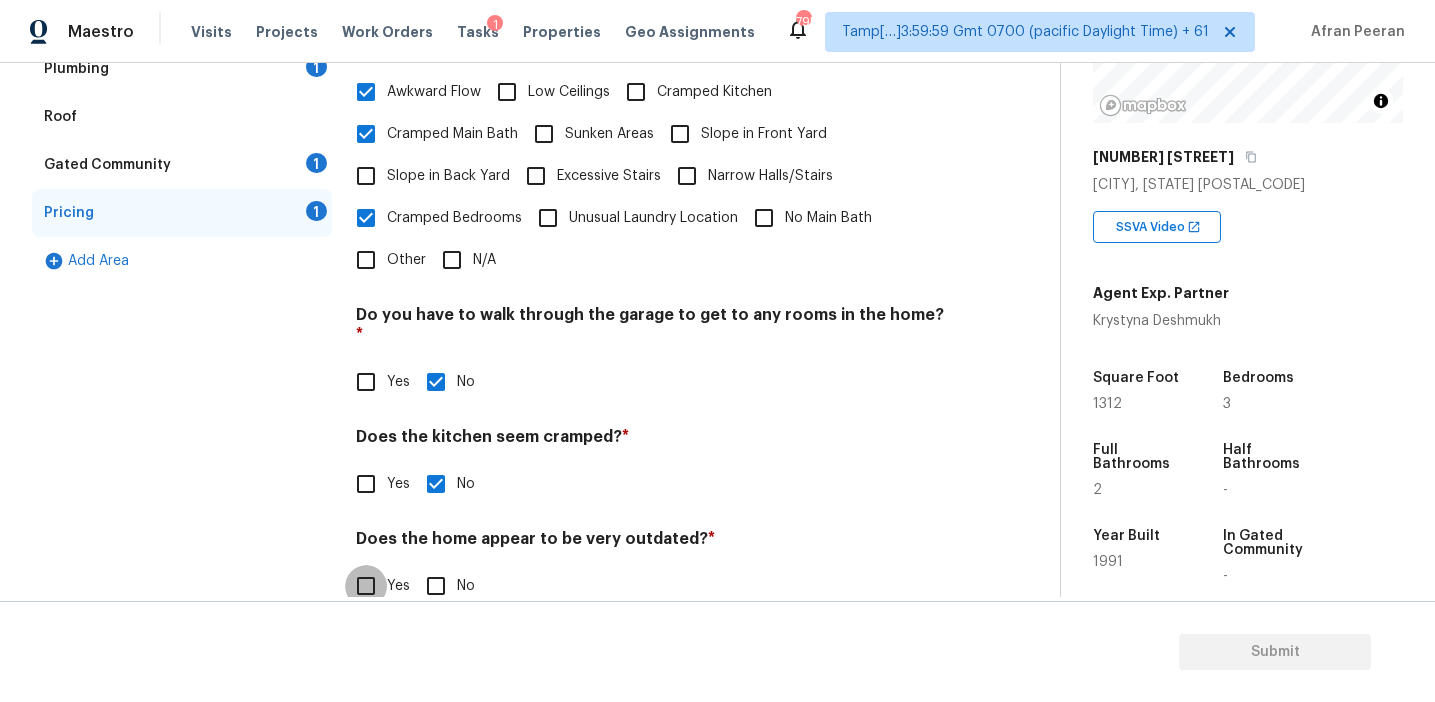 click on "Yes" at bounding box center (366, 586) 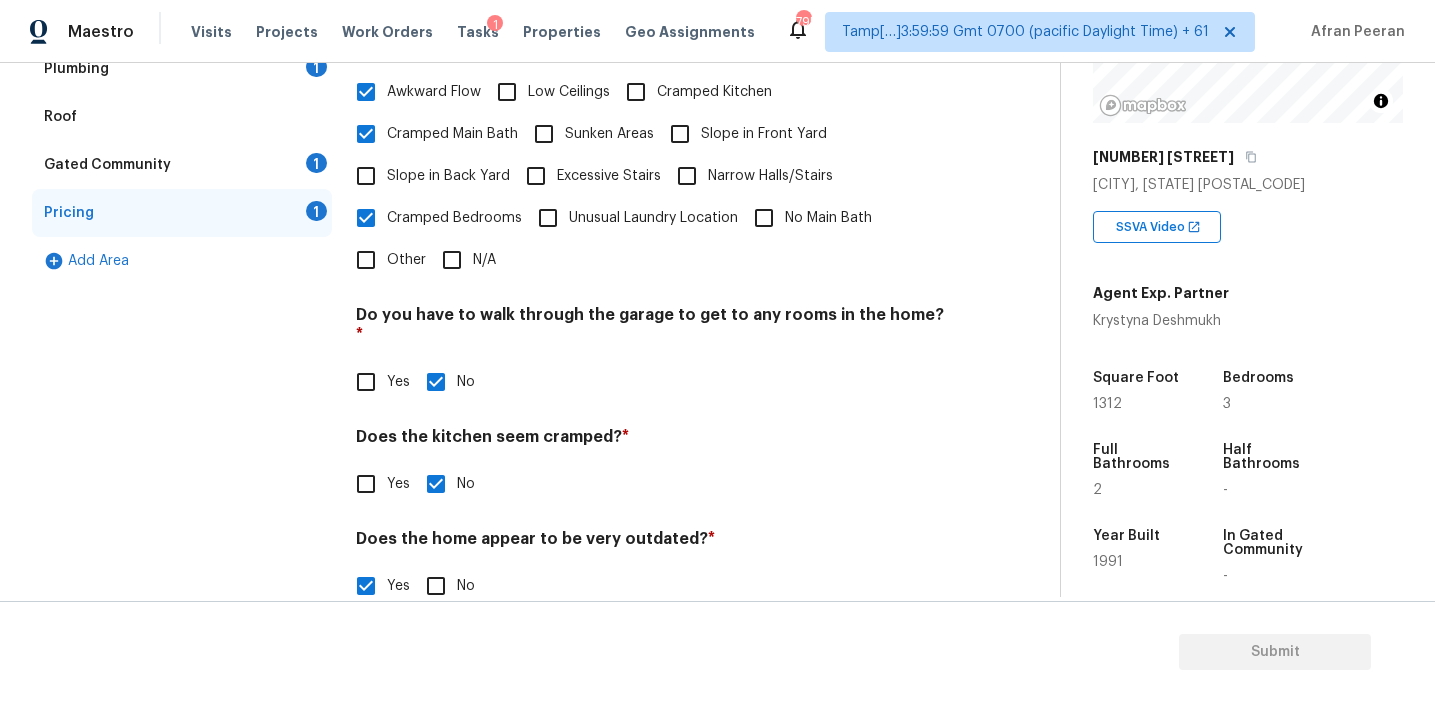 scroll, scrollTop: 551, scrollLeft: 0, axis: vertical 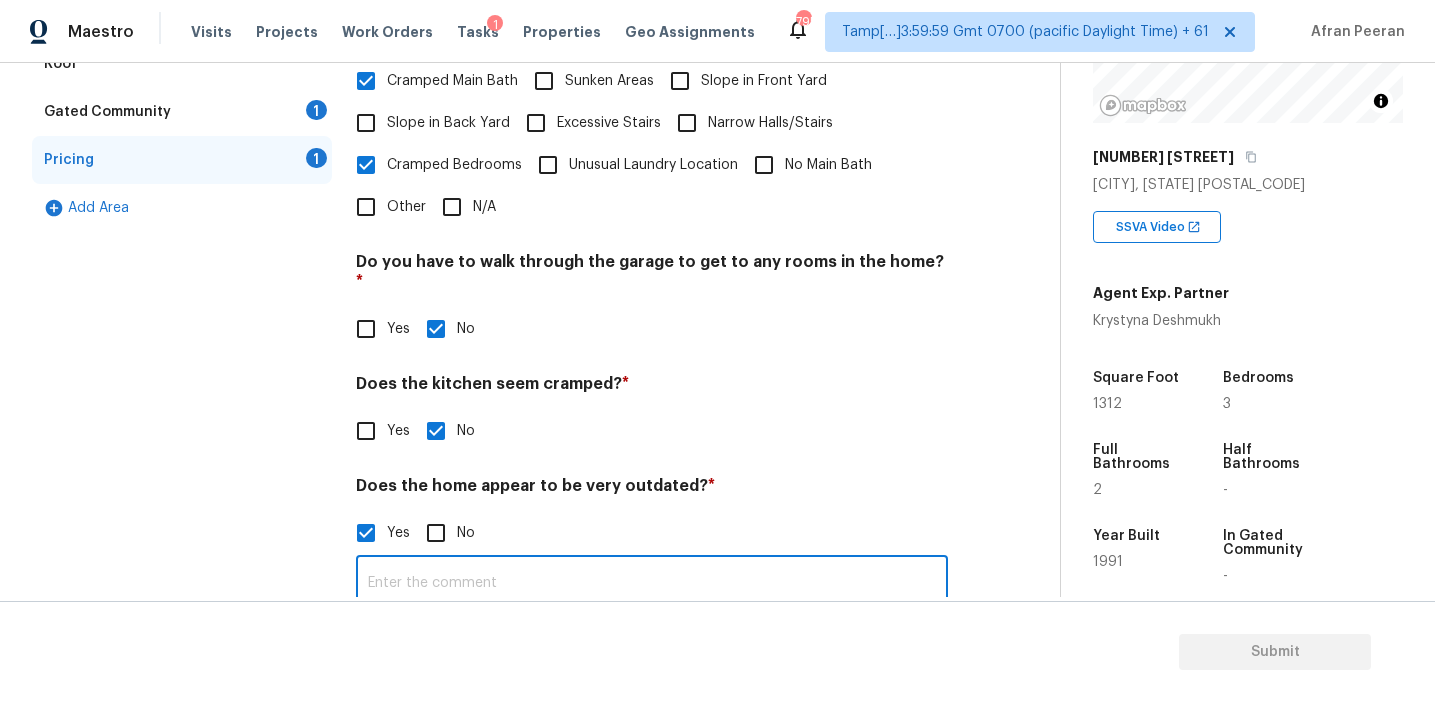 click at bounding box center (652, 583) 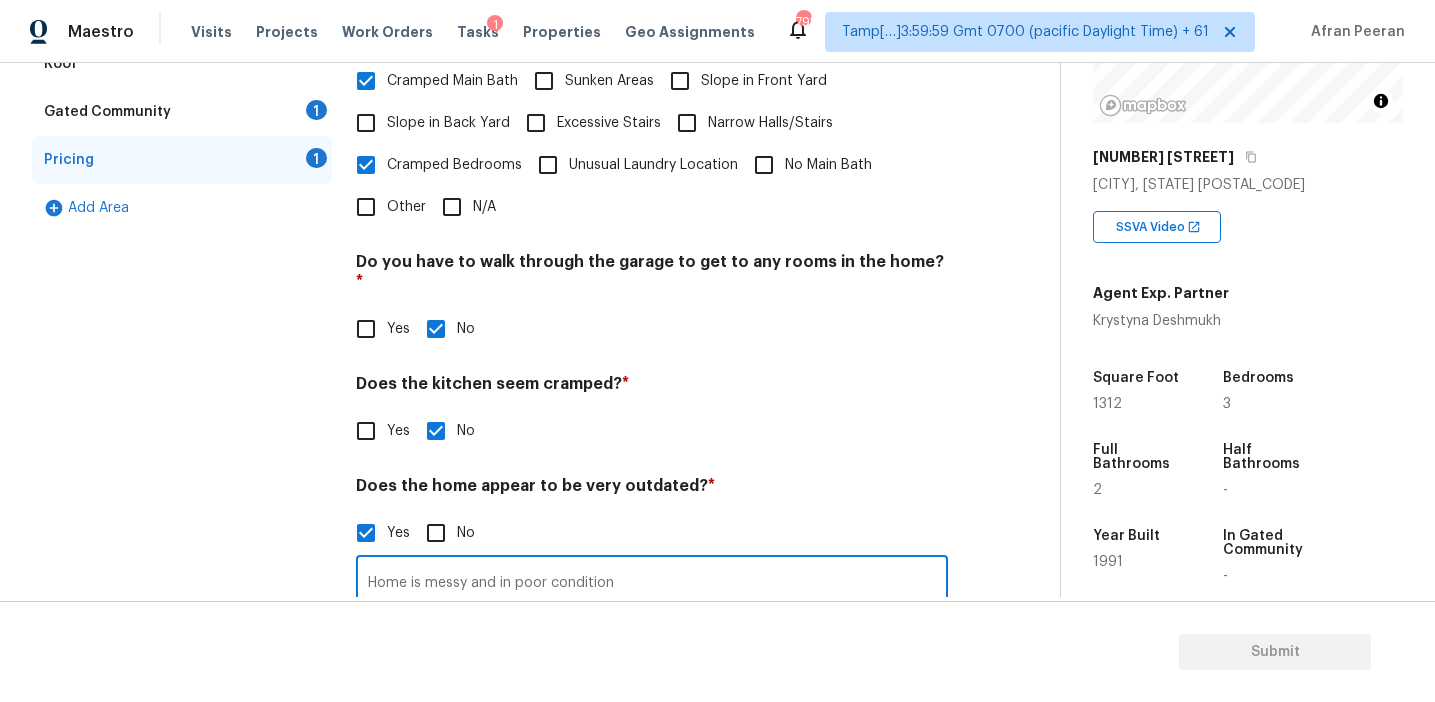 type on "Home is messy and in poor condition" 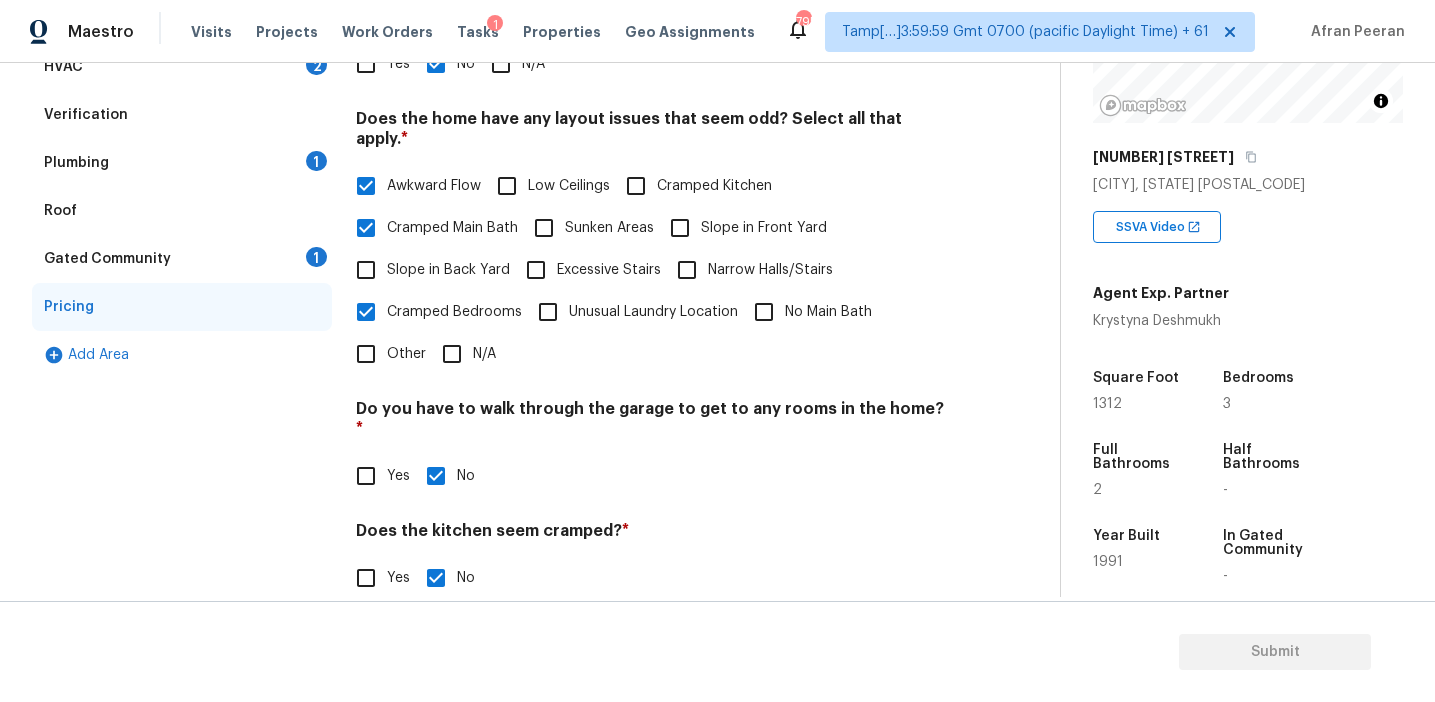 click on "Gated Community 1" at bounding box center (182, 259) 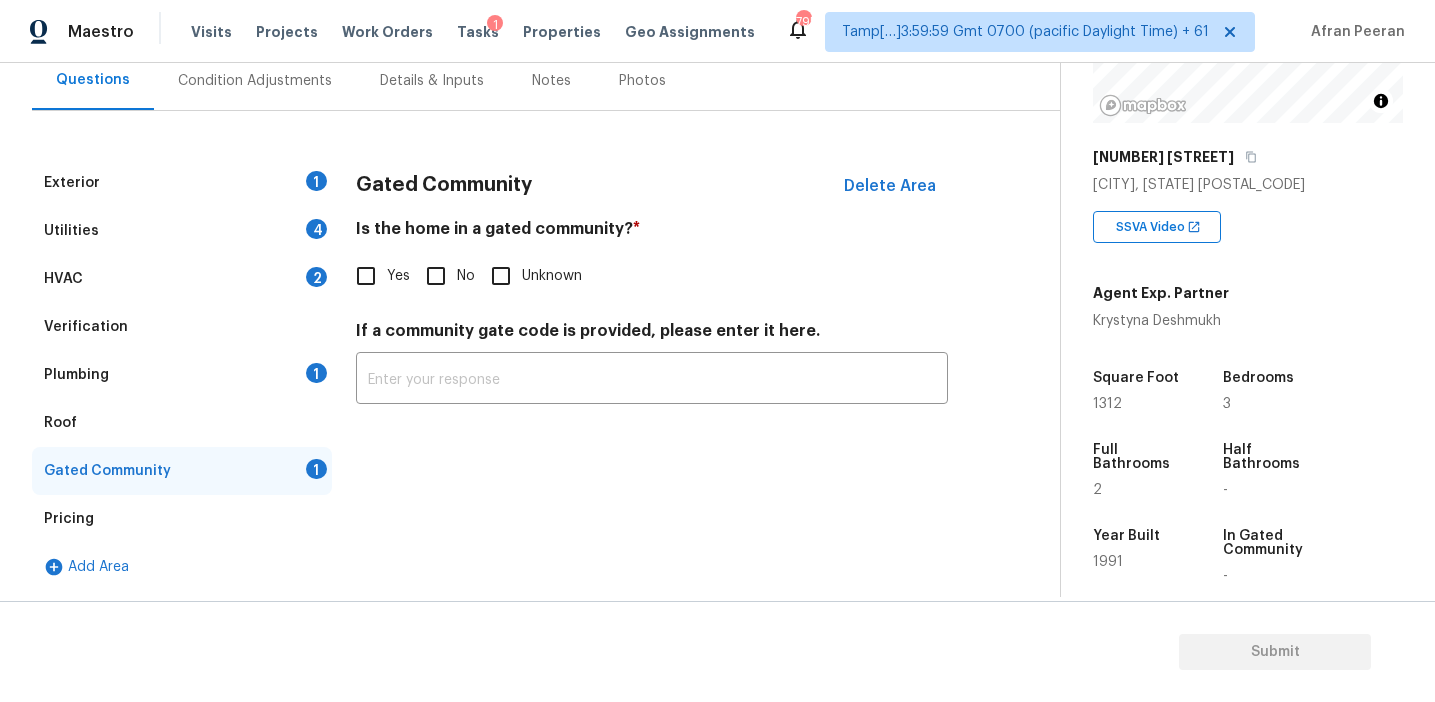 scroll, scrollTop: 192, scrollLeft: 0, axis: vertical 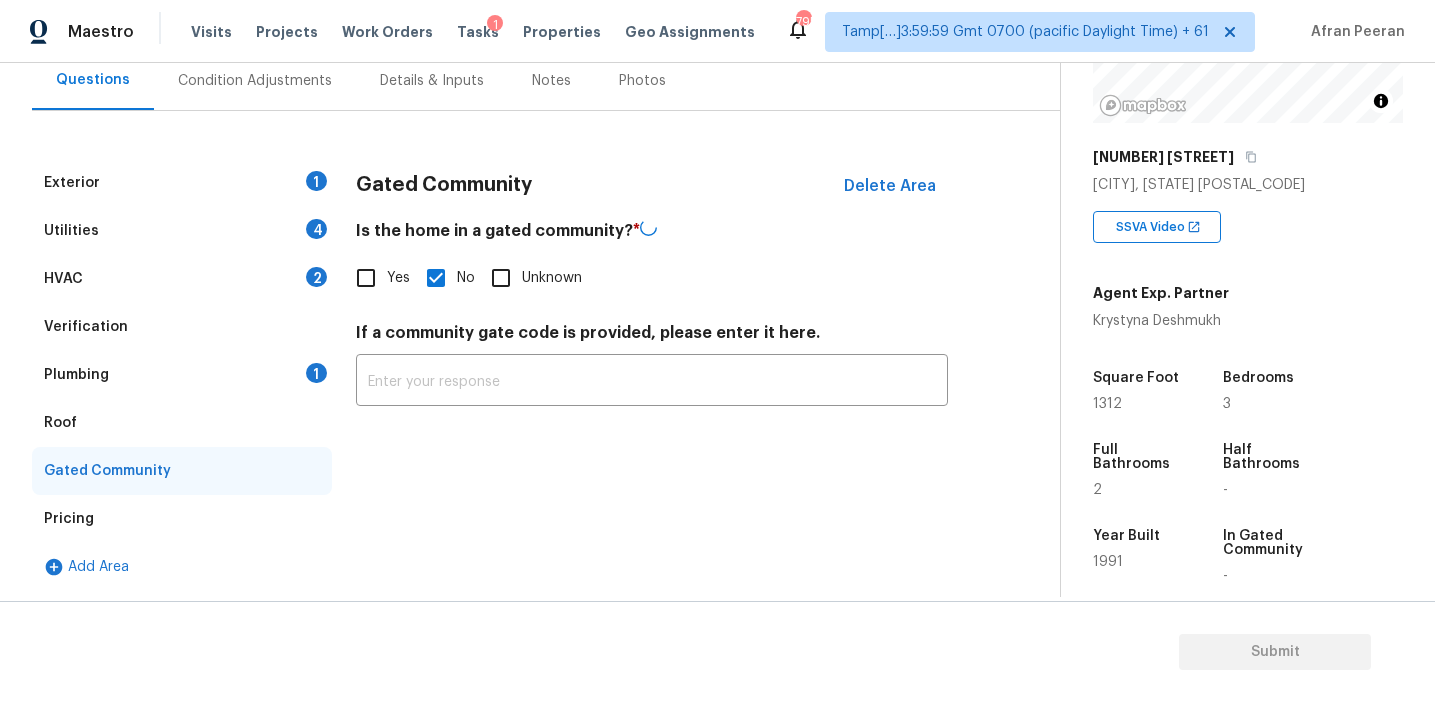 click on "Roof" at bounding box center (182, 423) 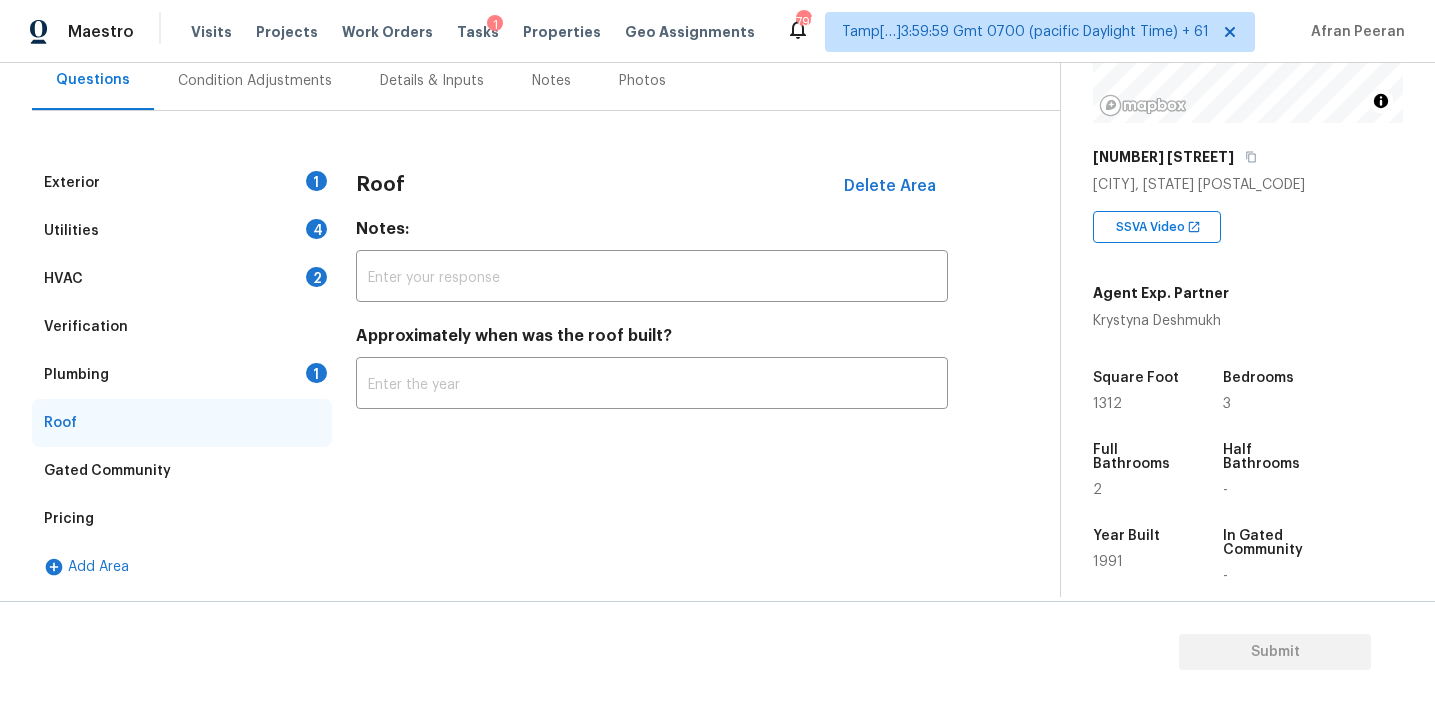 click on "Plumbing 1" at bounding box center (182, 375) 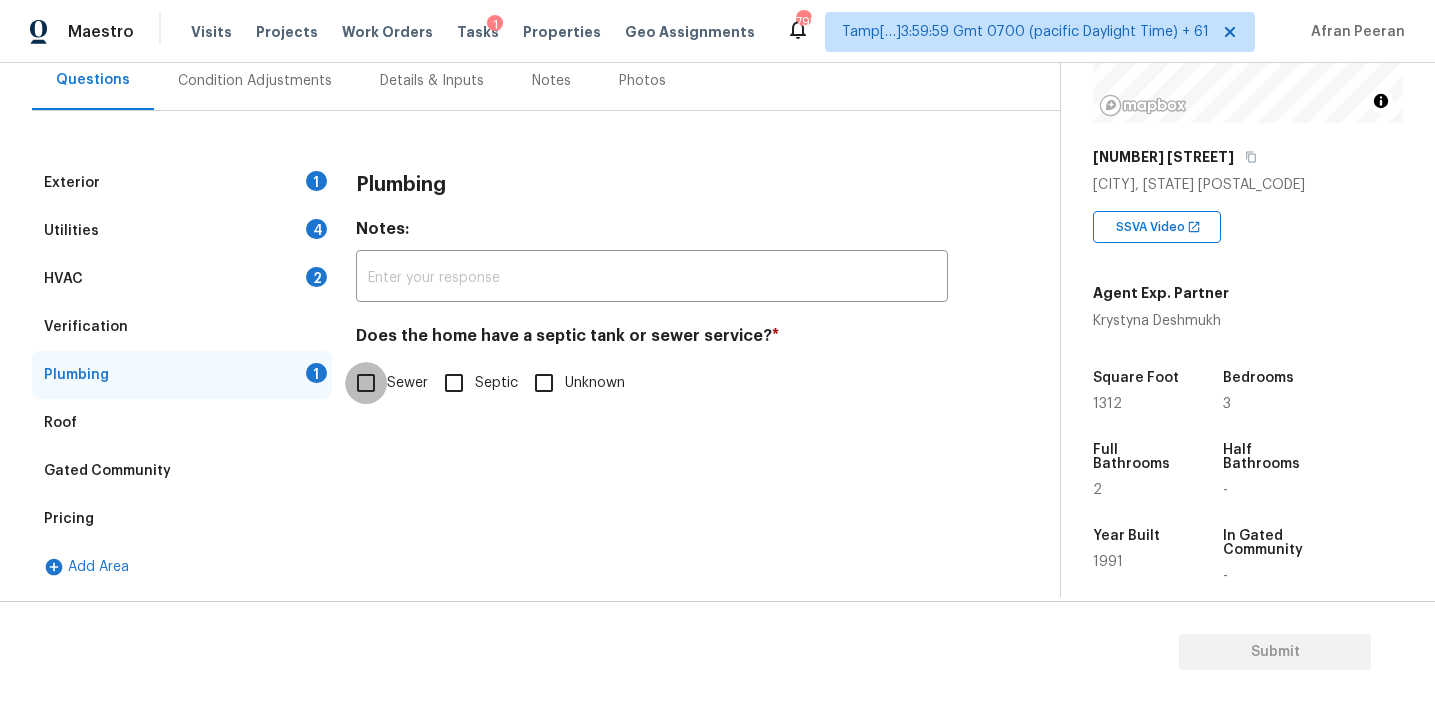 click on "Sewer" at bounding box center (366, 383) 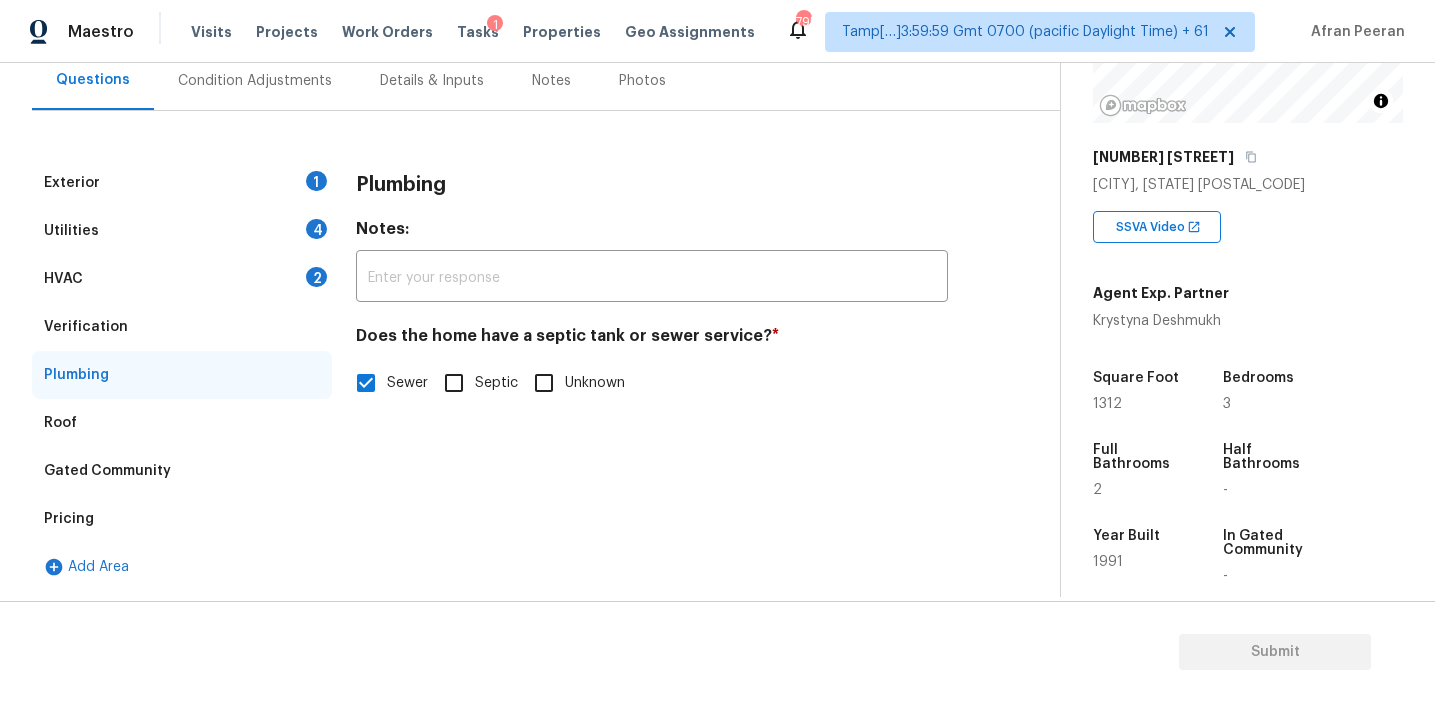 click on "Verification" at bounding box center (182, 327) 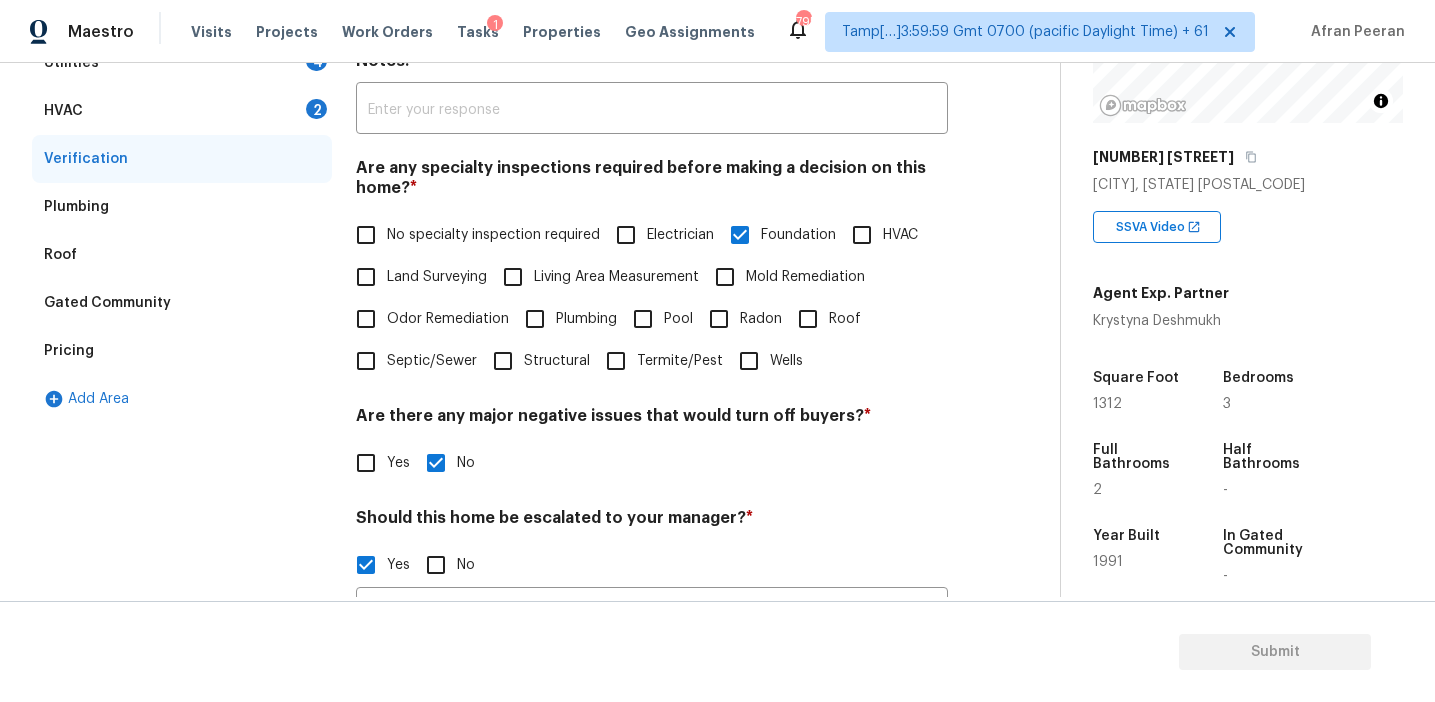scroll, scrollTop: 322, scrollLeft: 0, axis: vertical 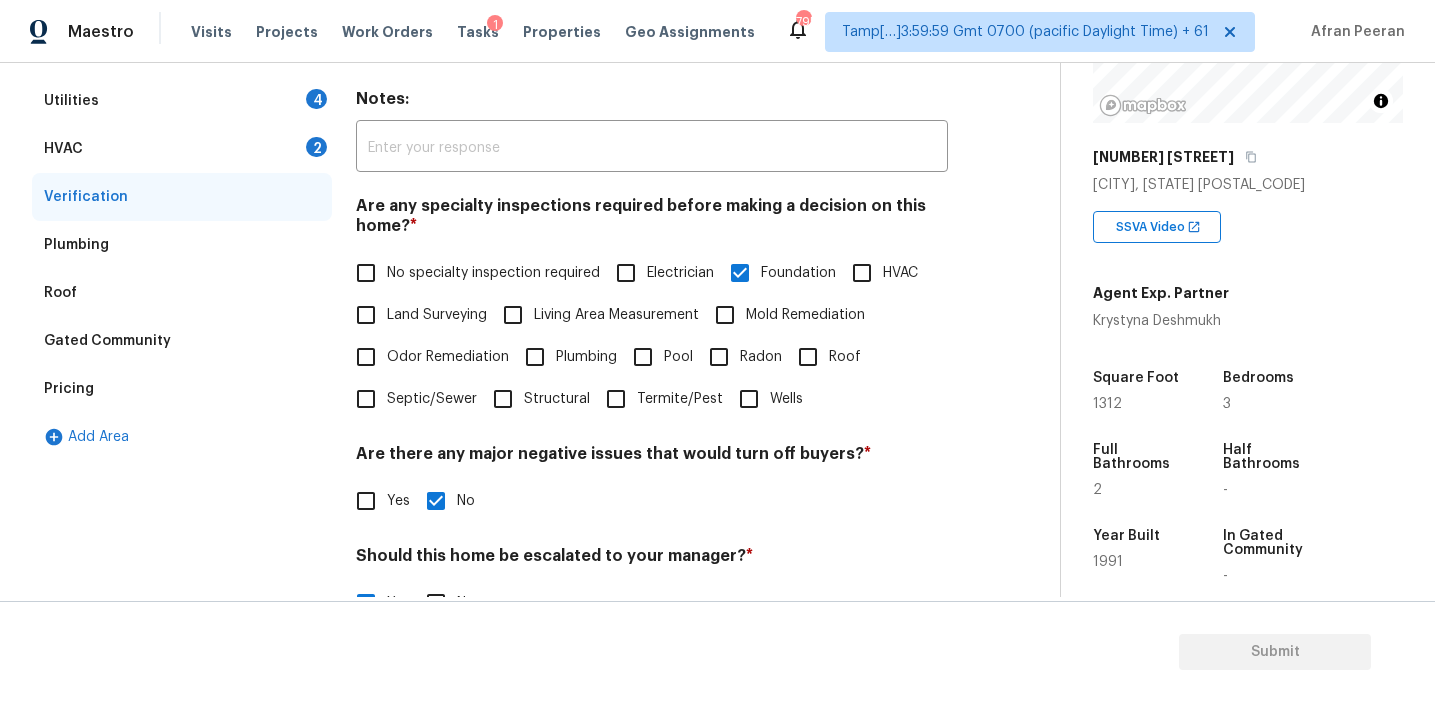 click on "HVAC 2" at bounding box center (182, 149) 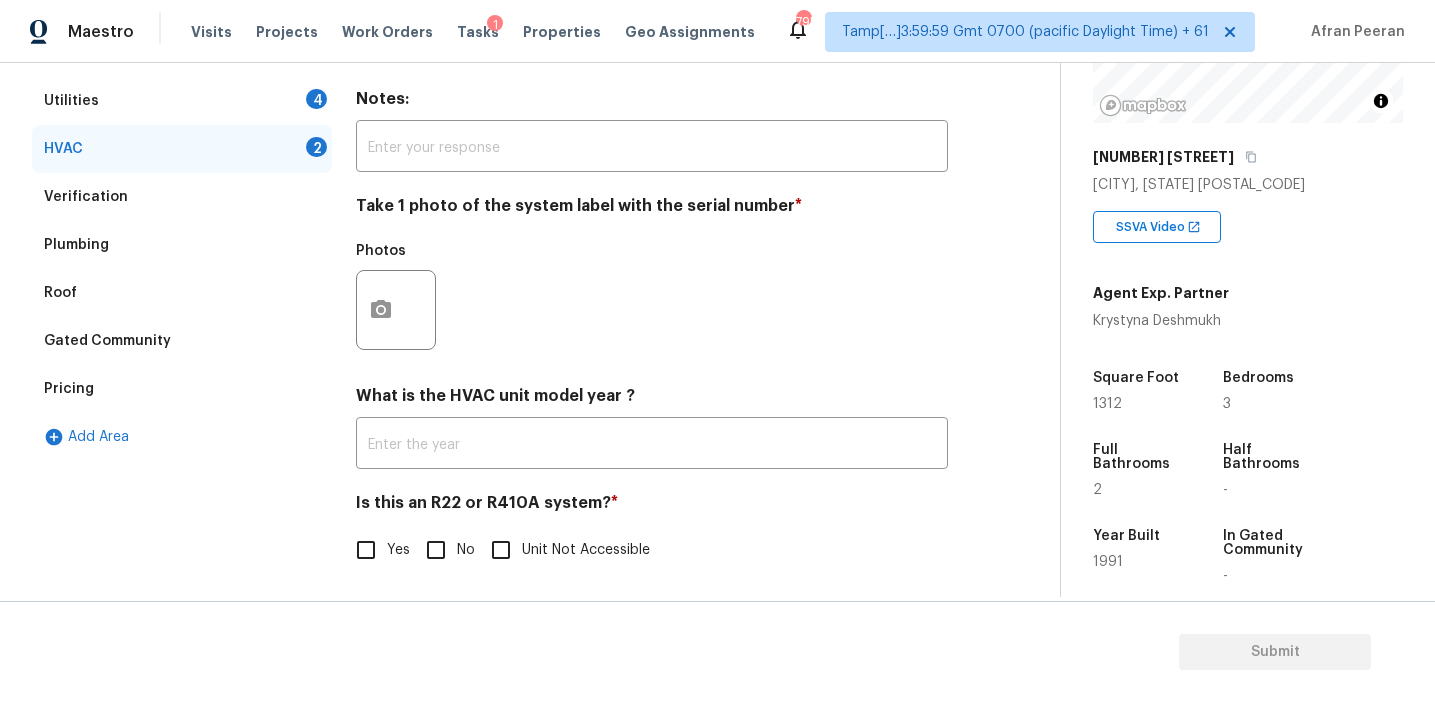 click on "No" at bounding box center [436, 550] 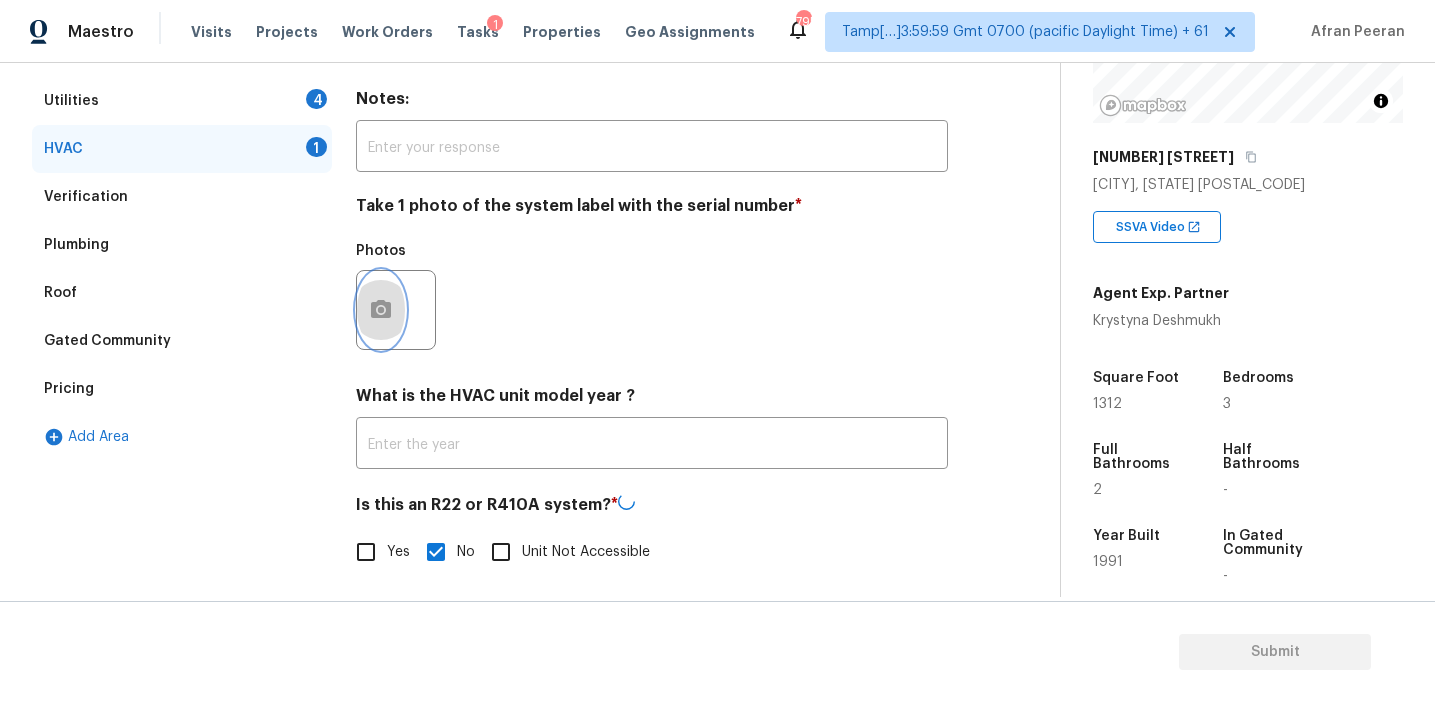 click at bounding box center (381, 310) 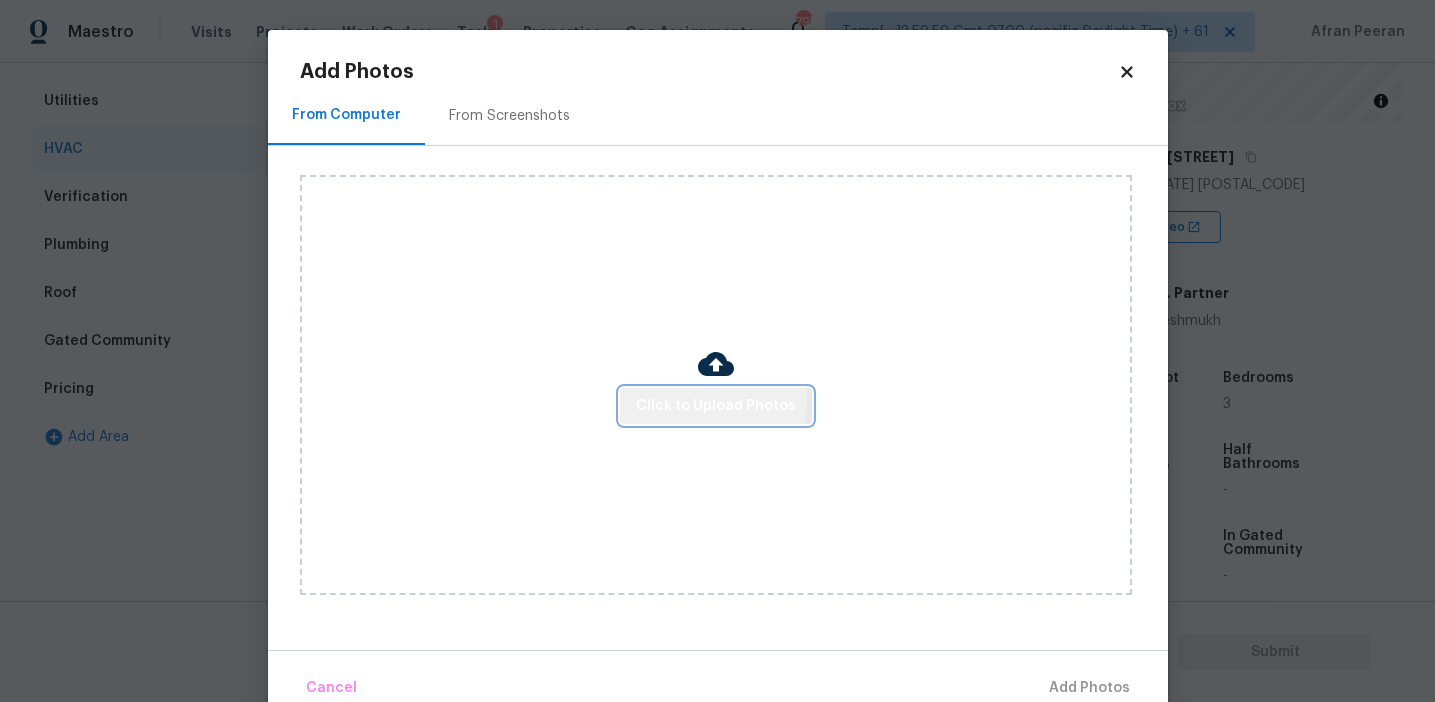 click on "Click to Upload Photos" at bounding box center [716, 406] 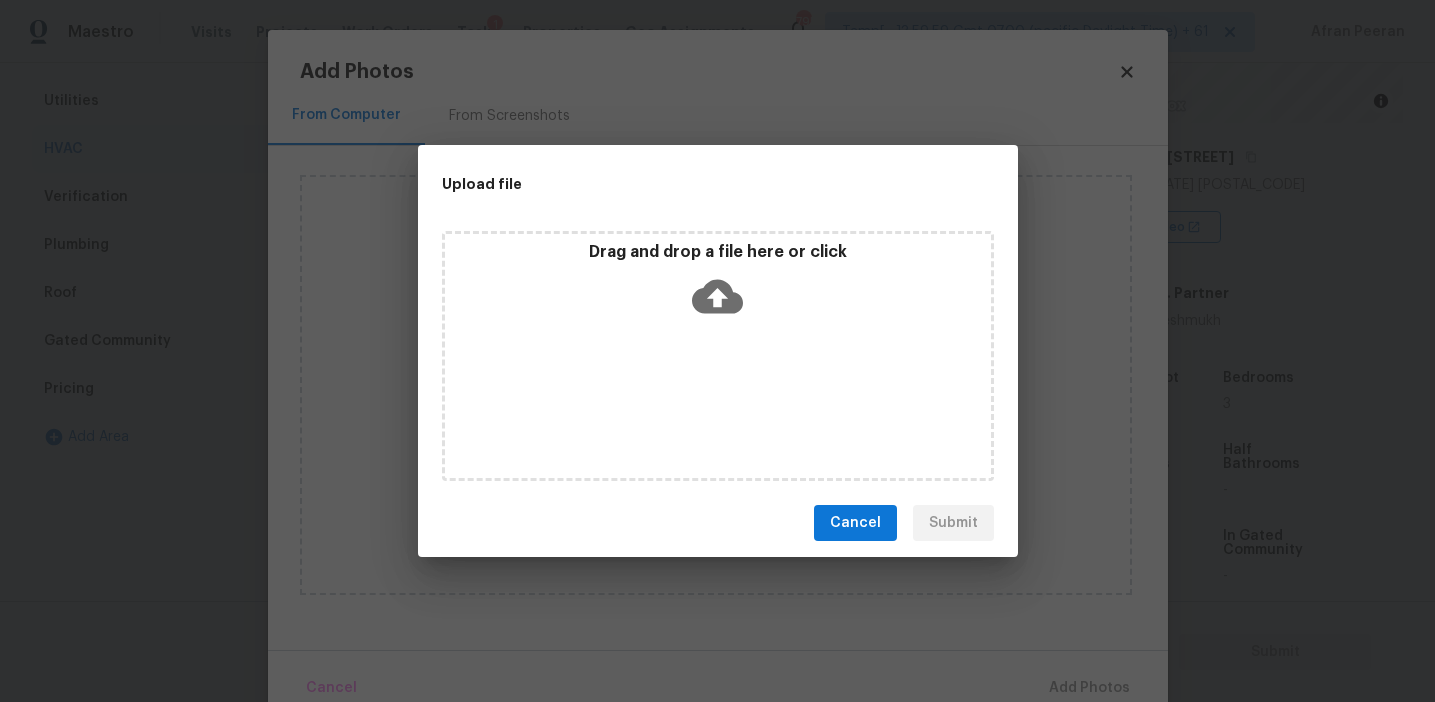 click on "Drag and drop a file here or click" at bounding box center (718, 252) 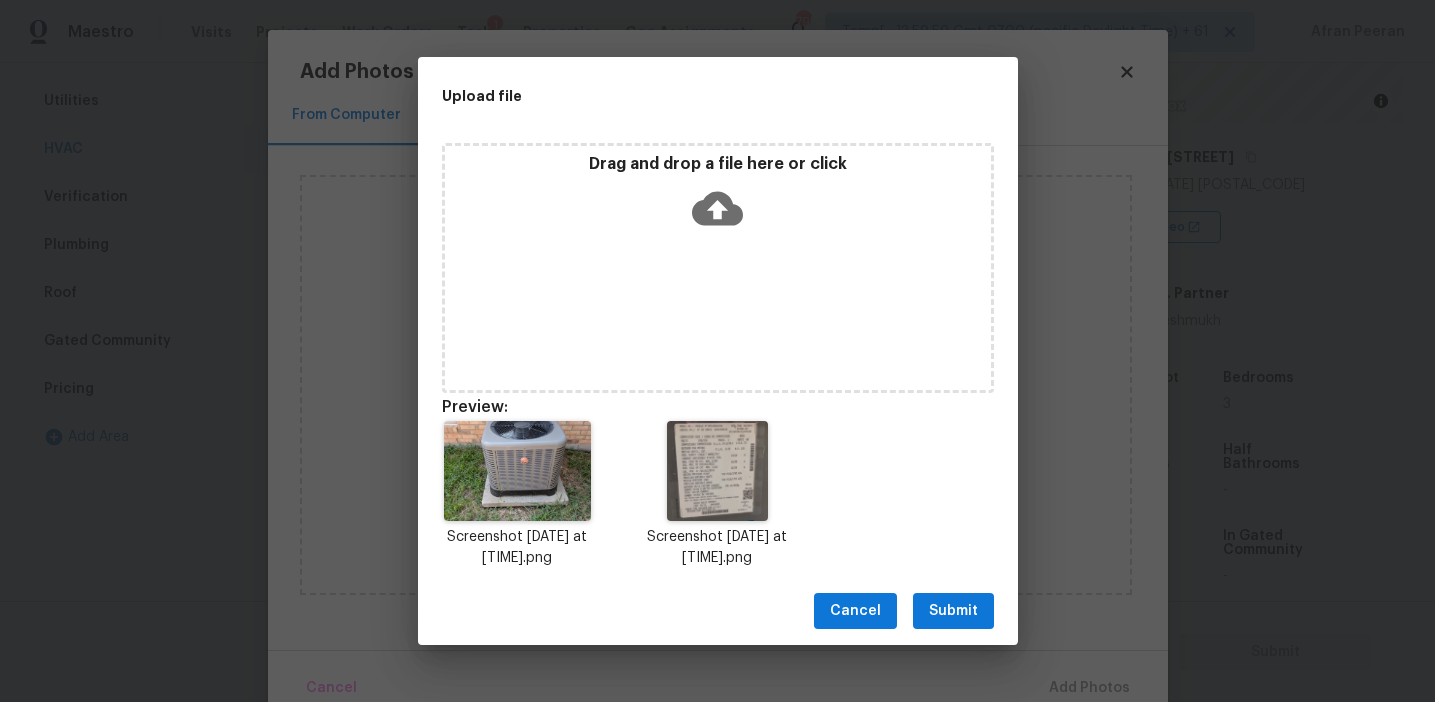 click on "Submit" at bounding box center (953, 611) 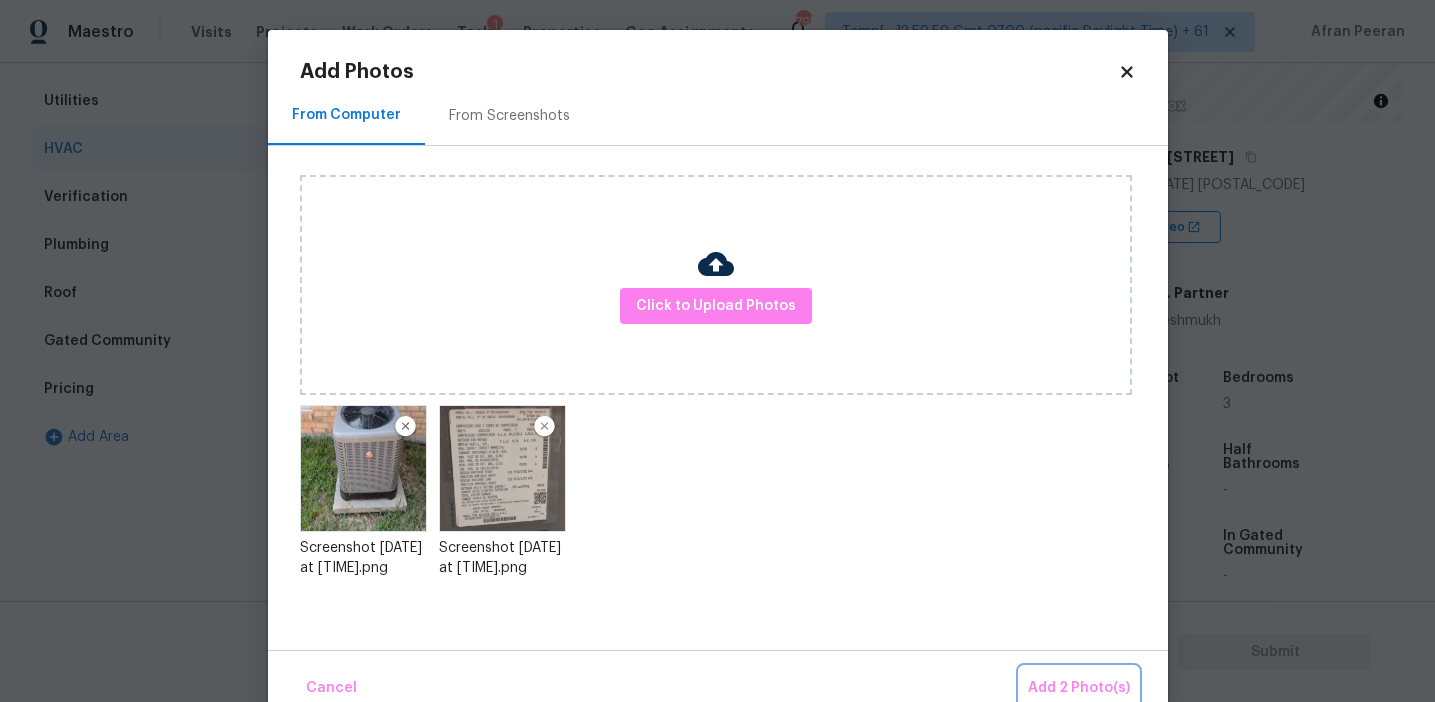 click on "Add 2 Photo(s)" at bounding box center [1079, 688] 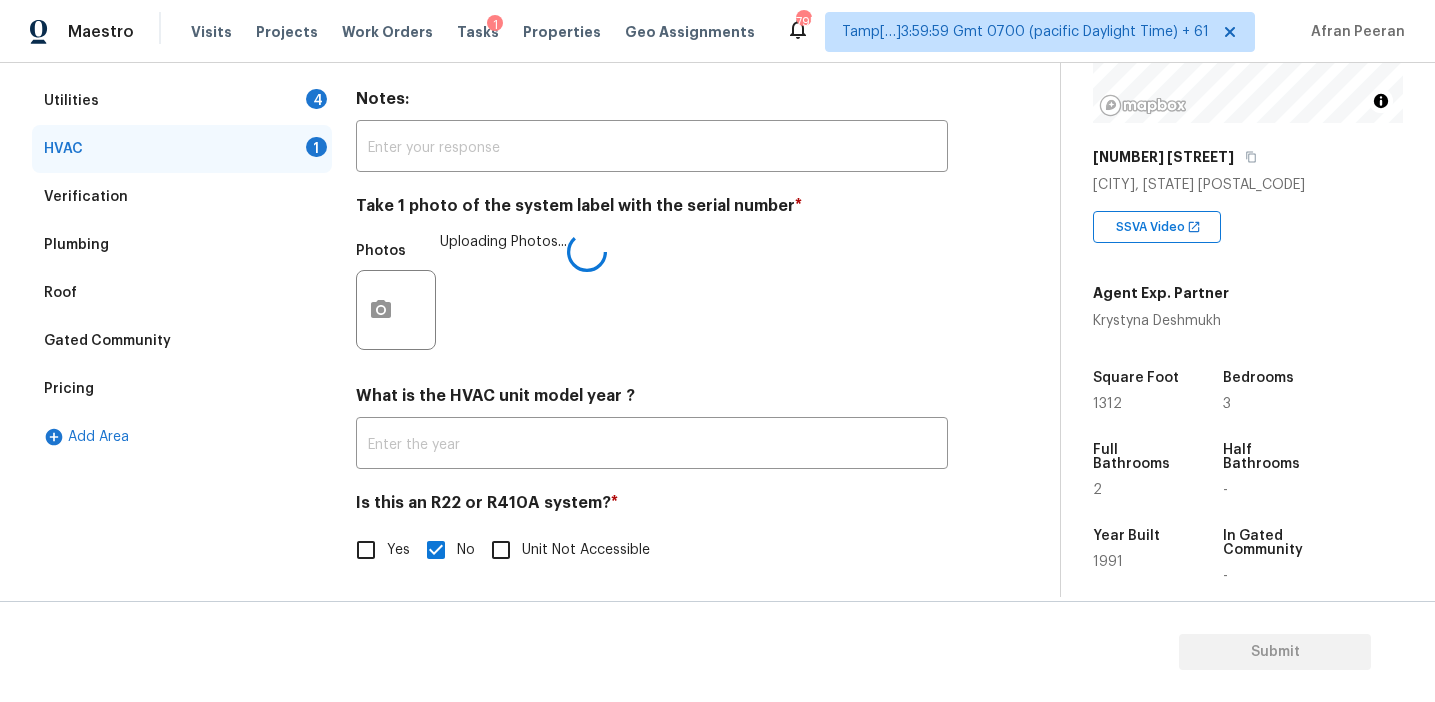 click on "What is the HVAC unit model year ?" at bounding box center [652, 400] 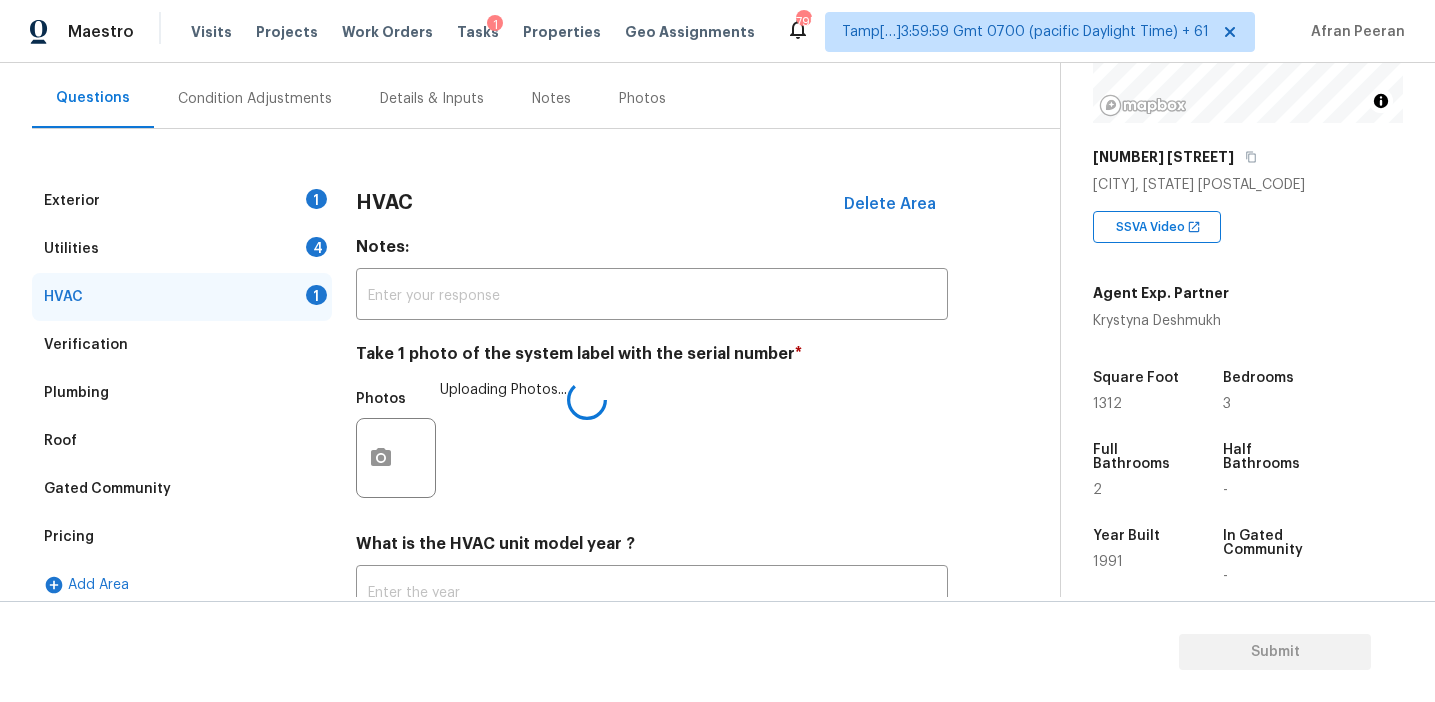 scroll, scrollTop: 183, scrollLeft: 0, axis: vertical 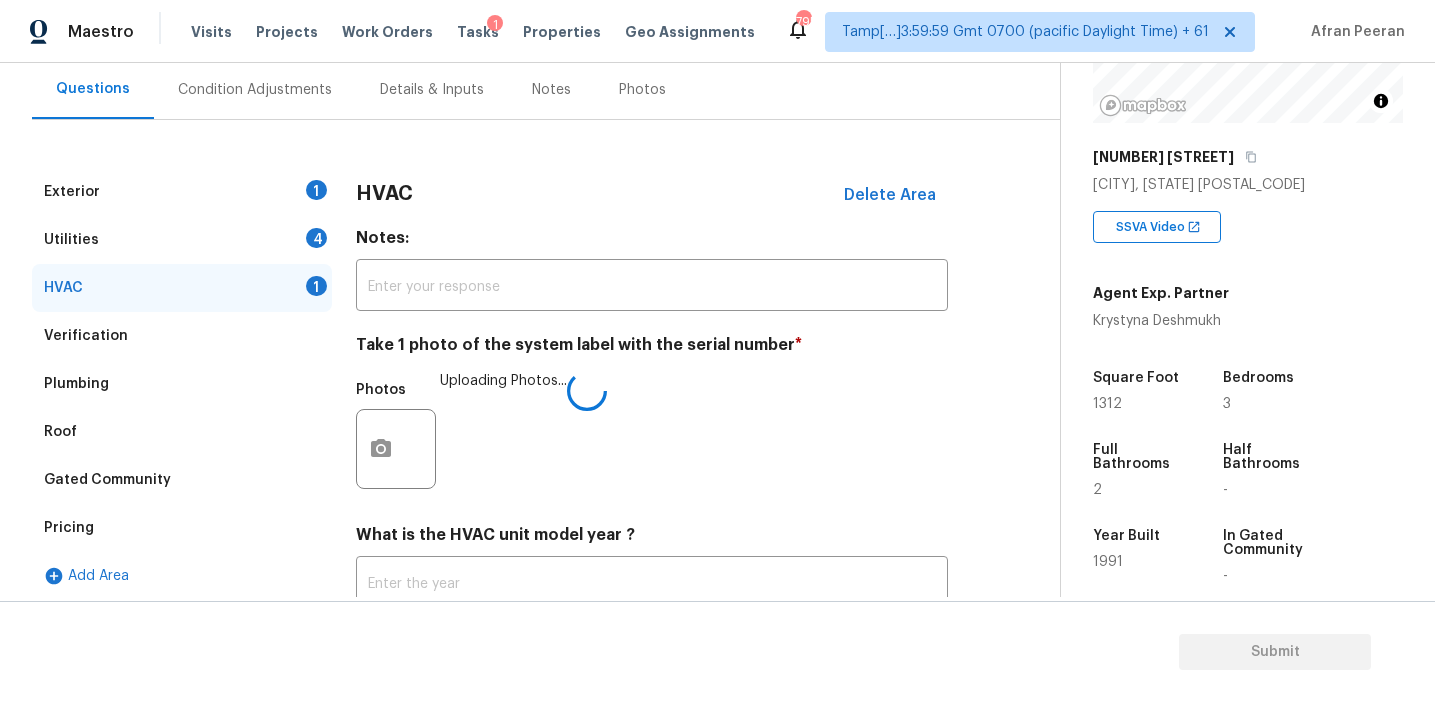 click on "HVAC Delete Area" at bounding box center [652, 194] 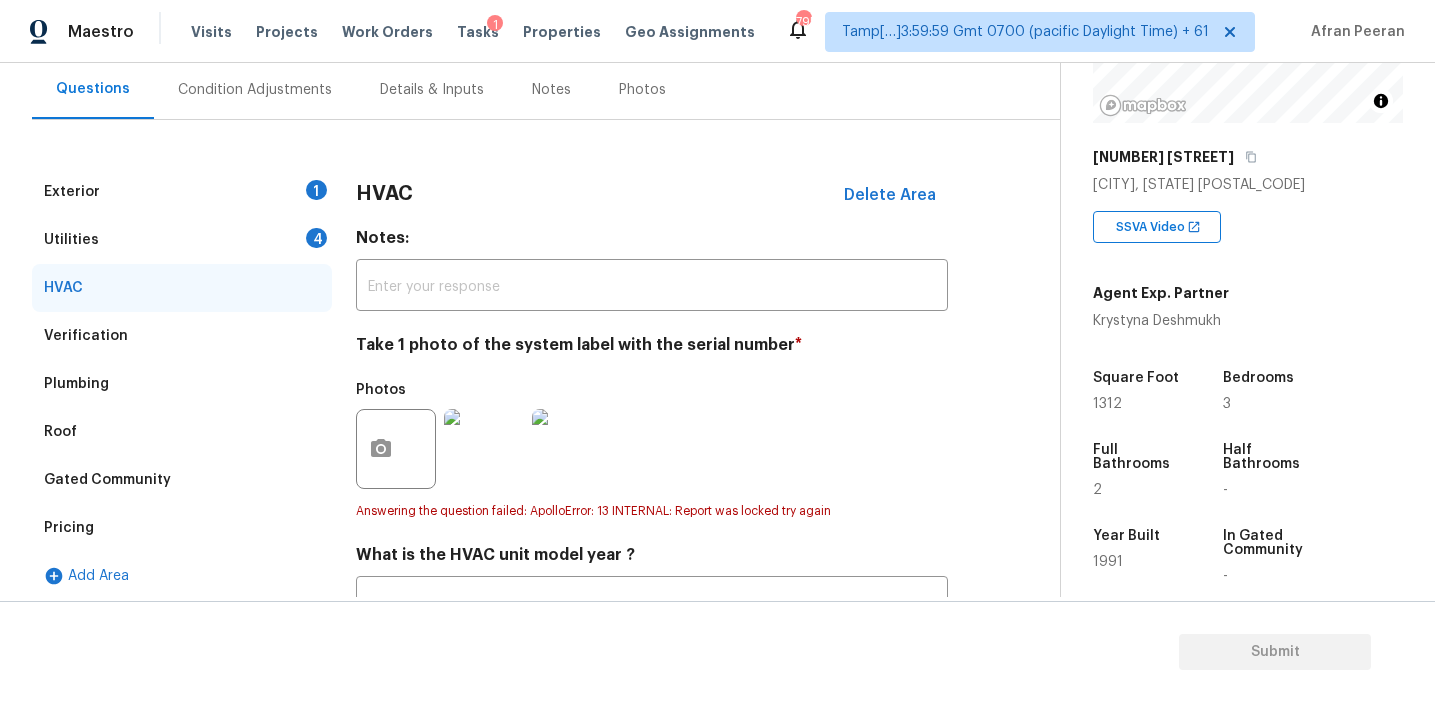 click on "4" at bounding box center (316, 238) 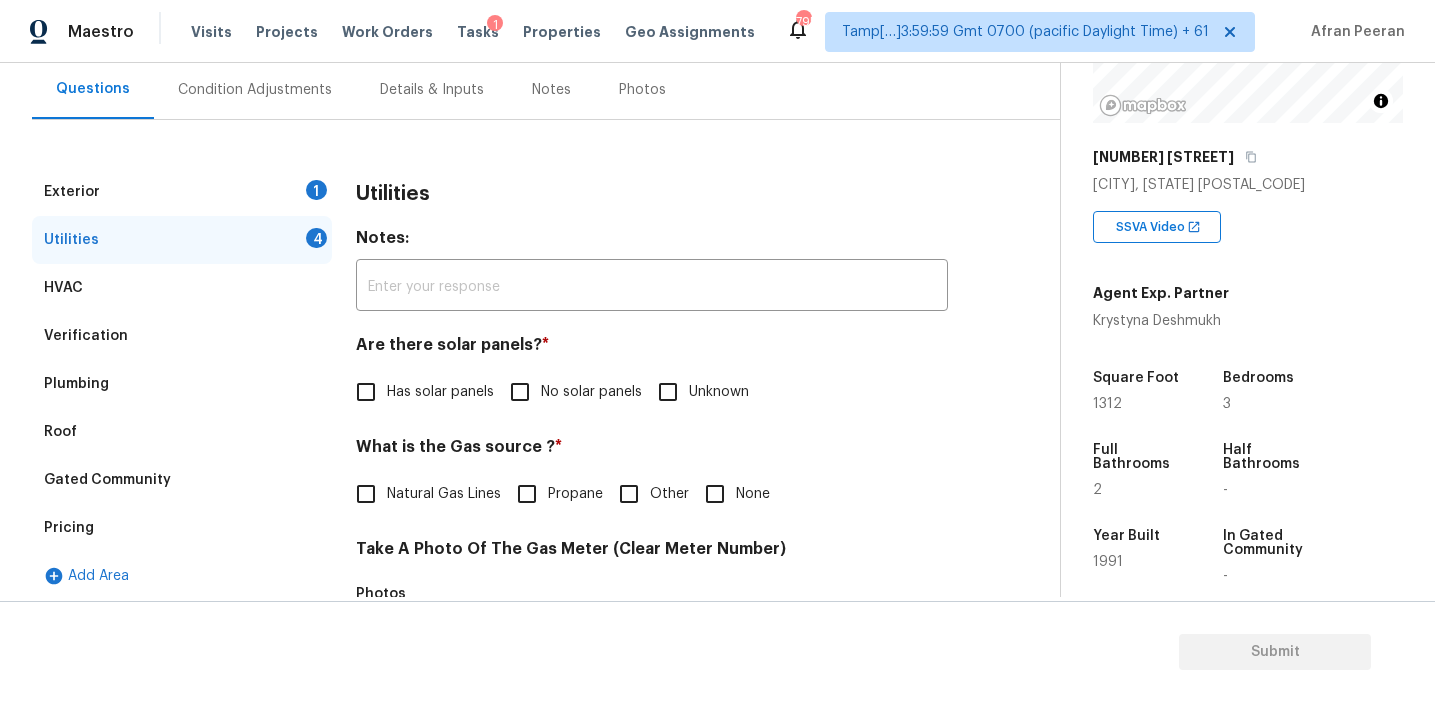 click on "No solar panels" at bounding box center [591, 392] 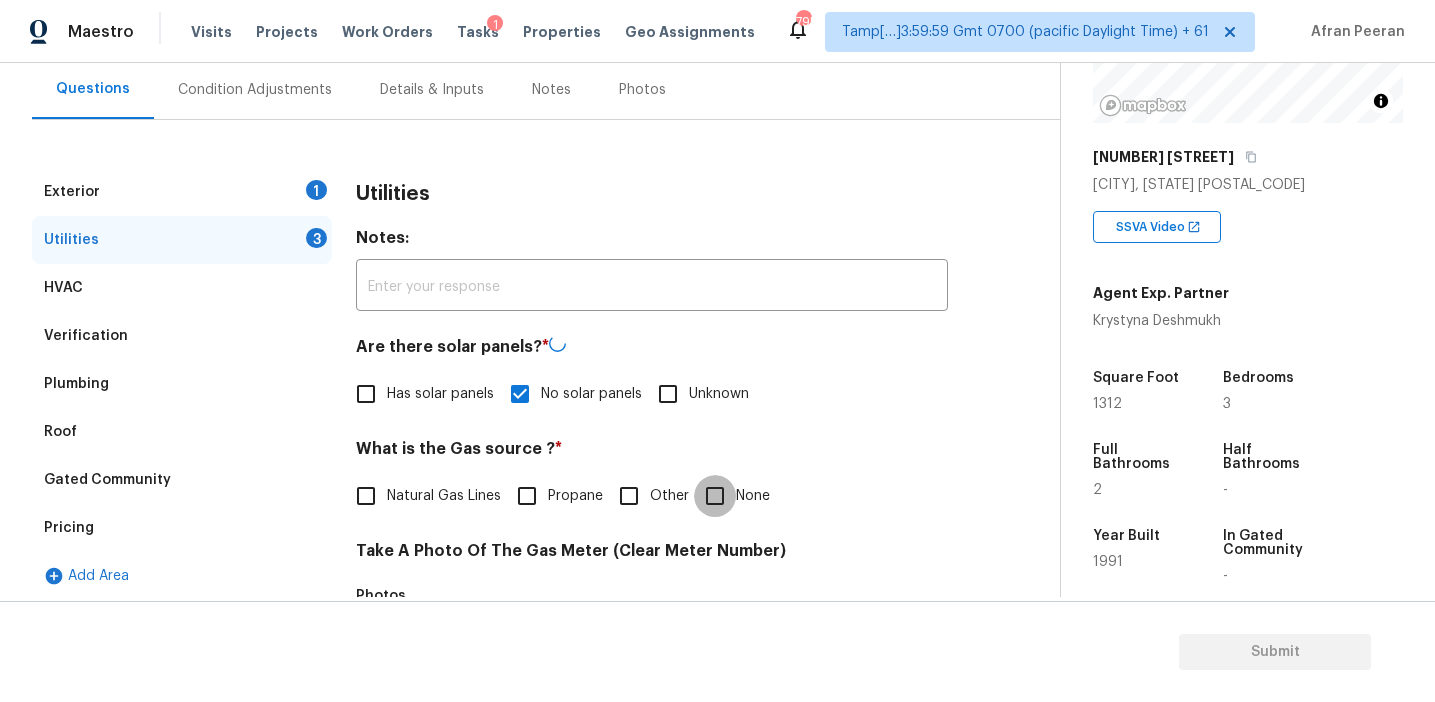 click on "None" at bounding box center (715, 496) 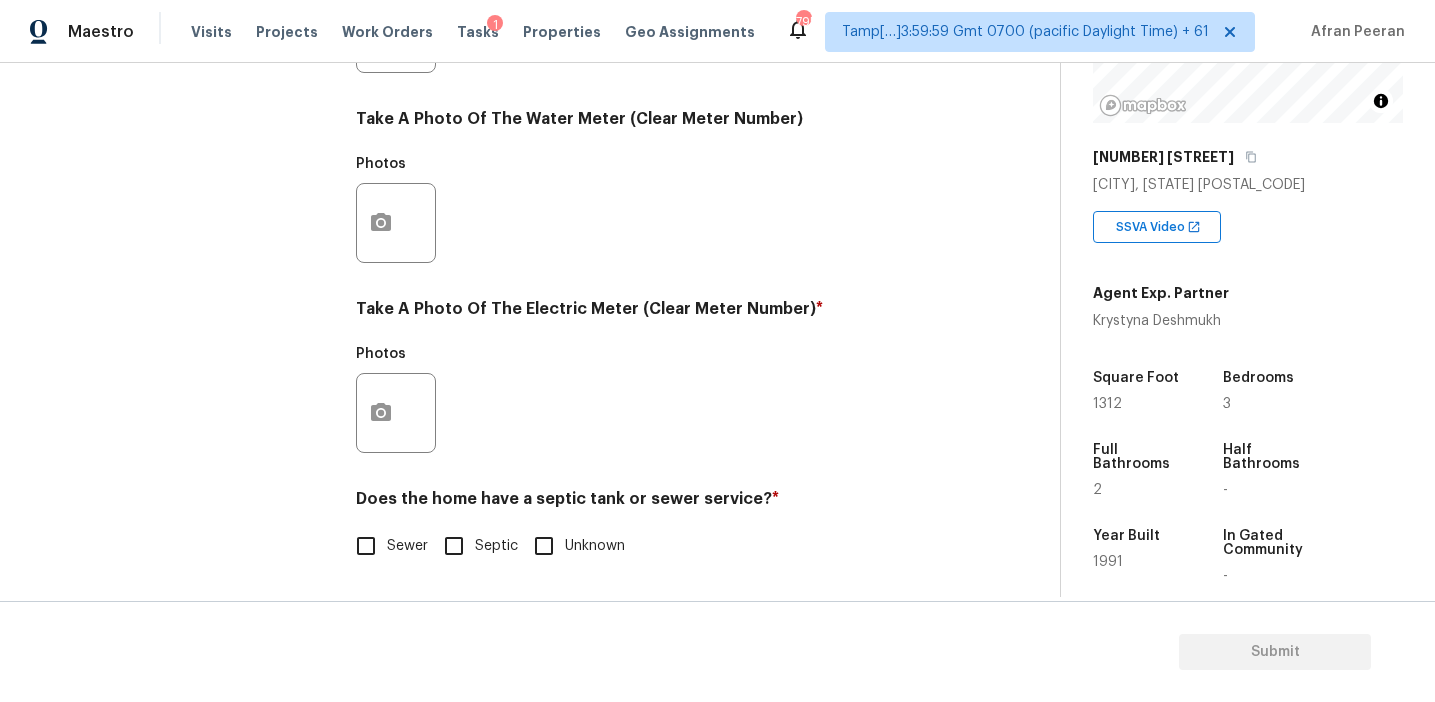 scroll, scrollTop: 803, scrollLeft: 0, axis: vertical 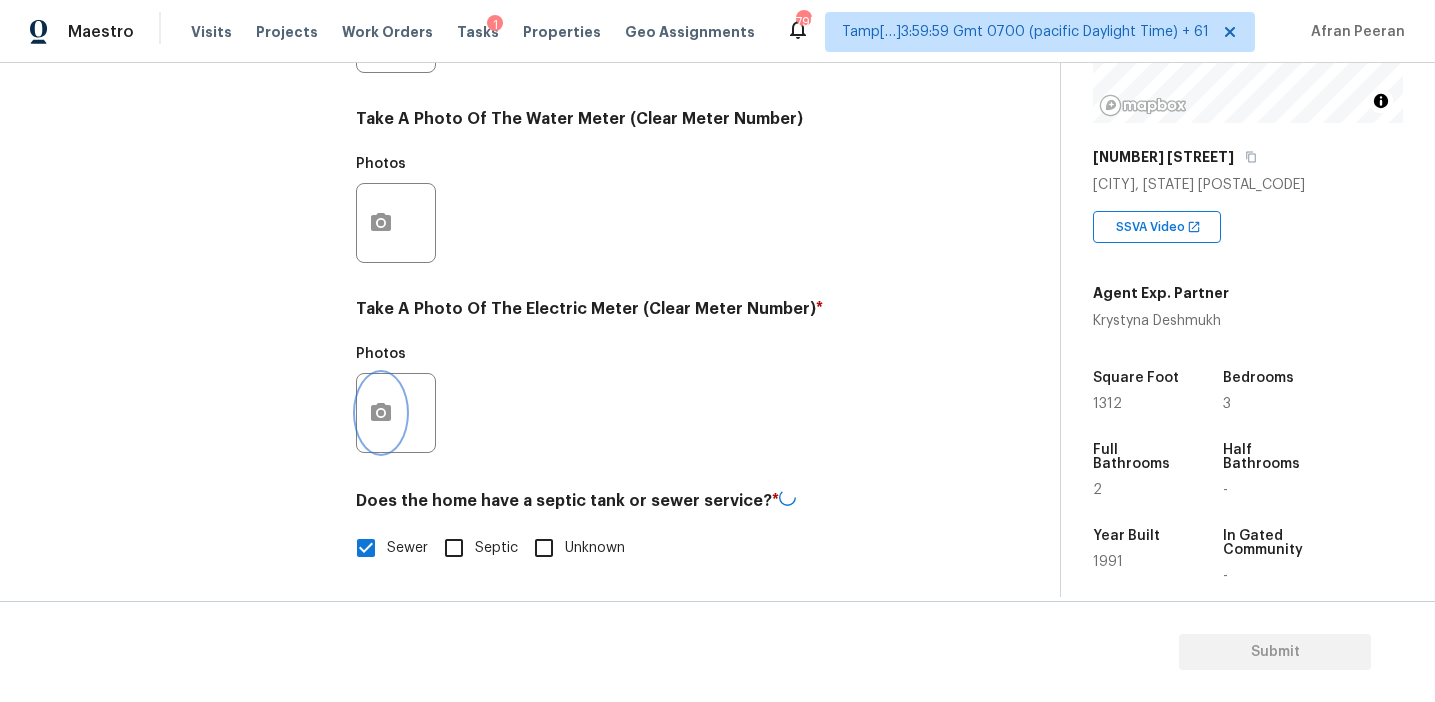 click at bounding box center (381, 413) 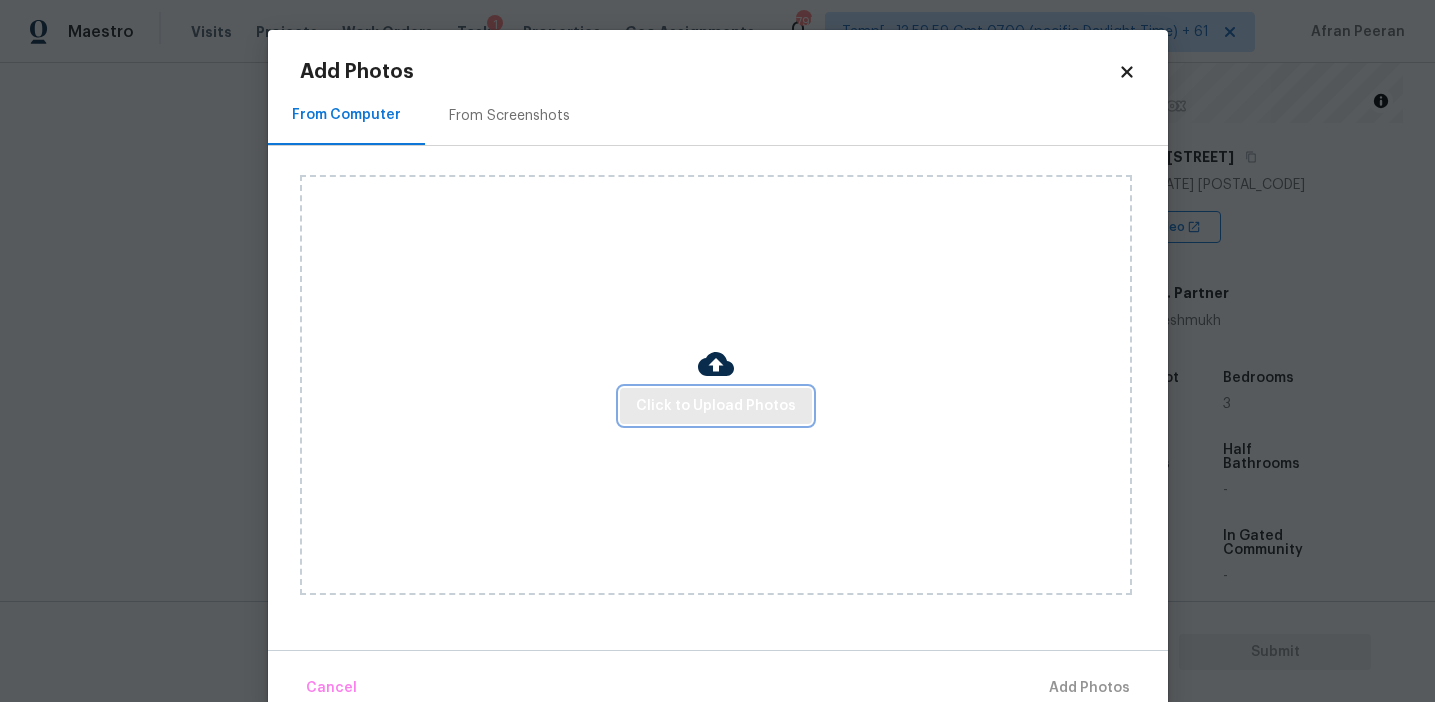 click on "Click to Upload Photos" at bounding box center (716, 406) 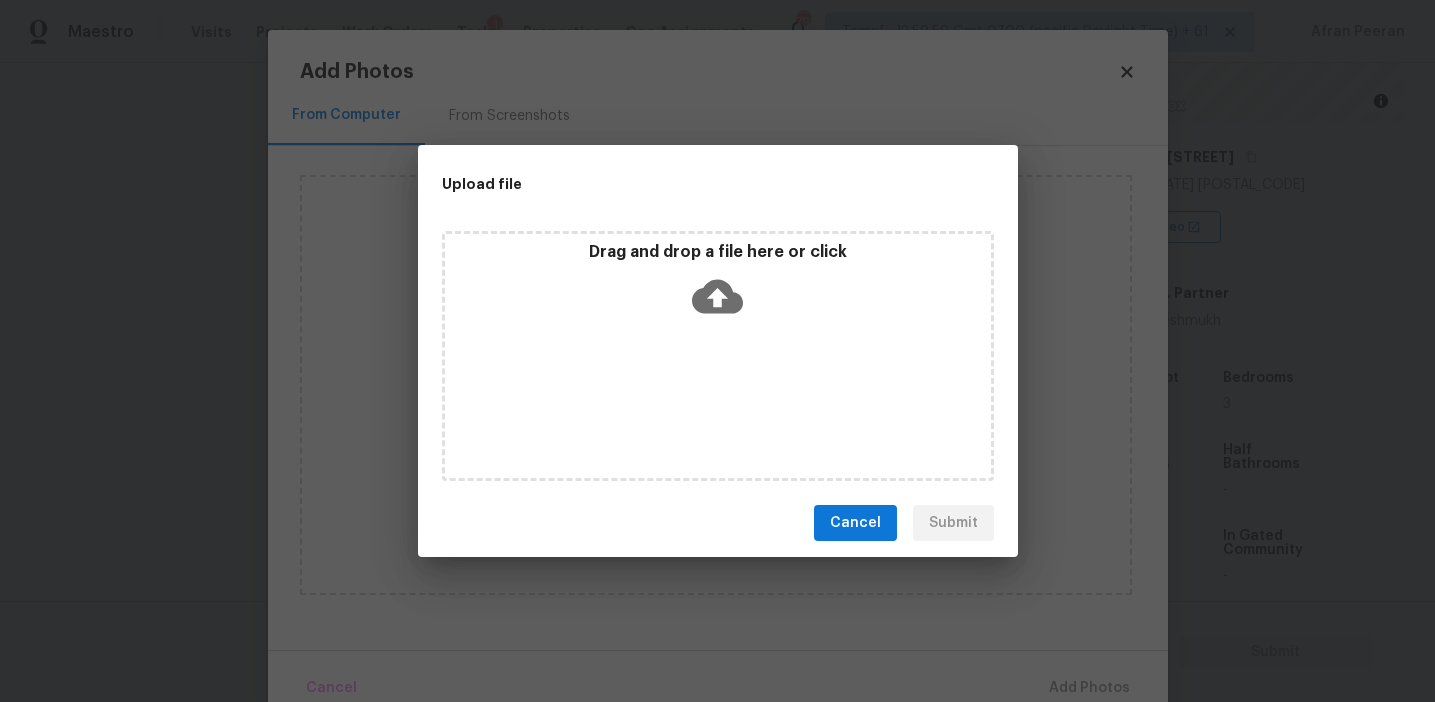 click on "Drag and drop a file here or click" at bounding box center (718, 285) 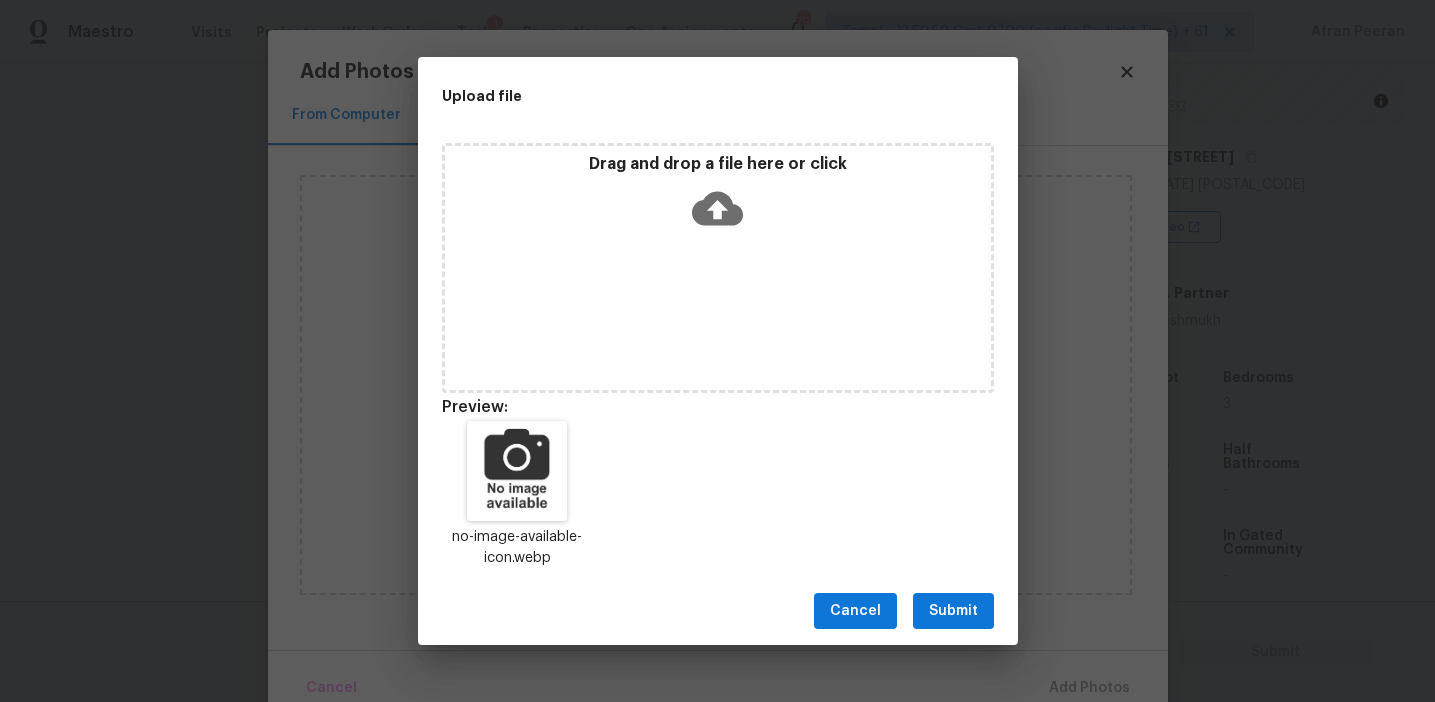 click on "Submit" at bounding box center [953, 611] 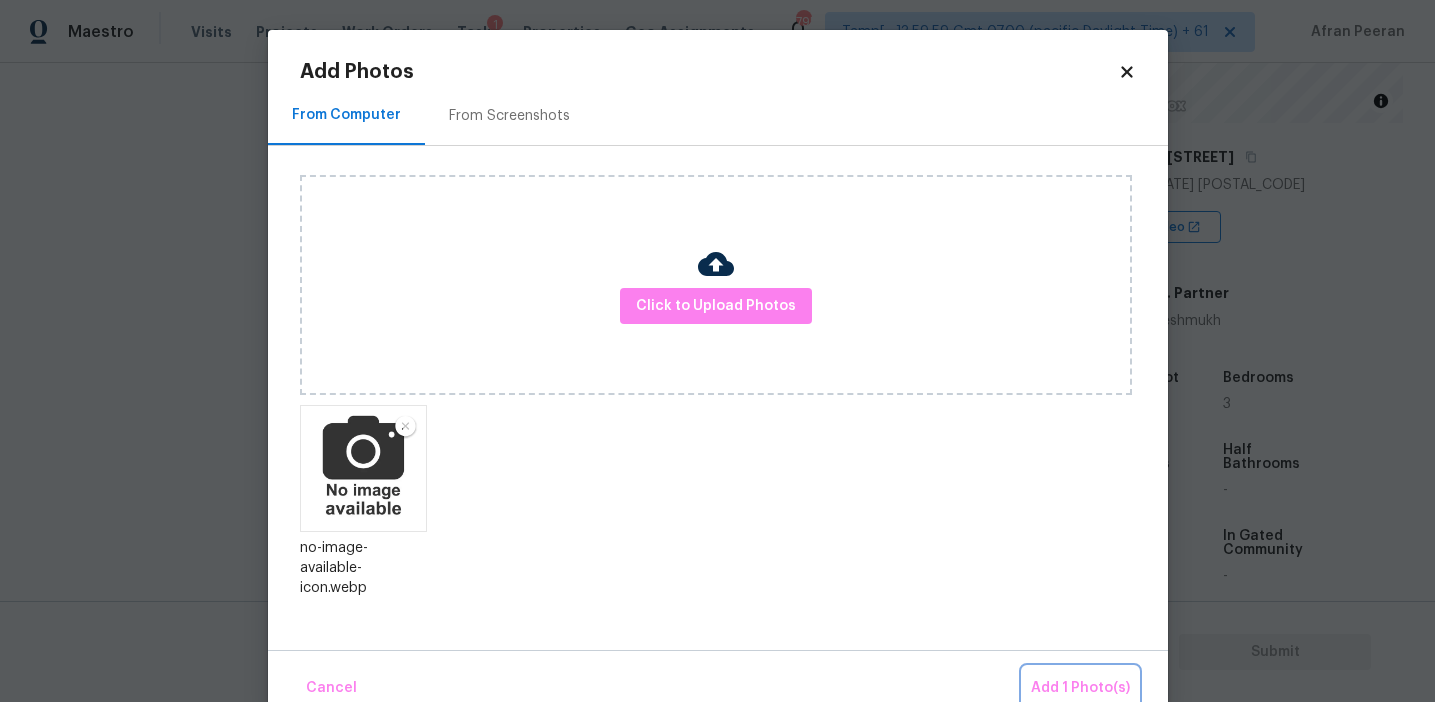 click on "Add 1 Photo(s)" at bounding box center (1080, 688) 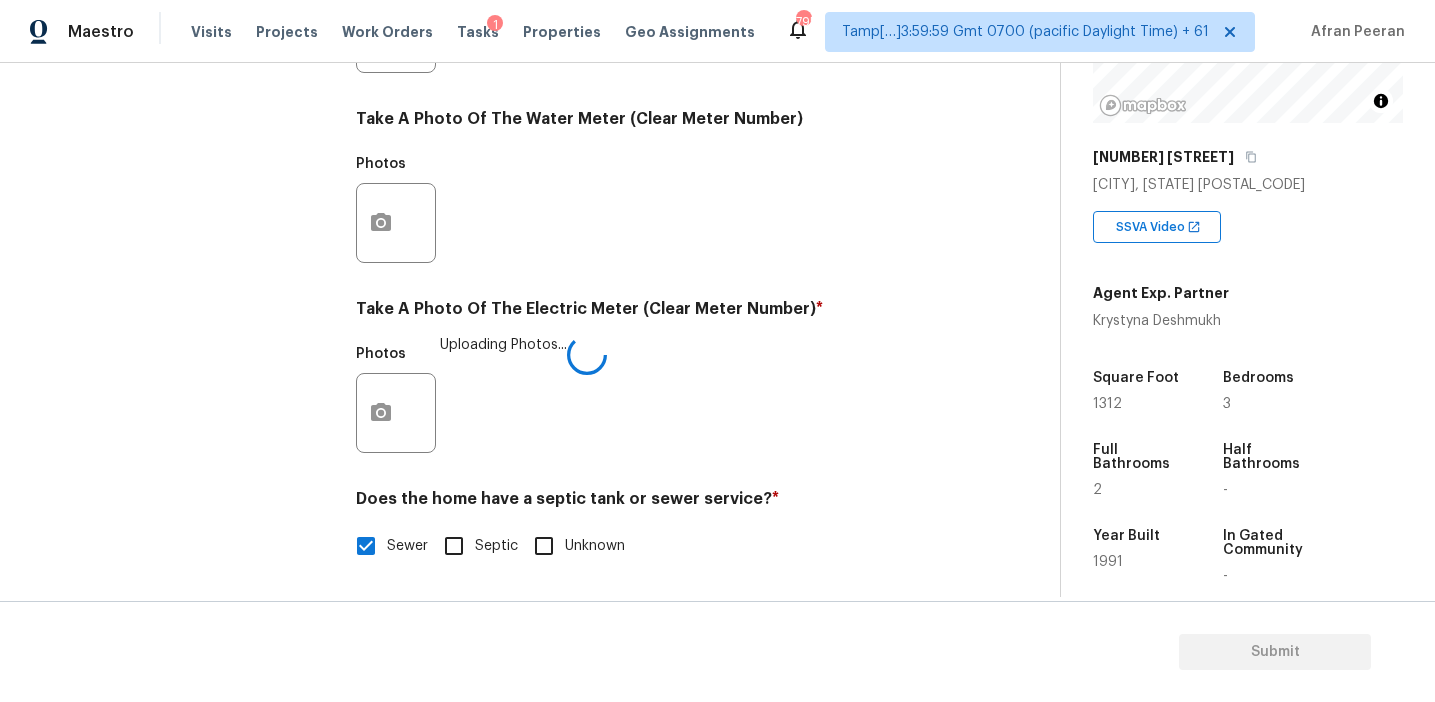 click on "Photos Uploading Photos..." at bounding box center (652, 400) 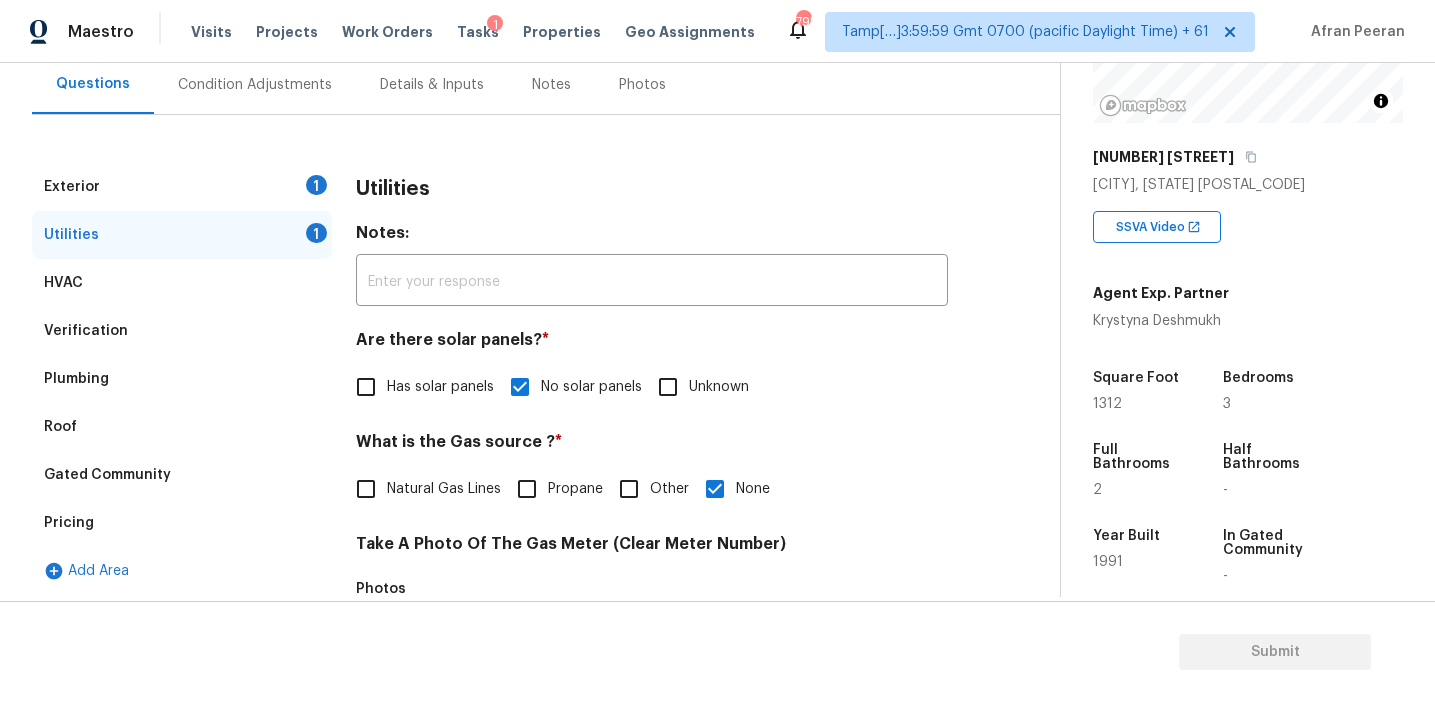 scroll, scrollTop: 184, scrollLeft: 0, axis: vertical 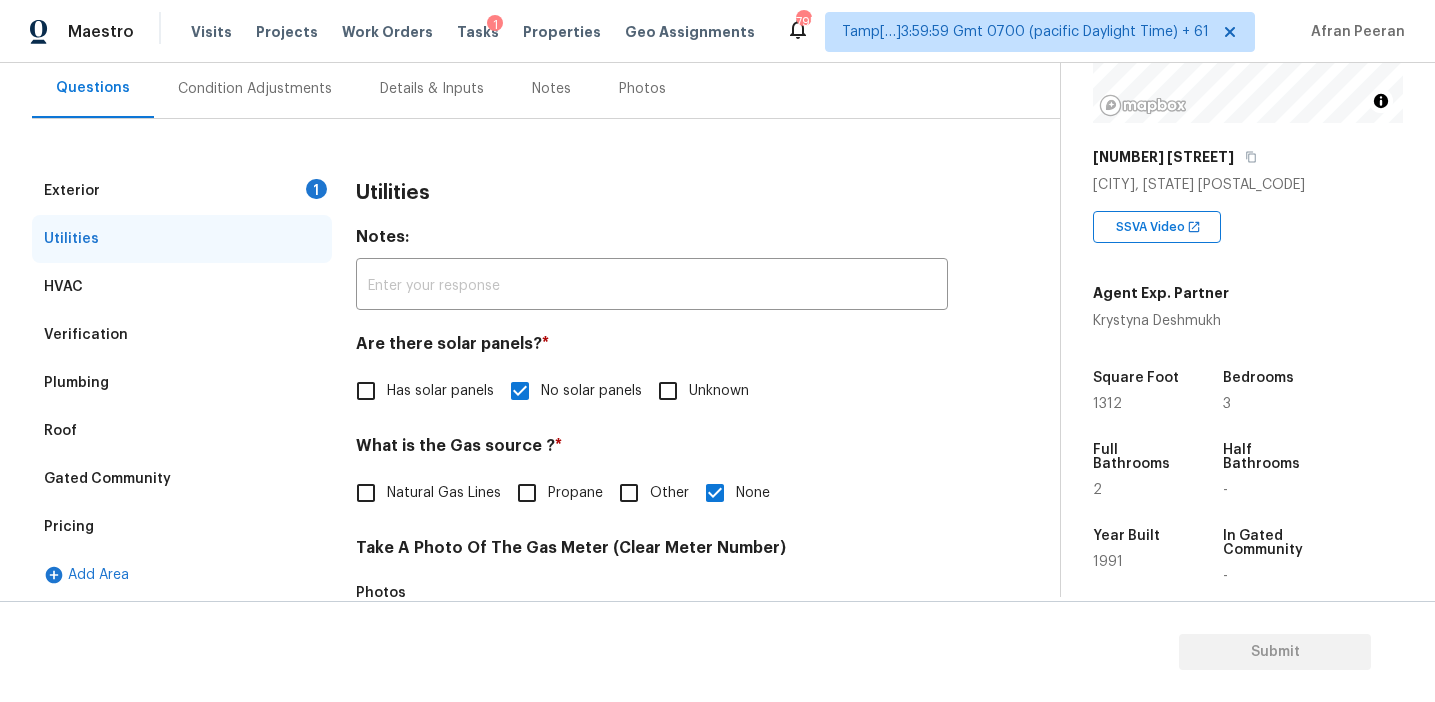 click on "Exterior 1" at bounding box center (182, 191) 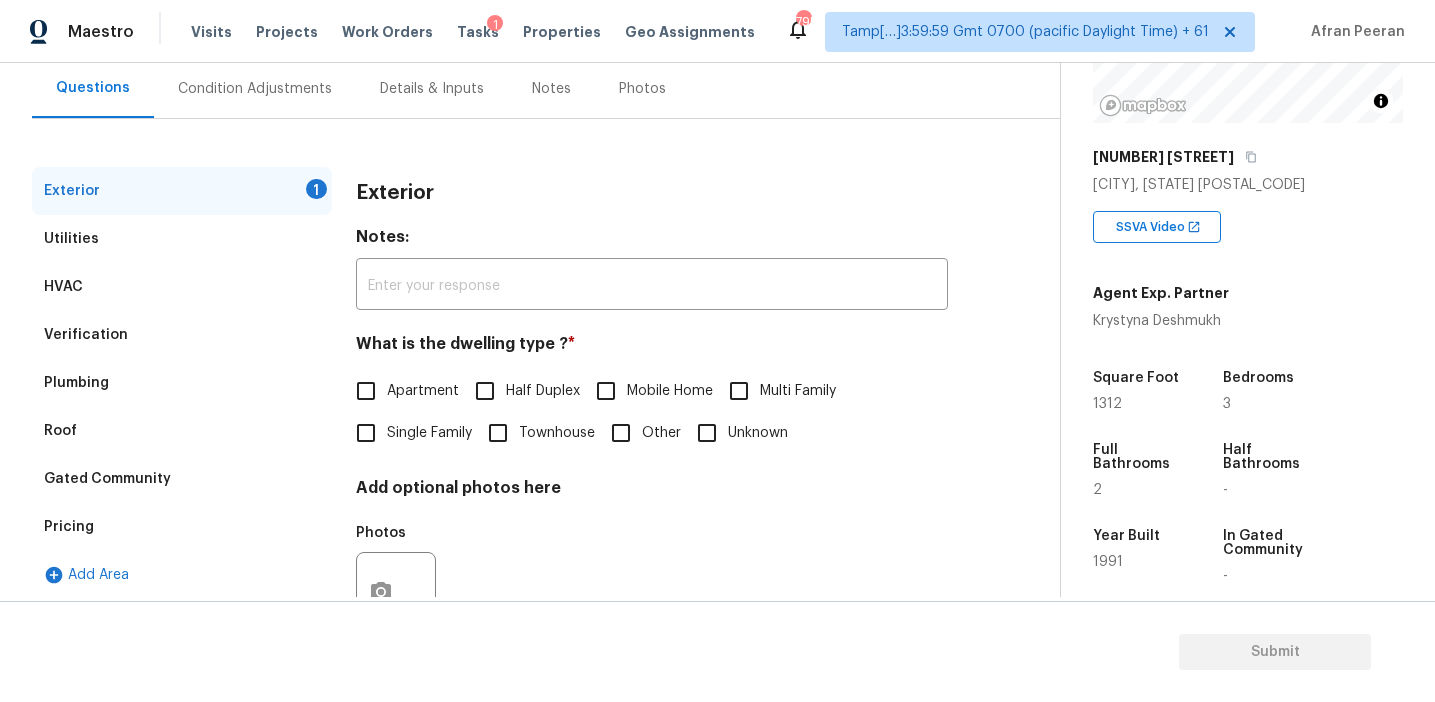 click on "Single Family" at bounding box center [429, 433] 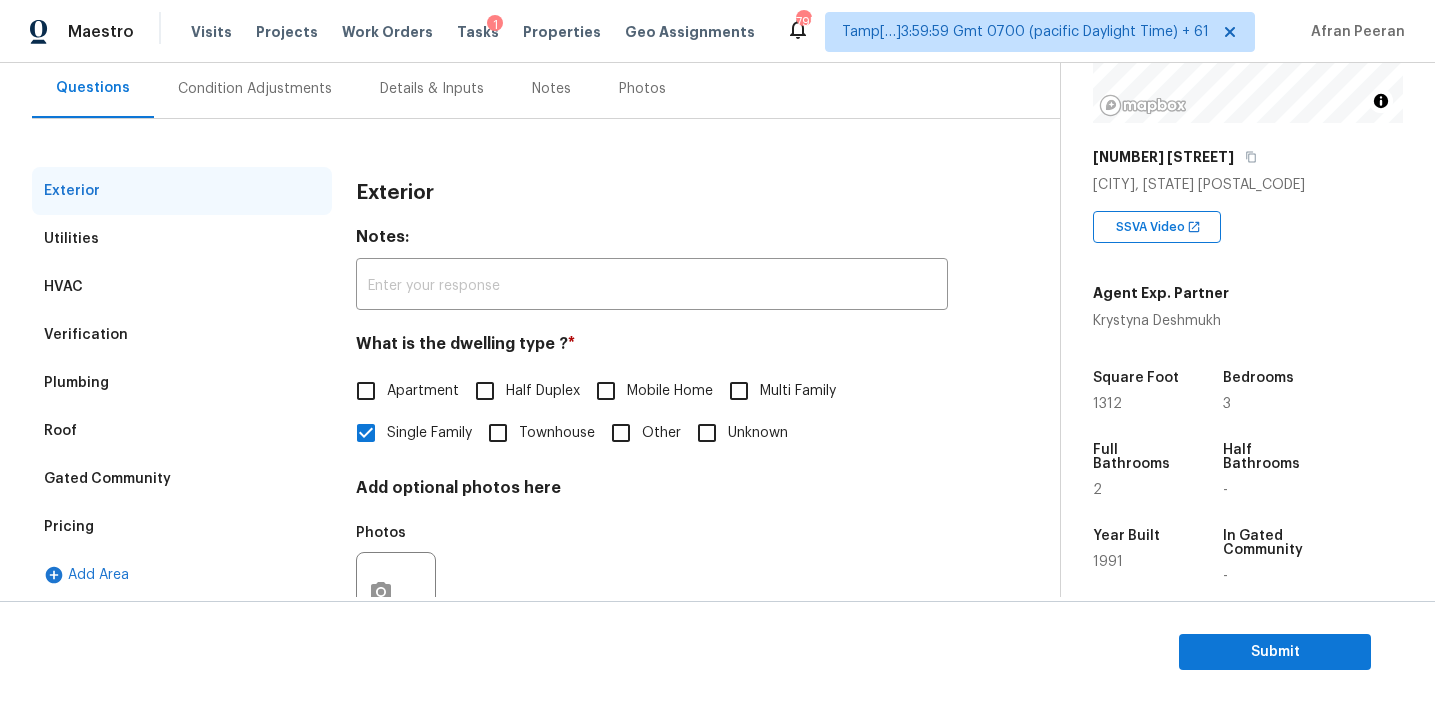 click on "Condition Adjustments" at bounding box center (255, 89) 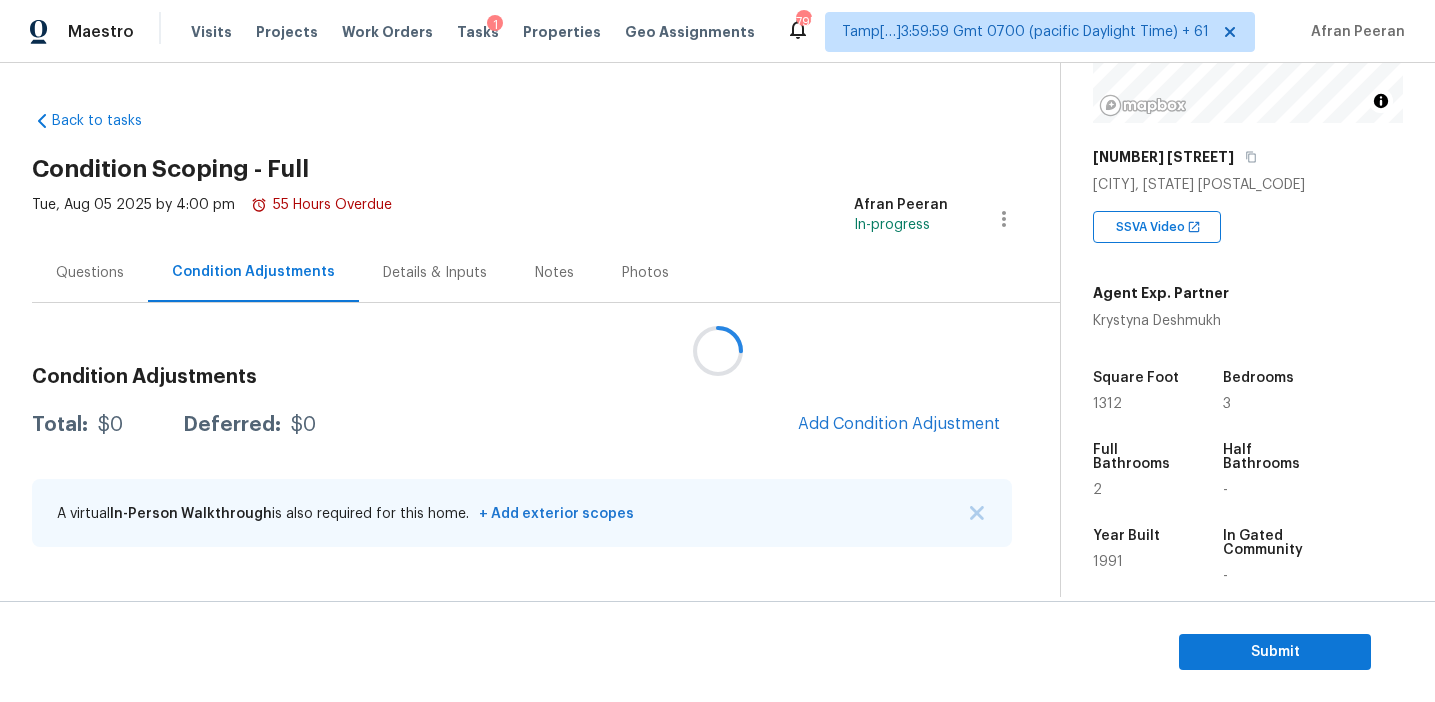 scroll, scrollTop: 0, scrollLeft: 0, axis: both 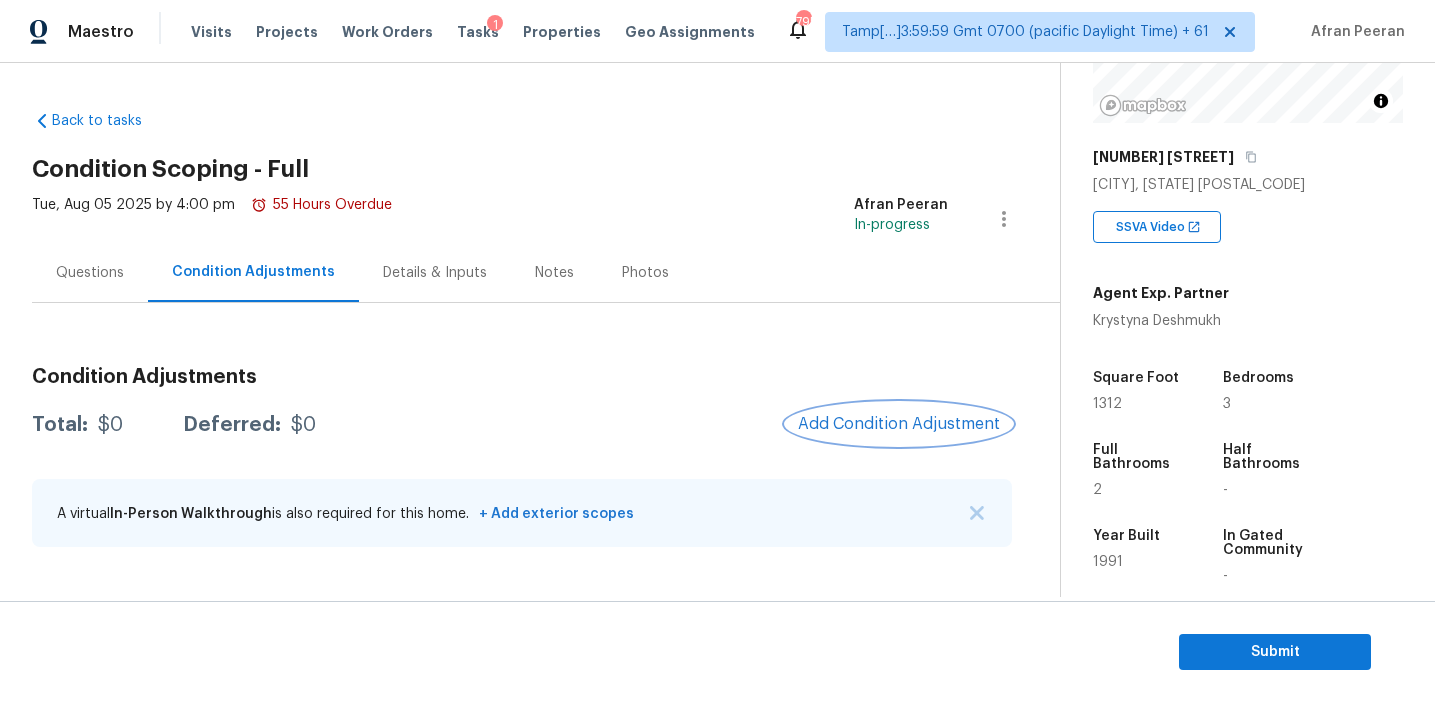 click on "Add Condition Adjustment" at bounding box center [899, 424] 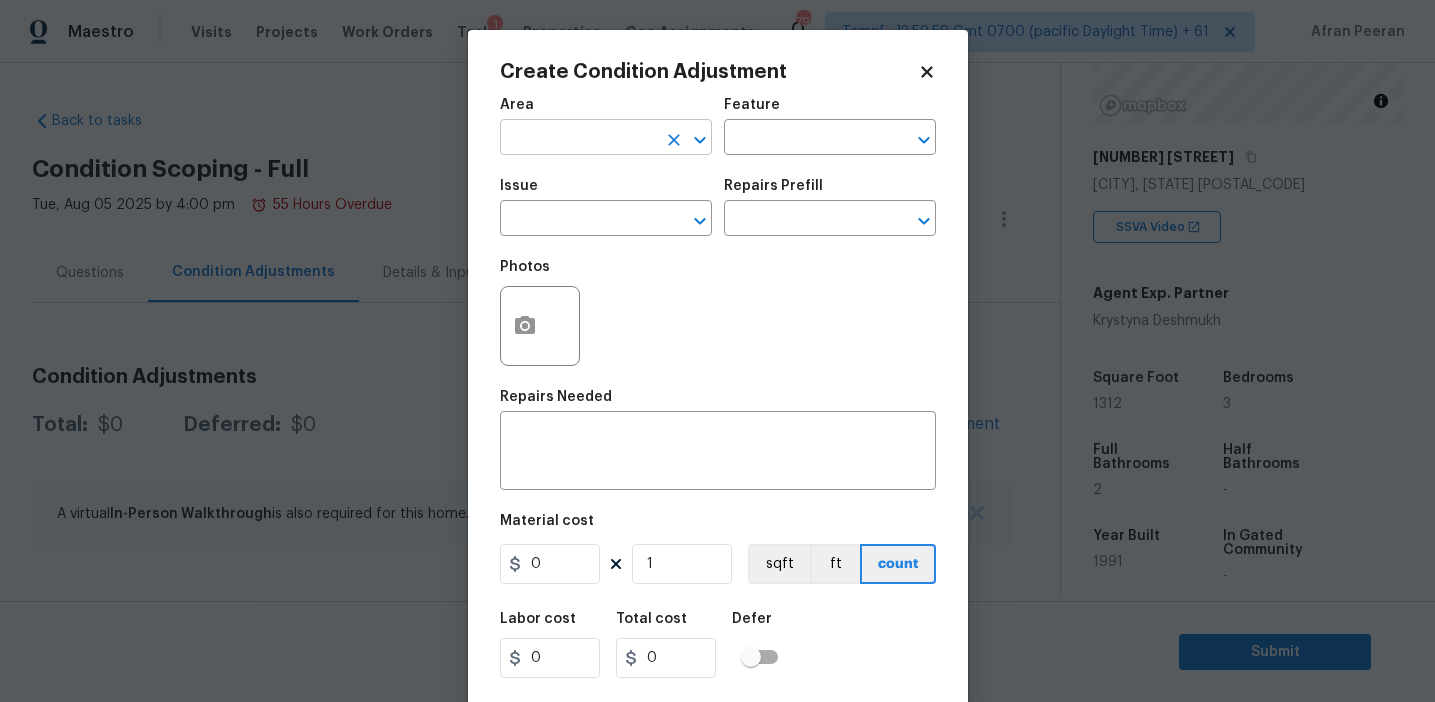 click at bounding box center (578, 139) 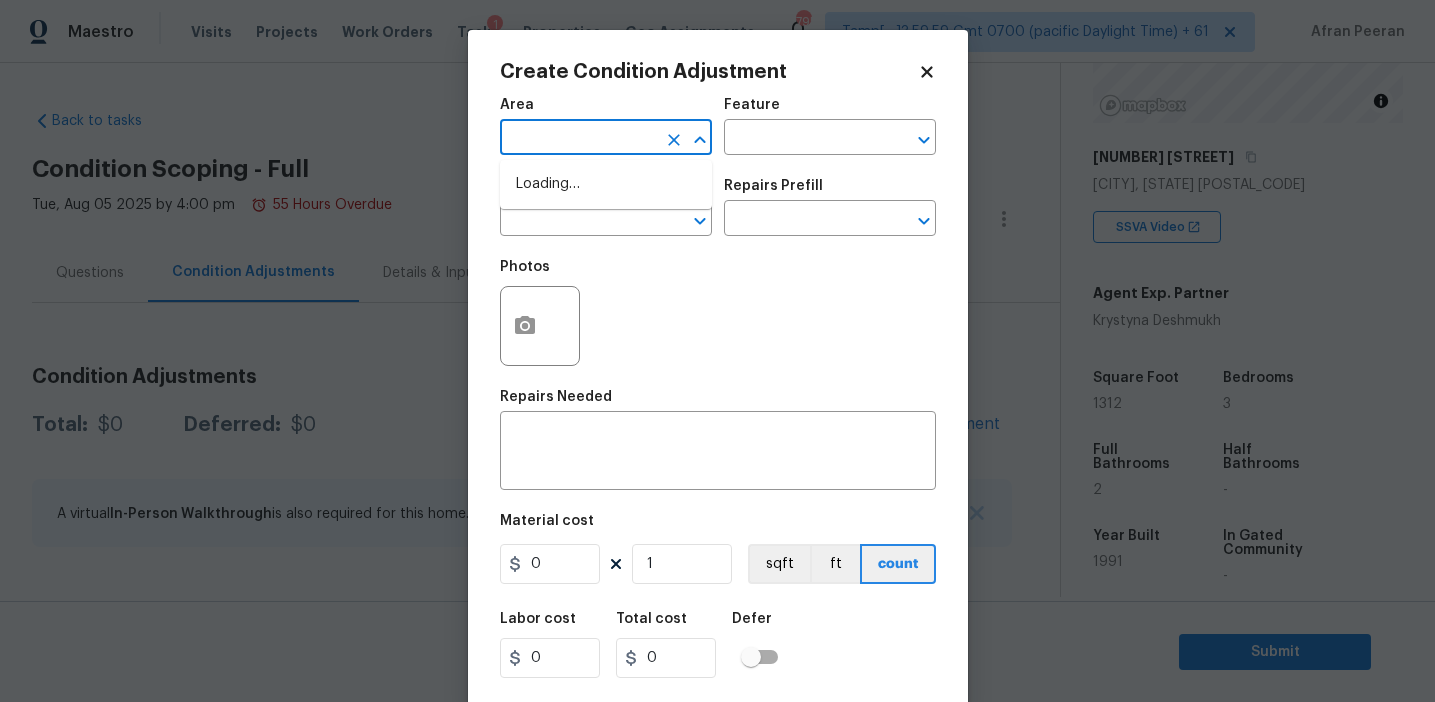 type on "e" 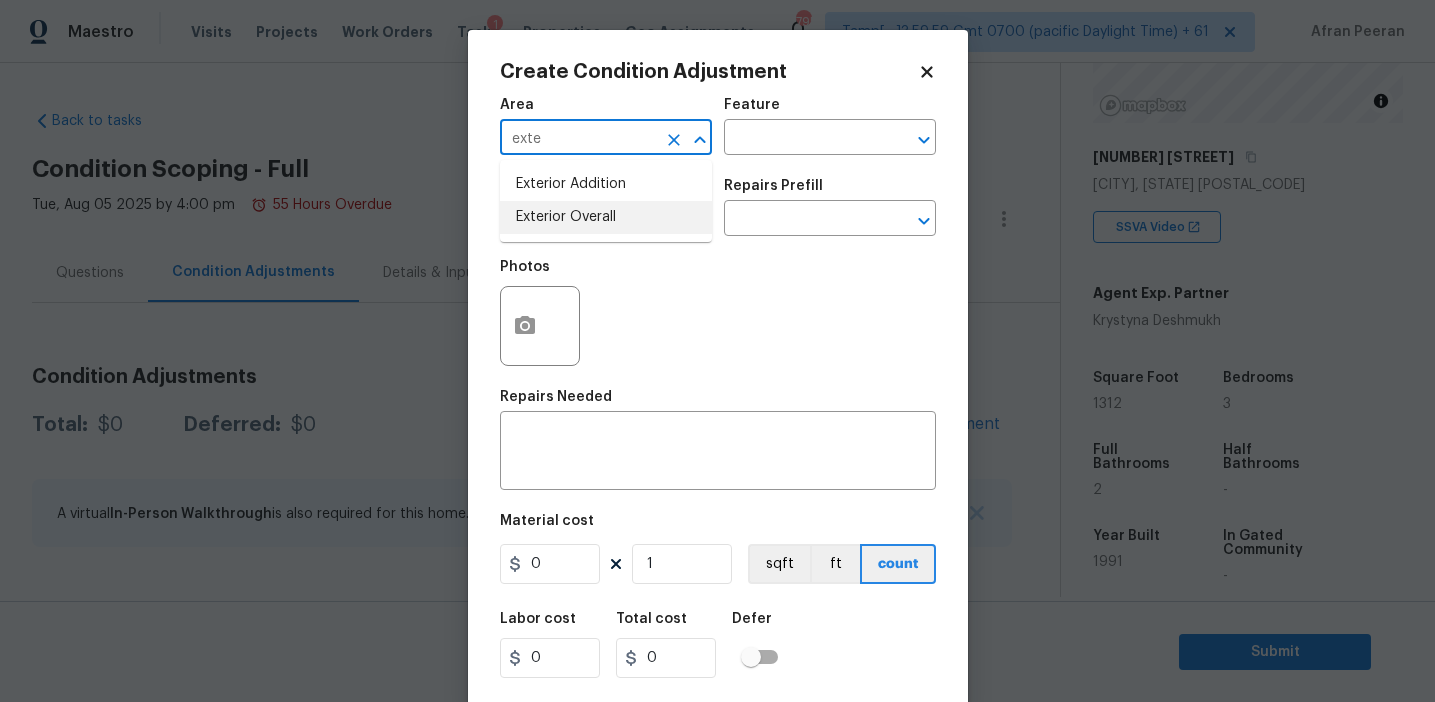 click on "Exterior Overall" at bounding box center (606, 217) 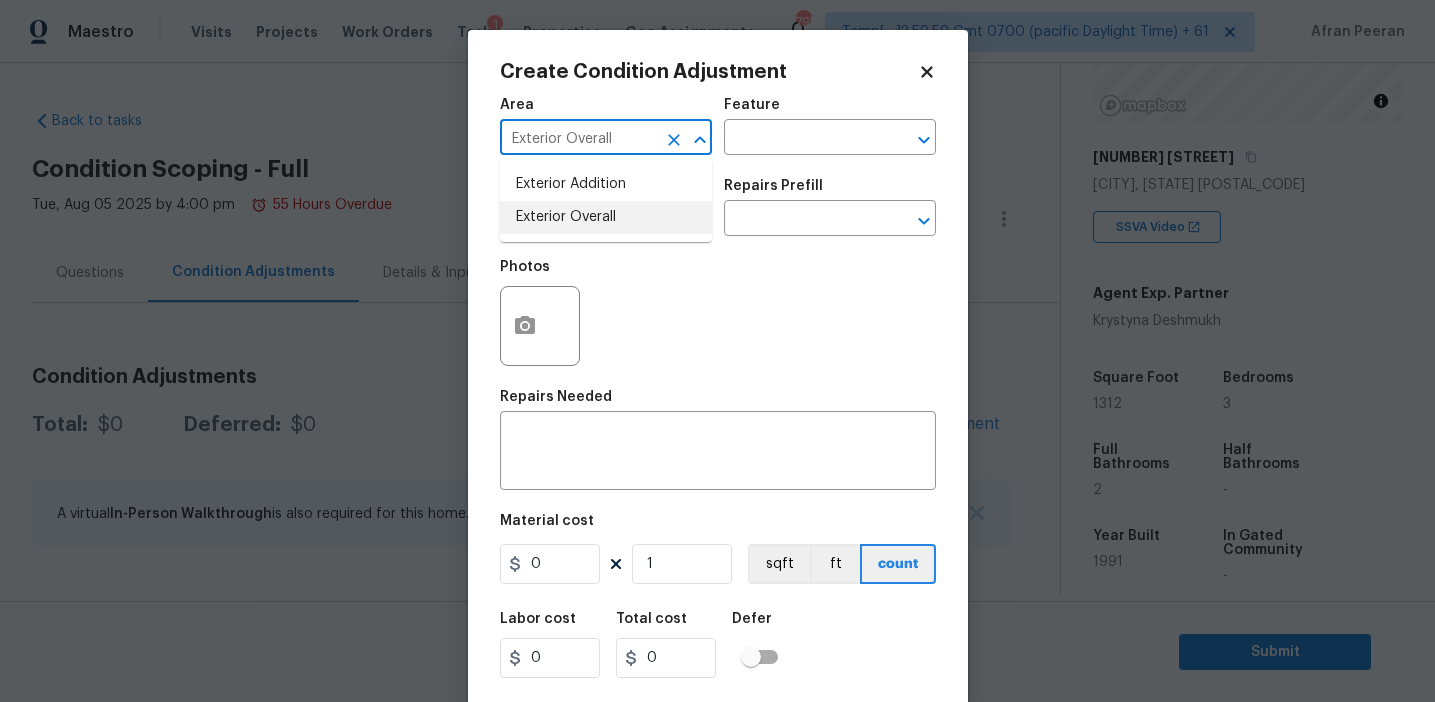 type on "Exterior Overall" 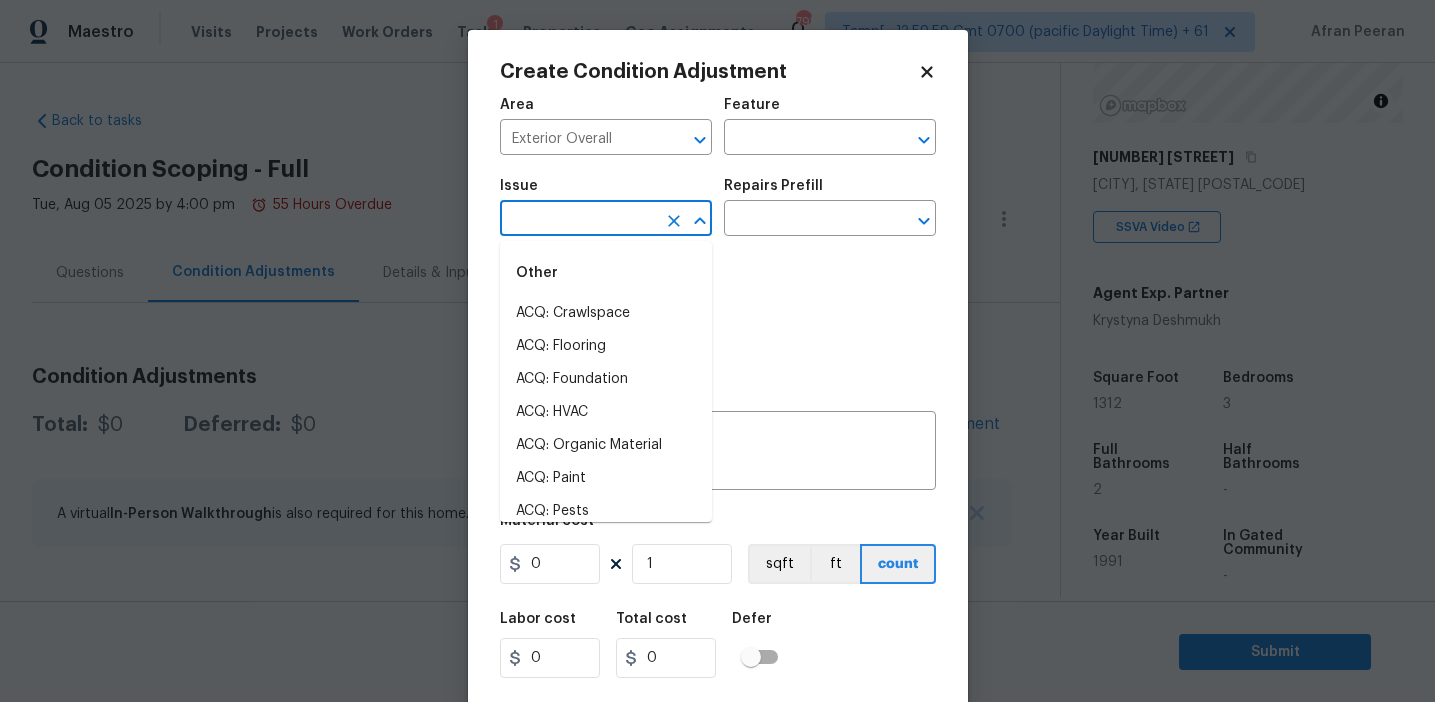 click at bounding box center (578, 220) 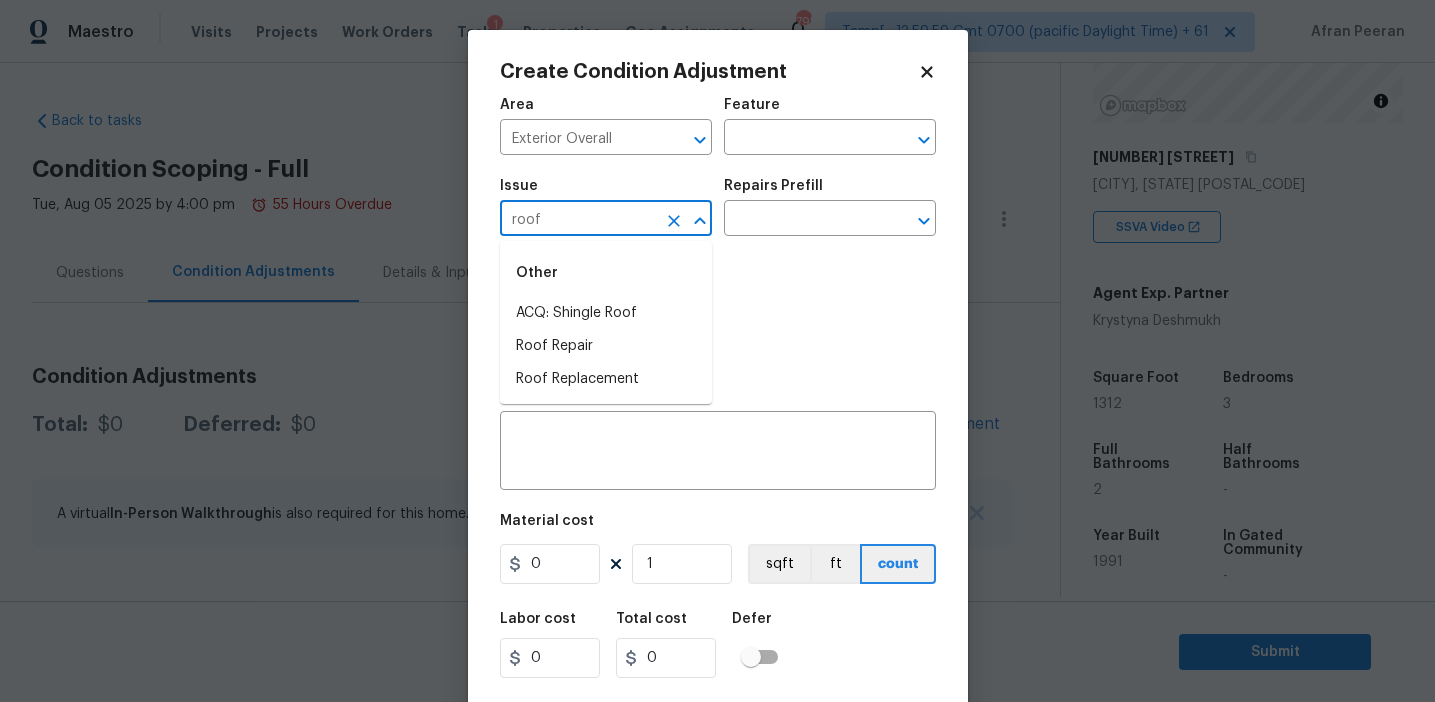 click on "ACQ: Shingle Roof" at bounding box center (606, 313) 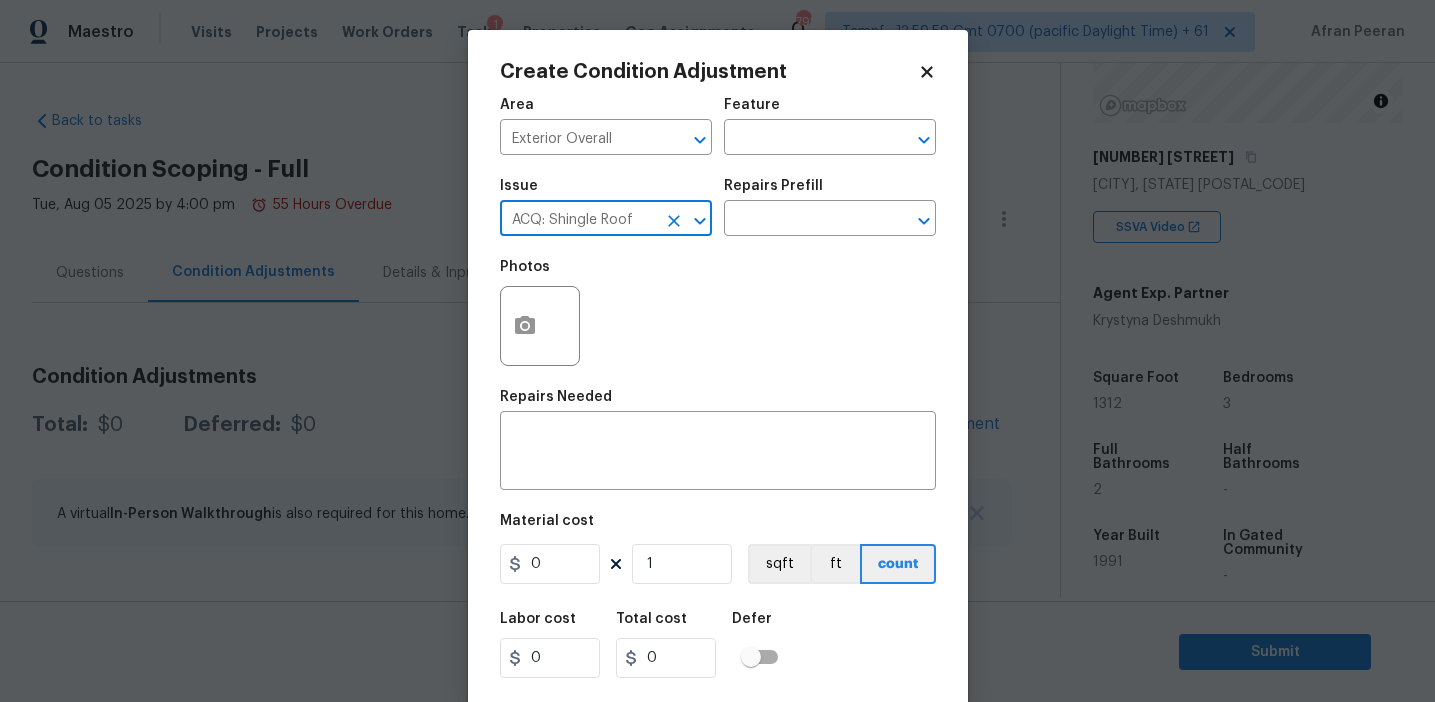 type on "ACQ: Shingle Roof" 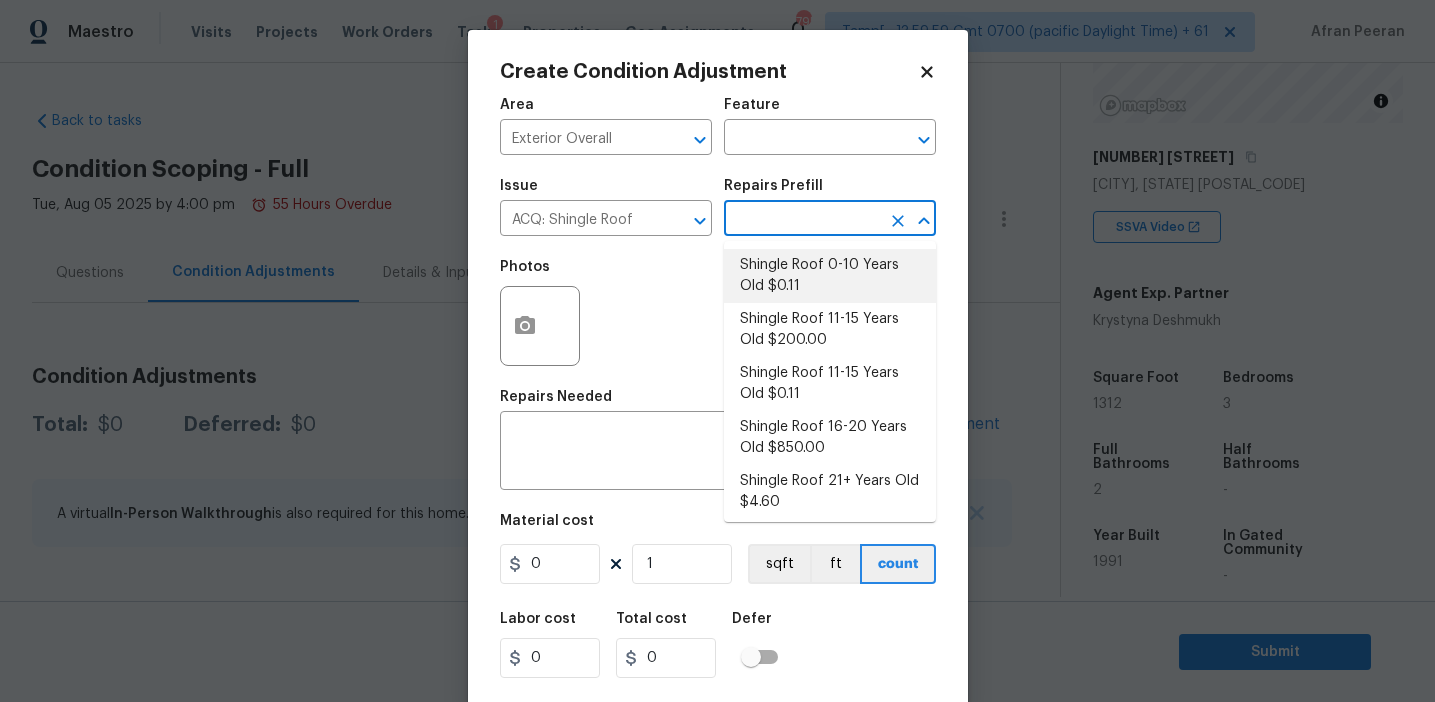 click on "Shingle Roof 0-10 Years Old $0.11" at bounding box center [830, 276] 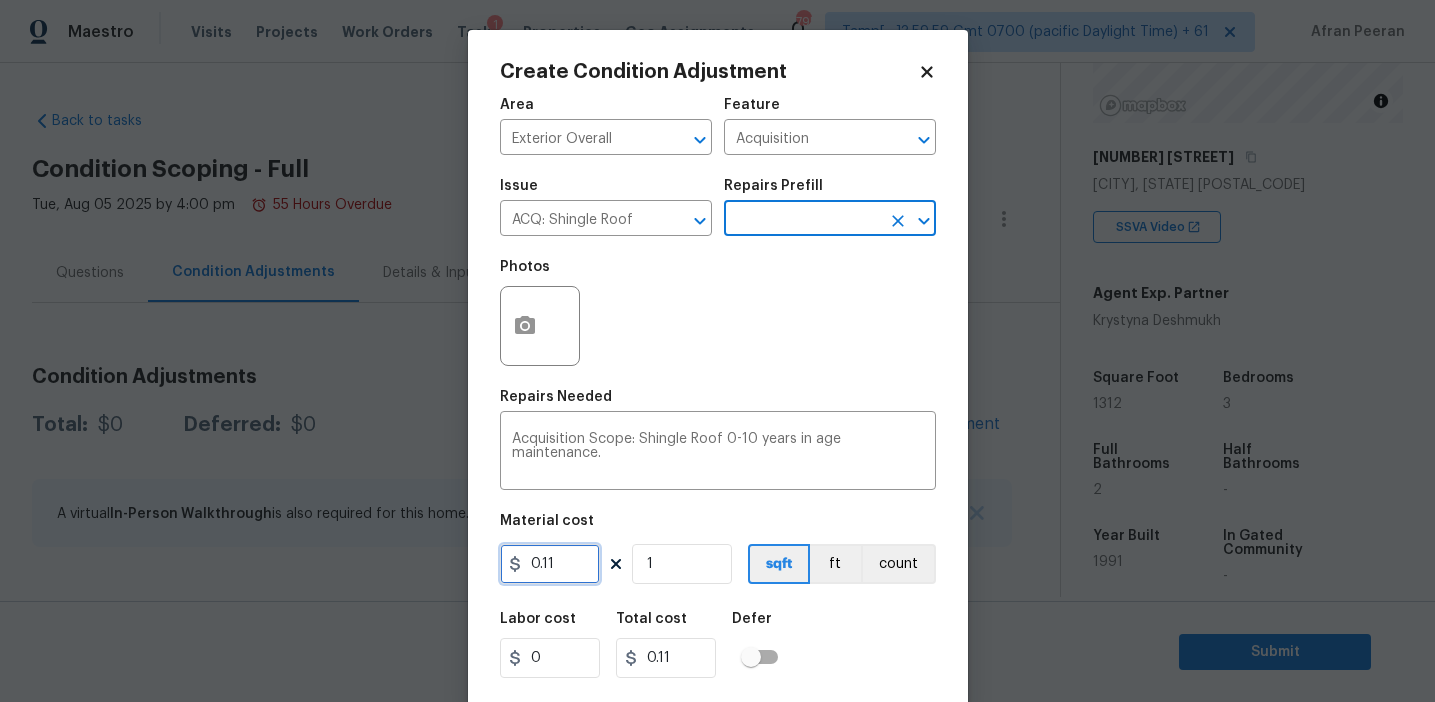 click on "0.11" at bounding box center (550, 564) 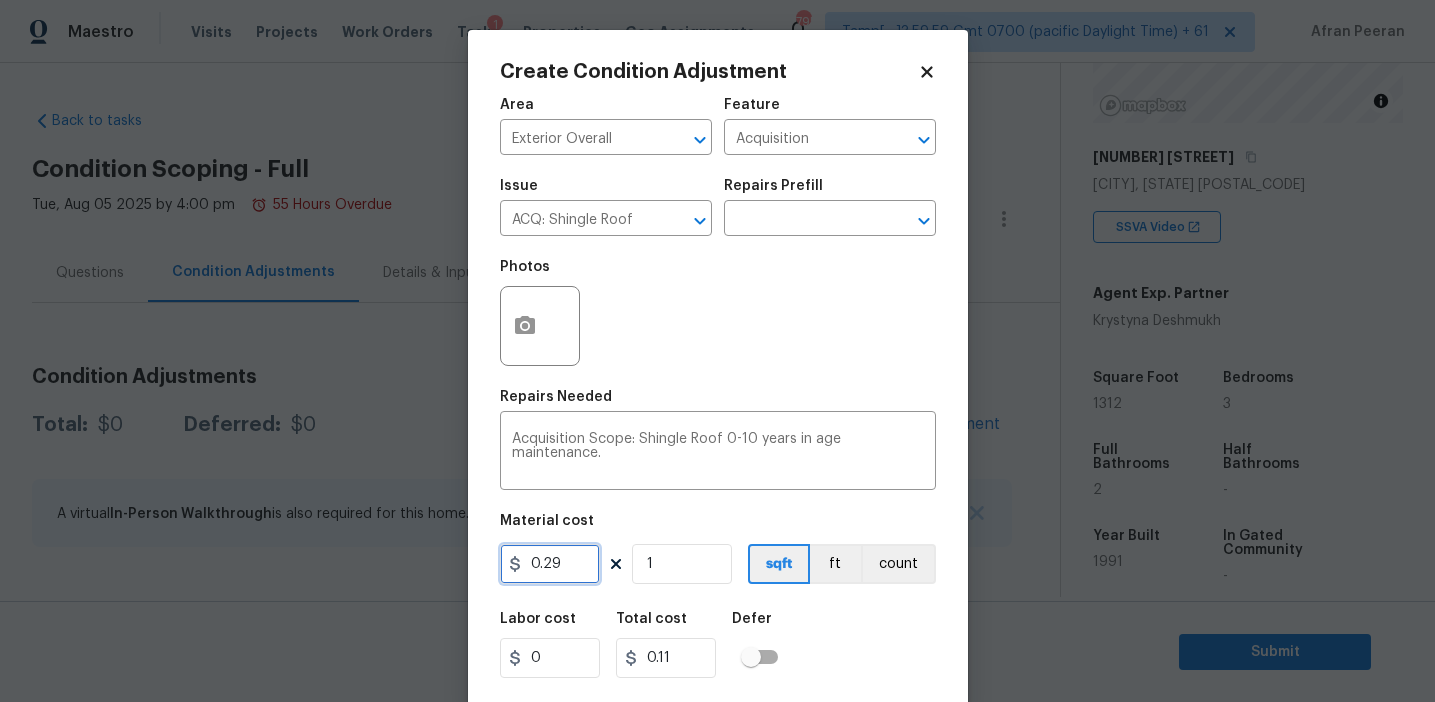 type on "0.29" 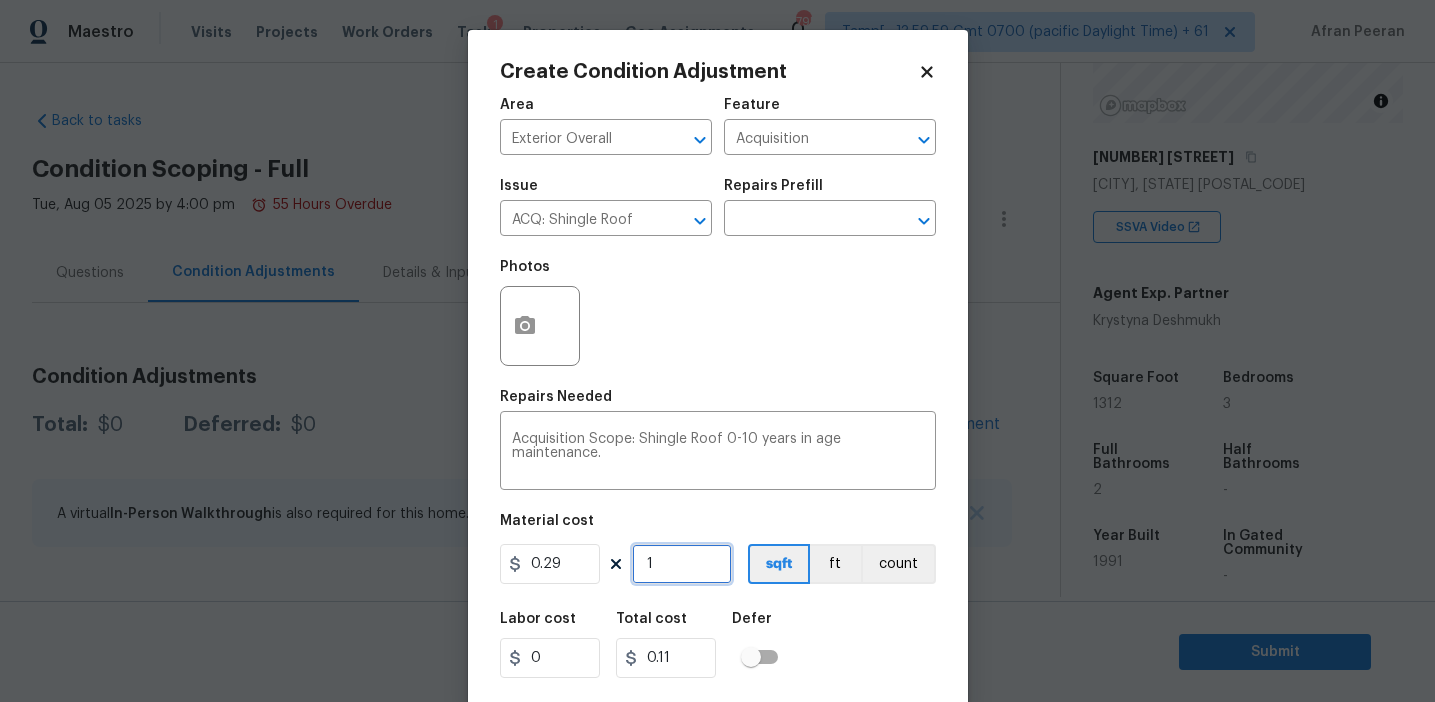 type on "0.29" 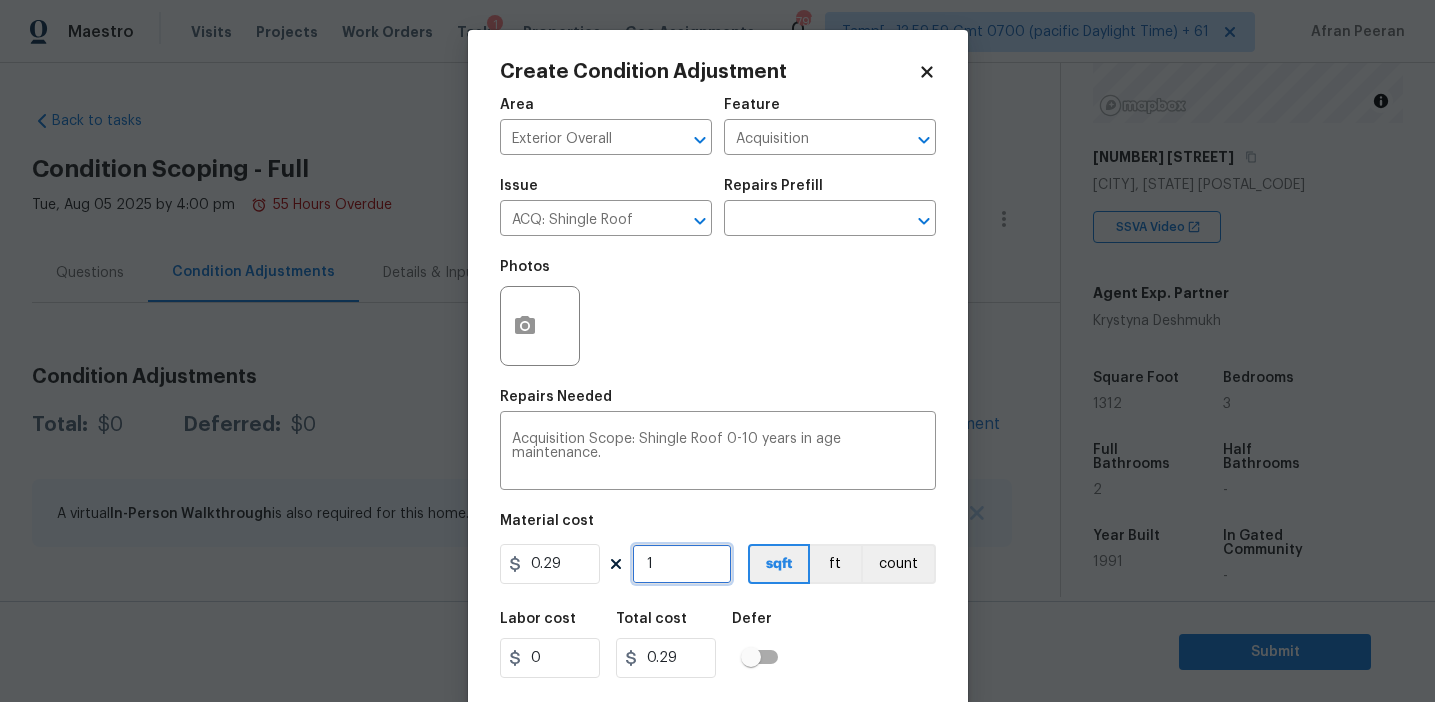 type on "13" 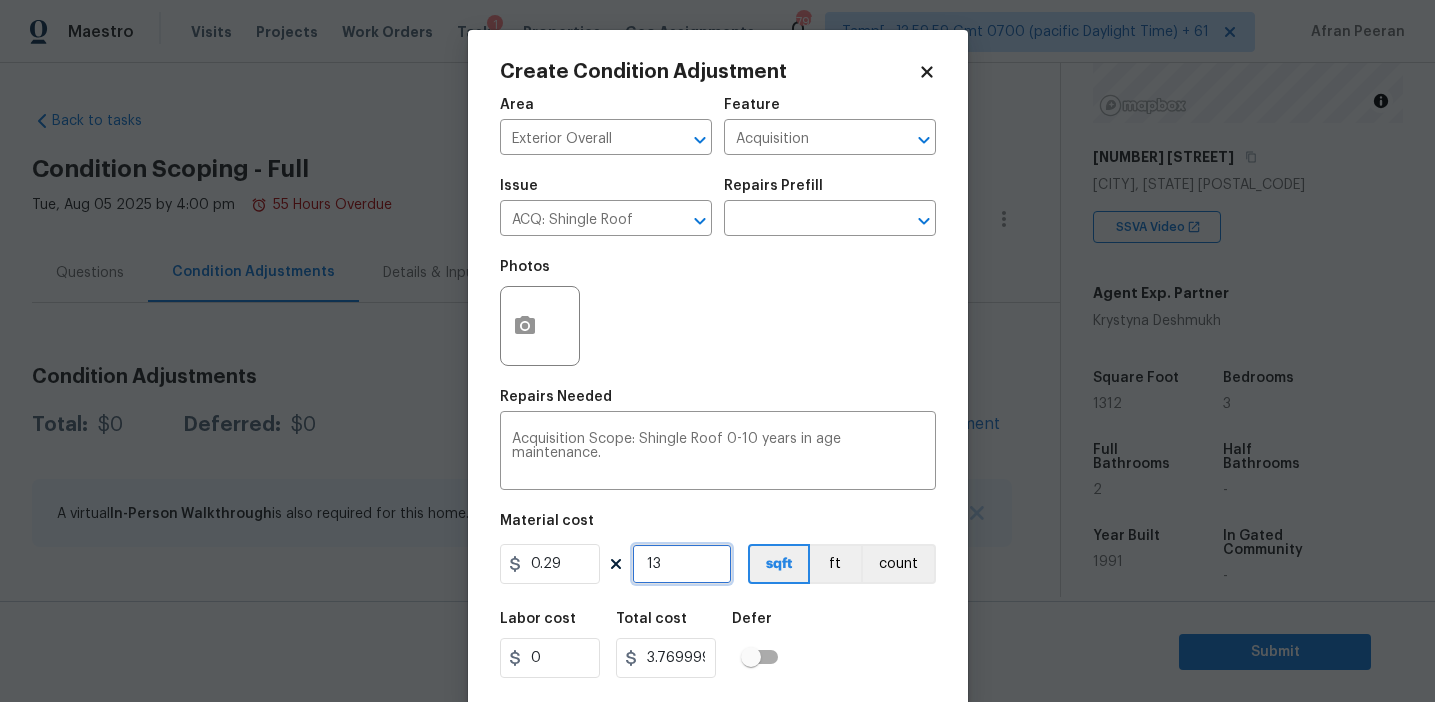 type on "131" 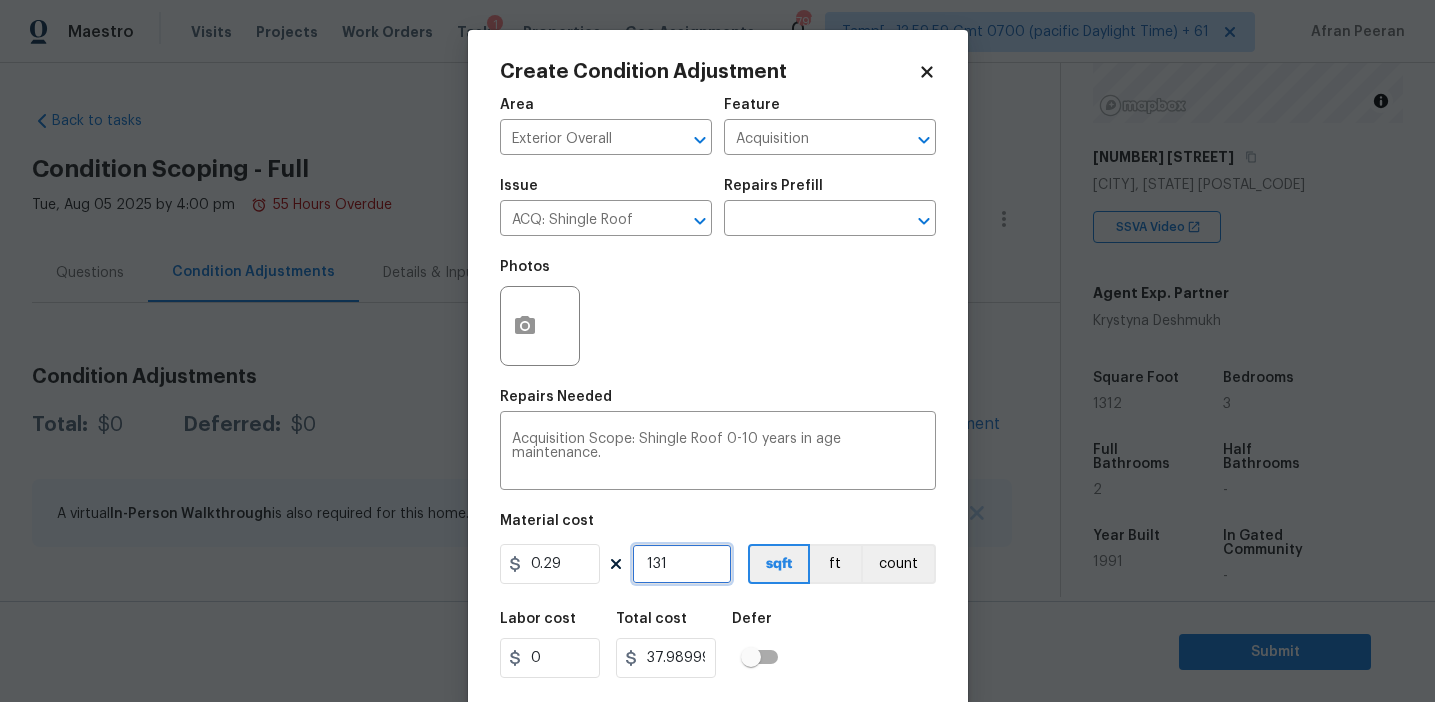 type on "1312" 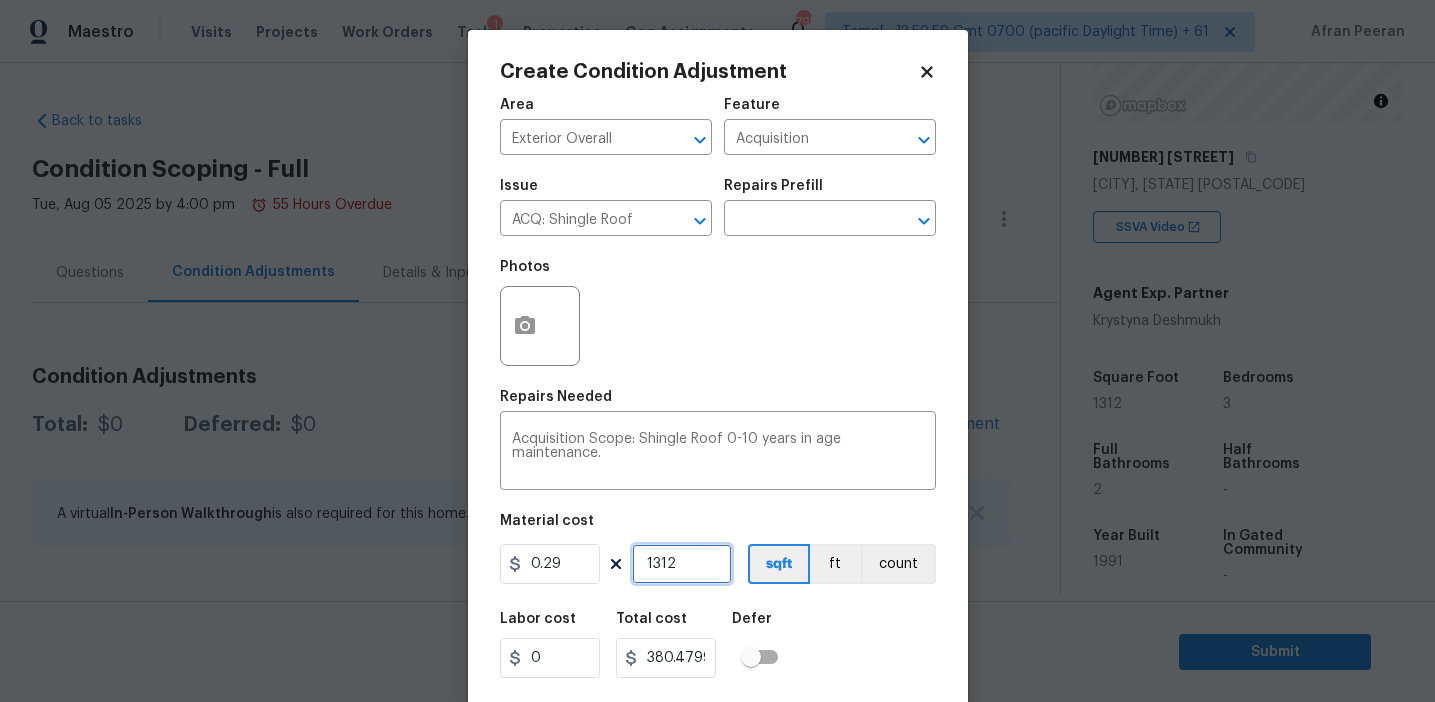 type on "1312" 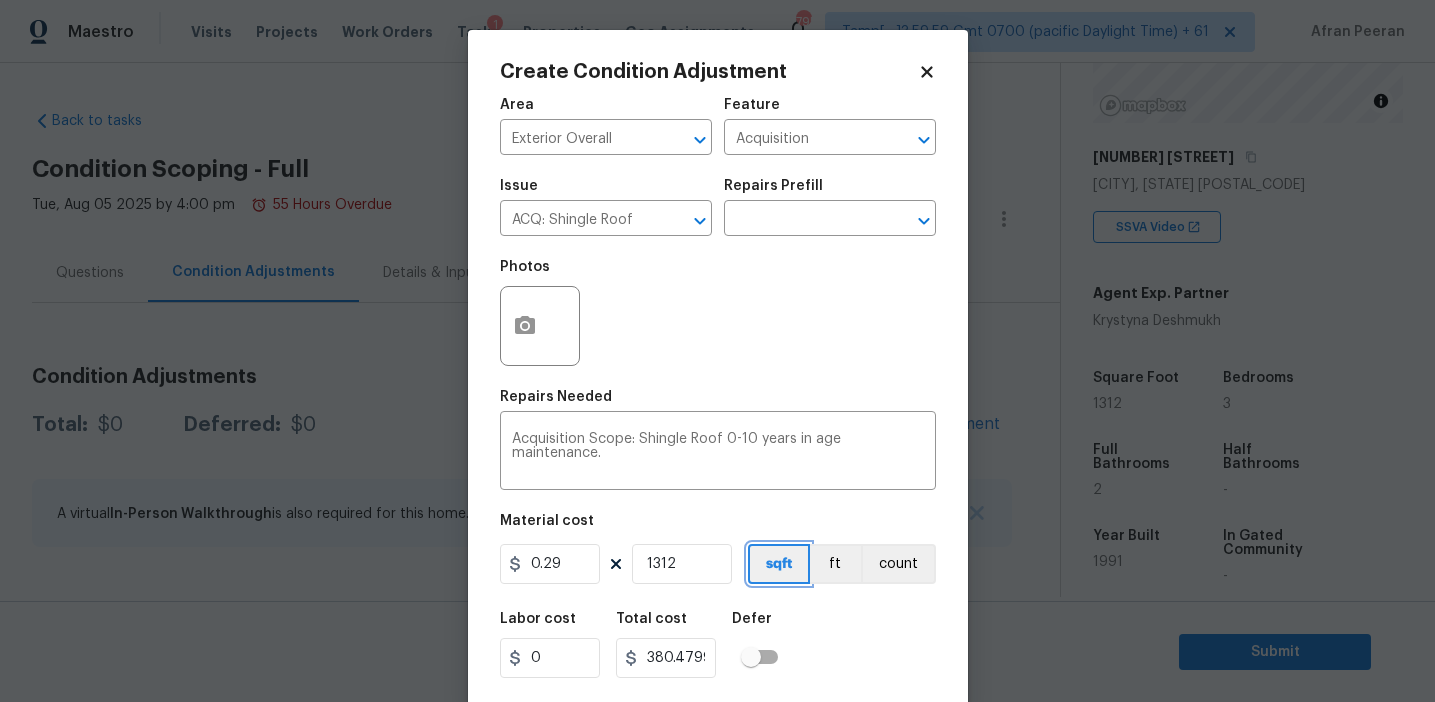 type 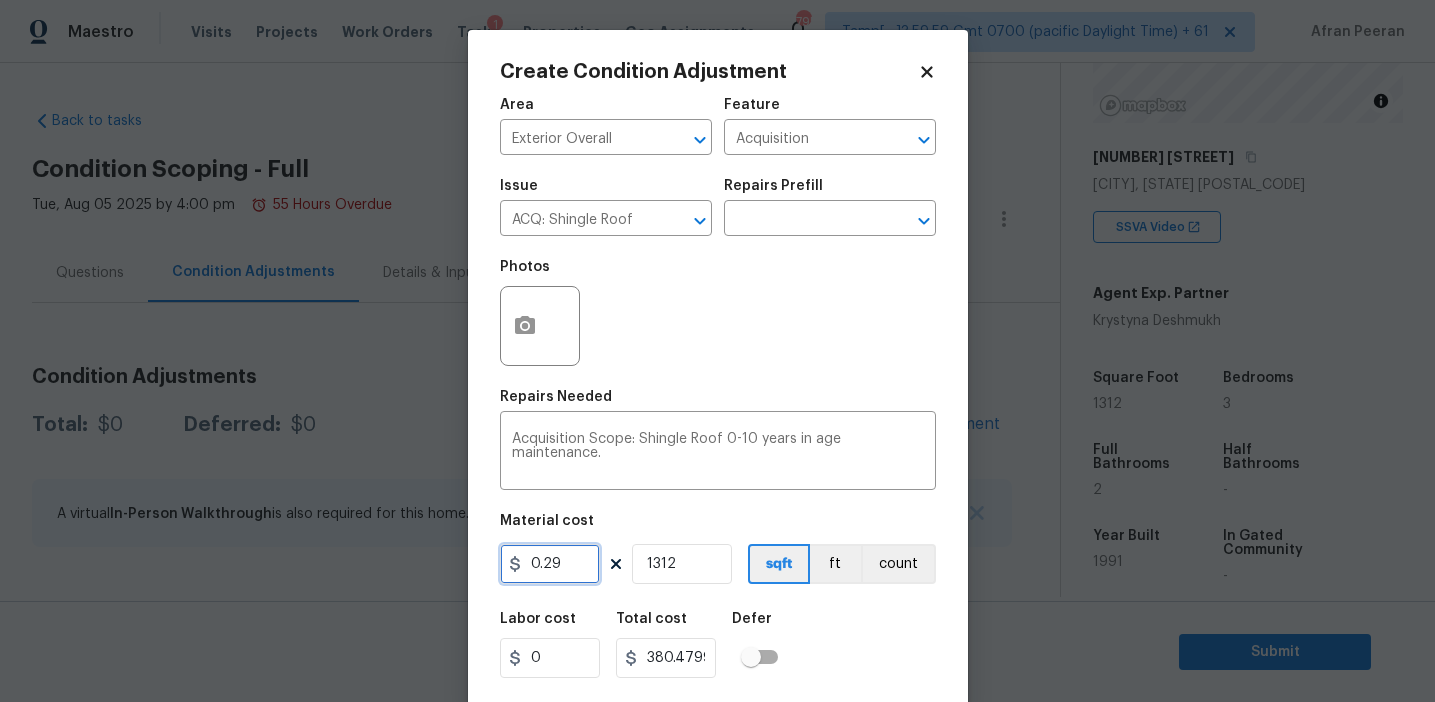 click on "0.29" at bounding box center (550, 564) 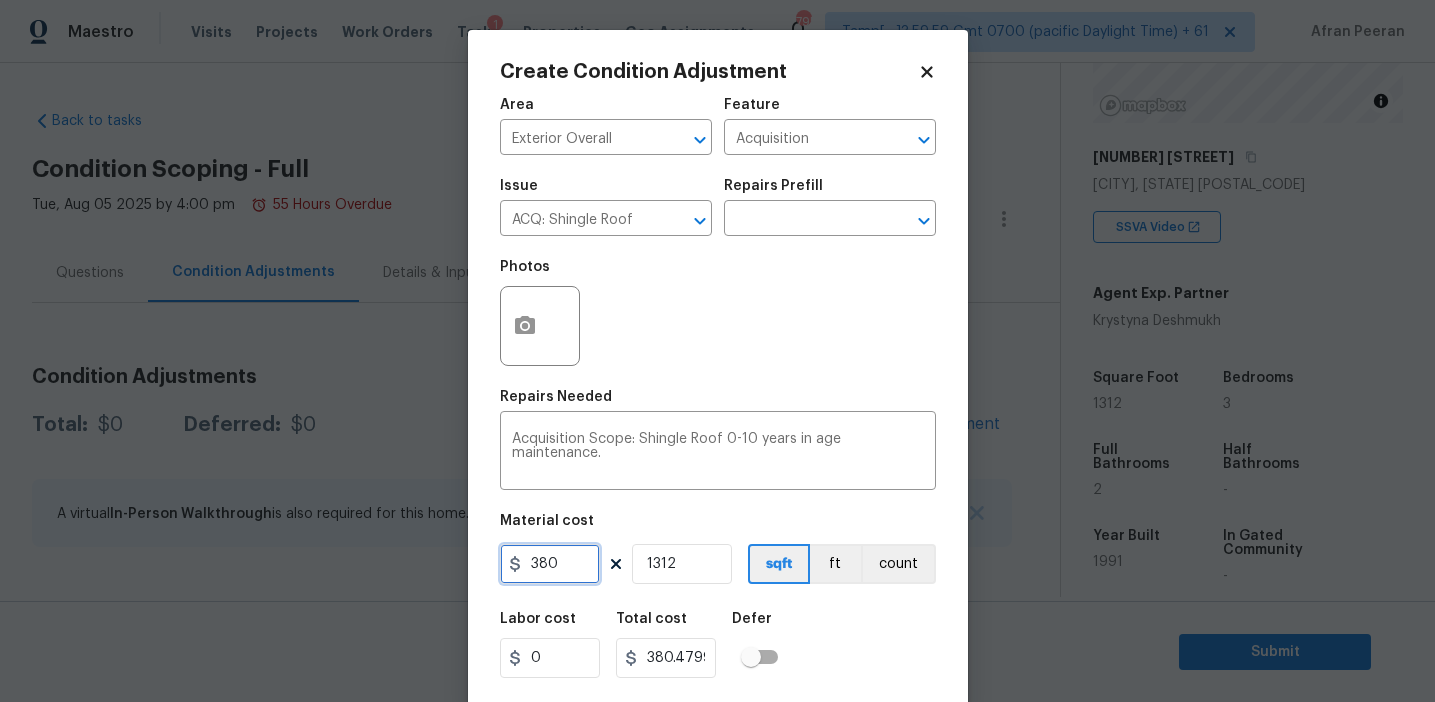 type on "380" 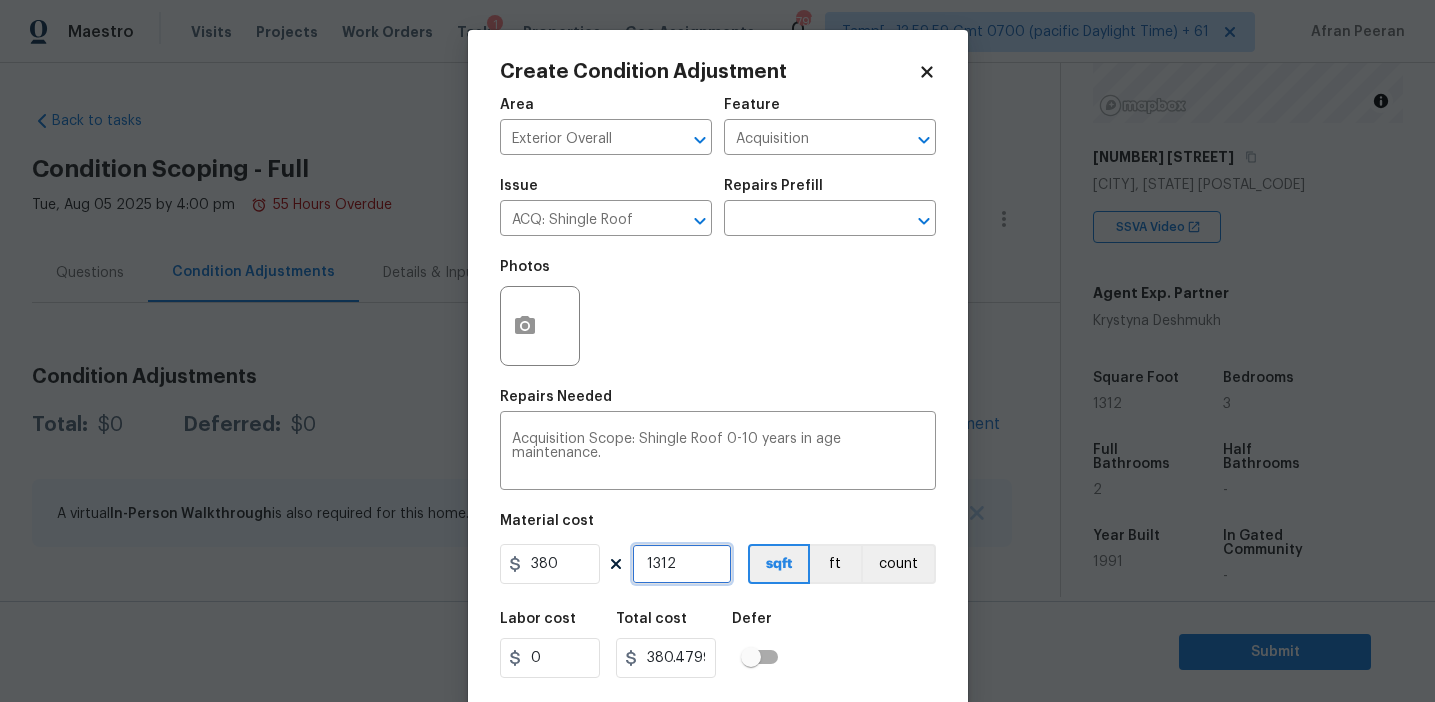 type on "498560" 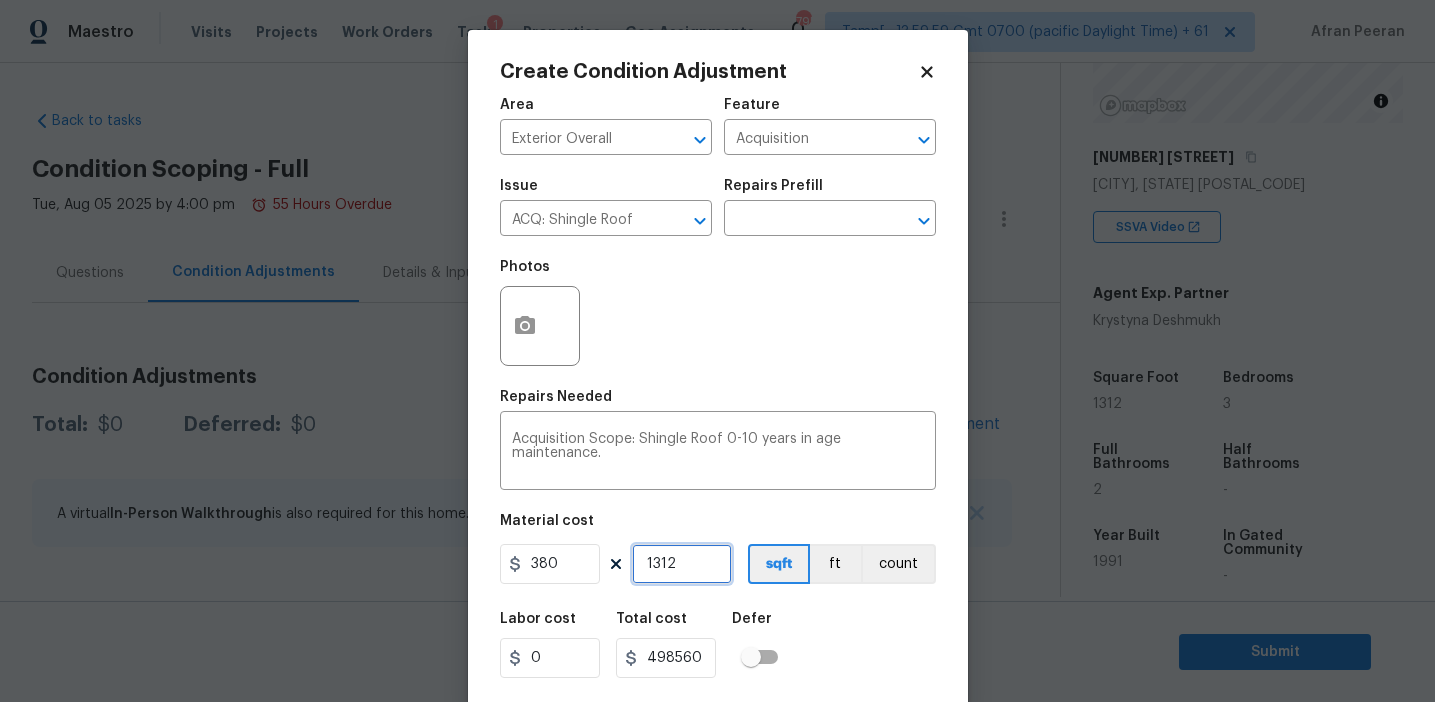 type on "1" 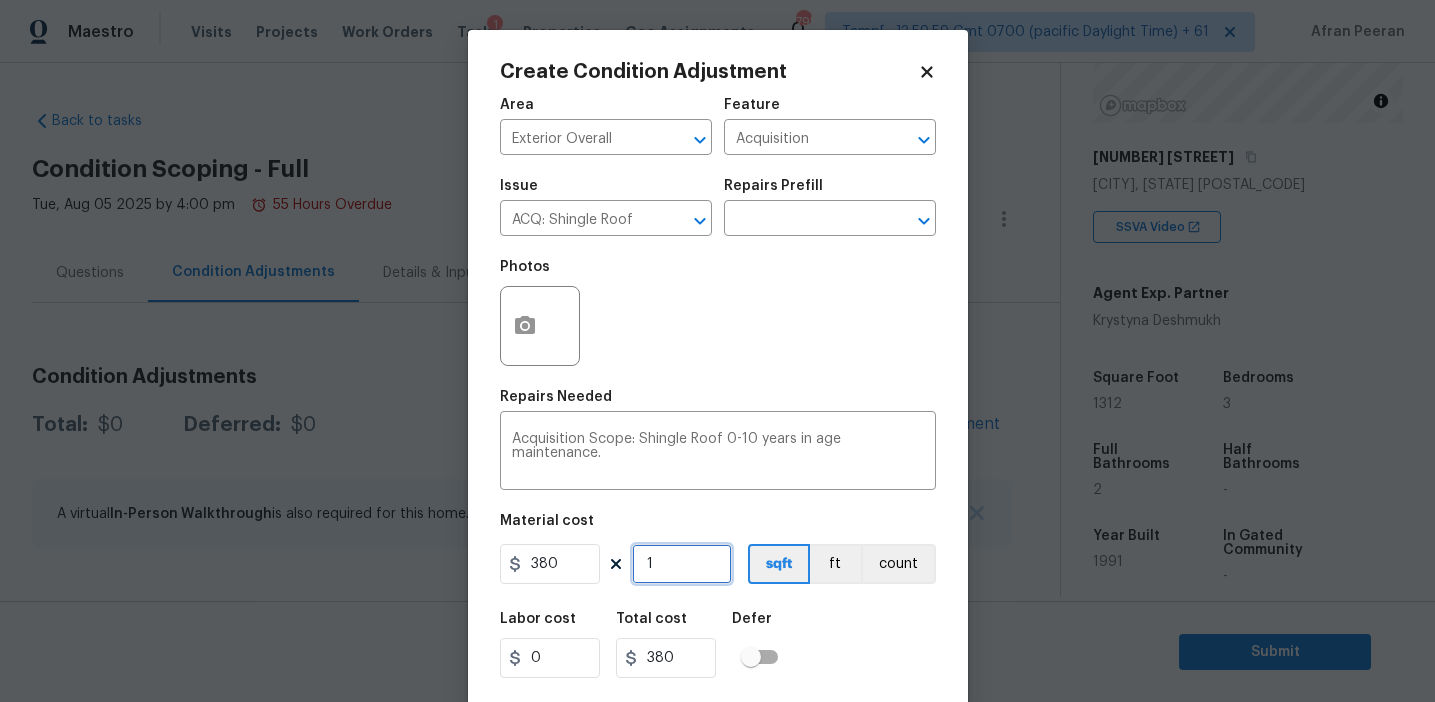 type on "1" 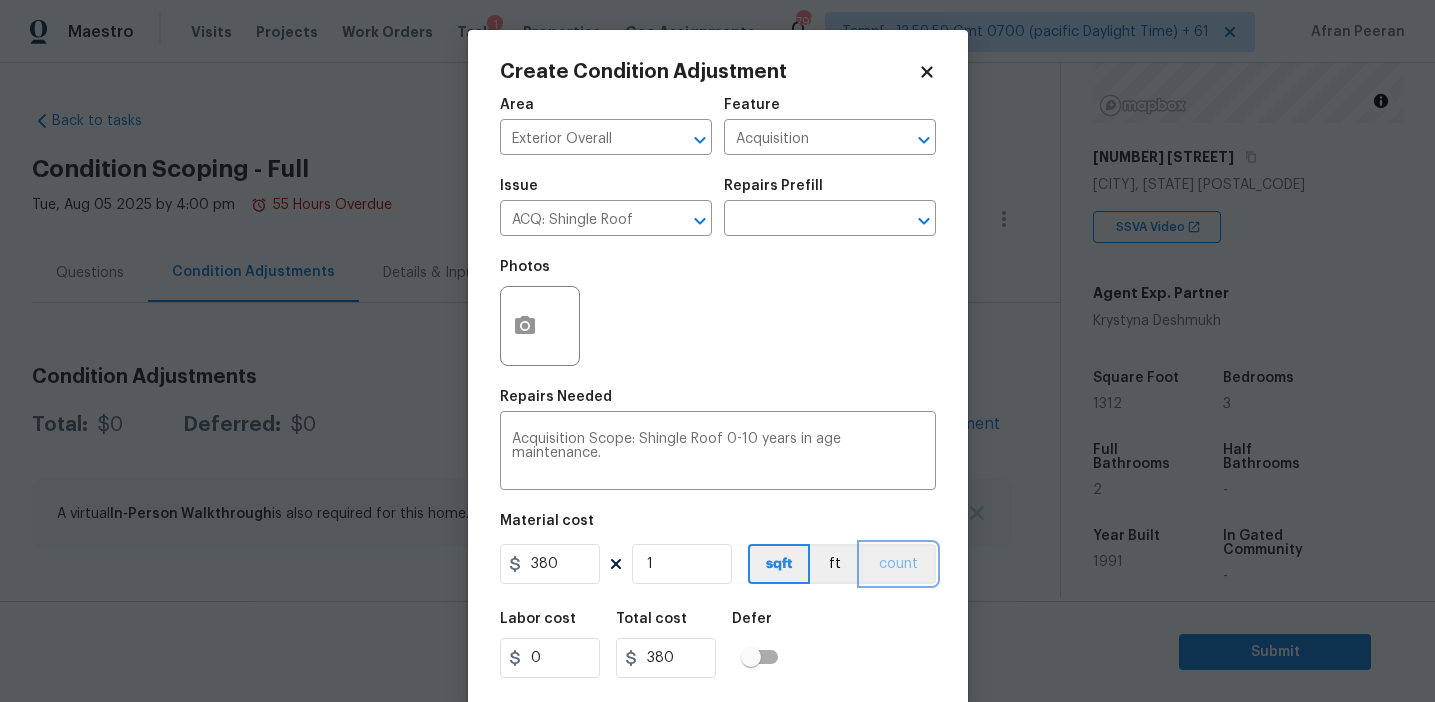 click on "count" at bounding box center (898, 564) 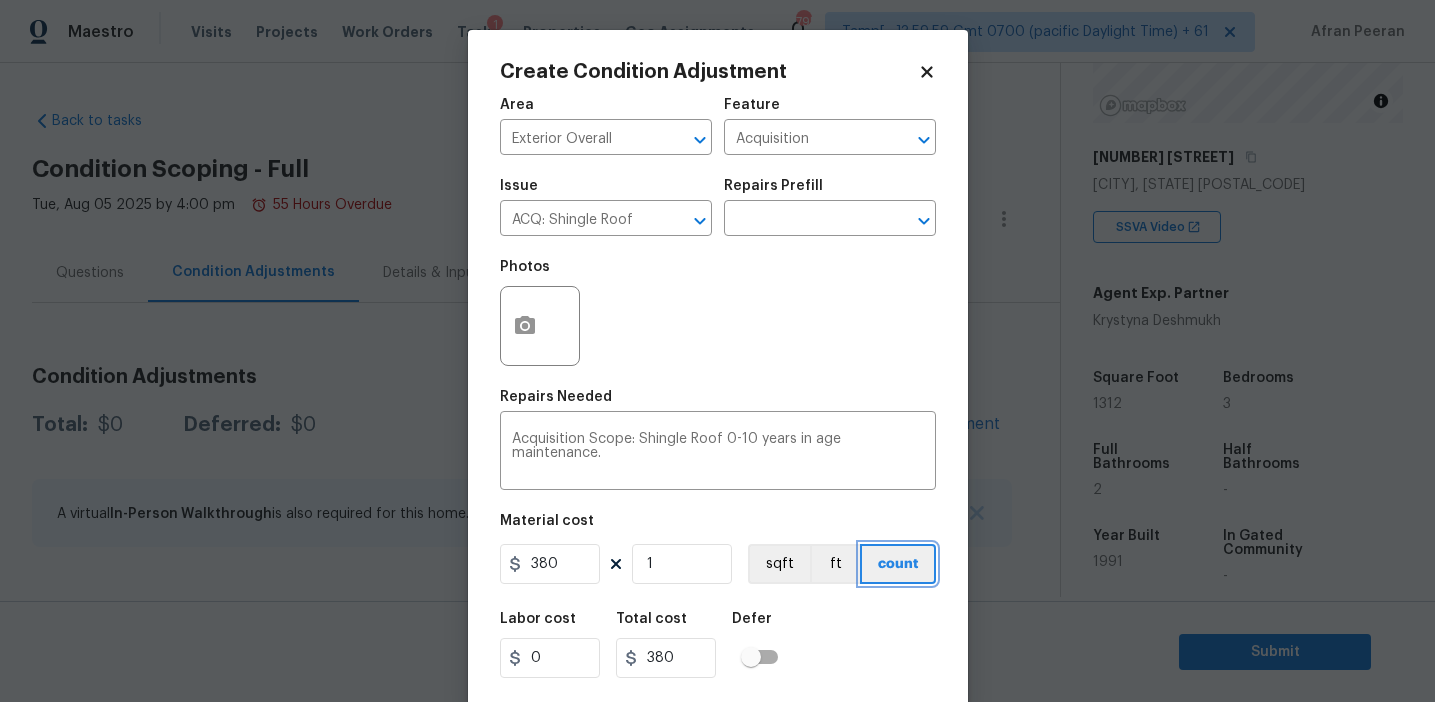 scroll, scrollTop: 45, scrollLeft: 0, axis: vertical 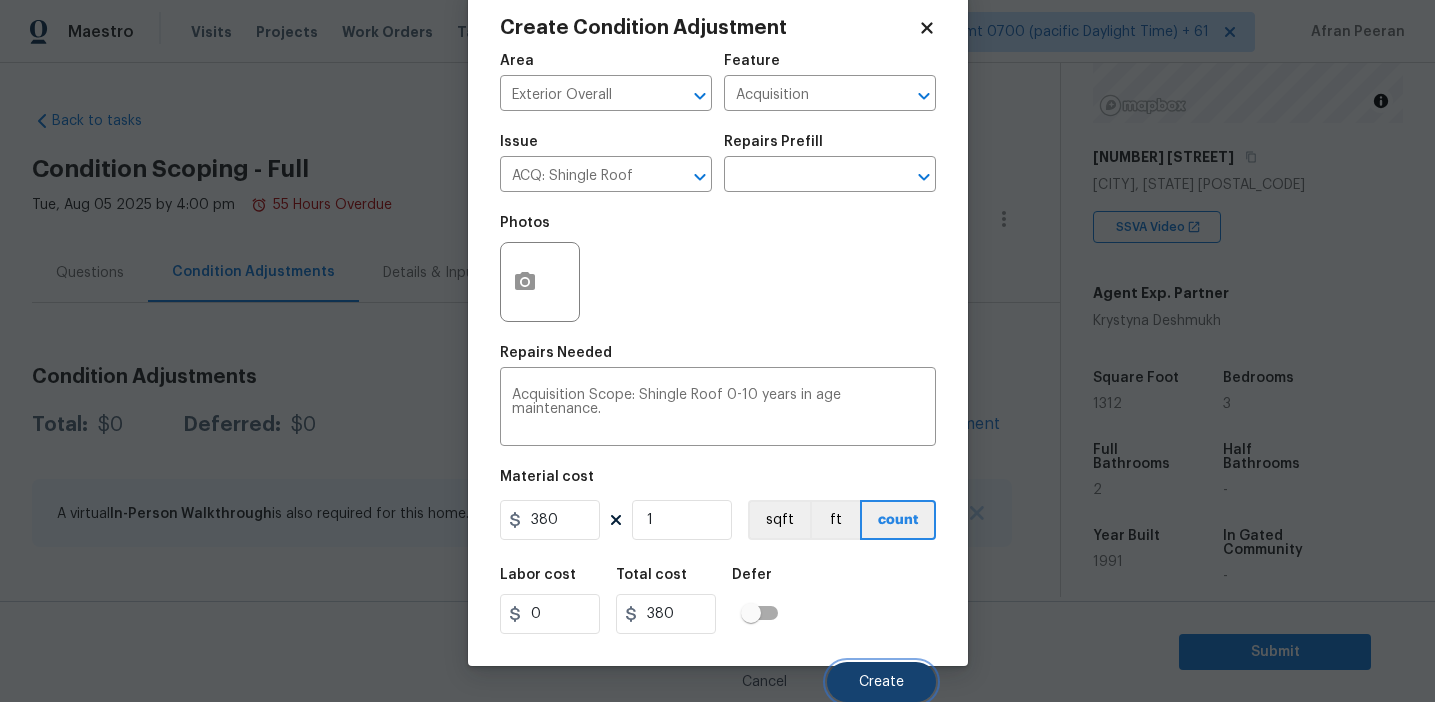 click on "Create" at bounding box center (881, 682) 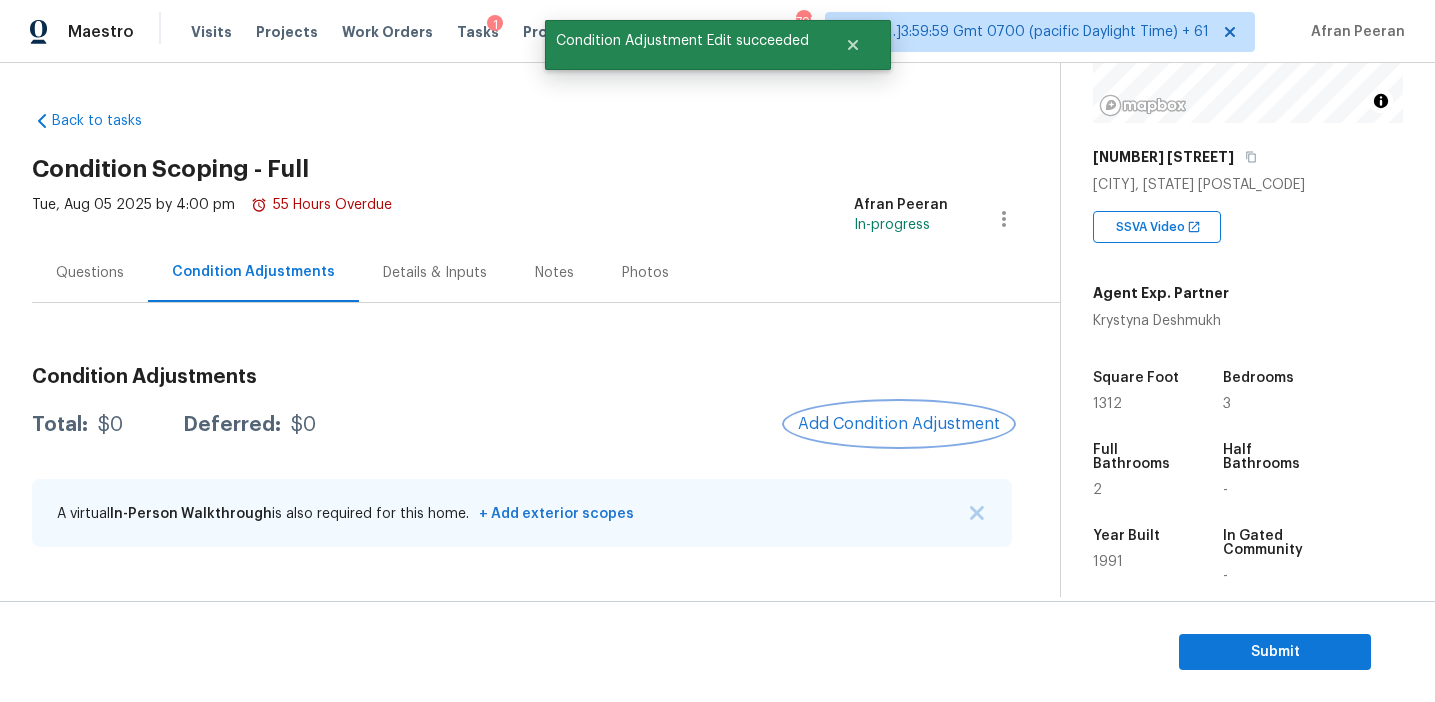 scroll, scrollTop: 0, scrollLeft: 0, axis: both 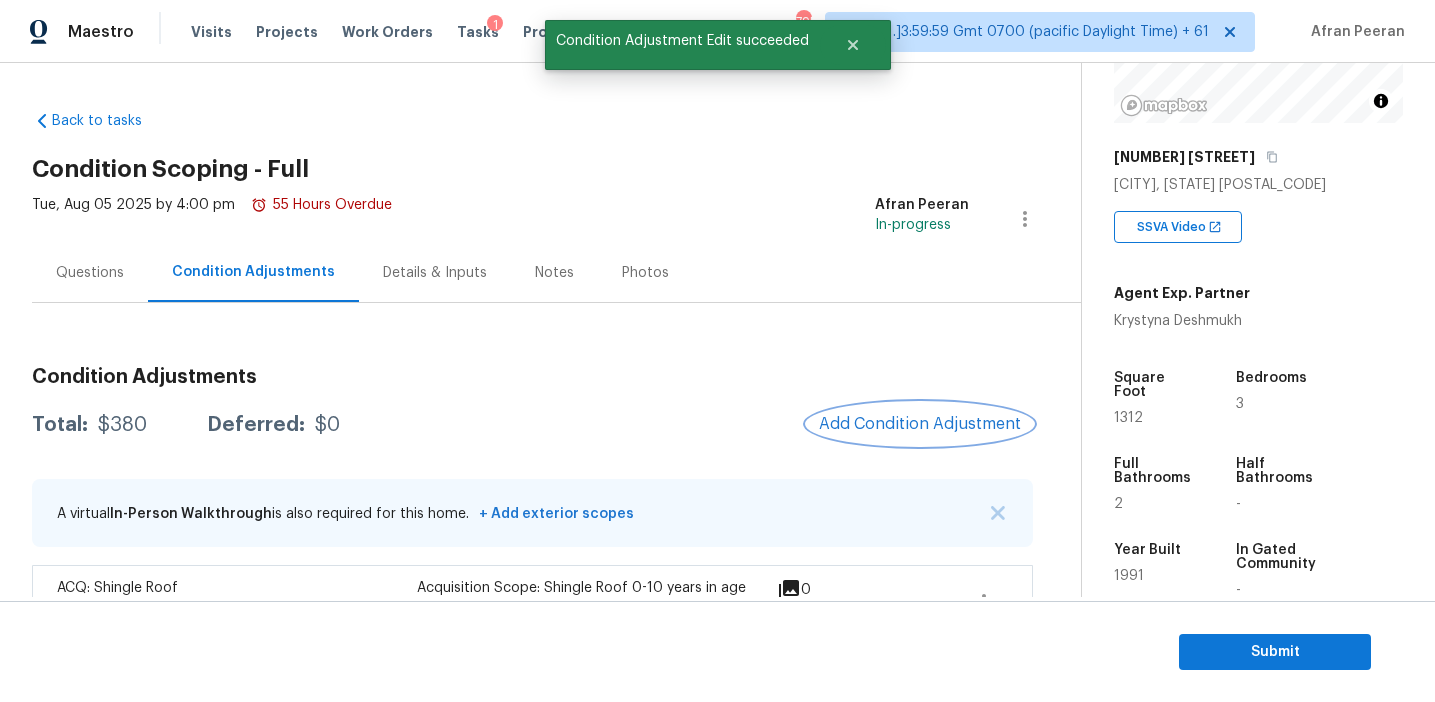 click on "Add Condition Adjustment" at bounding box center [920, 424] 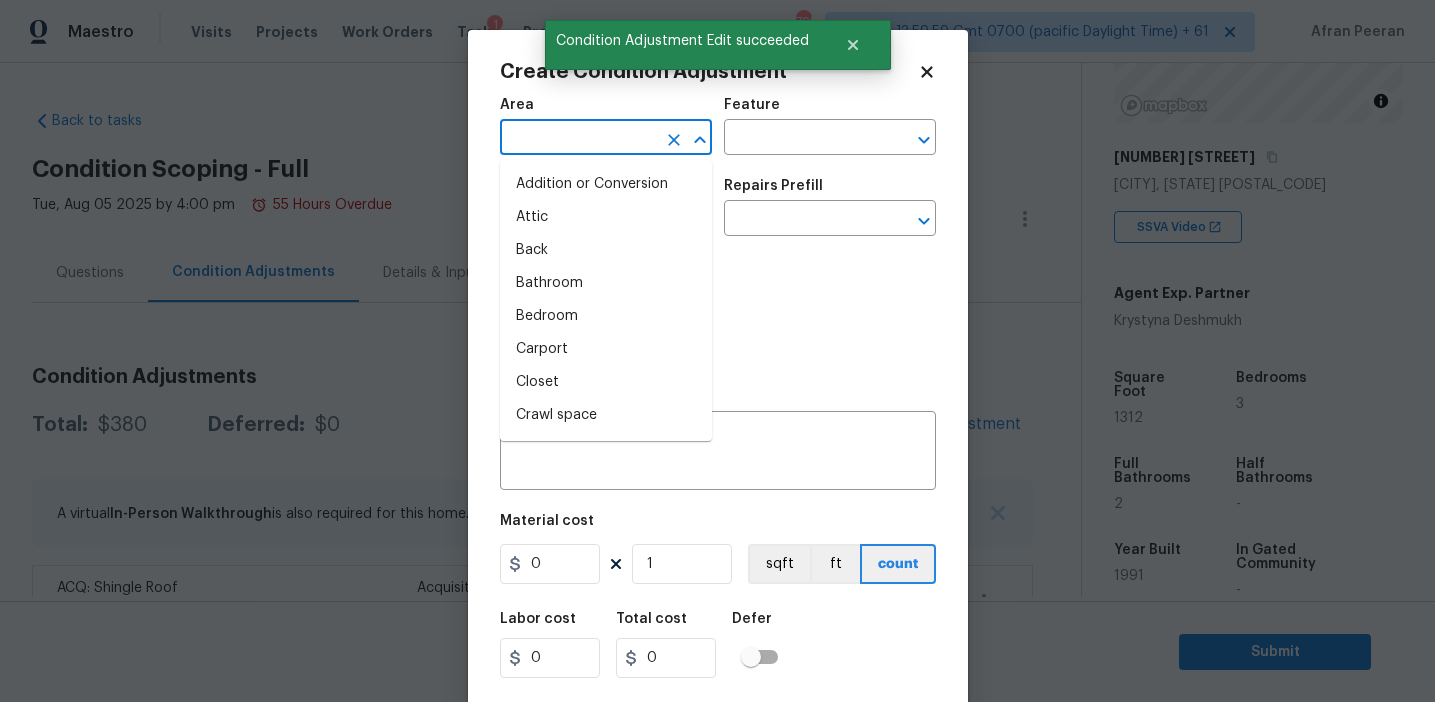 click at bounding box center [578, 139] 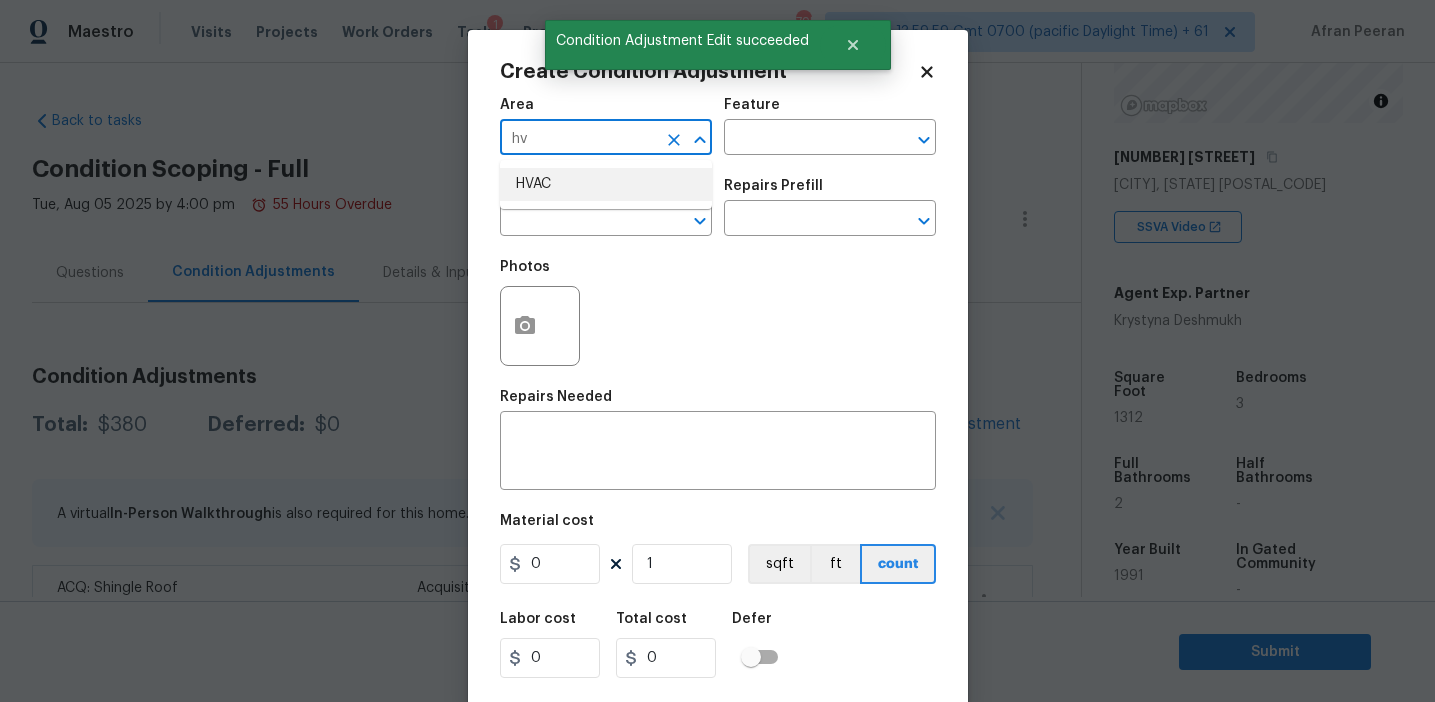 click on "HVAC" at bounding box center (606, 184) 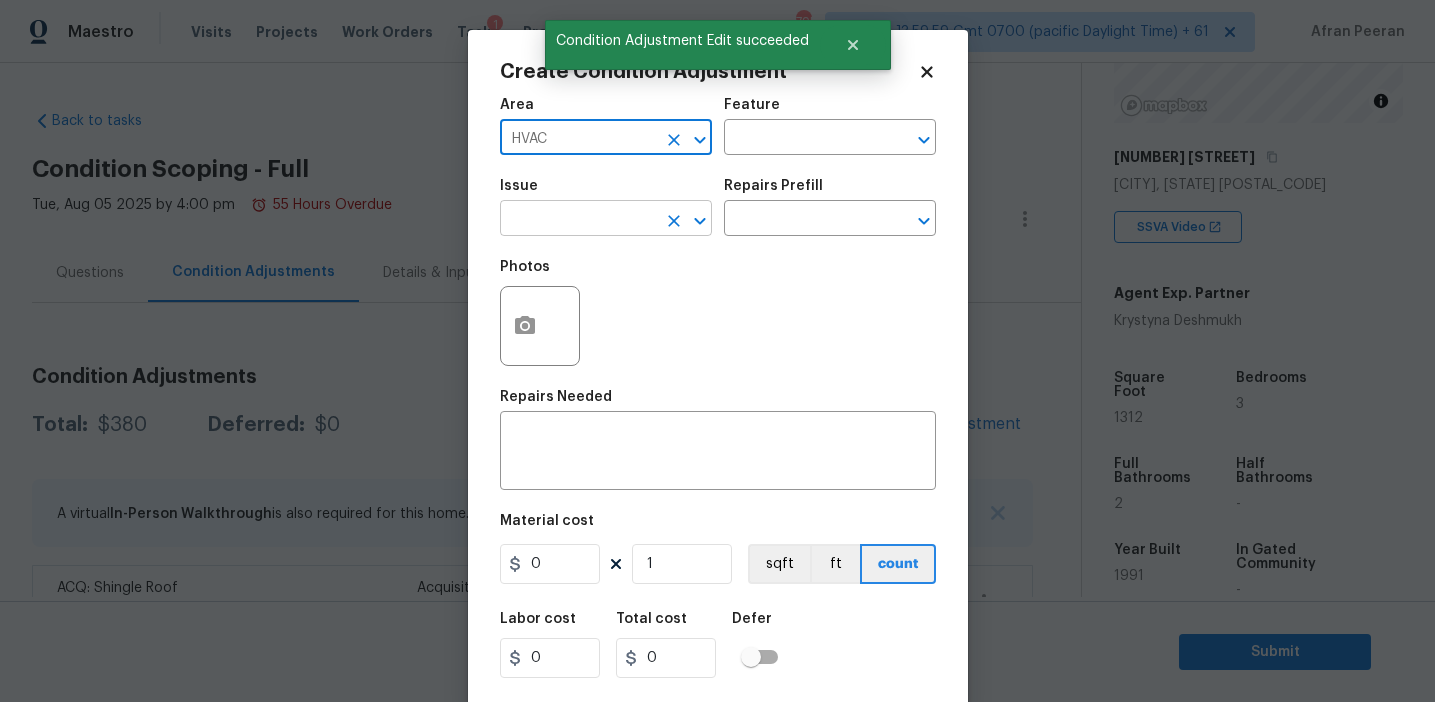 type on "HVAC" 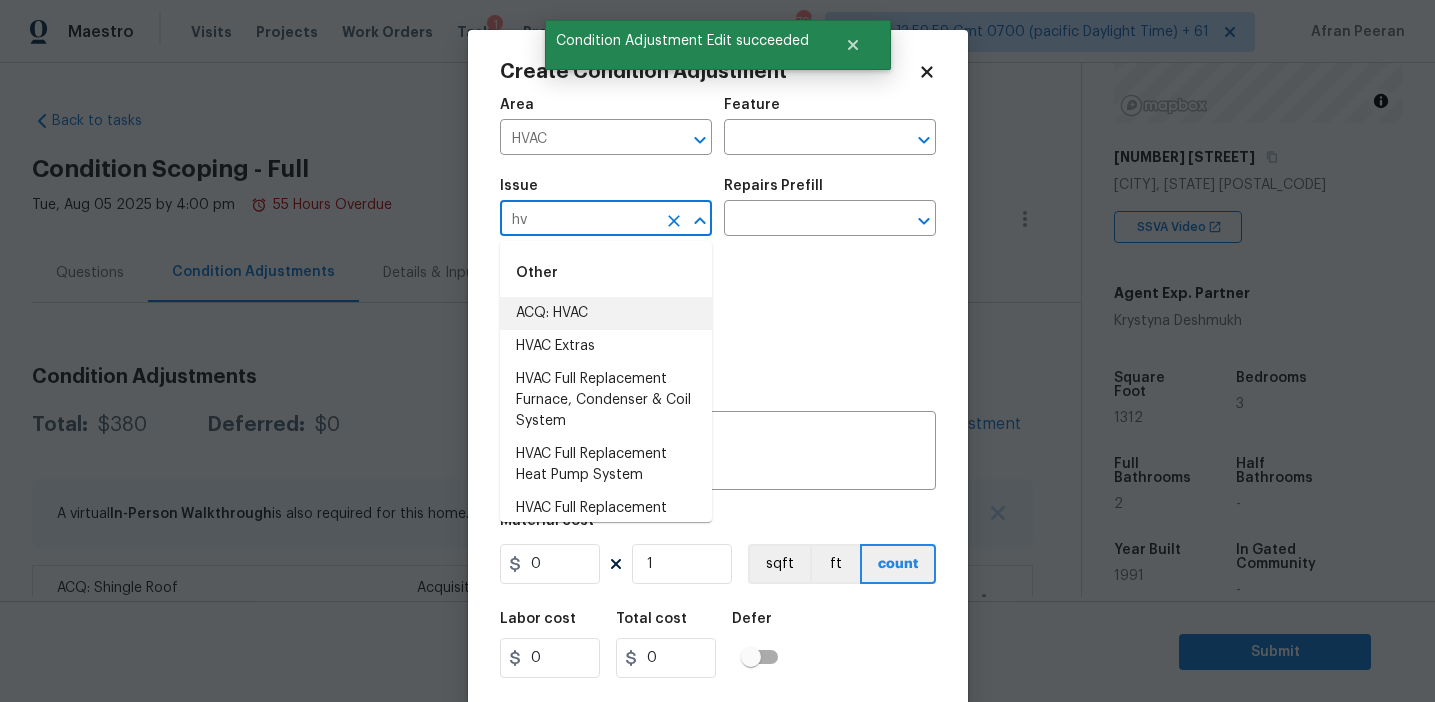 click on "ACQ: HVAC" at bounding box center (606, 313) 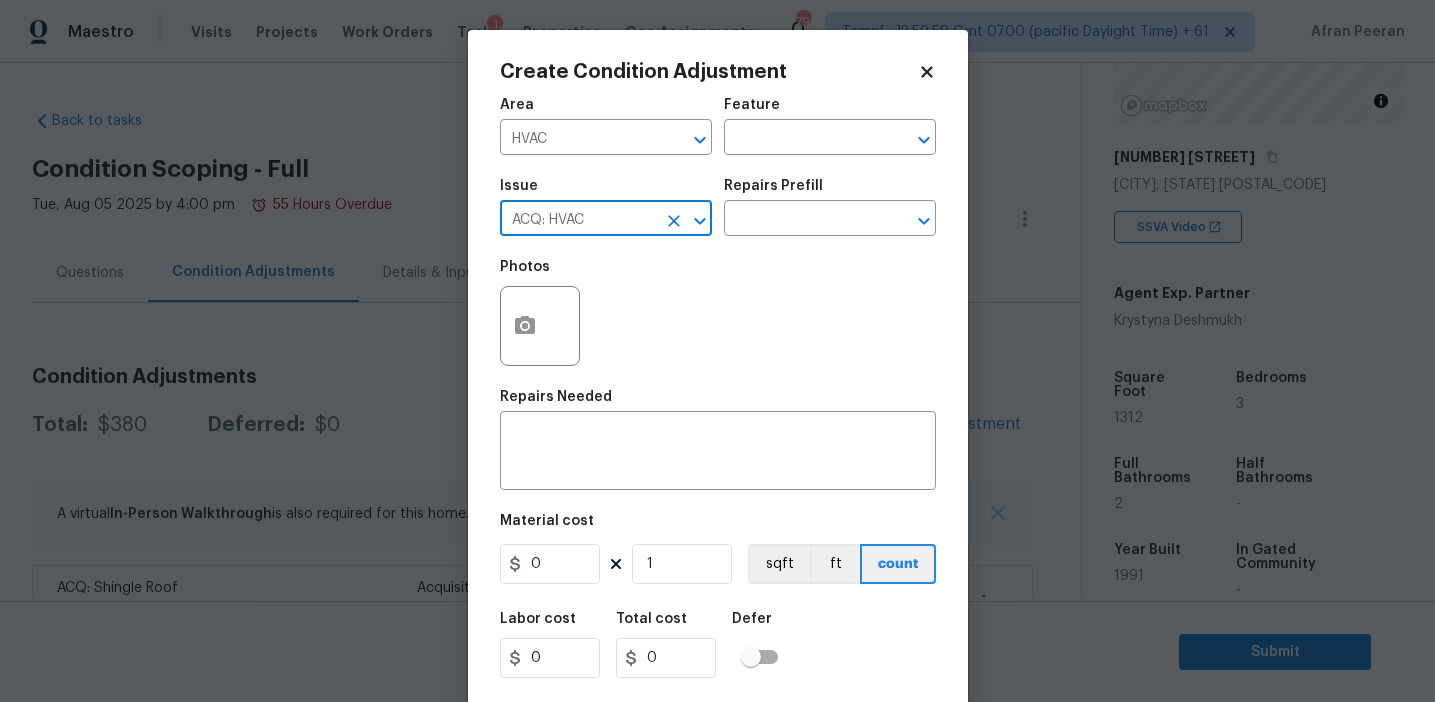 type on "ACQ: HVAC" 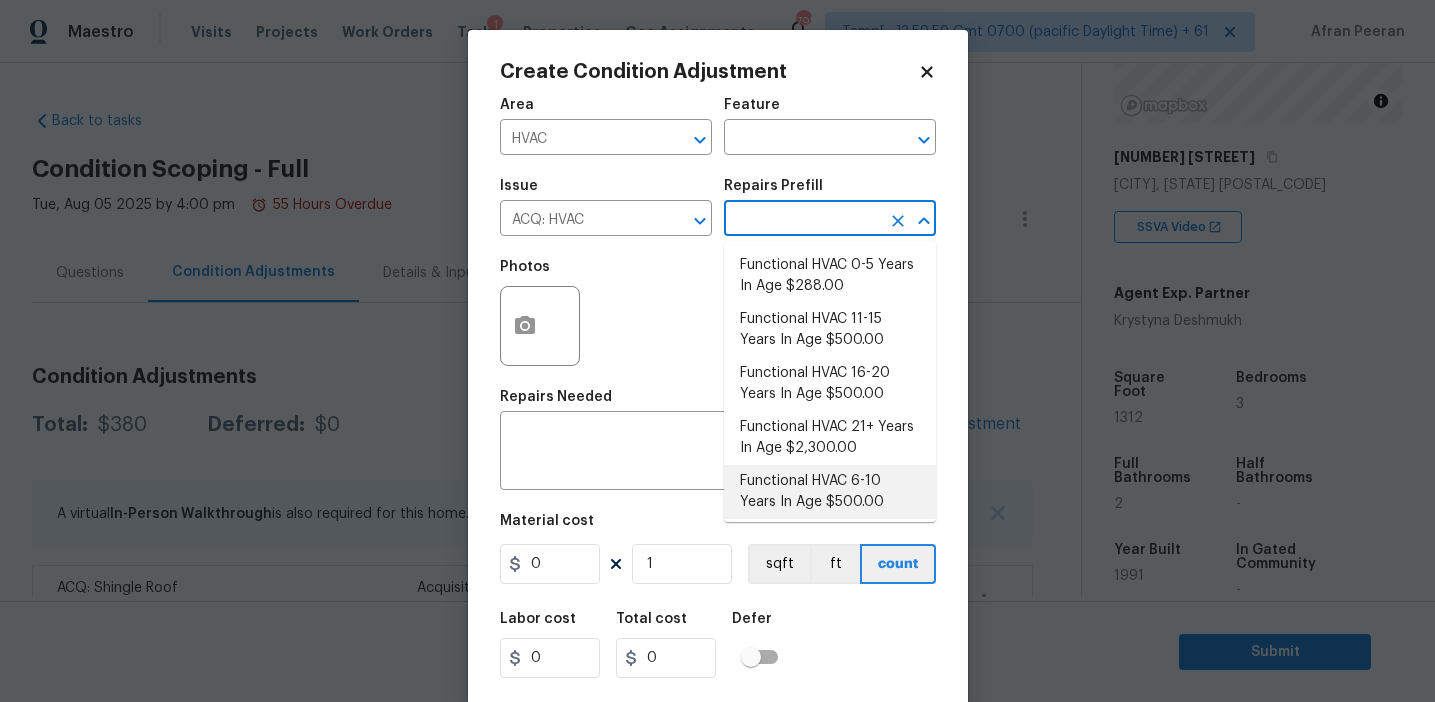 click on "Functional HVAC 6-10 Years In Age $500.00" at bounding box center (830, 492) 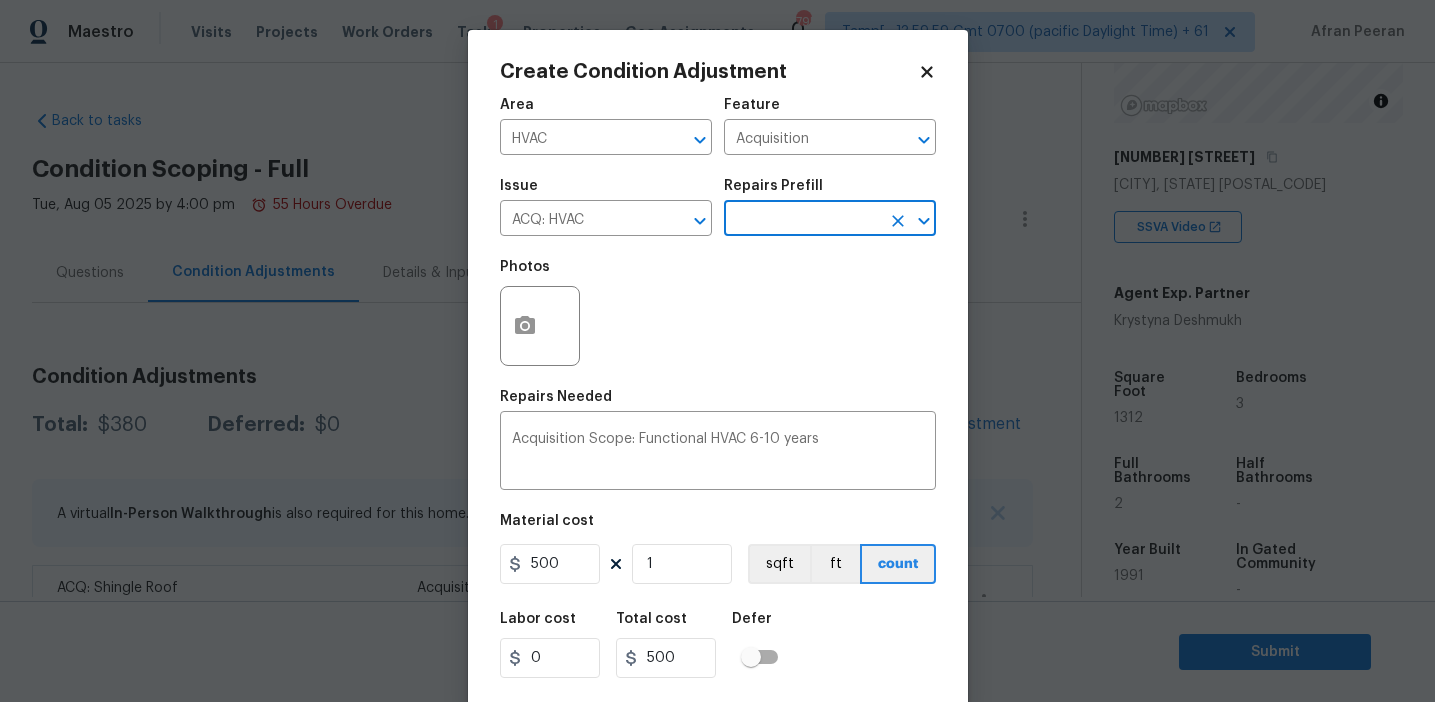 scroll, scrollTop: 45, scrollLeft: 0, axis: vertical 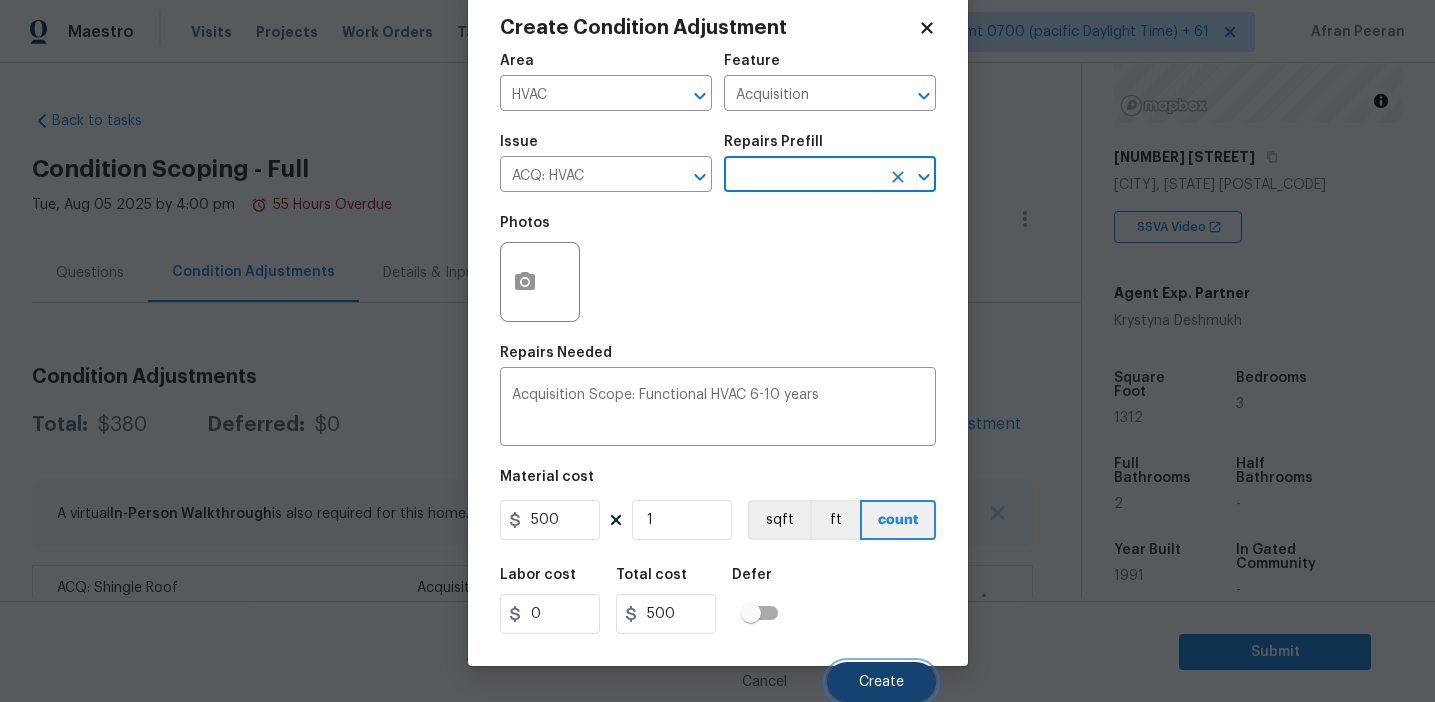 click on "Create" at bounding box center [881, 682] 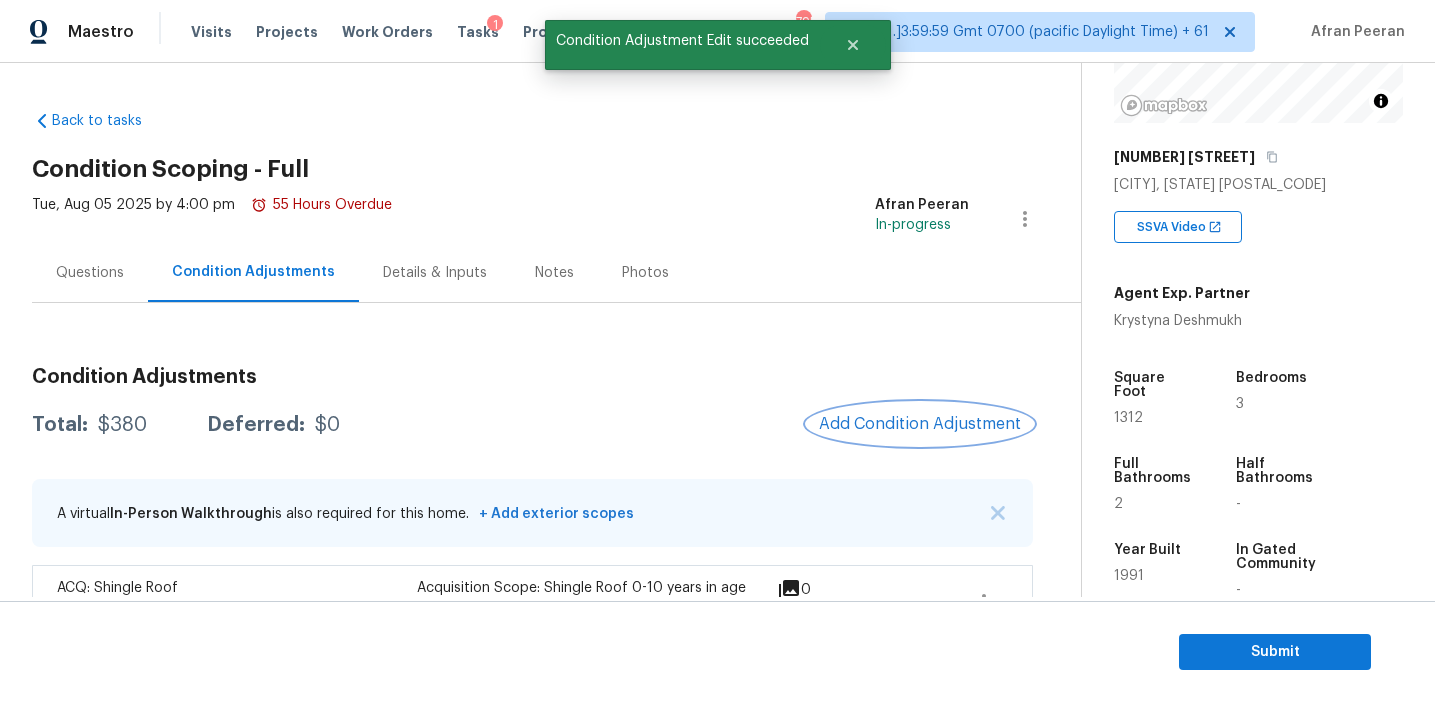 scroll, scrollTop: 0, scrollLeft: 0, axis: both 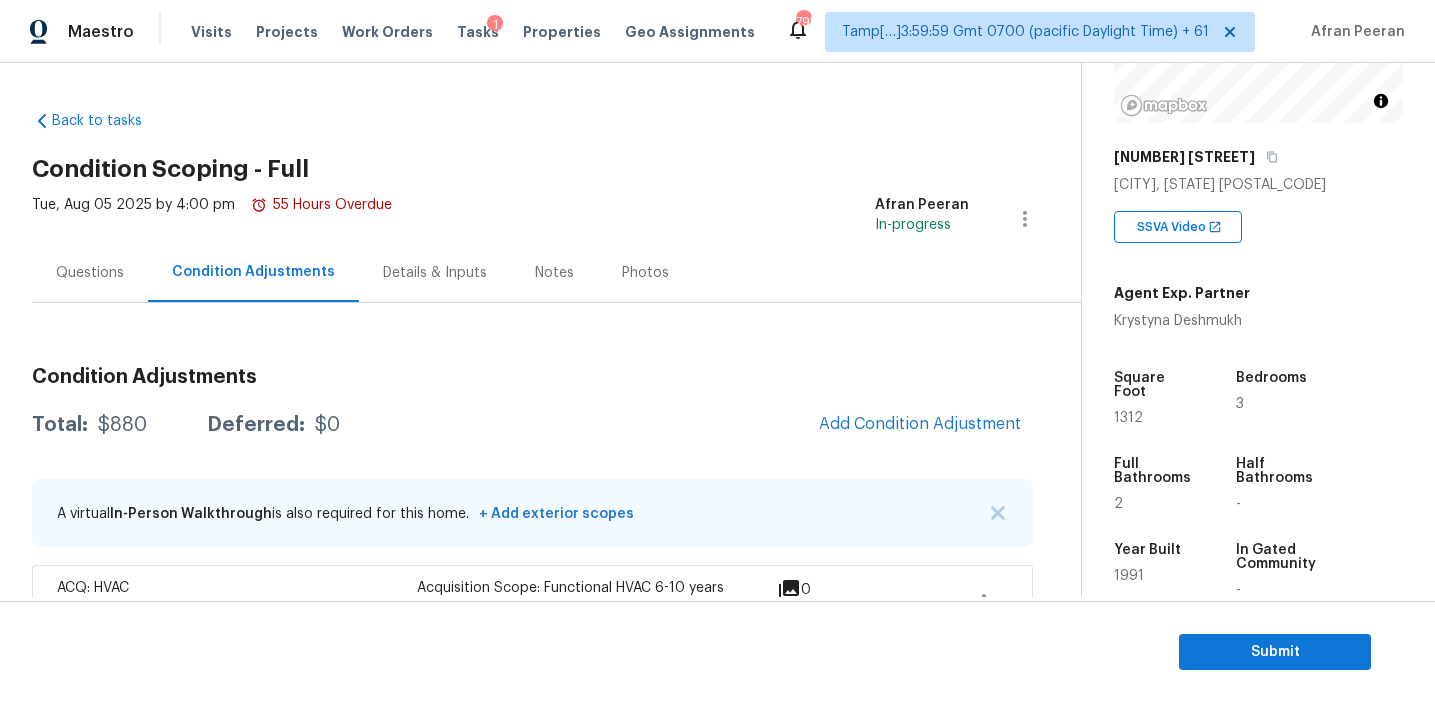 click on "Questions" at bounding box center (90, 272) 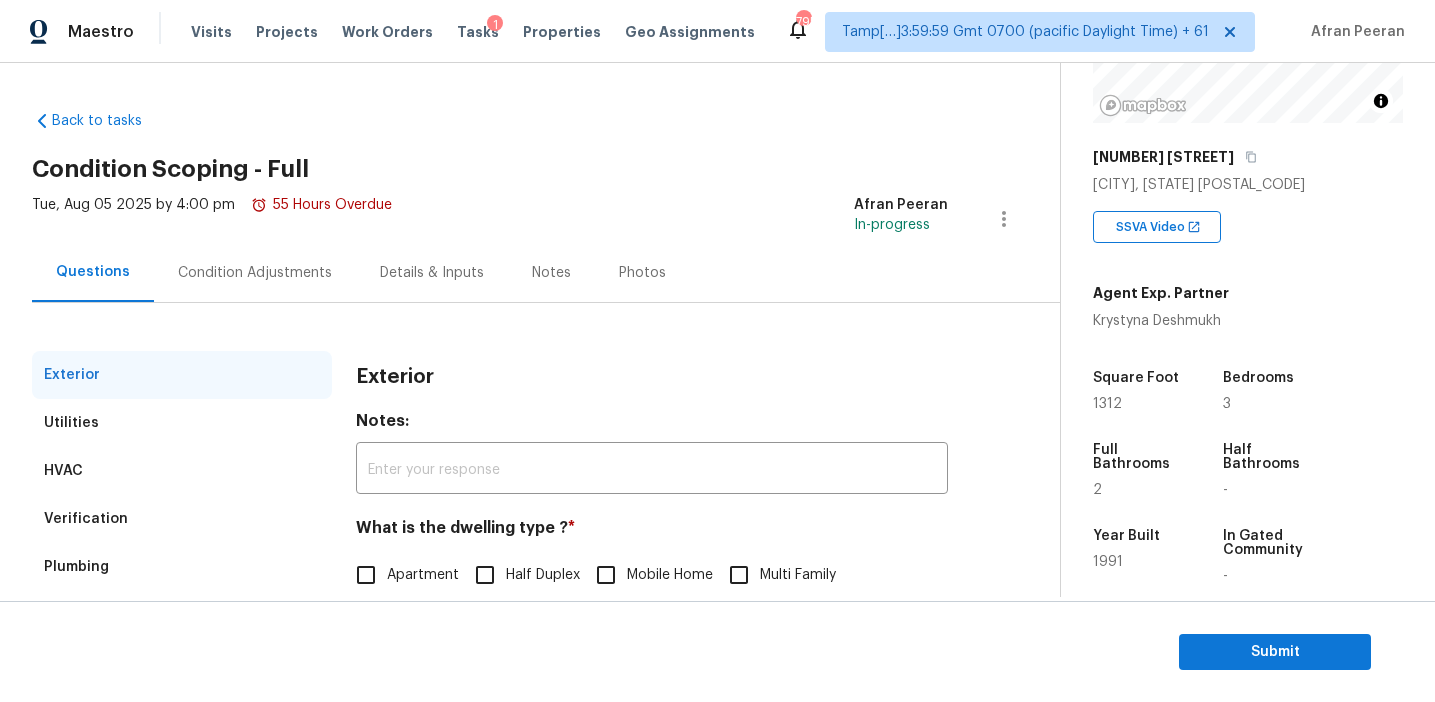 scroll, scrollTop: 261, scrollLeft: 0, axis: vertical 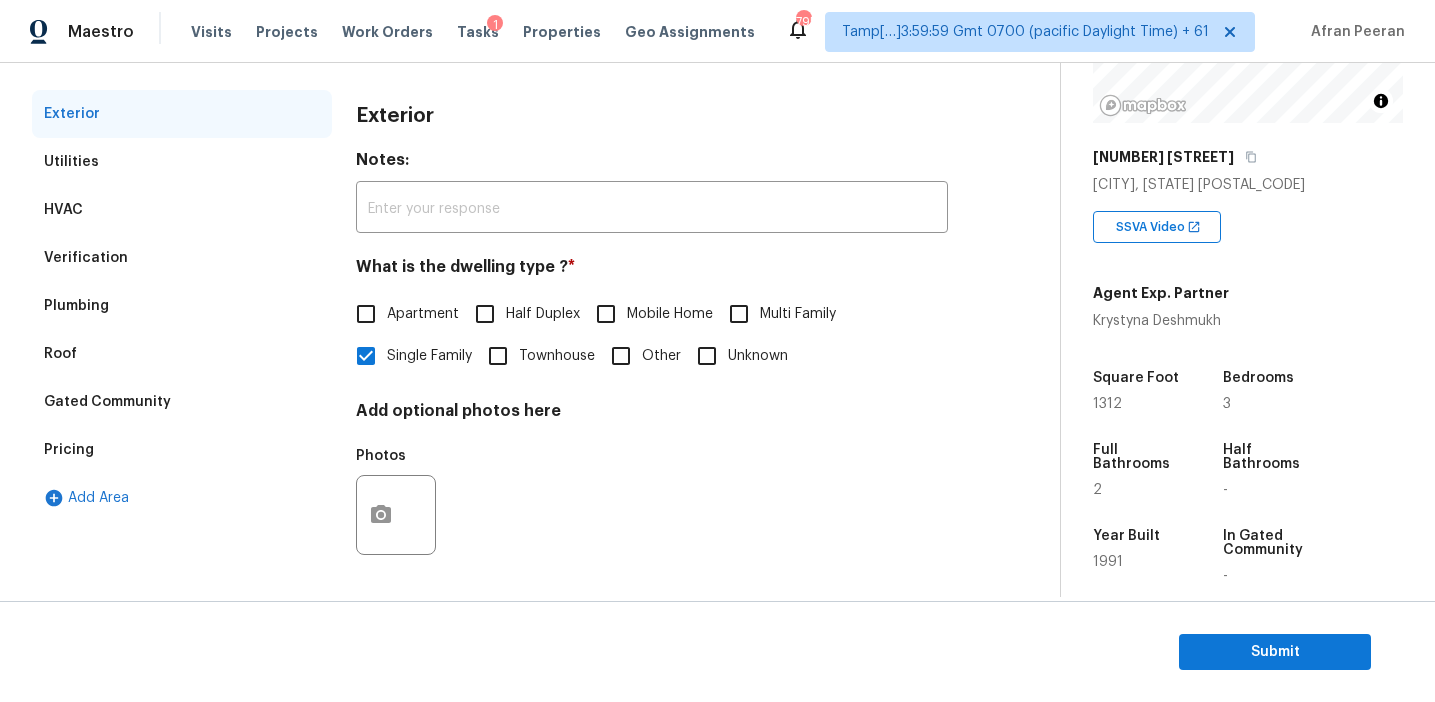 click on "HVAC" at bounding box center (182, 210) 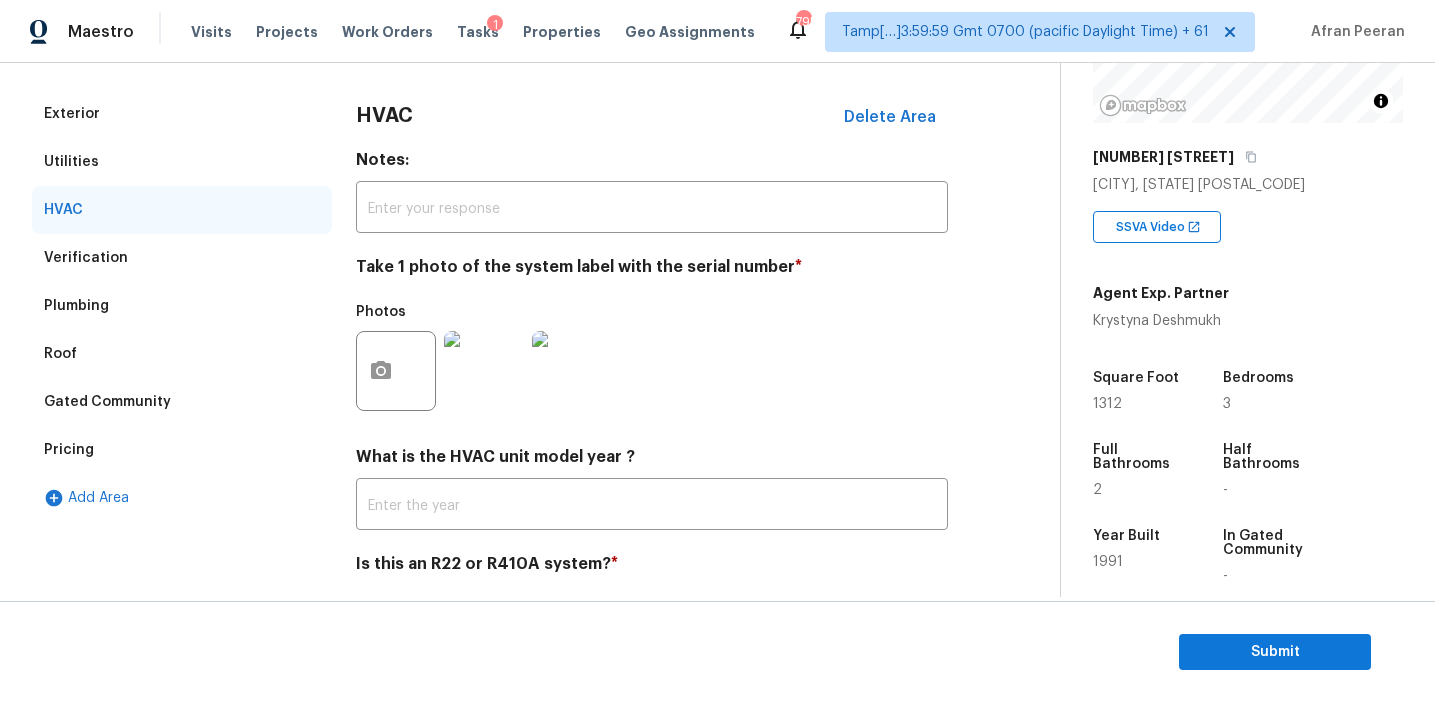 click at bounding box center (572, 371) 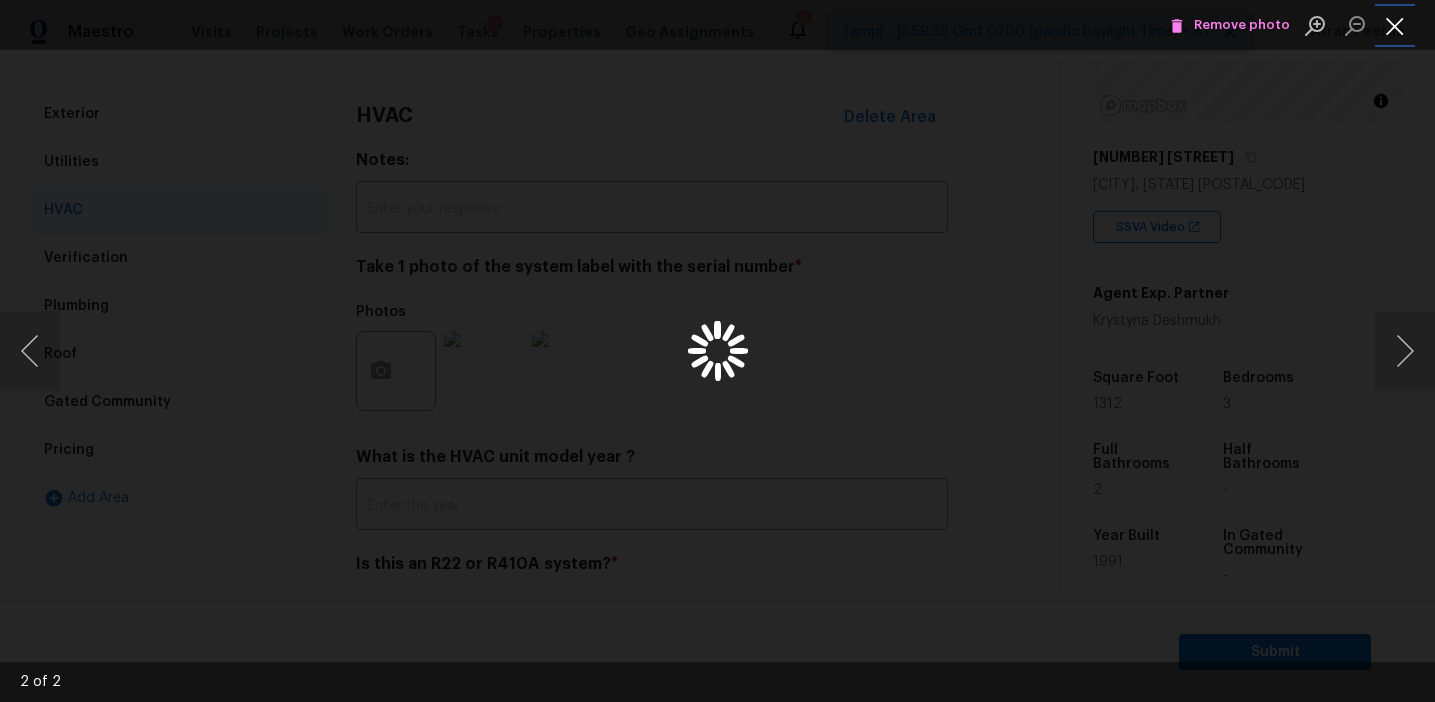 click at bounding box center (1395, 25) 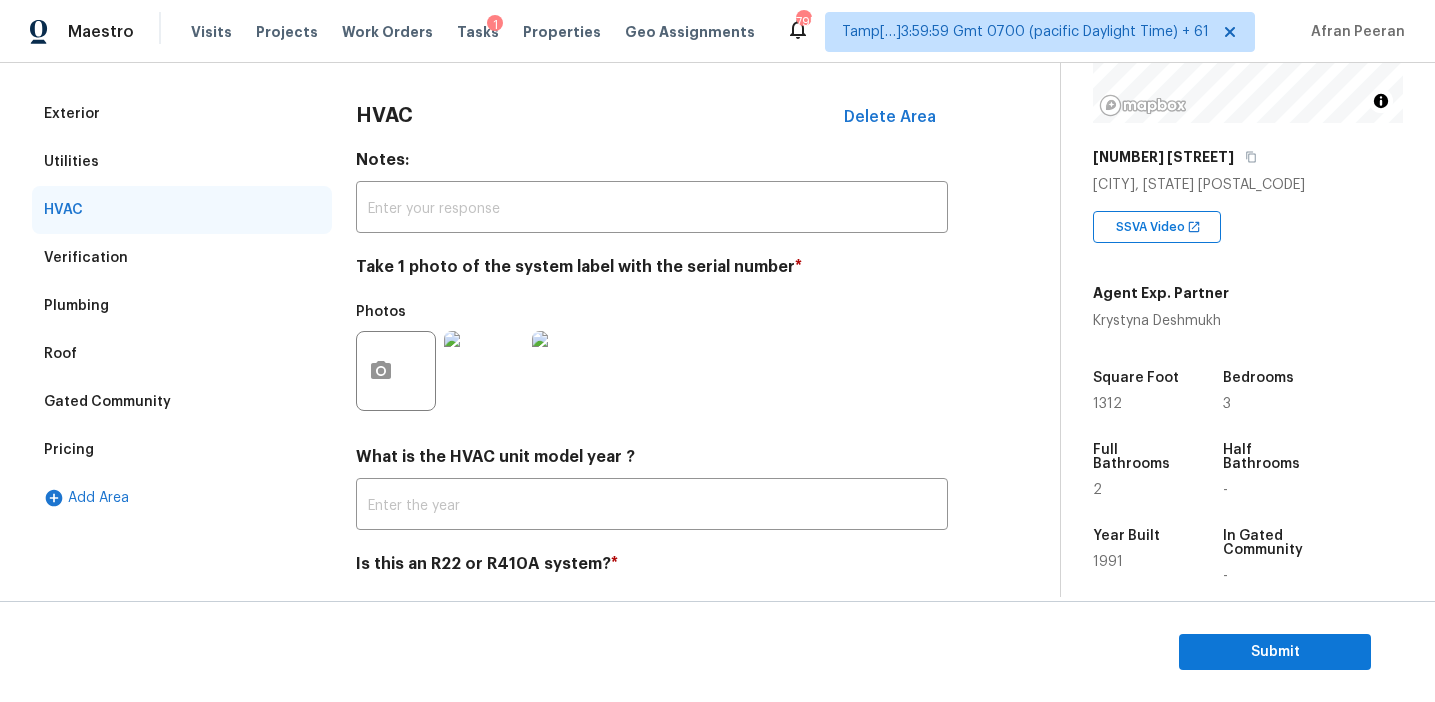 click at bounding box center [484, 371] 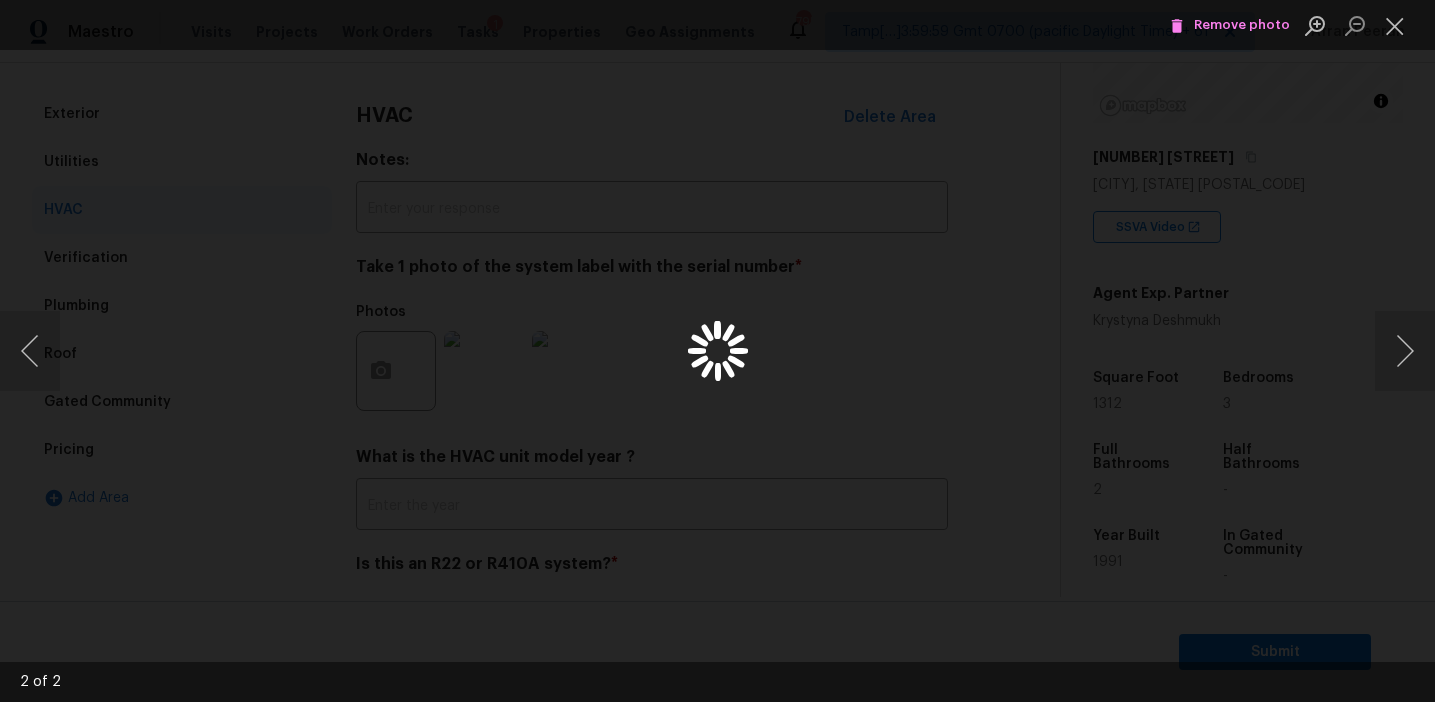 click at bounding box center (717, 351) 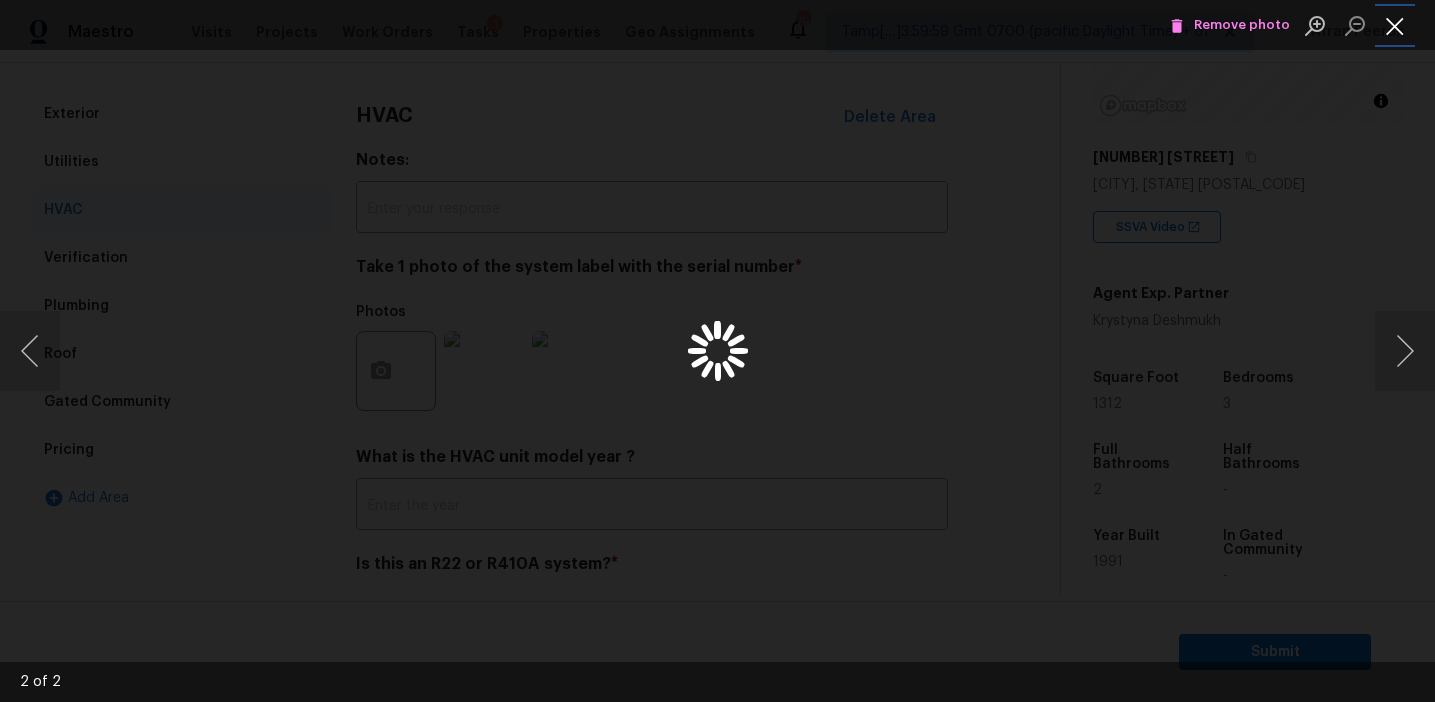 click at bounding box center (1395, 25) 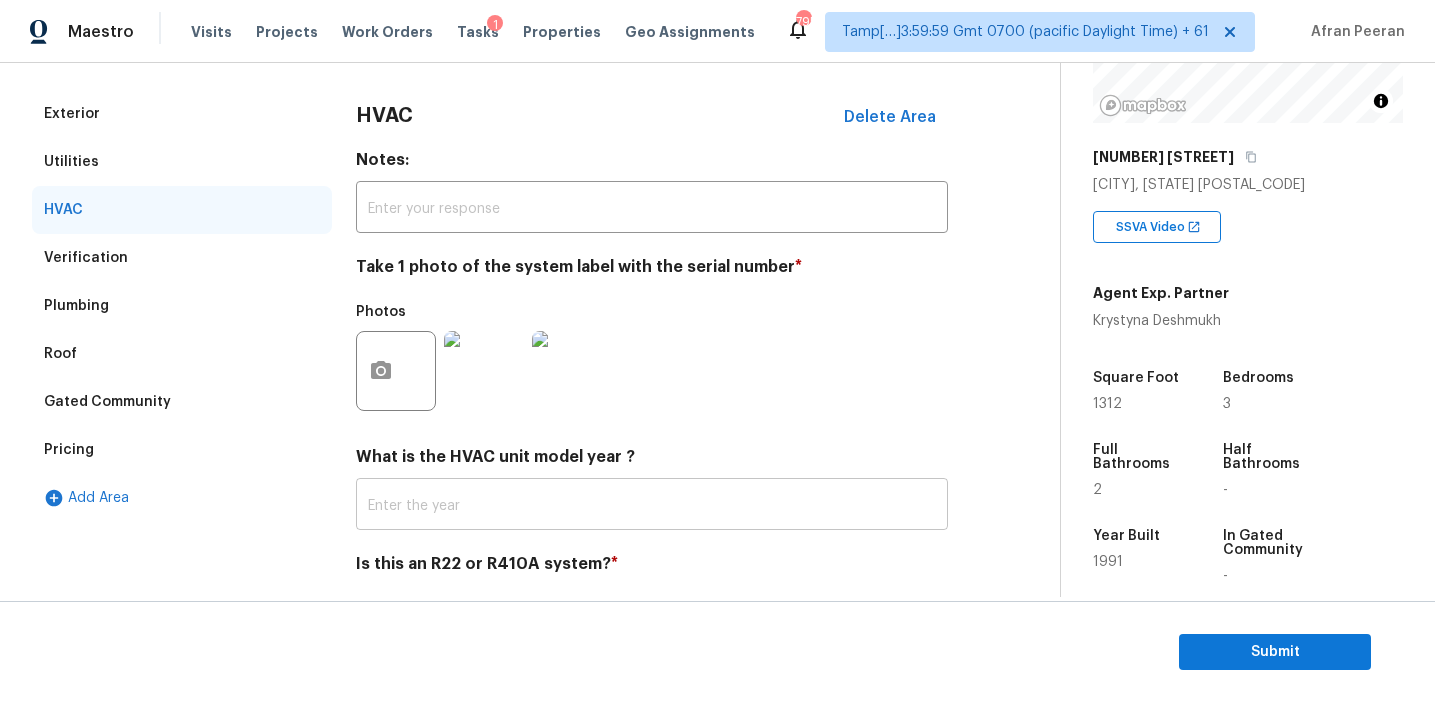 click at bounding box center (652, 506) 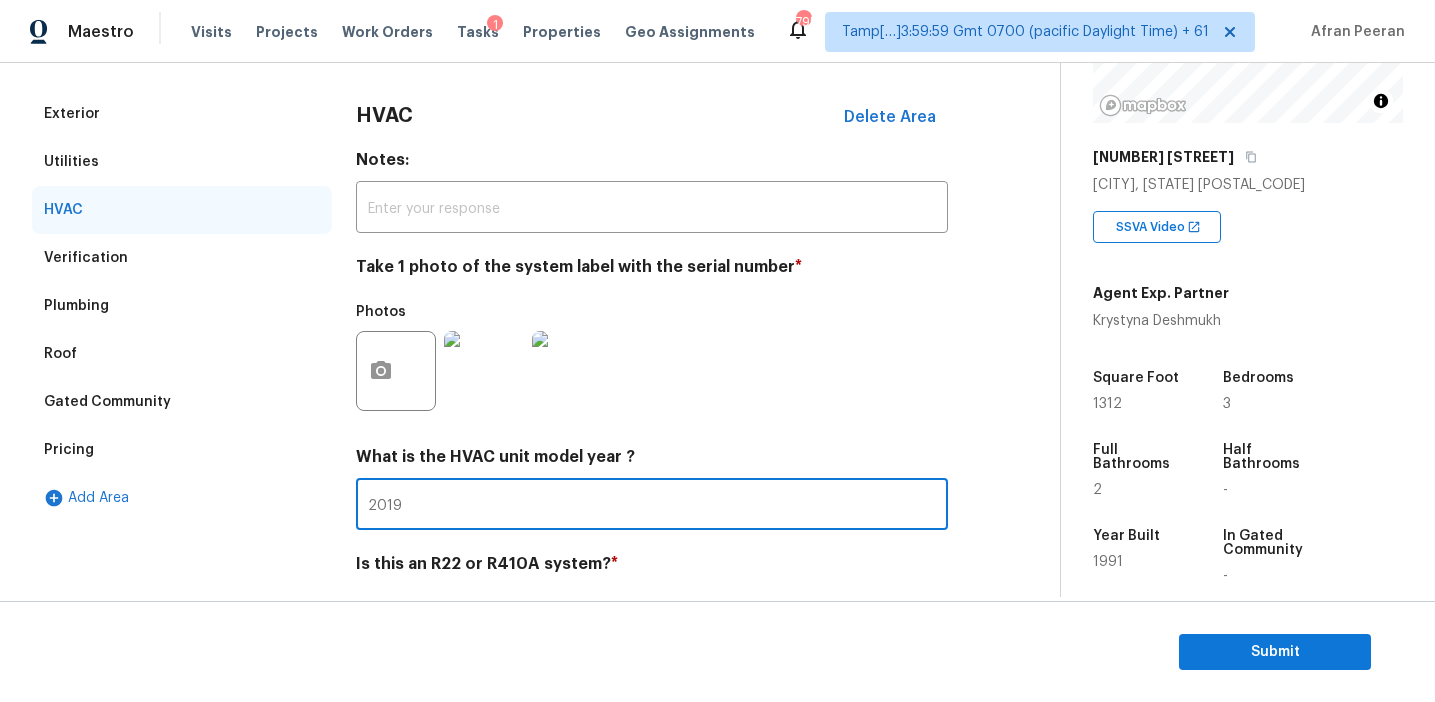 type on "2019" 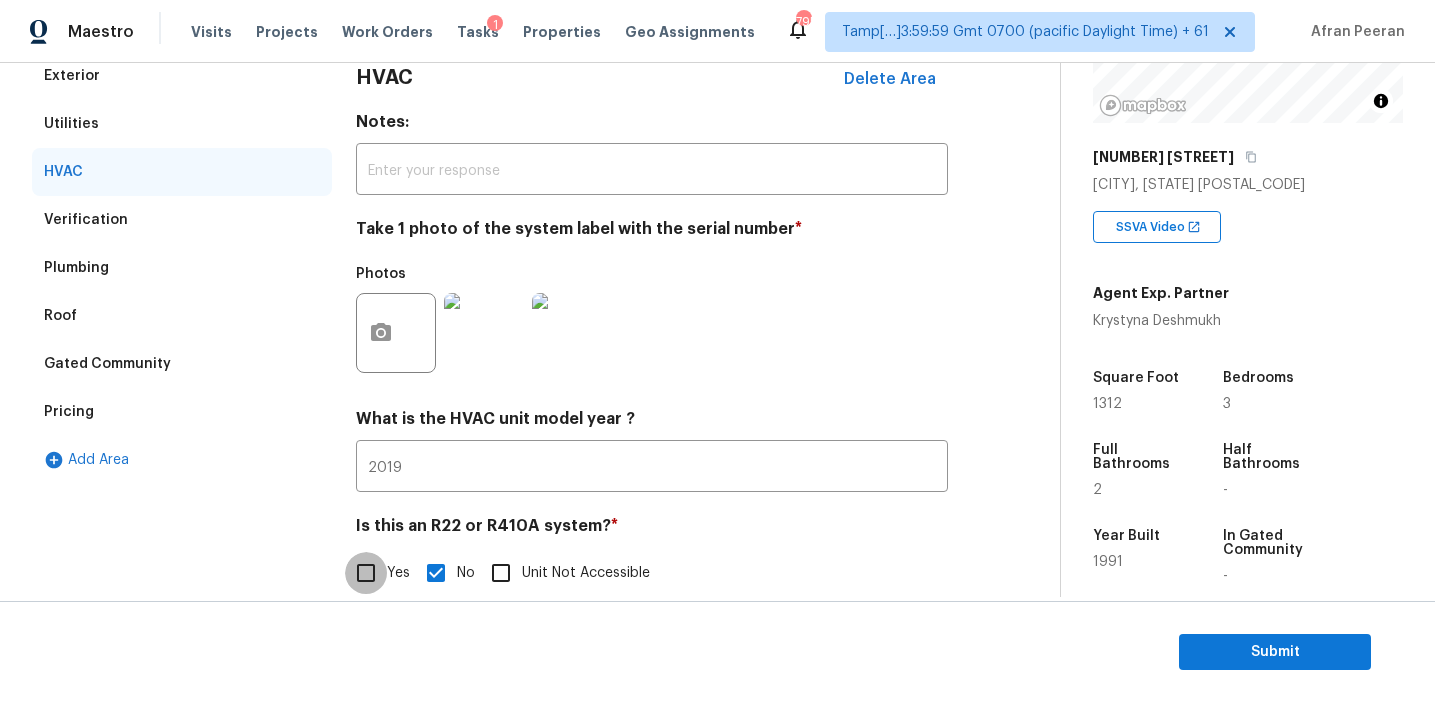 click on "Verification" at bounding box center (182, 220) 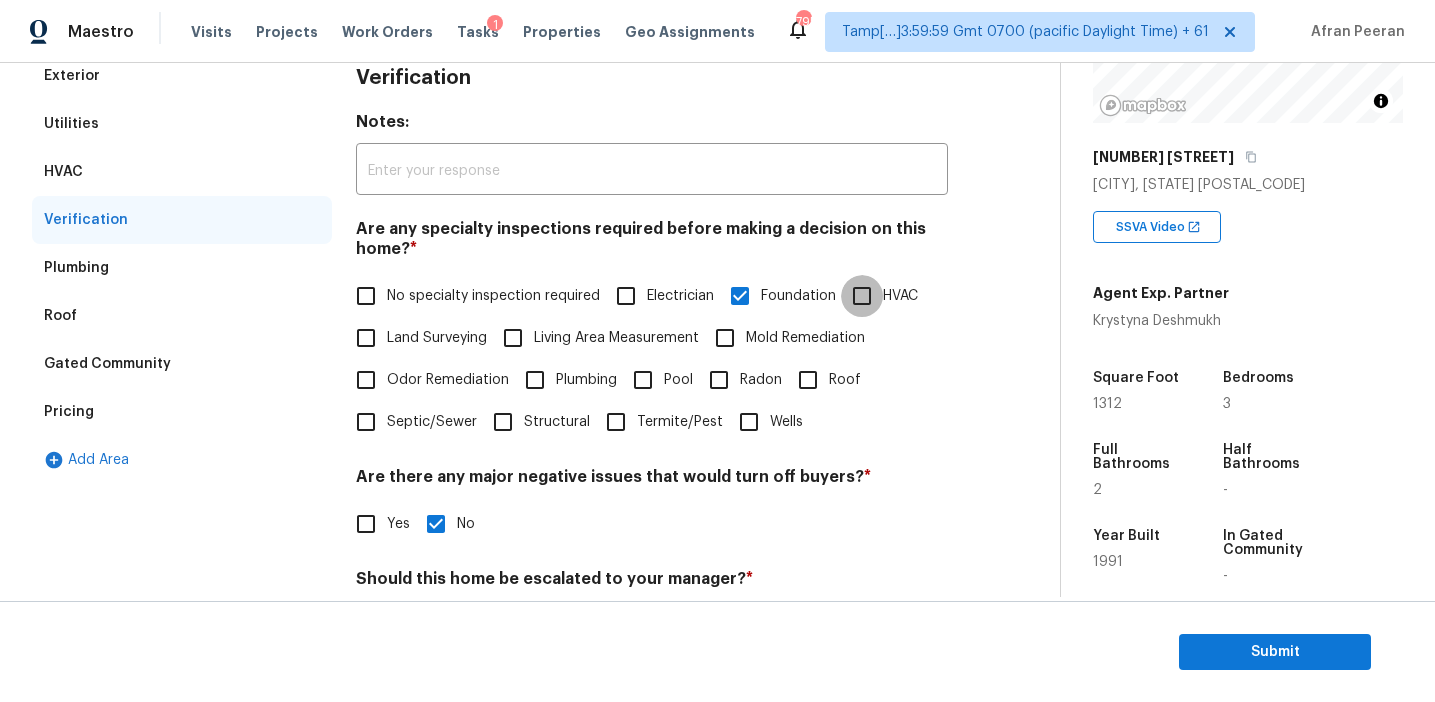 click on "HVAC" at bounding box center (862, 296) 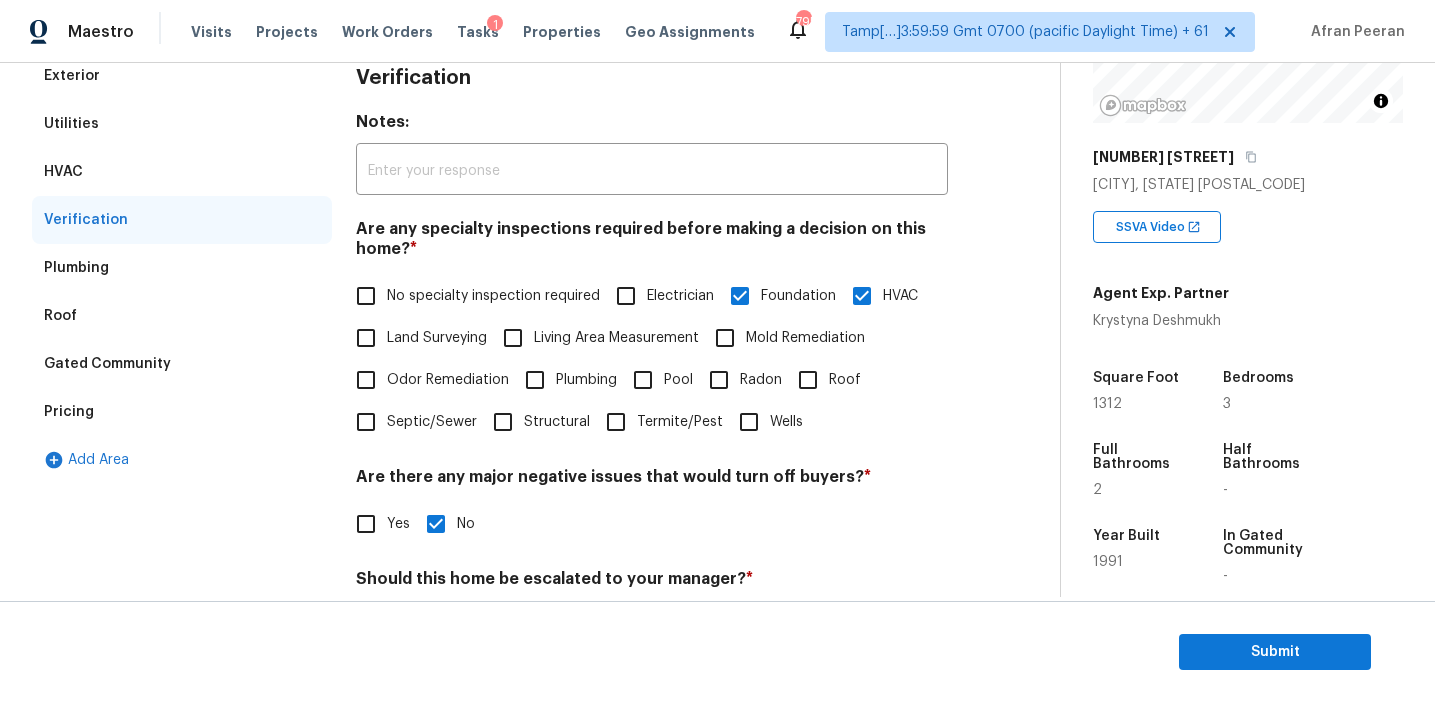 click on "HVAC" at bounding box center (182, 172) 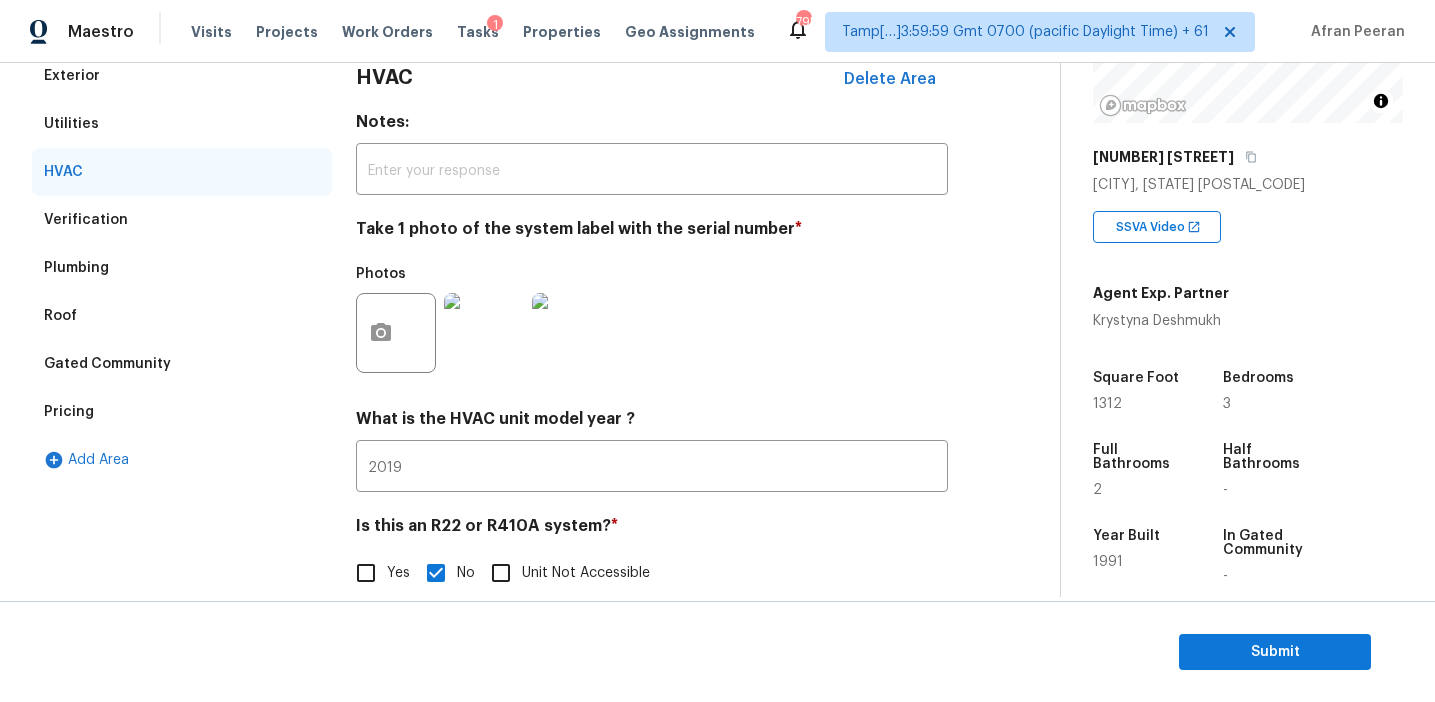 click at bounding box center (572, 333) 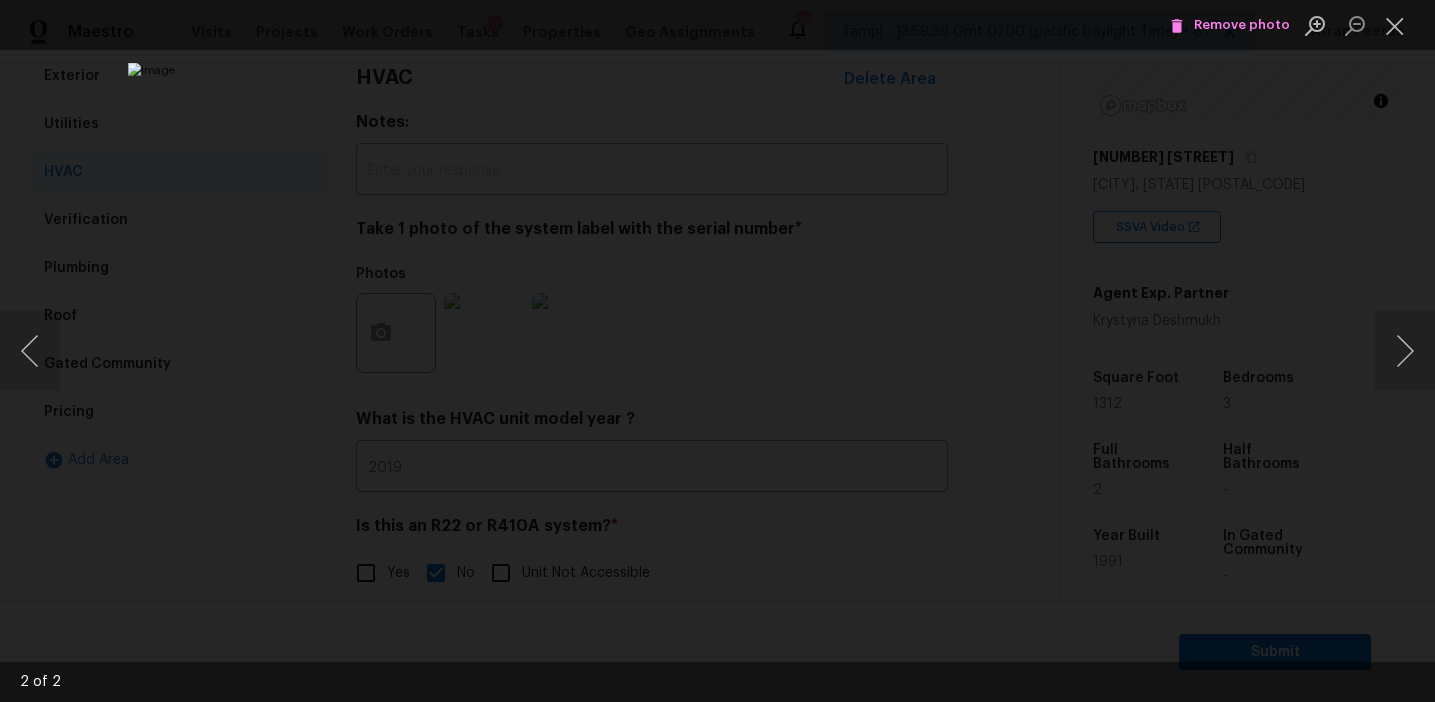 click at bounding box center [717, 351] 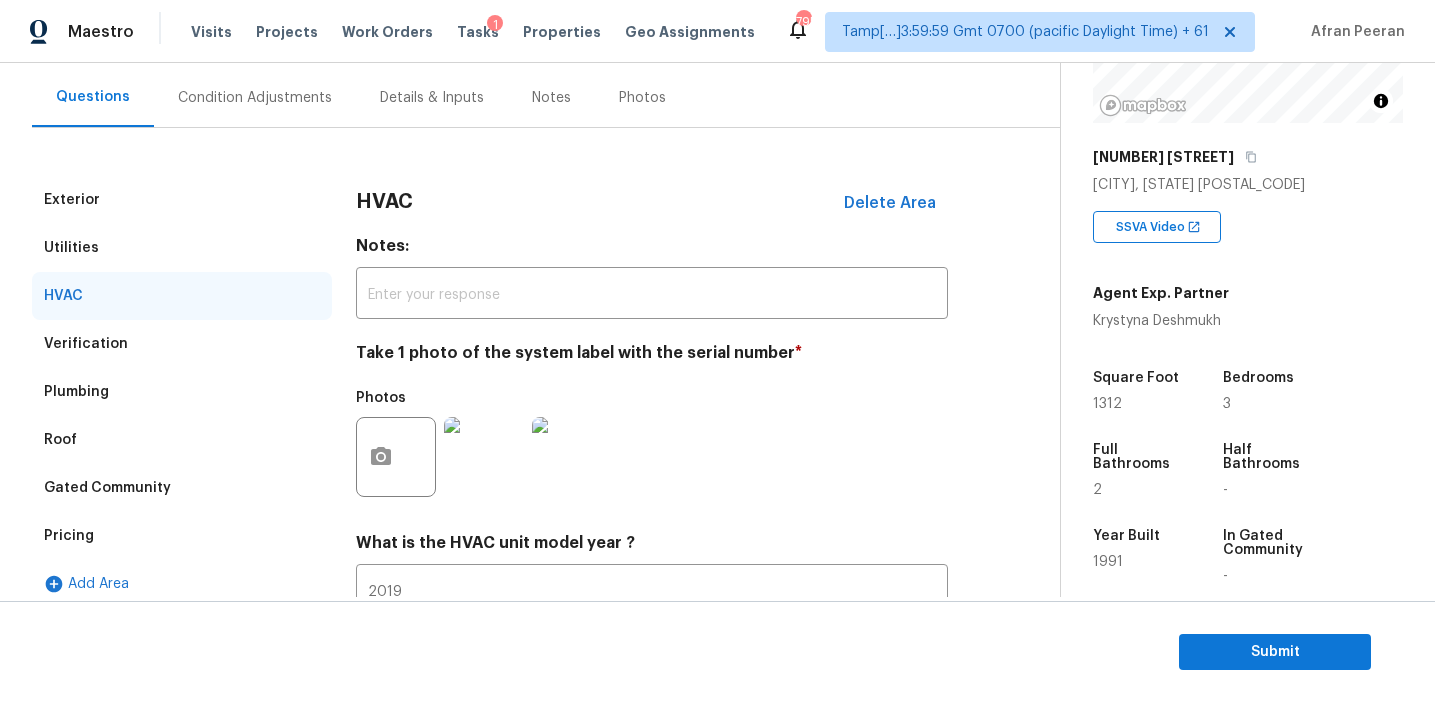 click on "Condition Adjustments" at bounding box center (255, 98) 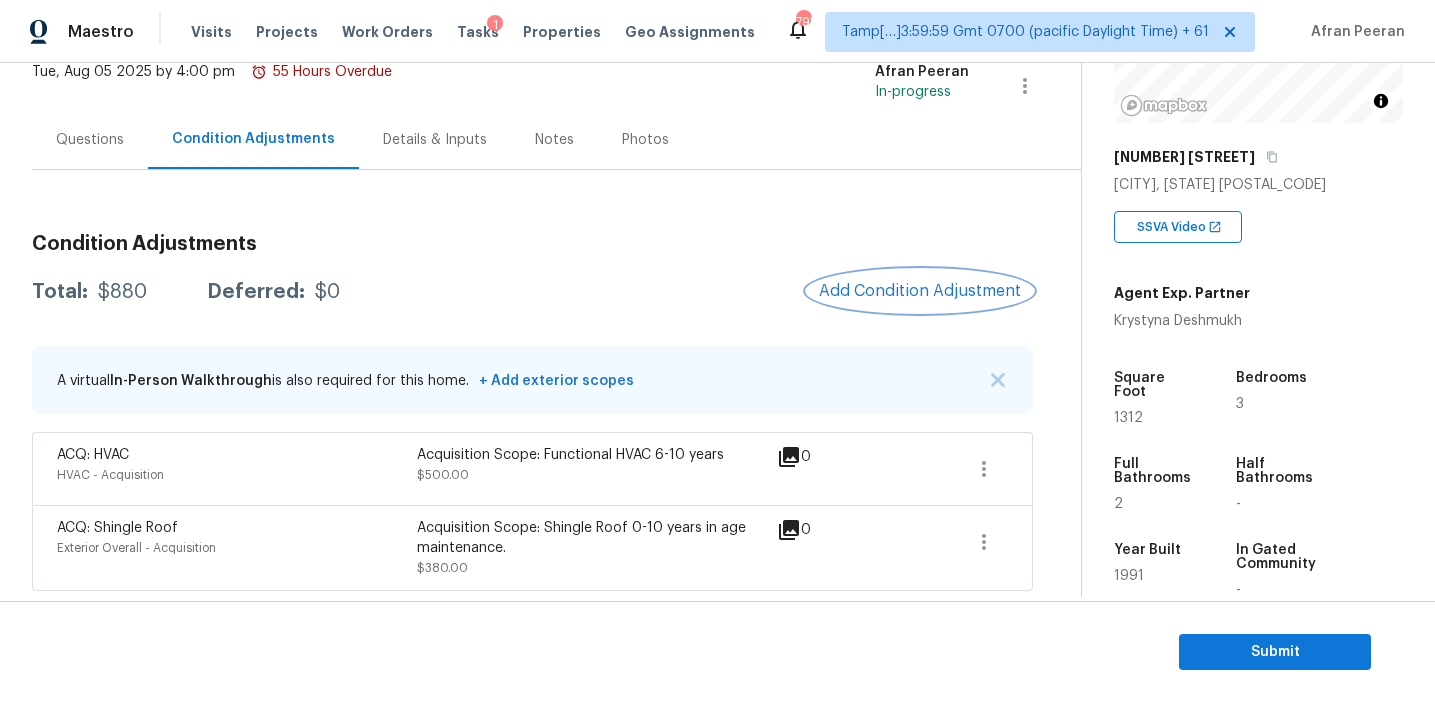 click on "Add Condition Adjustment" at bounding box center [920, 291] 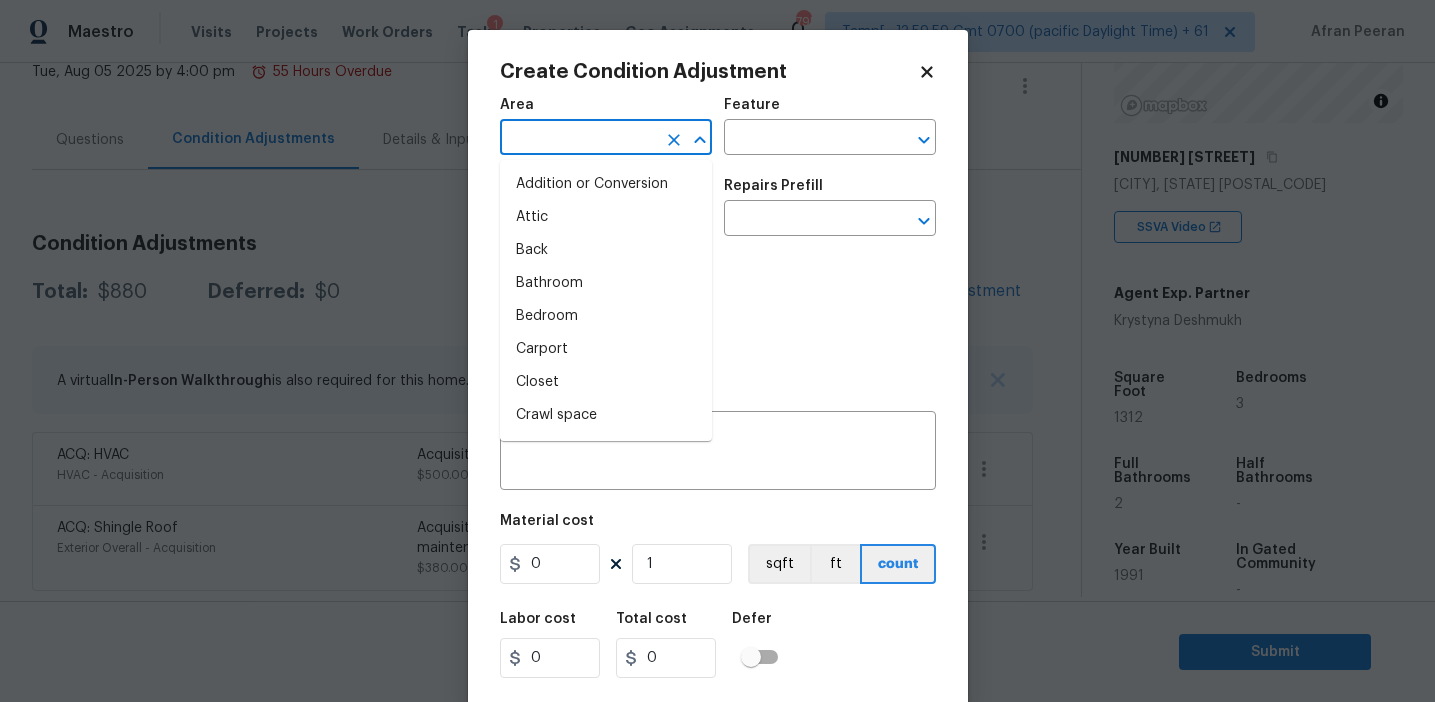 click at bounding box center [578, 139] 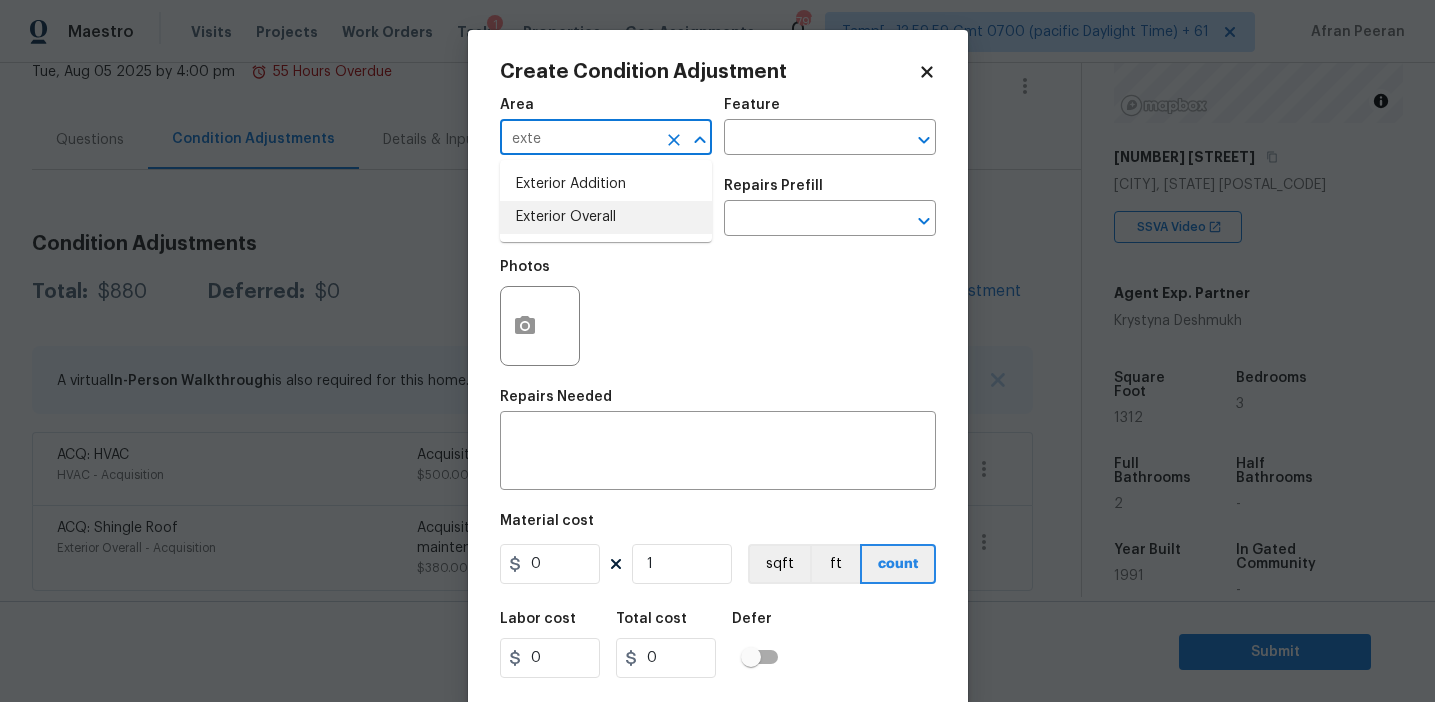 click on "Exterior Overall" at bounding box center (606, 217) 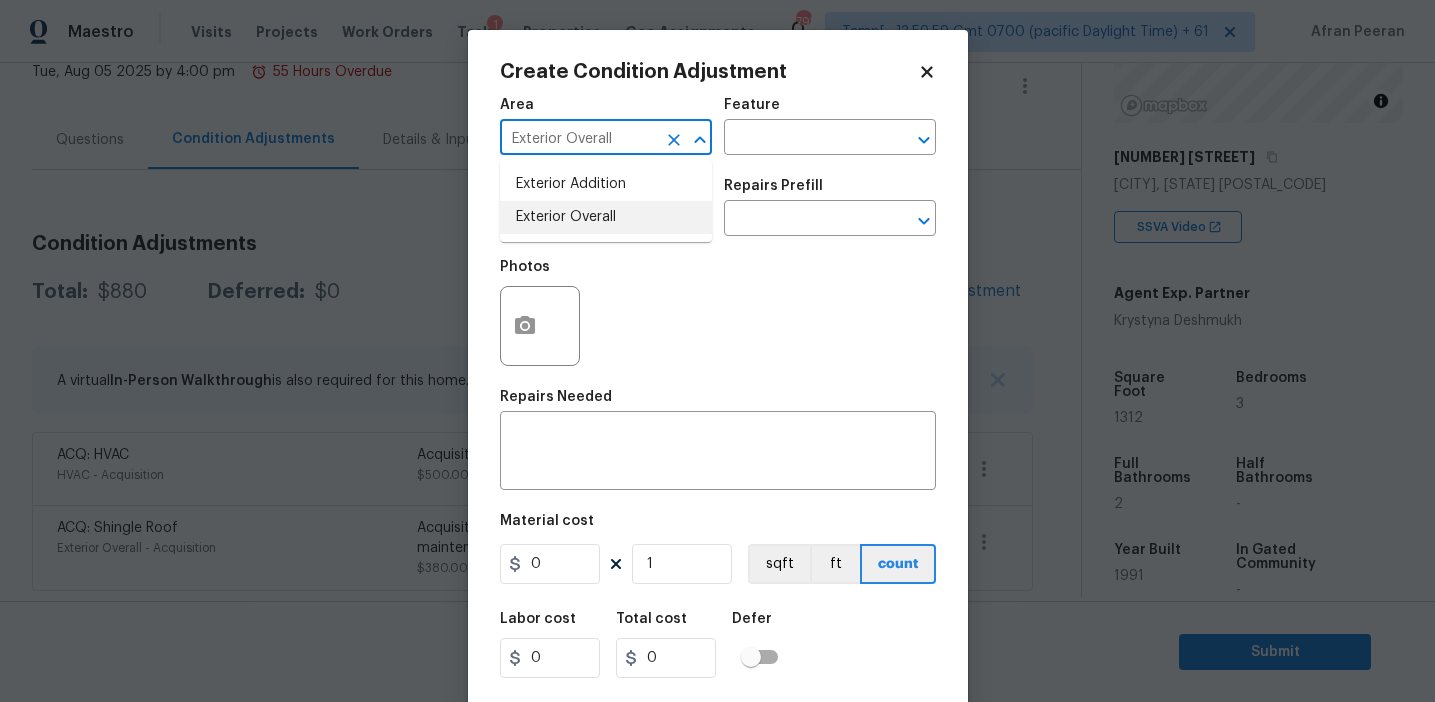 type on "Exterior Overall" 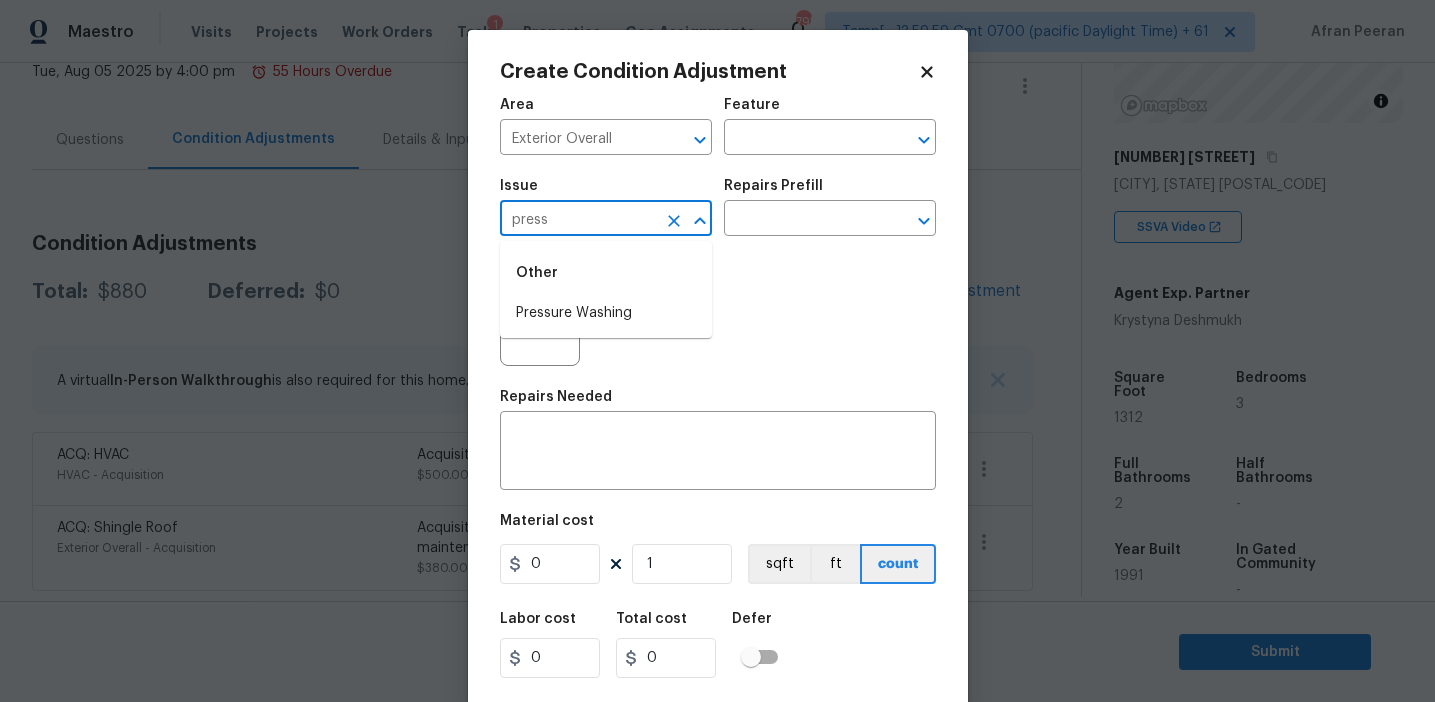 click on "Pressure Washing" at bounding box center (606, 313) 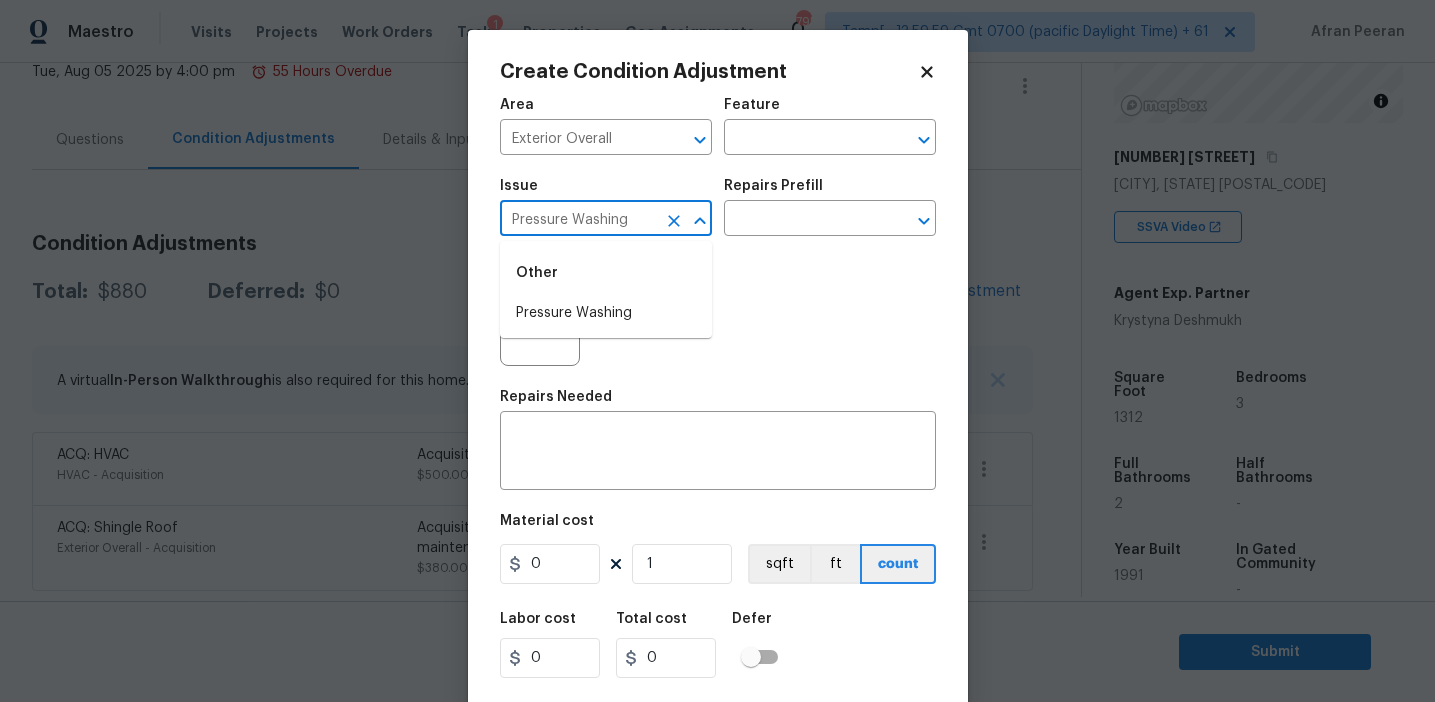 type on "Pressure Washing" 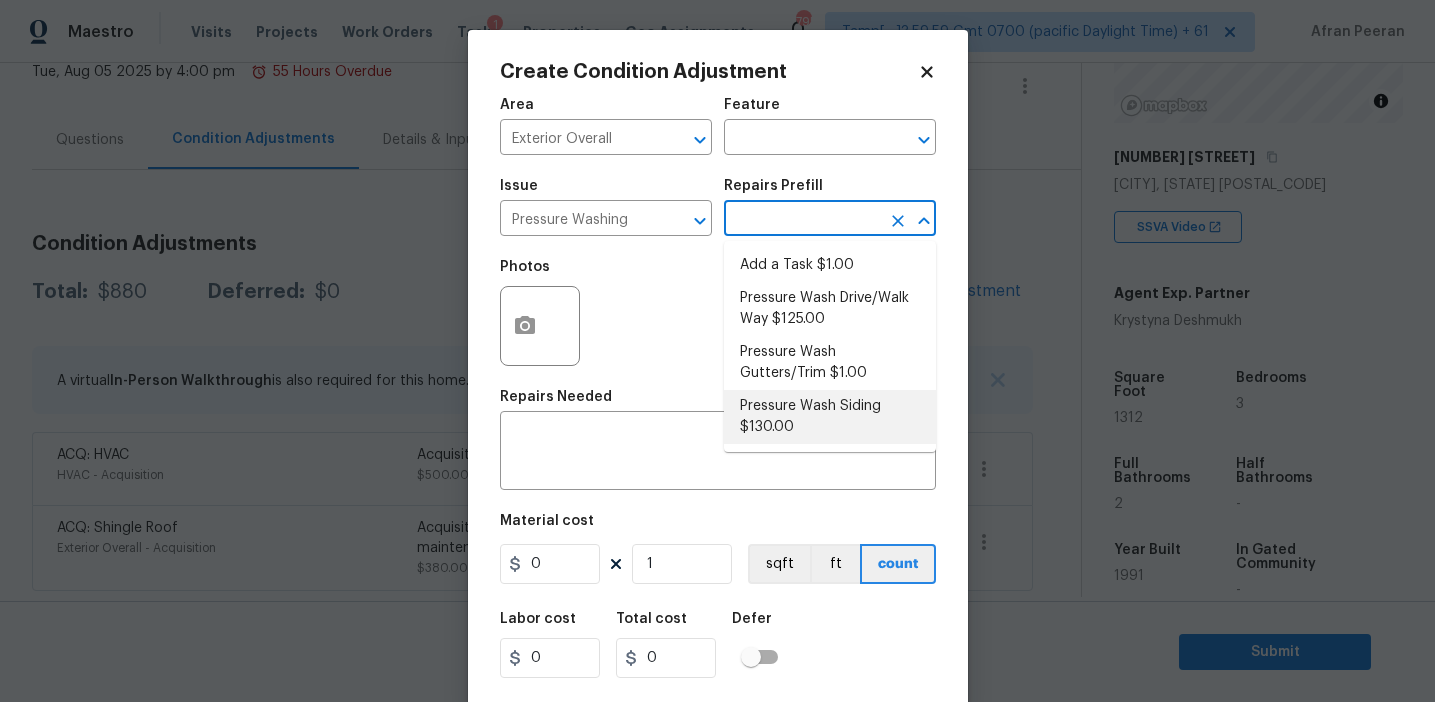 click on "Pressure Wash Siding $130.00" at bounding box center (830, 417) 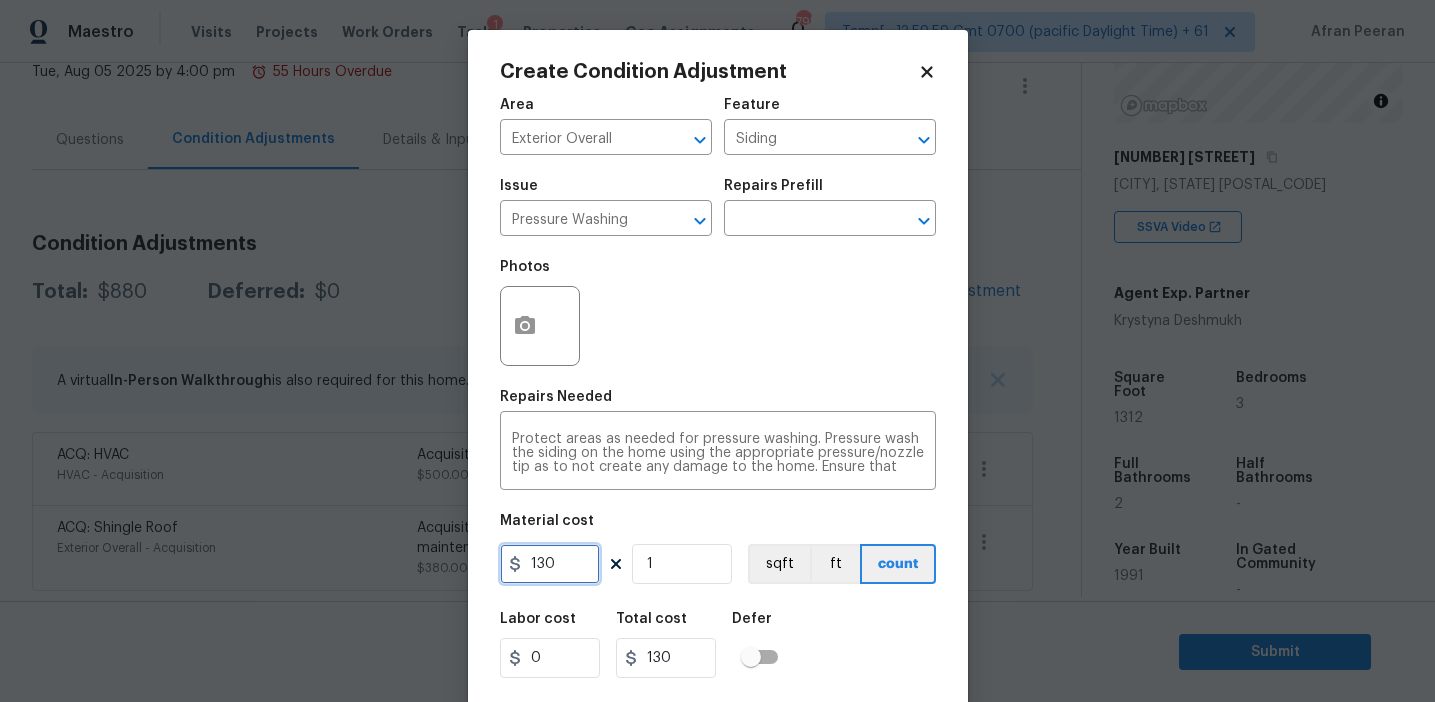 click on "130" at bounding box center (550, 564) 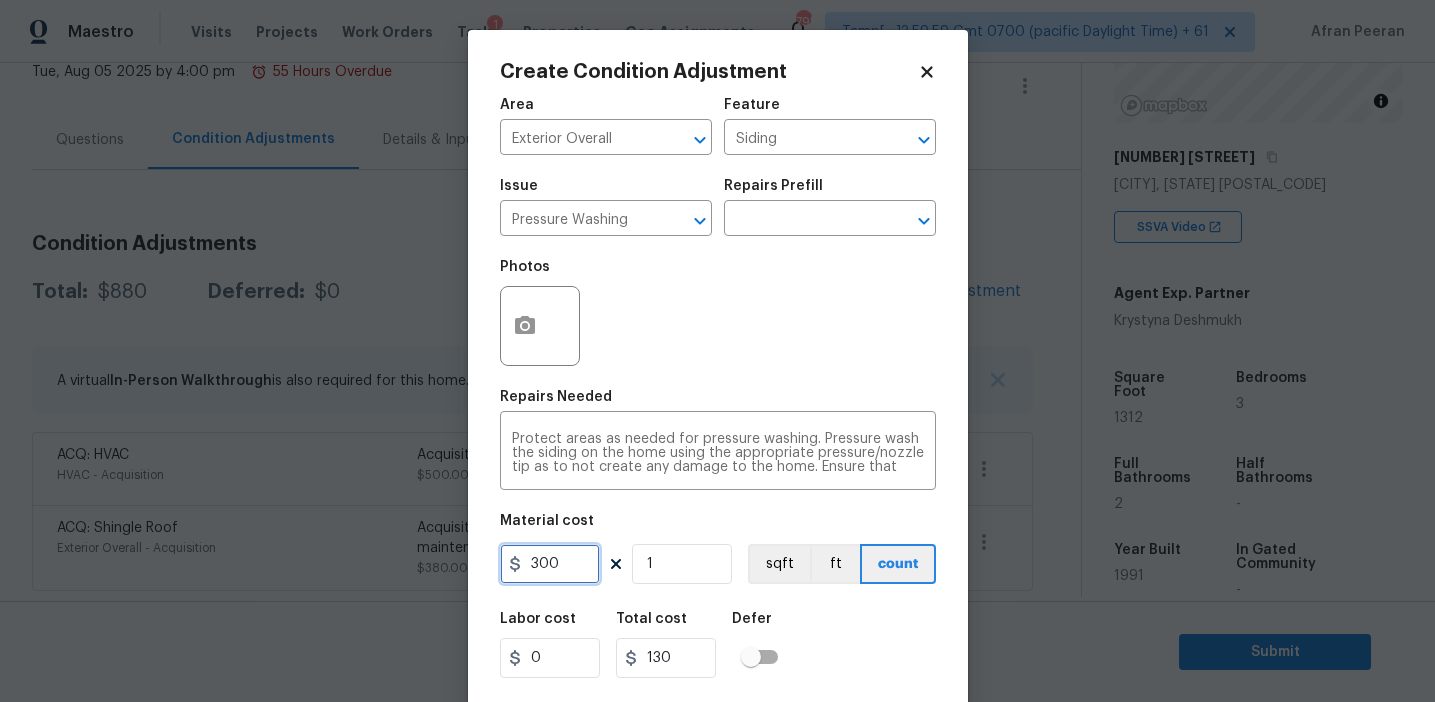 type on "300" 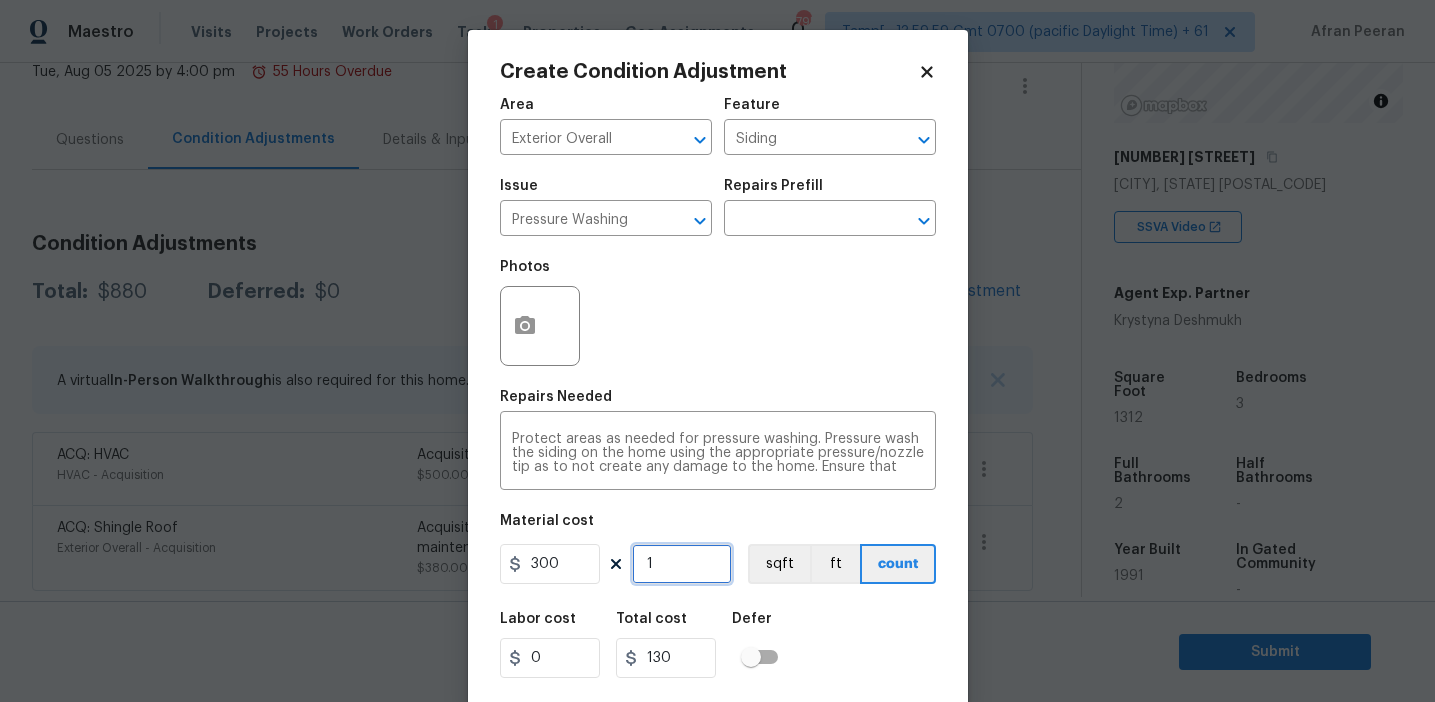 type on "300" 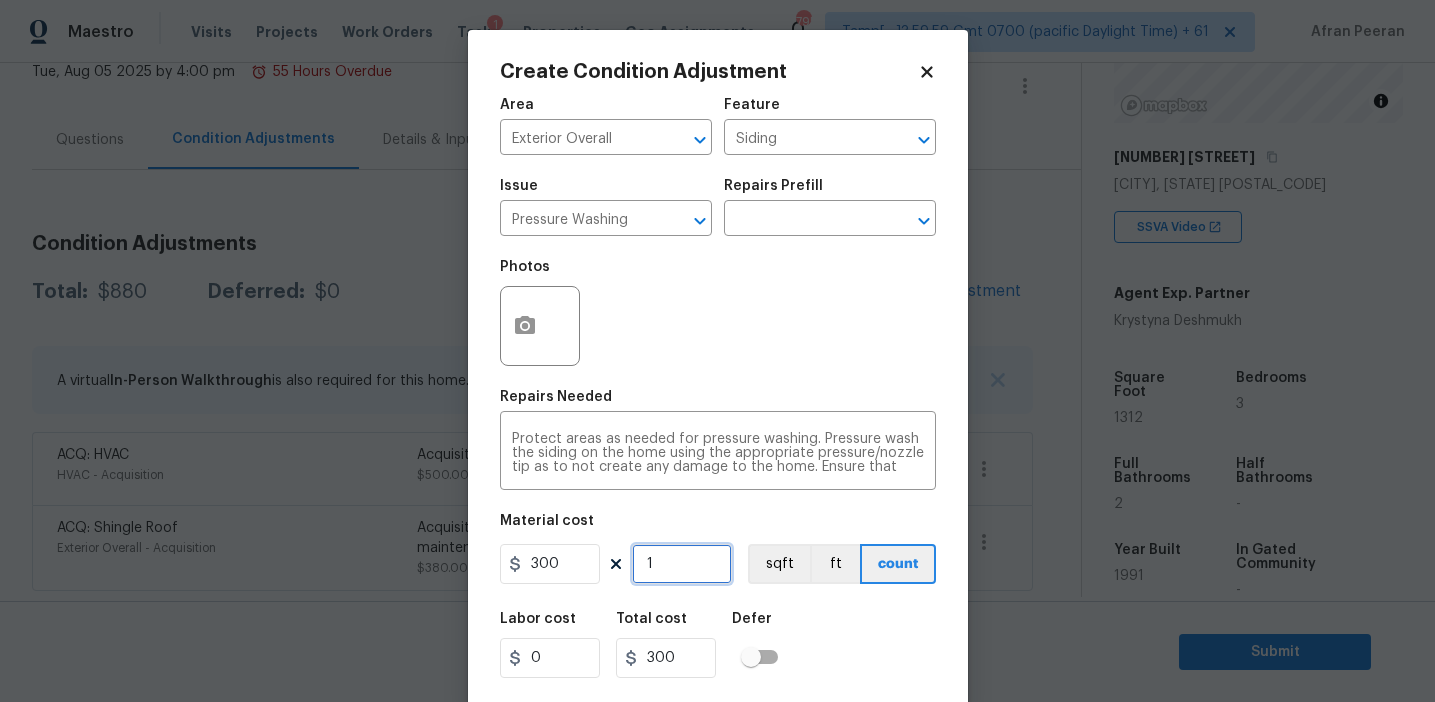 scroll, scrollTop: 45, scrollLeft: 0, axis: vertical 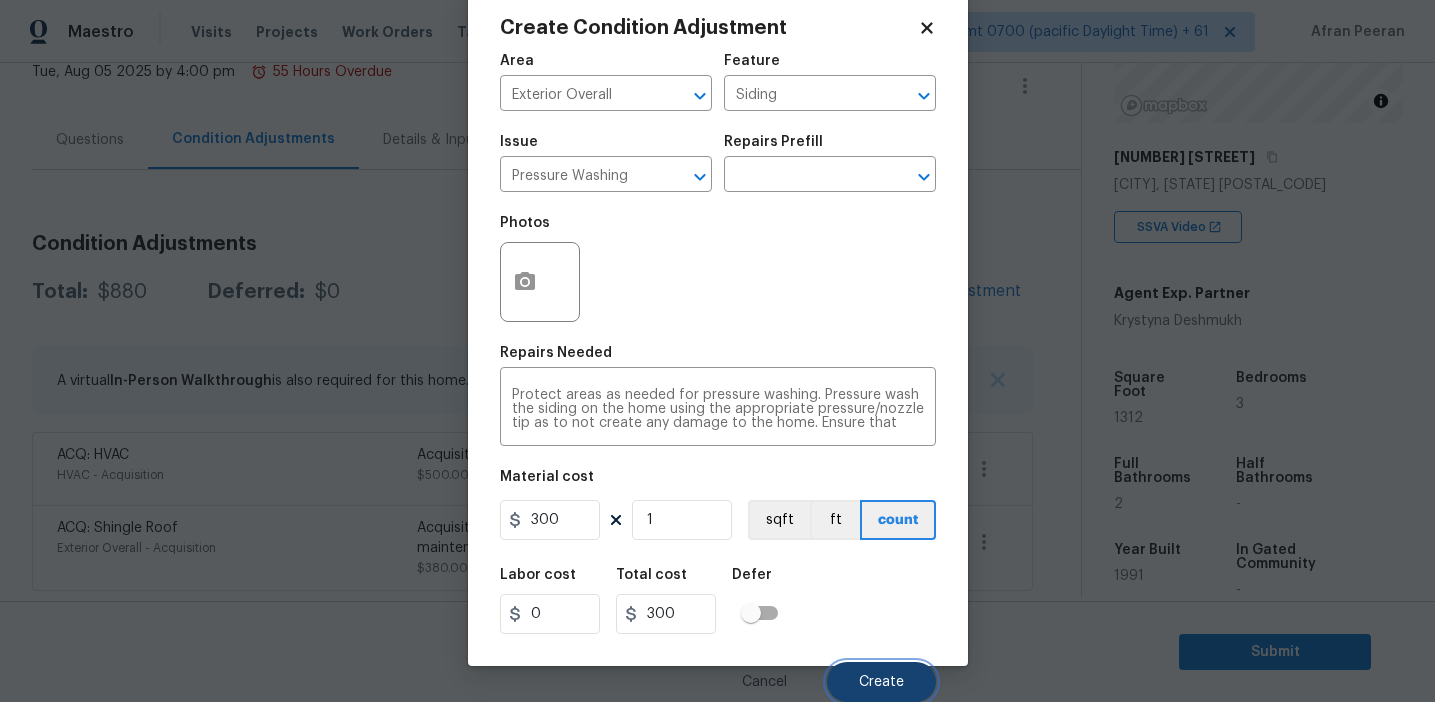 click on "Create" at bounding box center (881, 682) 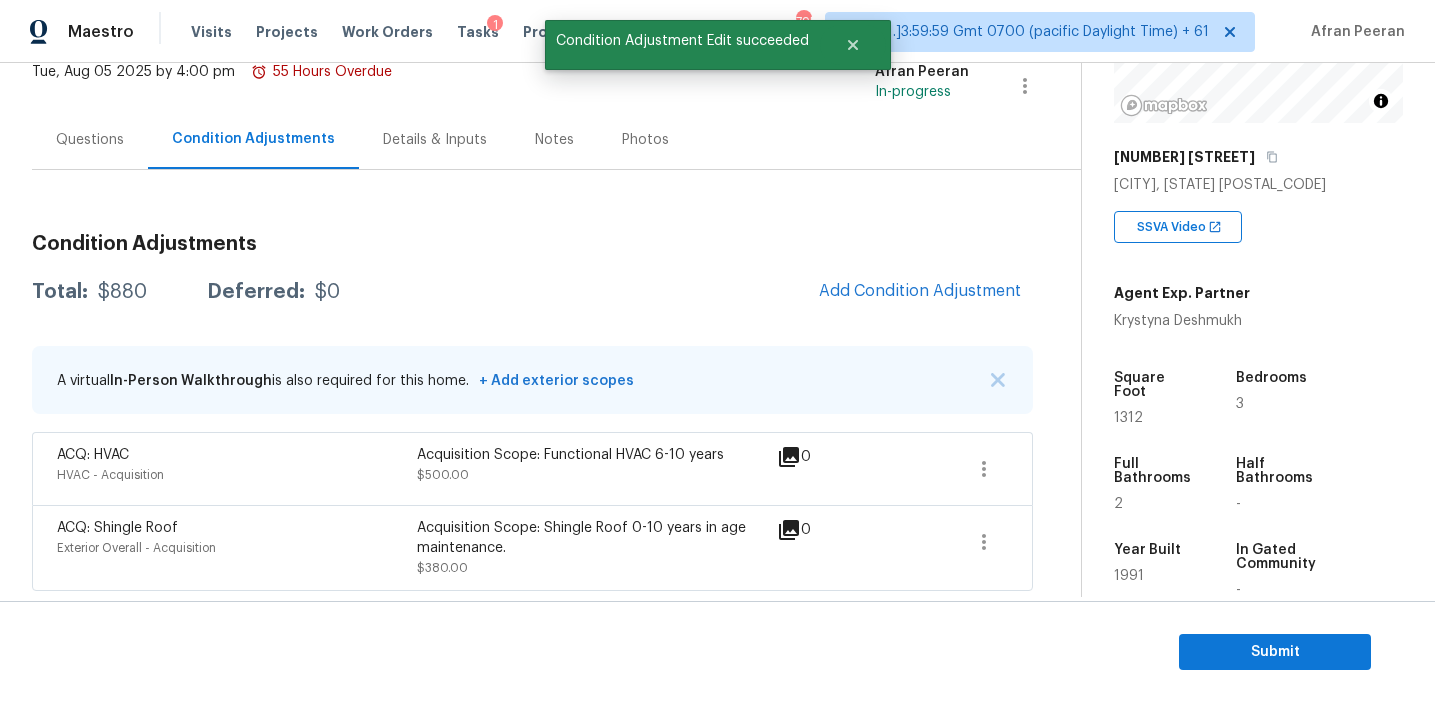 scroll, scrollTop: 38, scrollLeft: 0, axis: vertical 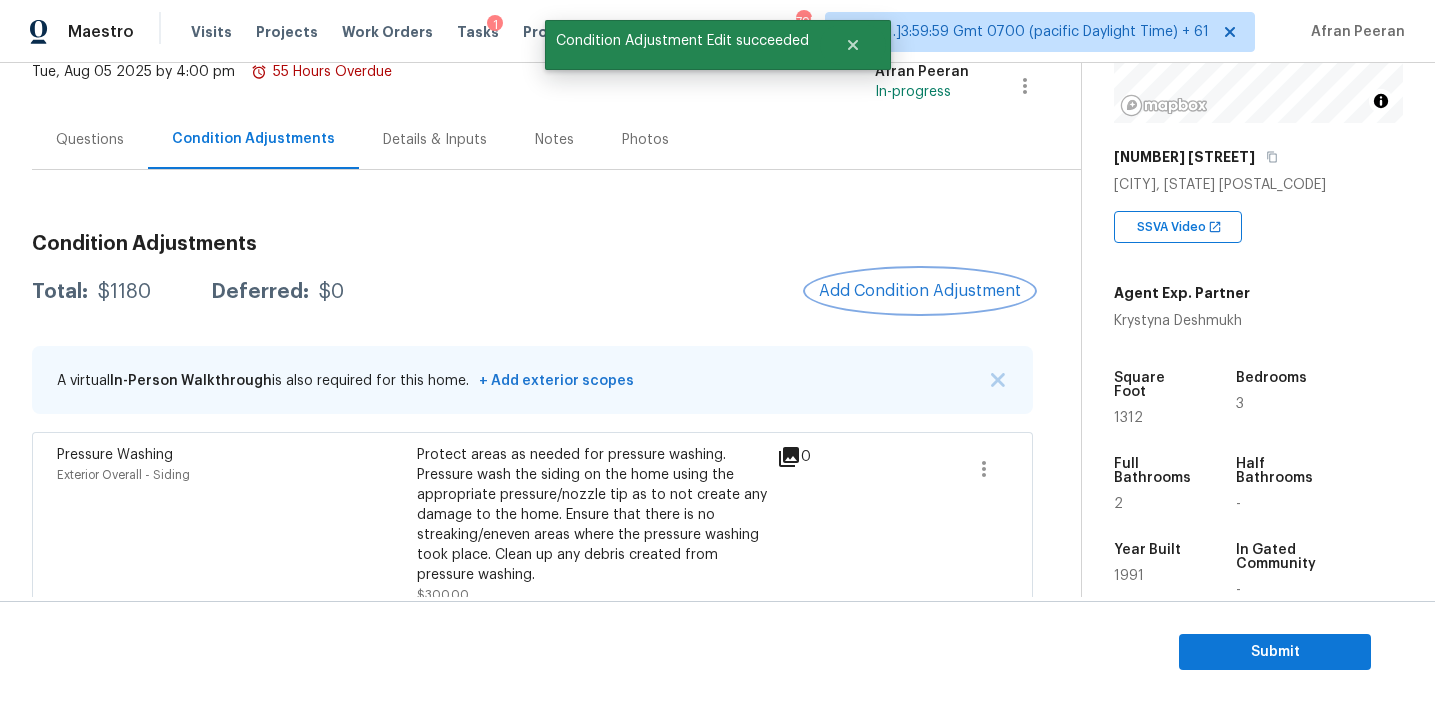 click on "Add Condition Adjustment" at bounding box center (920, 291) 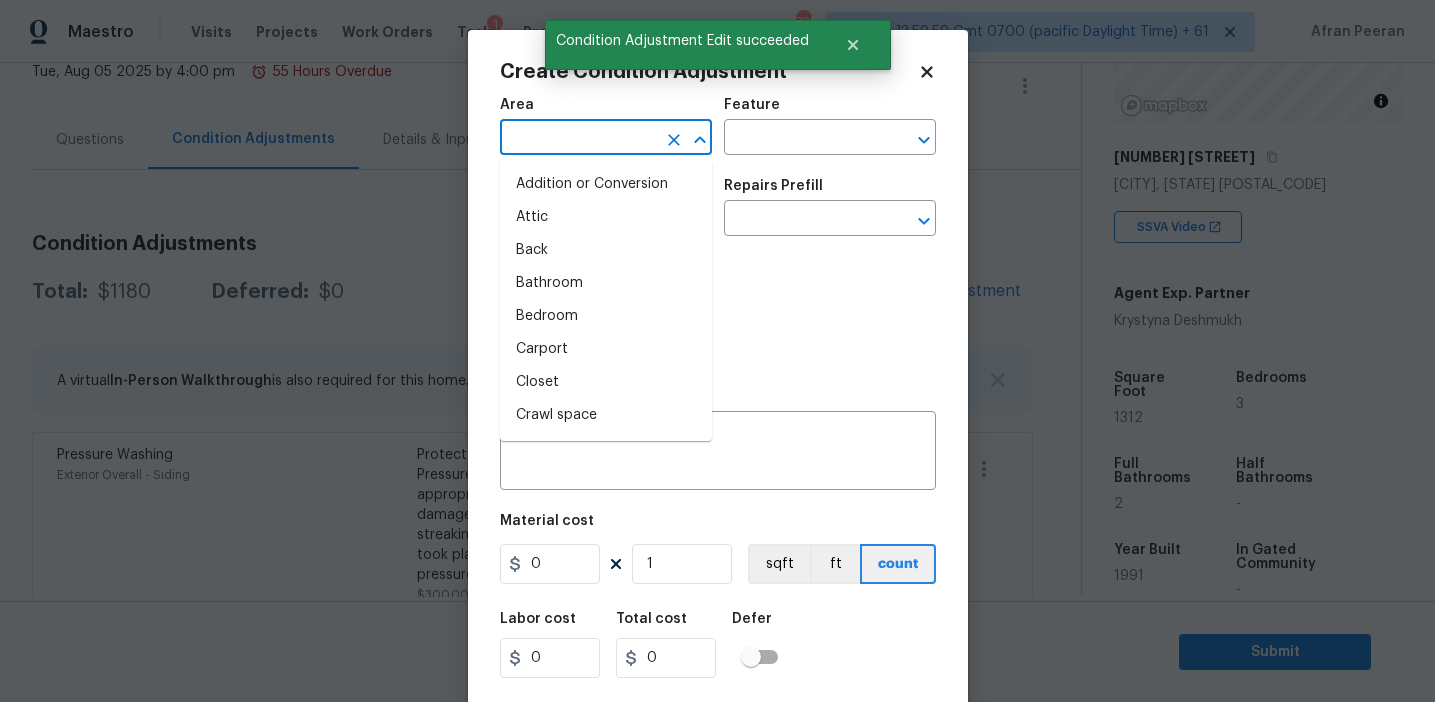 click at bounding box center [578, 139] 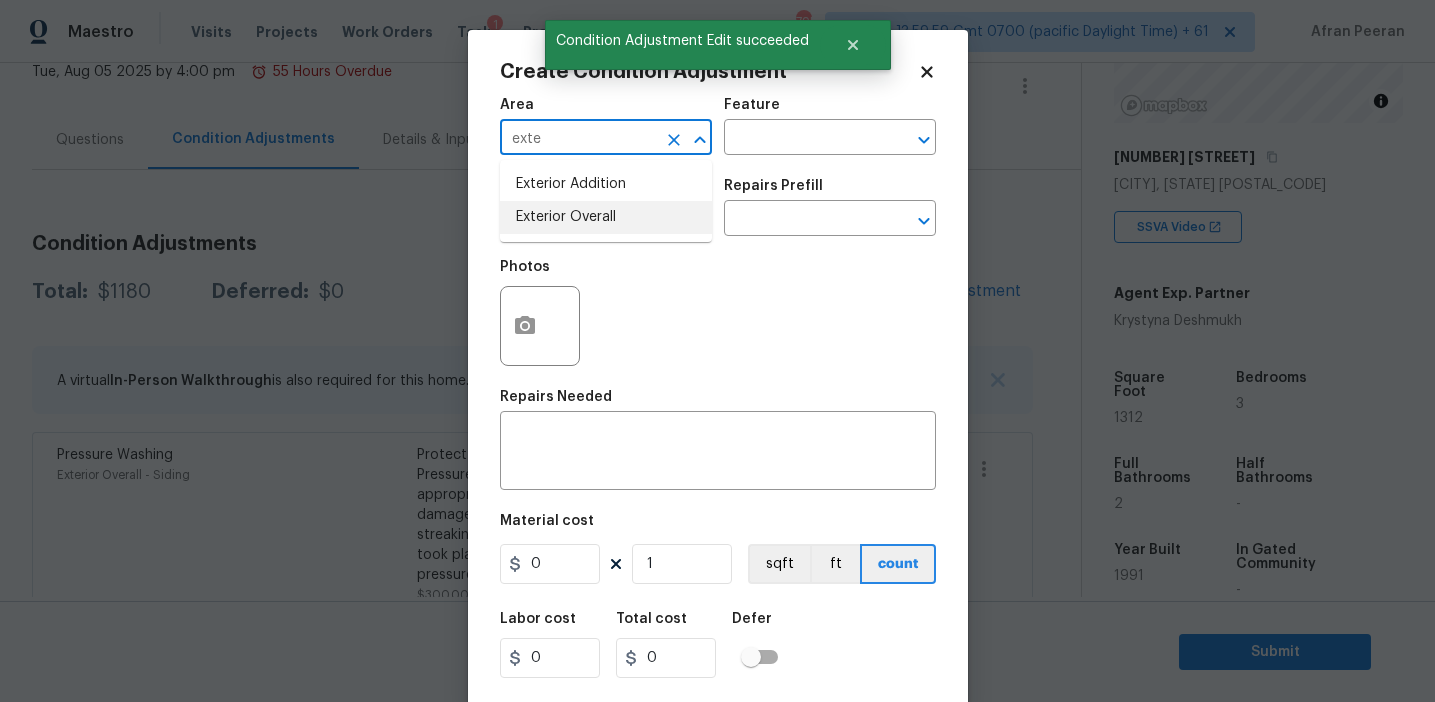 click on "Exterior Overall" at bounding box center [606, 217] 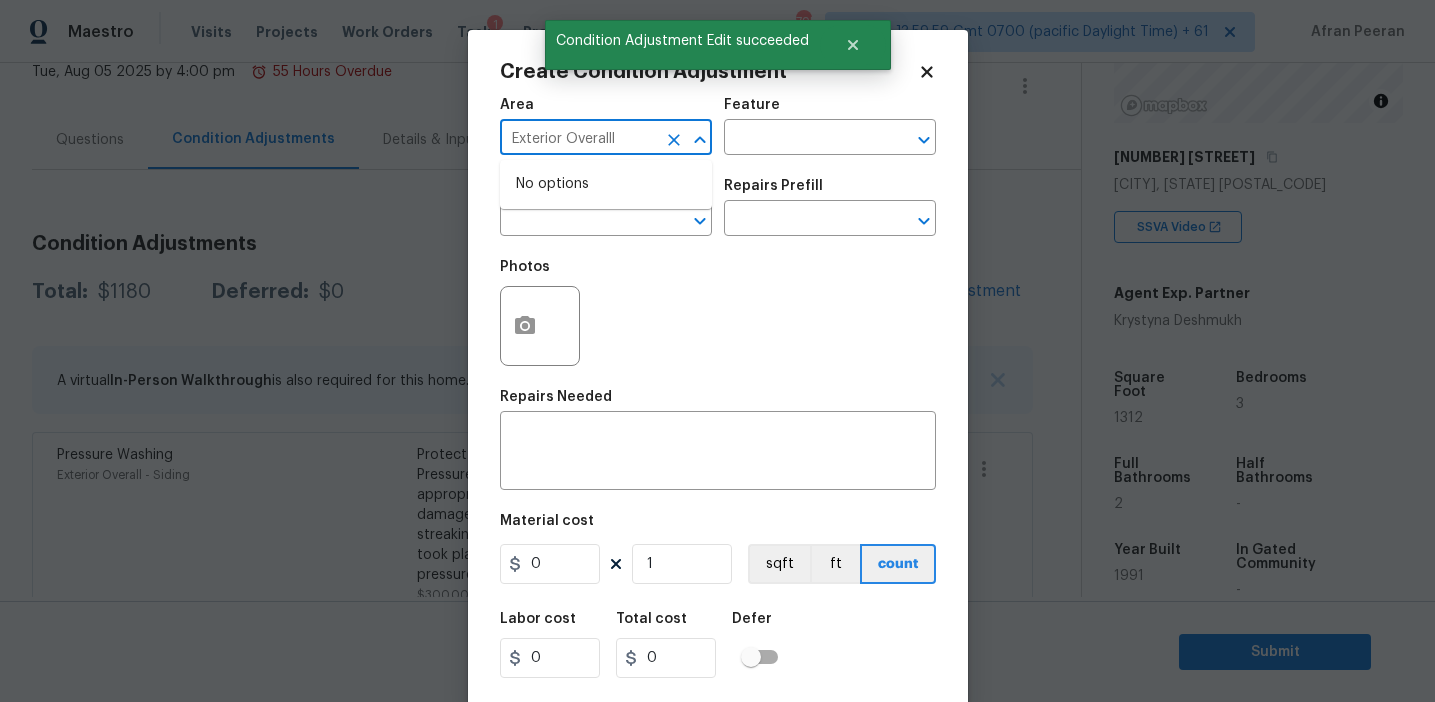 type on "Exterior Overall" 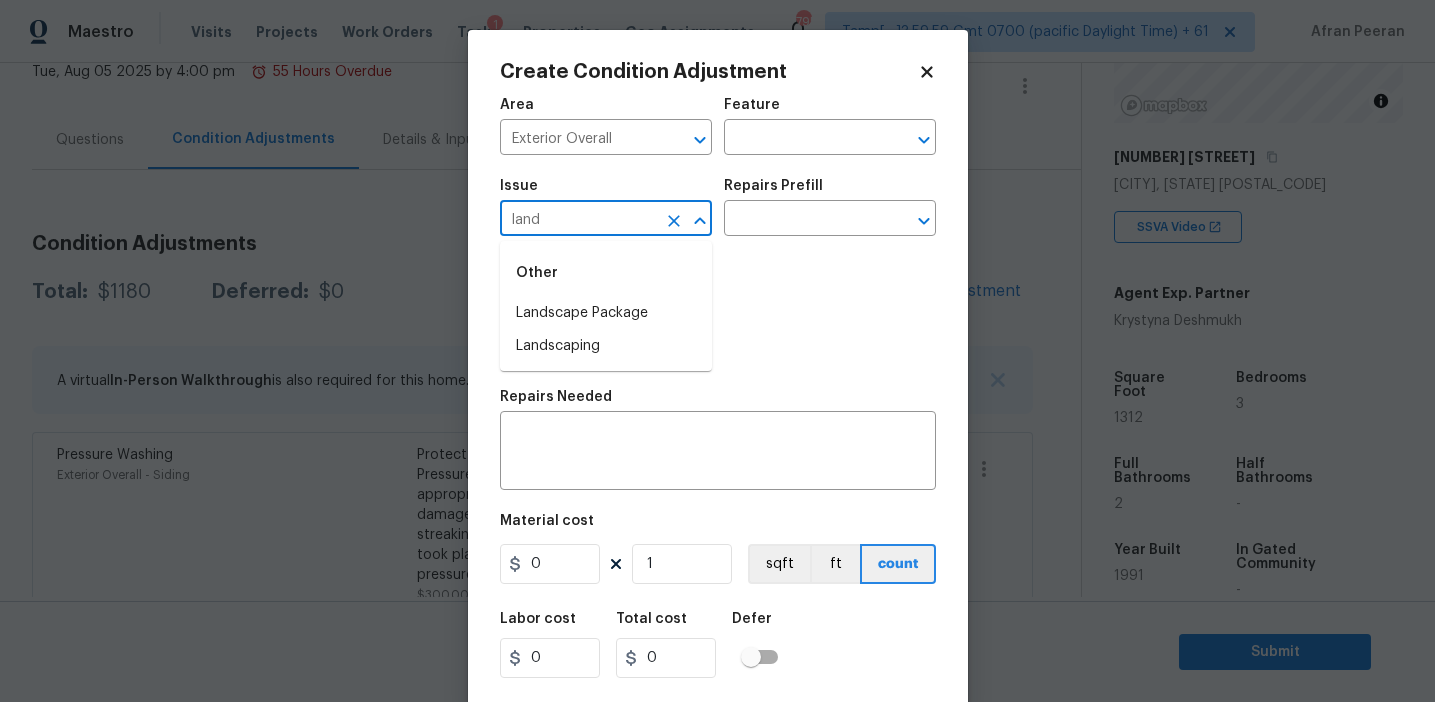 click on "Landscape Package" at bounding box center (606, 313) 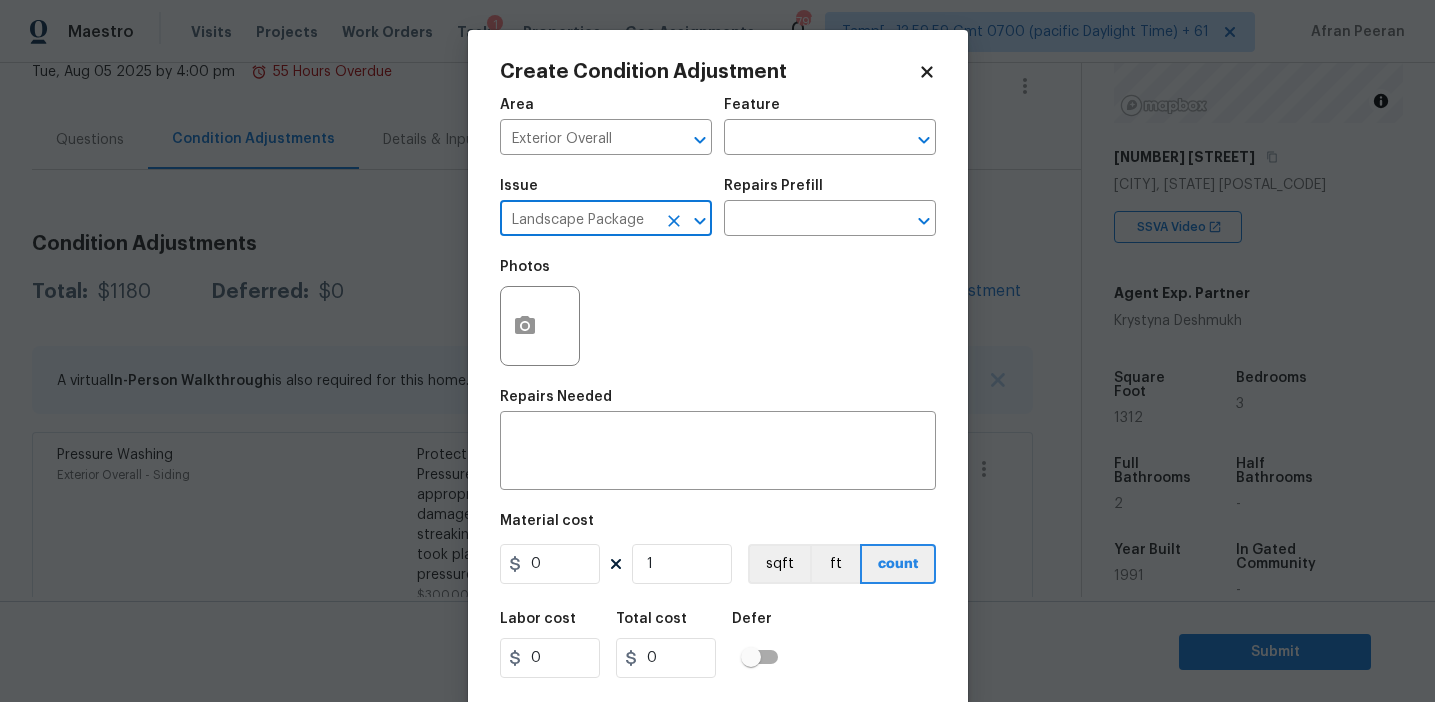 type on "Landscape Package" 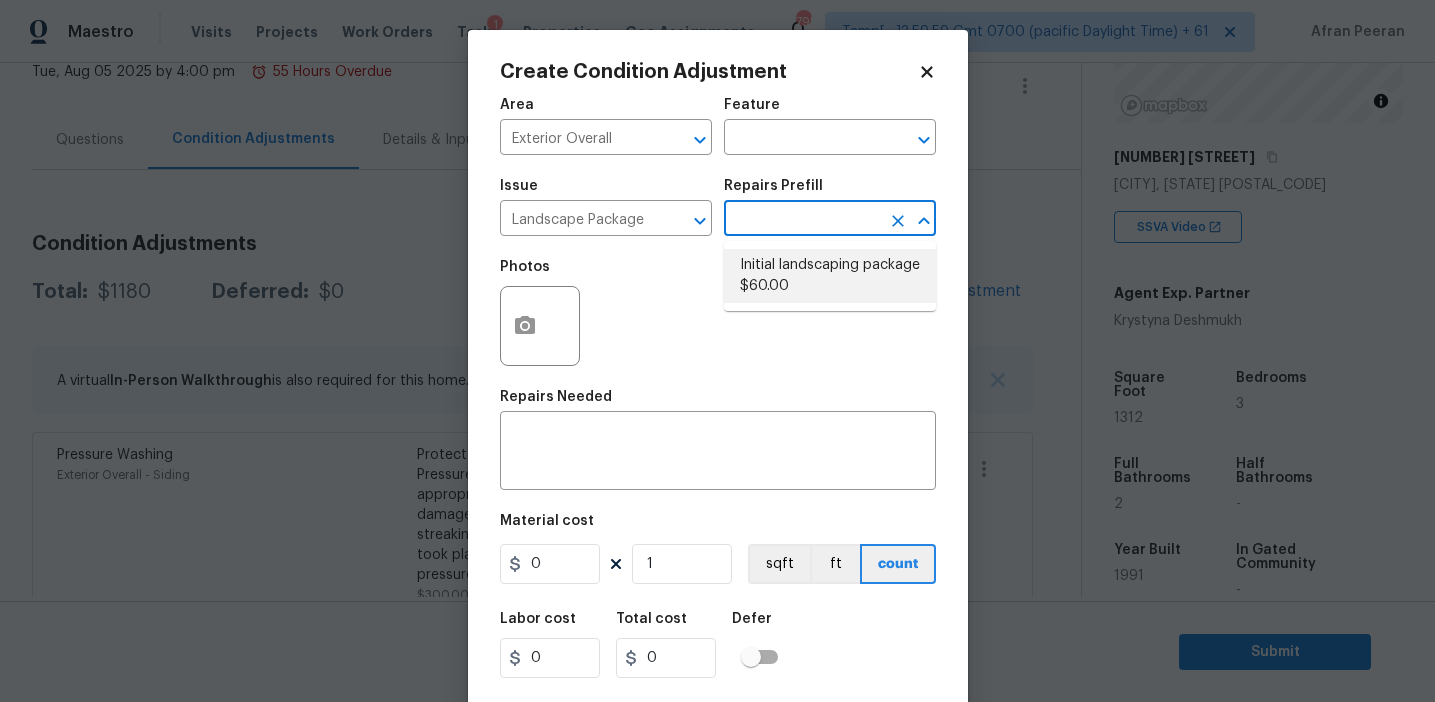 click on "Initial landscaping package $60.00" at bounding box center [830, 276] 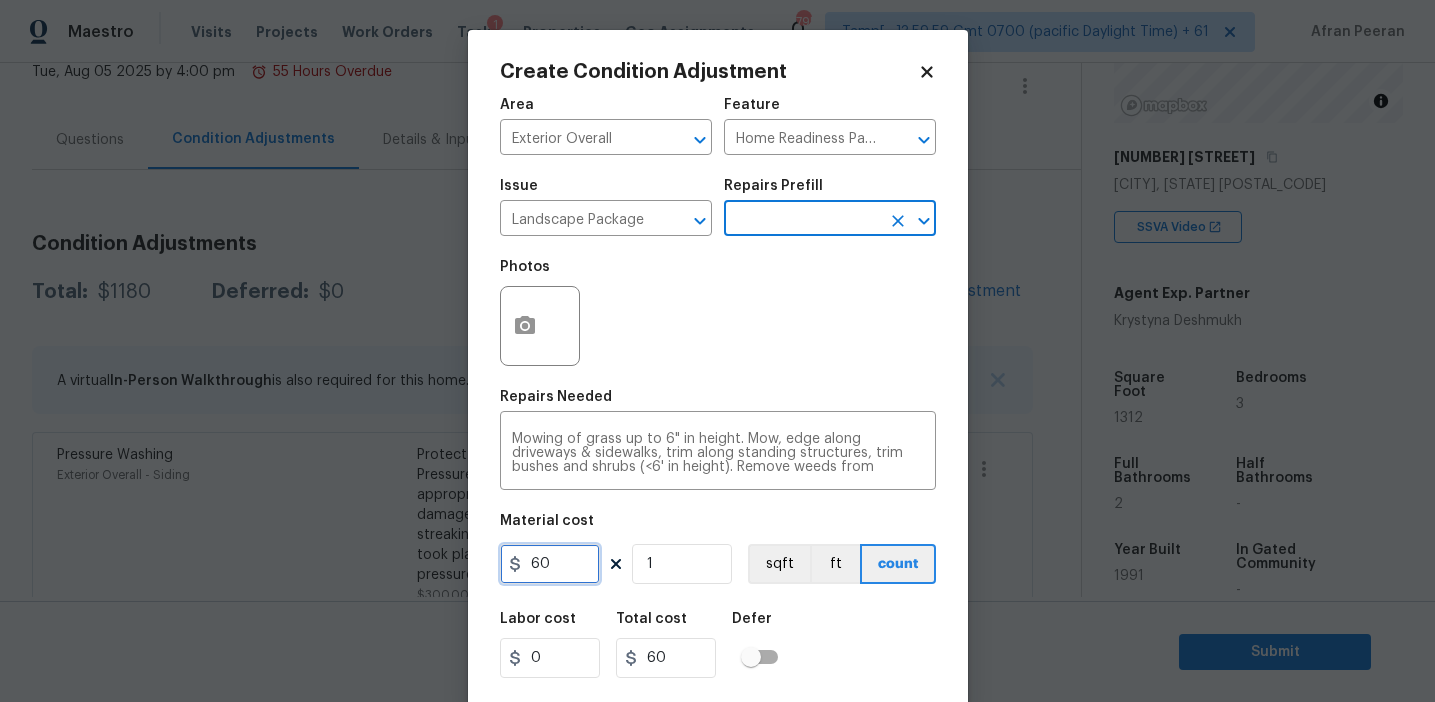 click on "60" at bounding box center (550, 564) 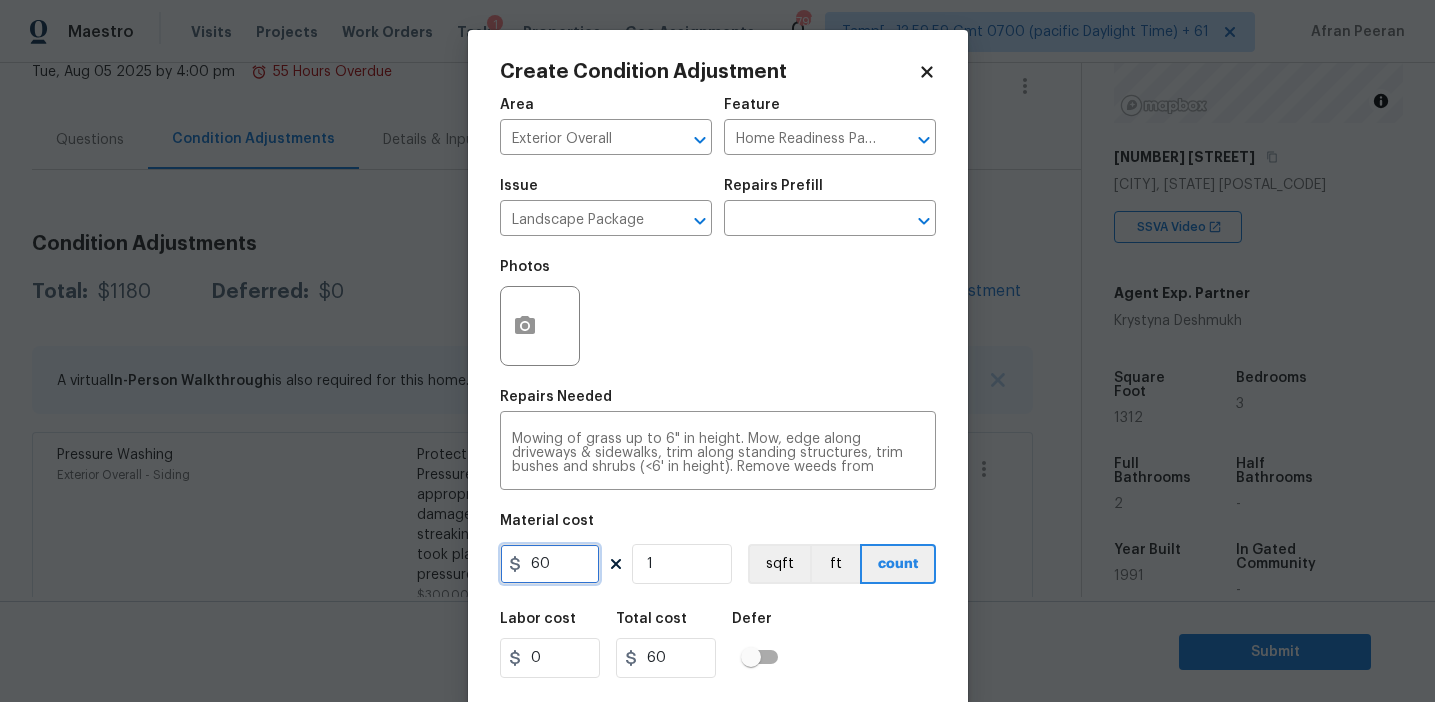 click on "60" at bounding box center [550, 564] 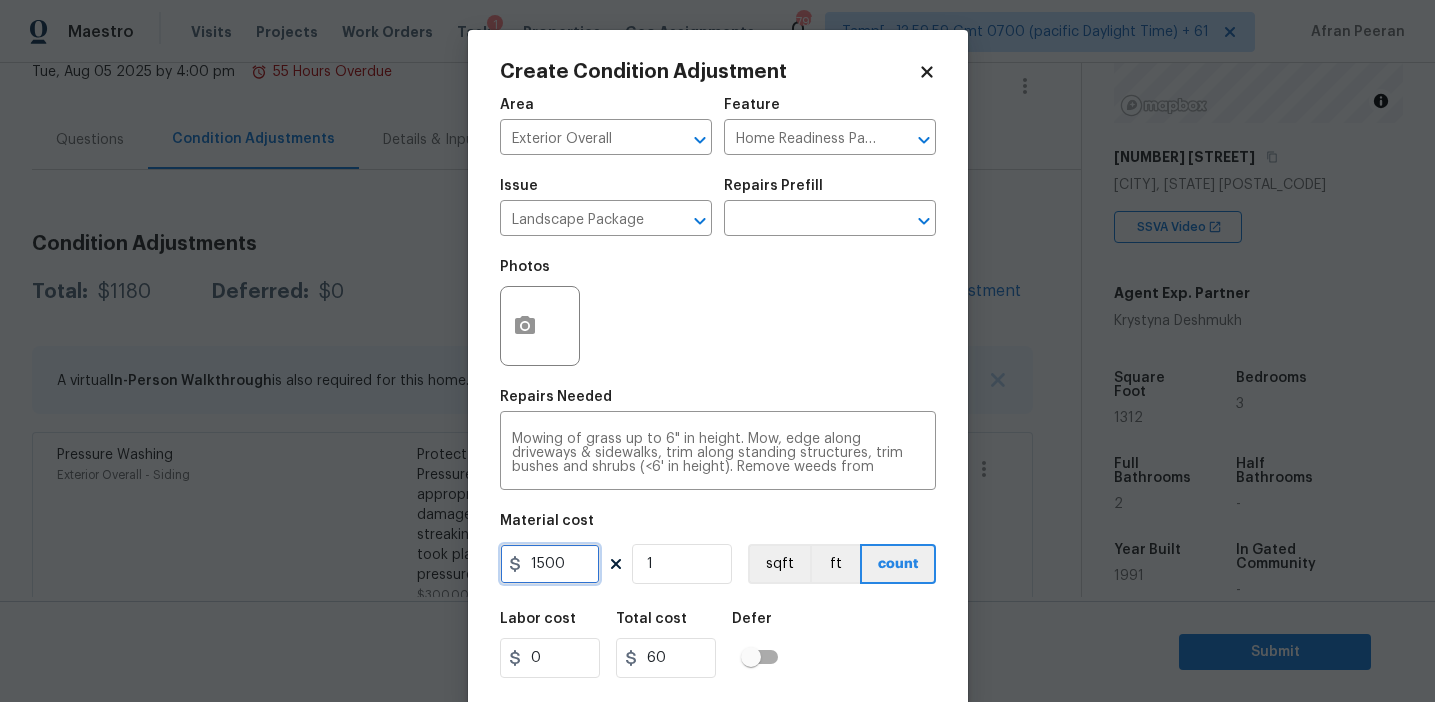 type on "1500" 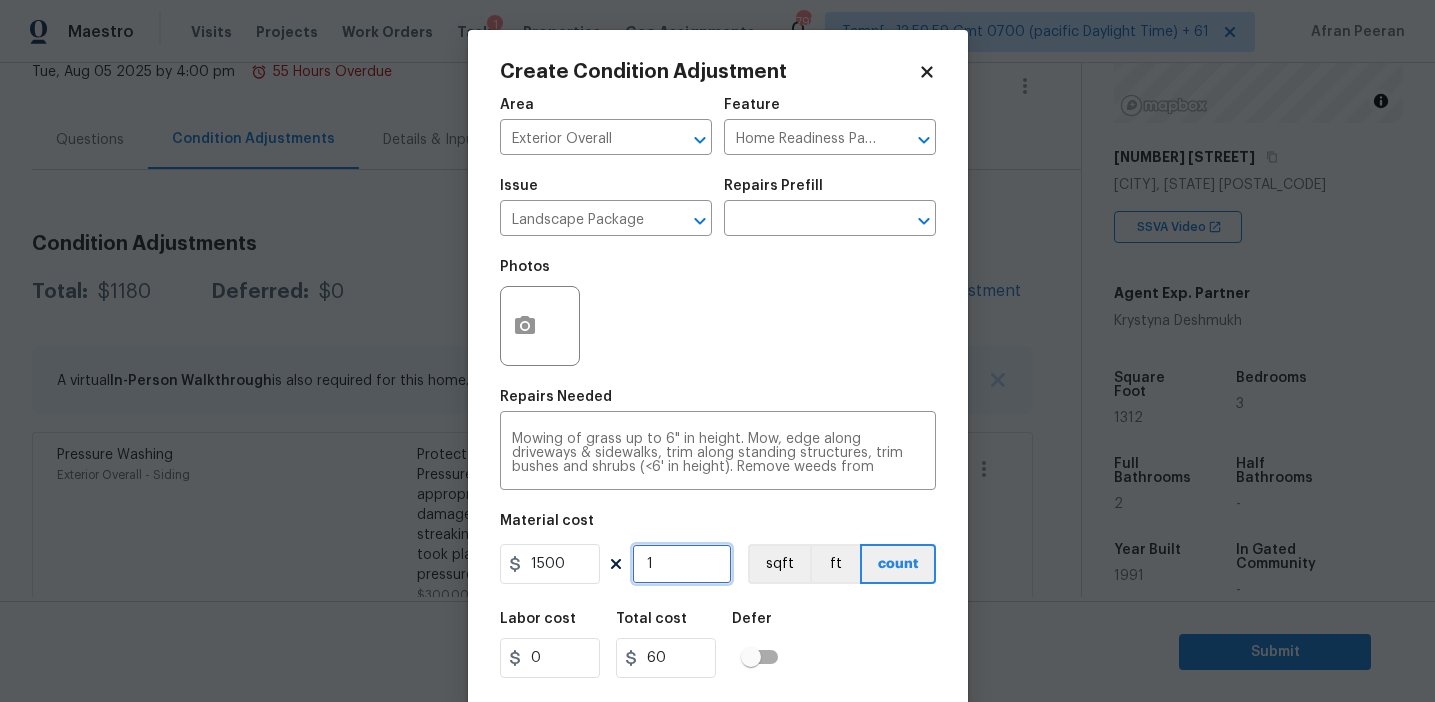 type on "1500" 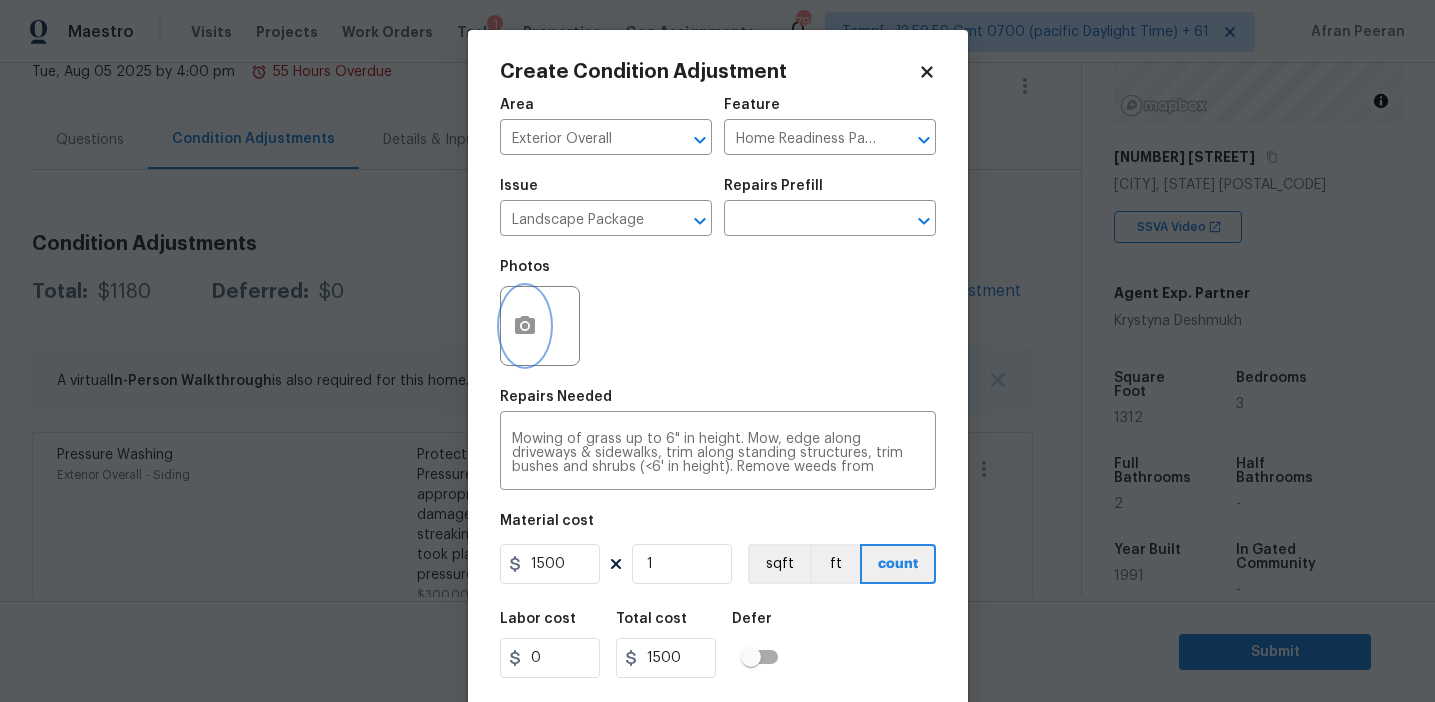 click 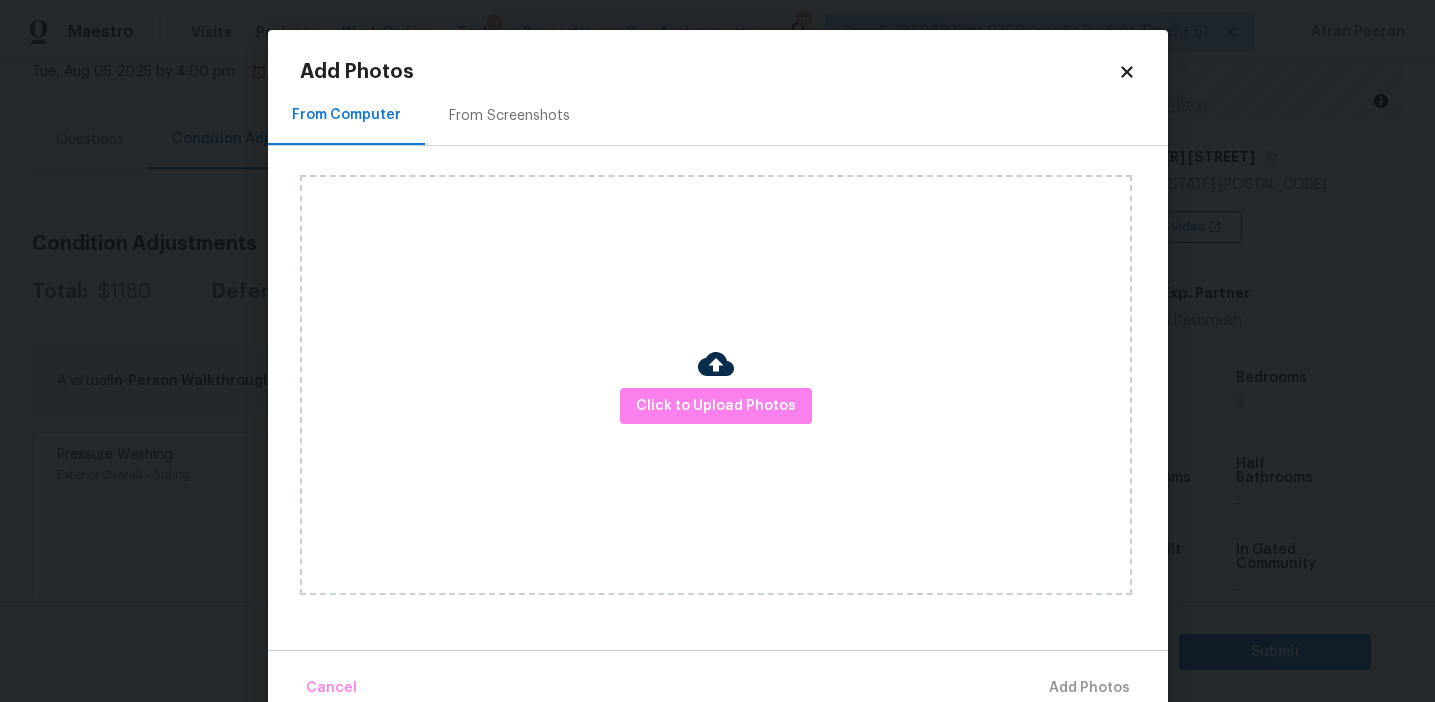 click on "From Screenshots" at bounding box center (509, 115) 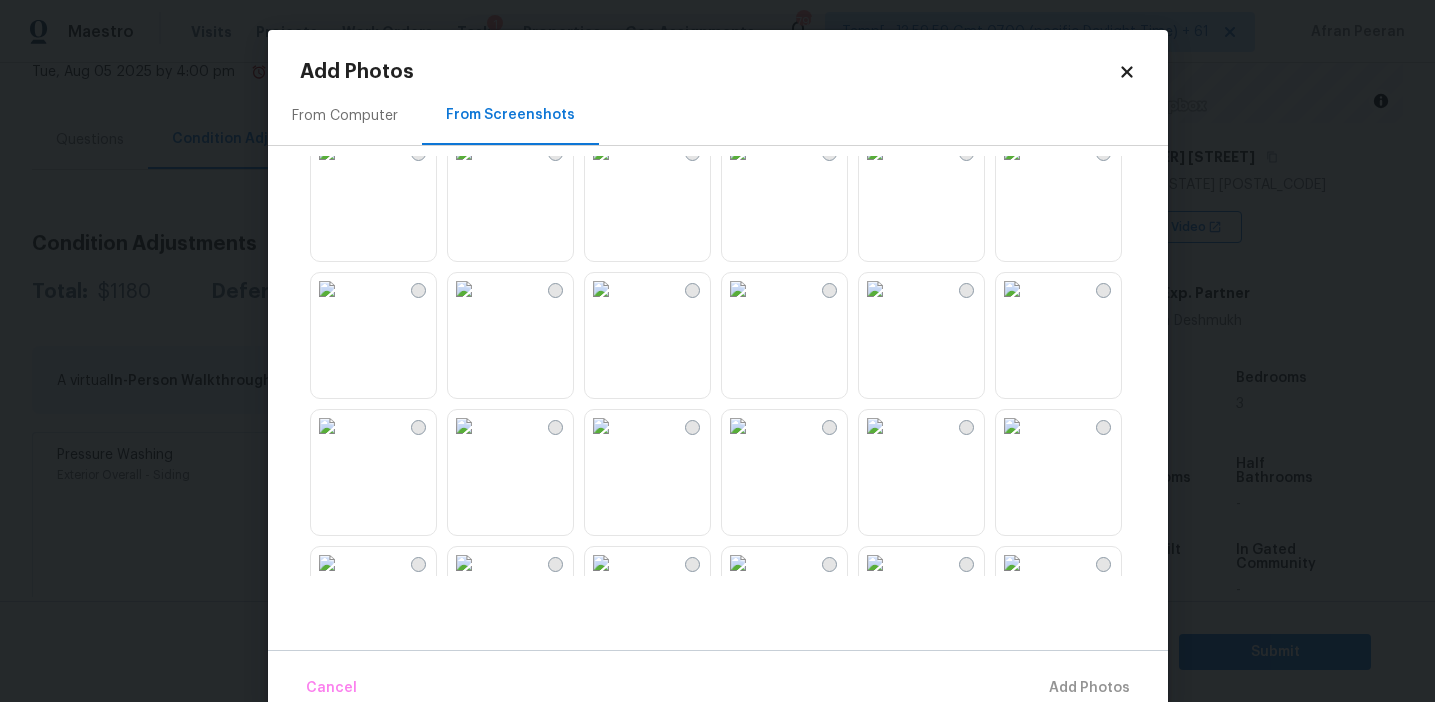 scroll, scrollTop: 814, scrollLeft: 0, axis: vertical 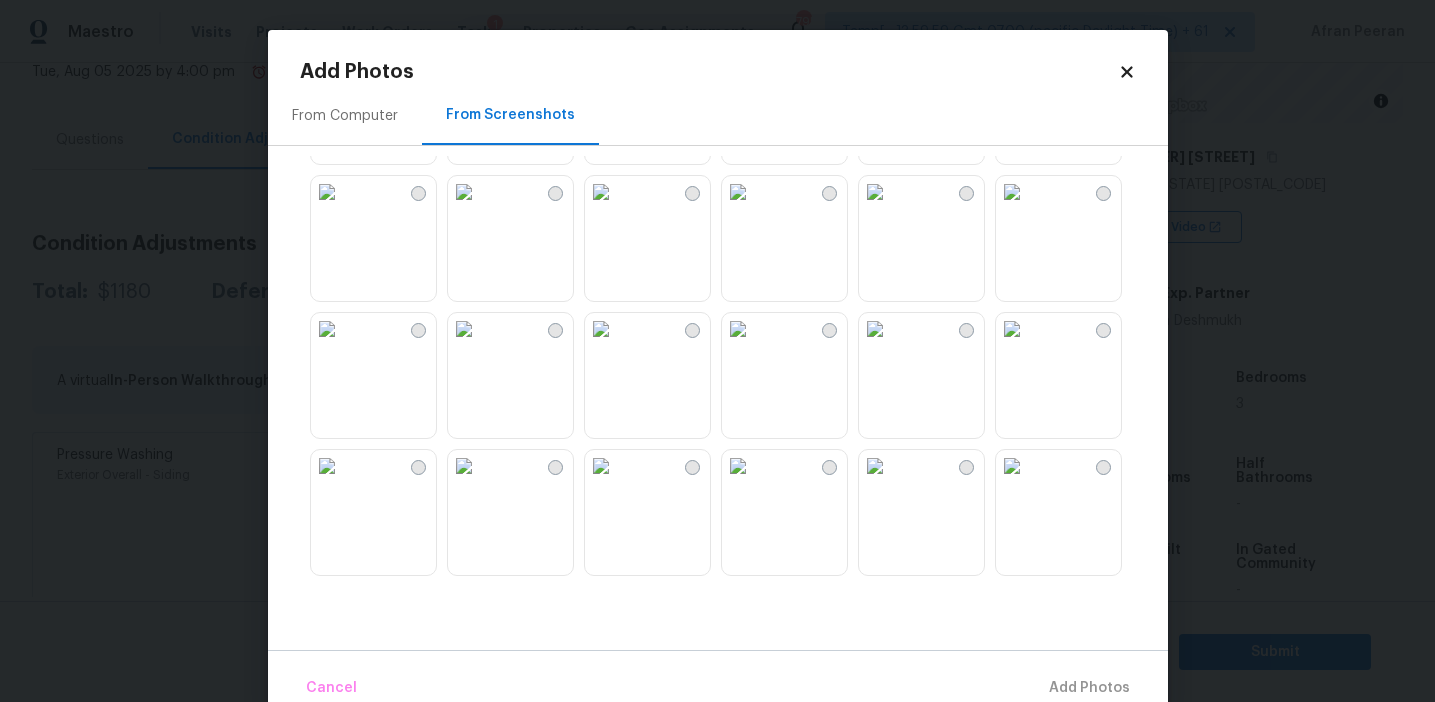 click on "From Computer" at bounding box center [345, 116] 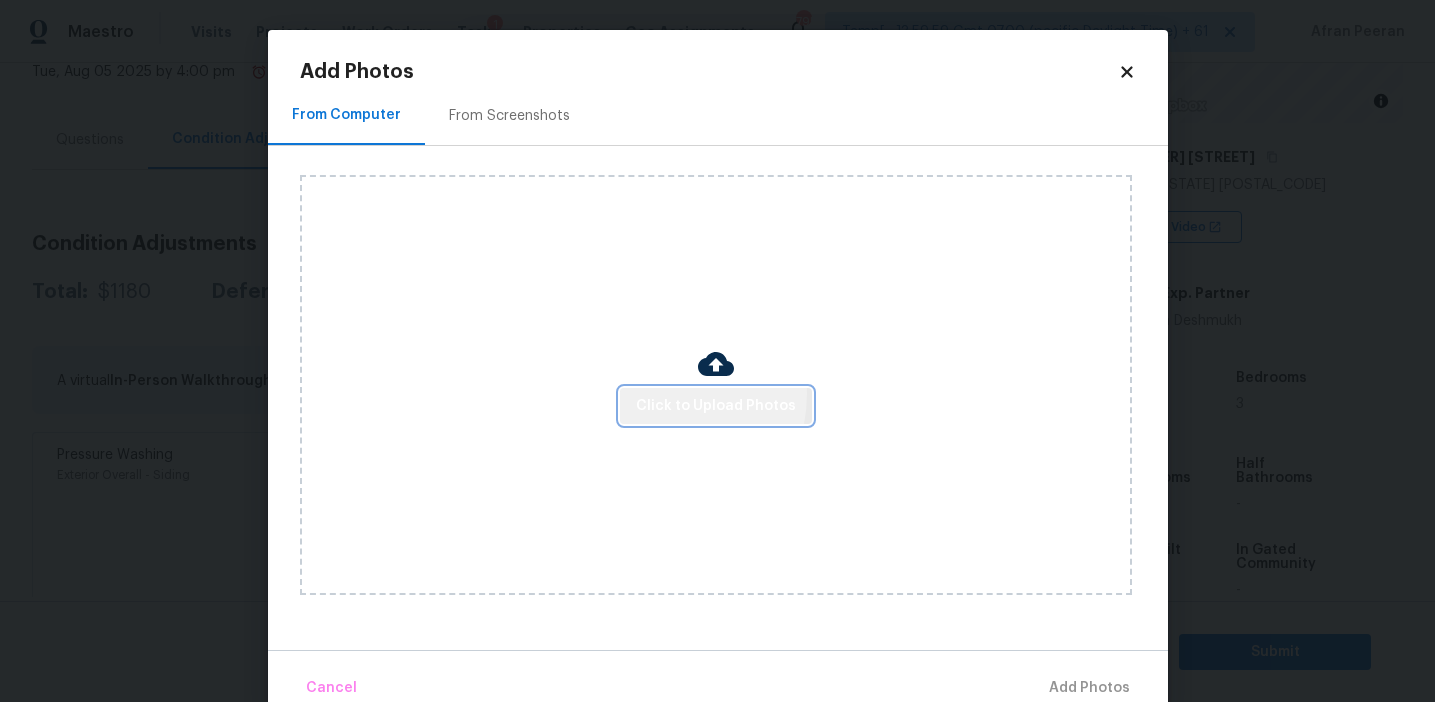 click on "Click to Upload Photos" at bounding box center [716, 406] 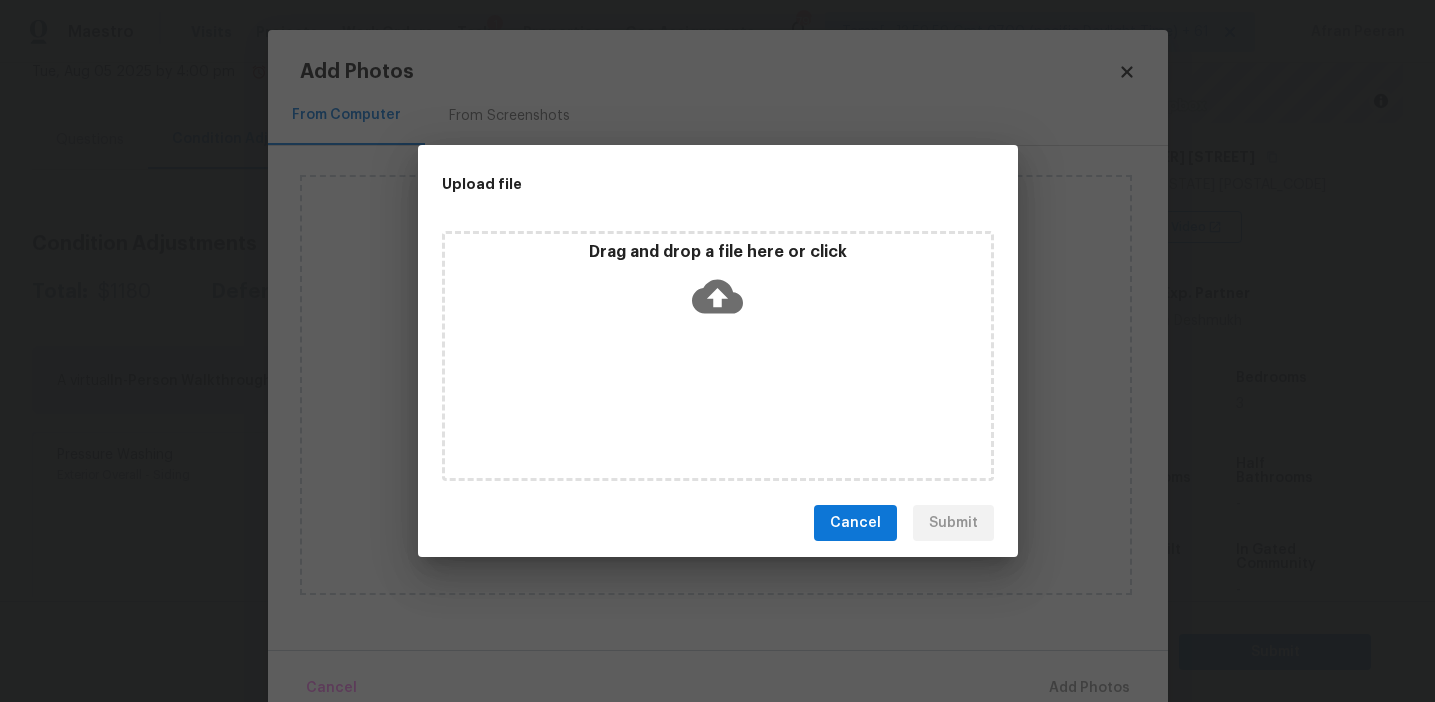 click on "Drag and drop a file here or click" at bounding box center [718, 285] 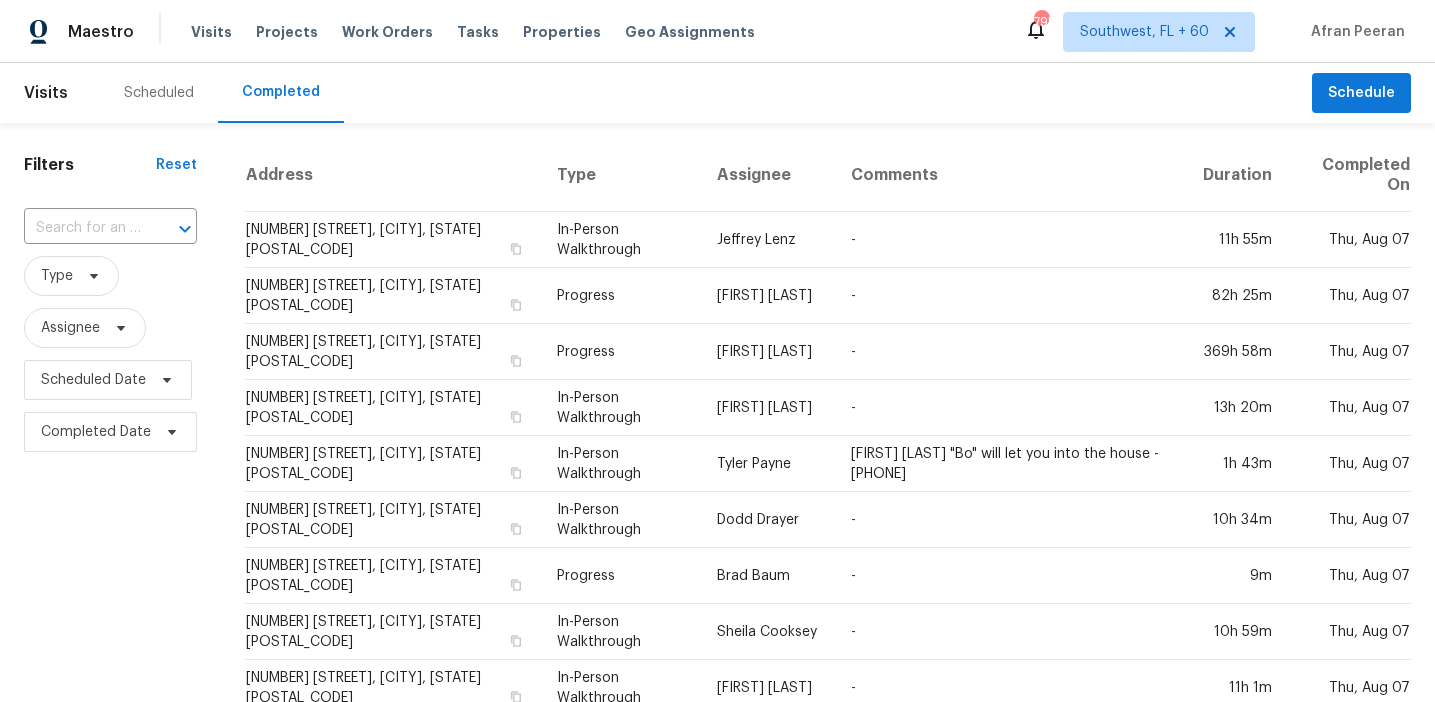 scroll, scrollTop: 0, scrollLeft: 0, axis: both 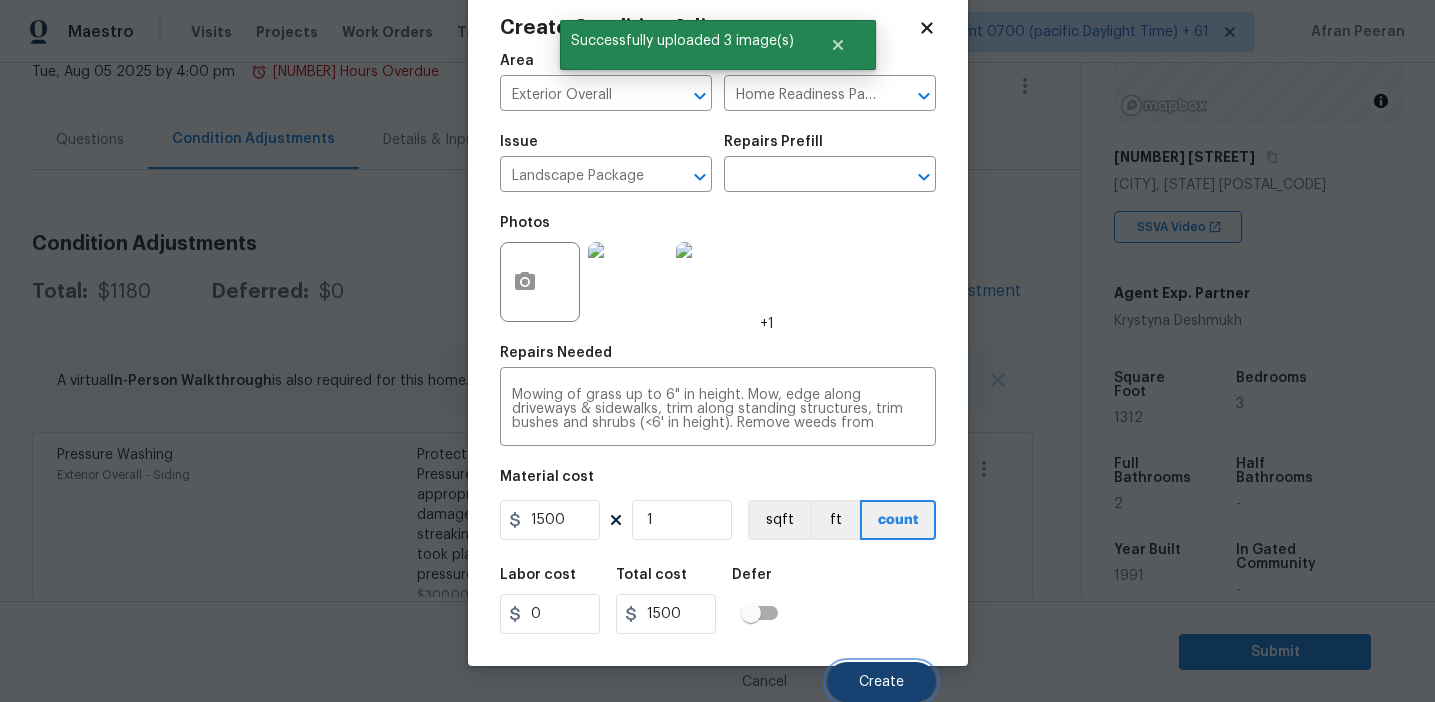 click on "Create" at bounding box center [881, 682] 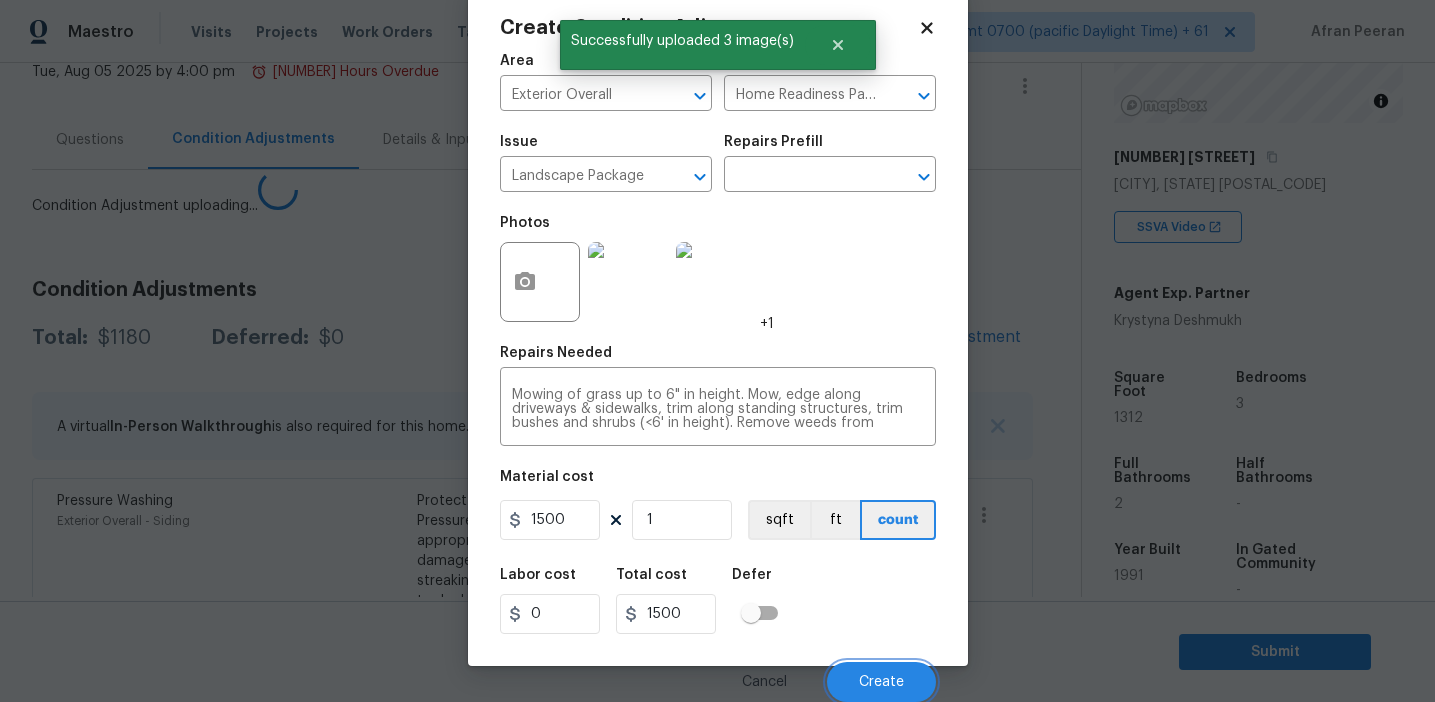 scroll, scrollTop: 38, scrollLeft: 0, axis: vertical 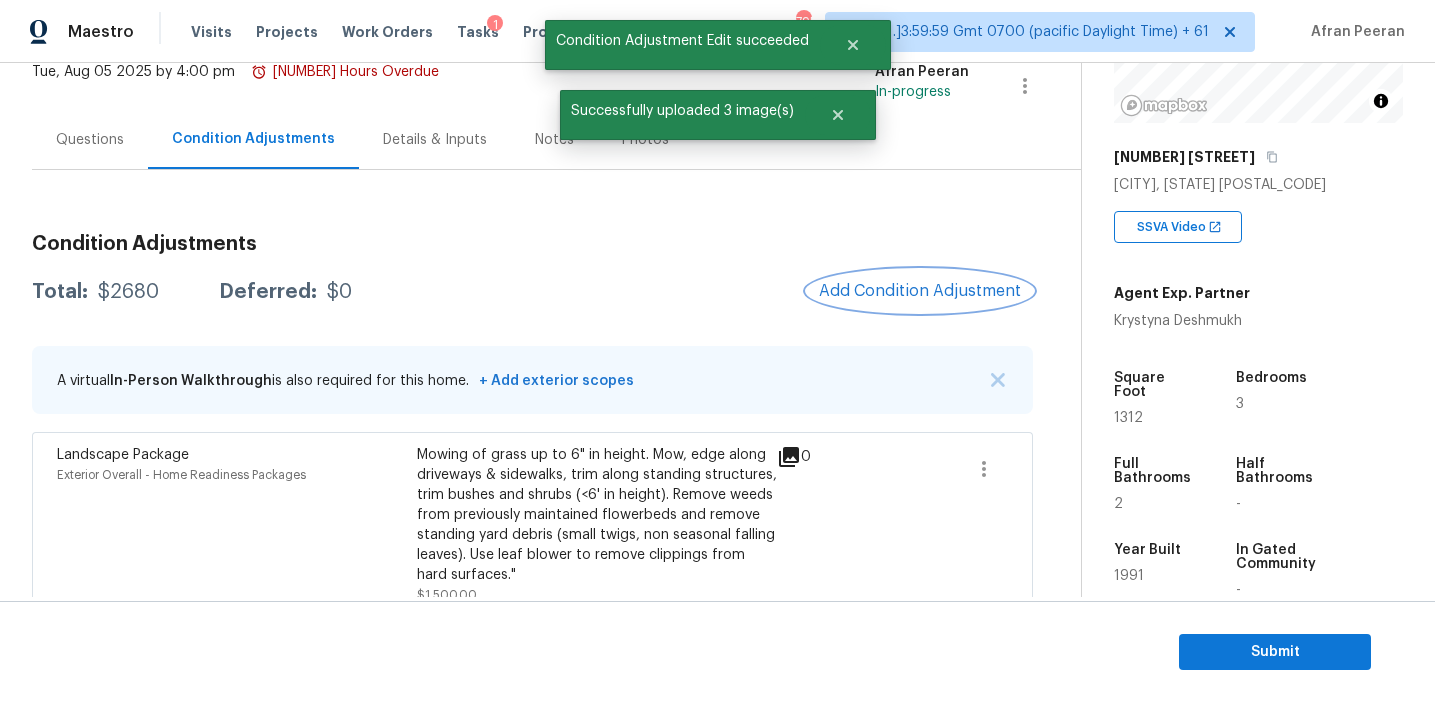 click on "Add Condition Adjustment" at bounding box center [920, 291] 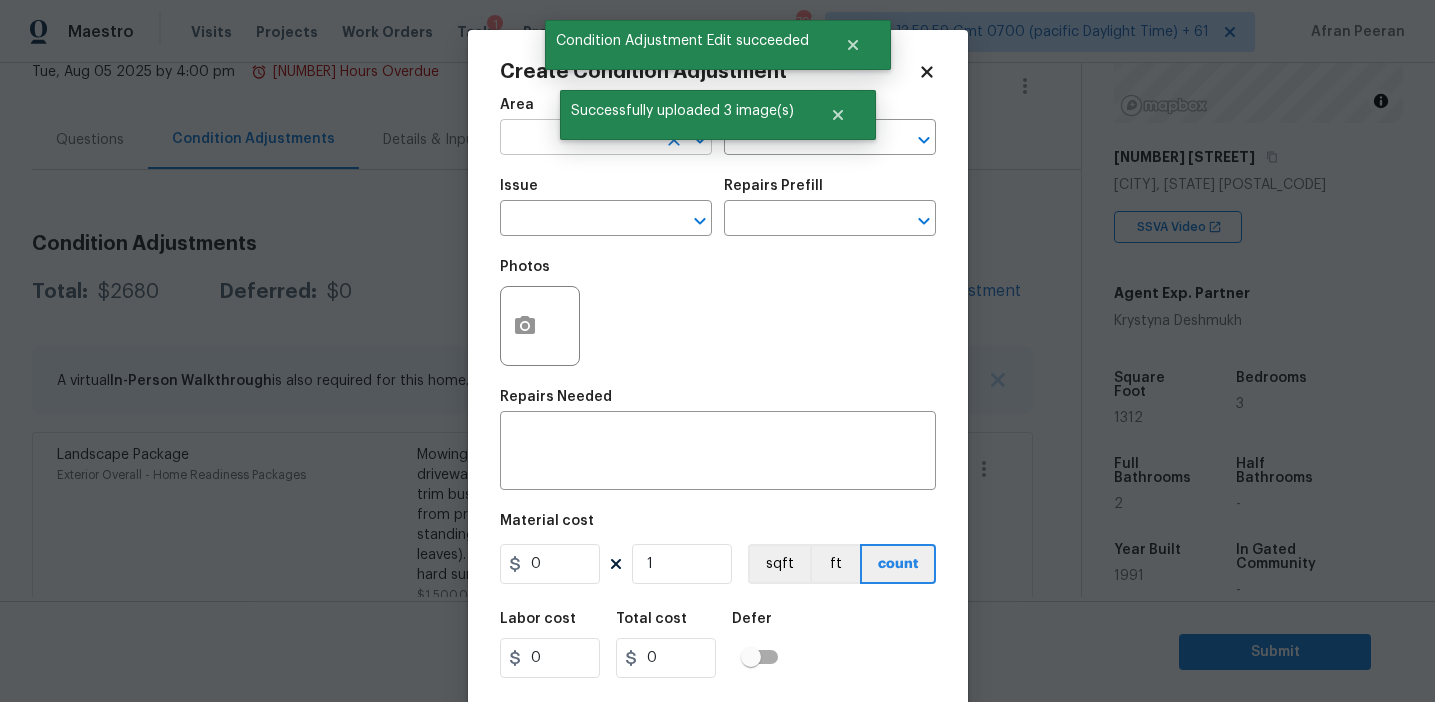 click at bounding box center [578, 139] 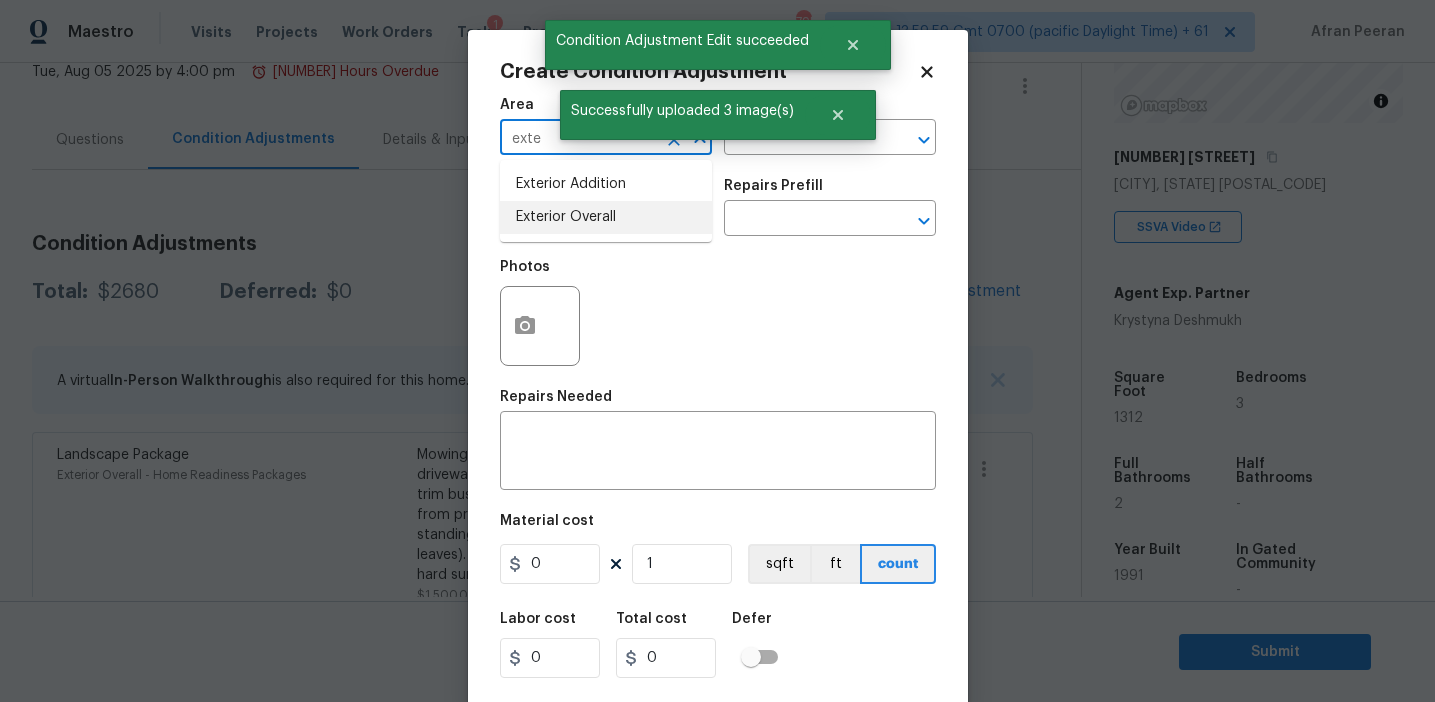 click on "Exterior Overall" at bounding box center [606, 217] 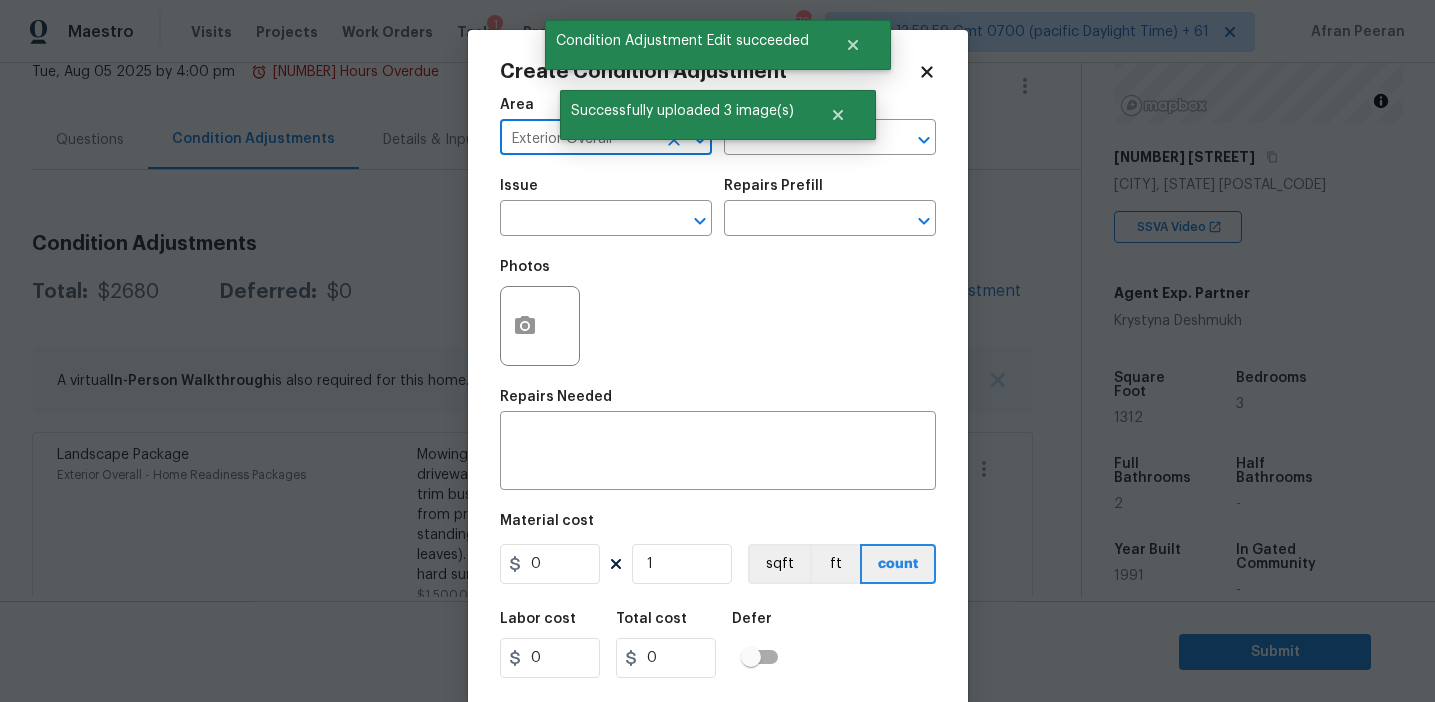 type on "Exterior Overall" 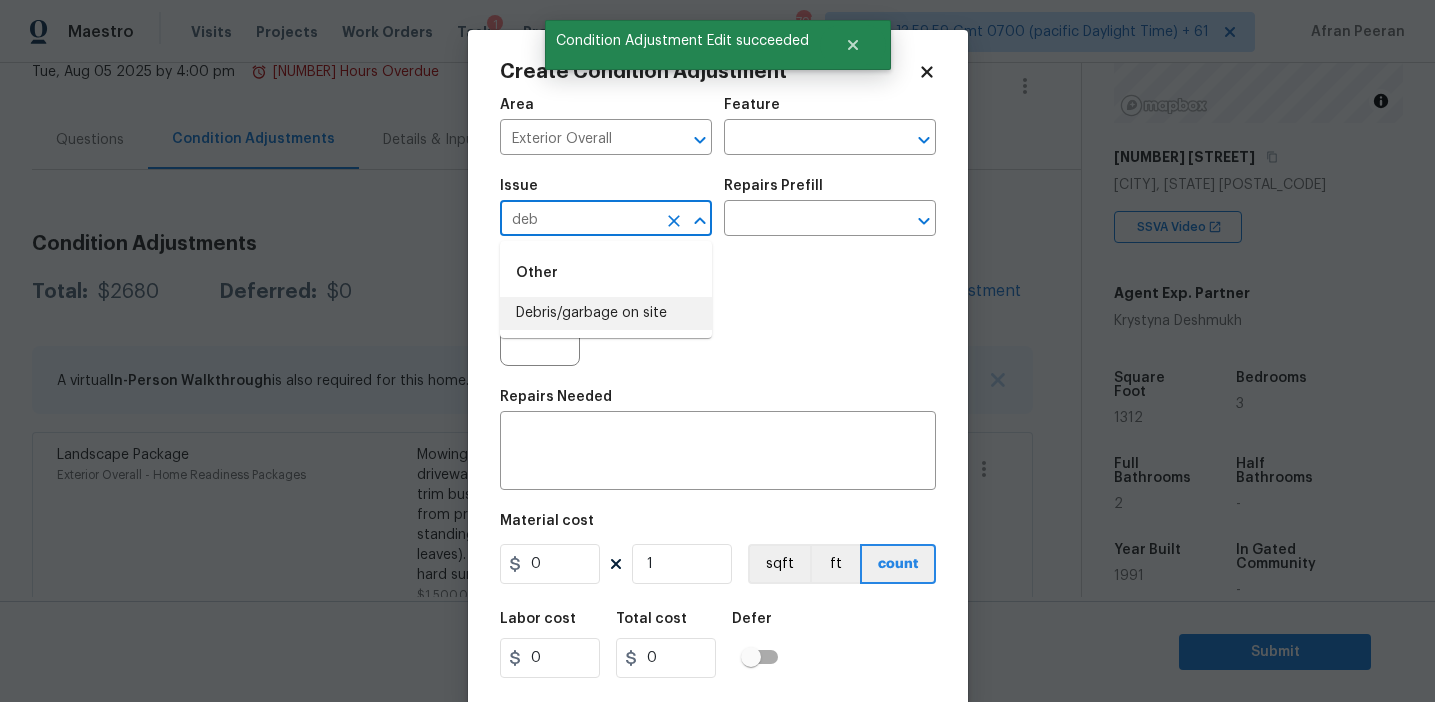 click on "Debris/garbage on site" at bounding box center (606, 313) 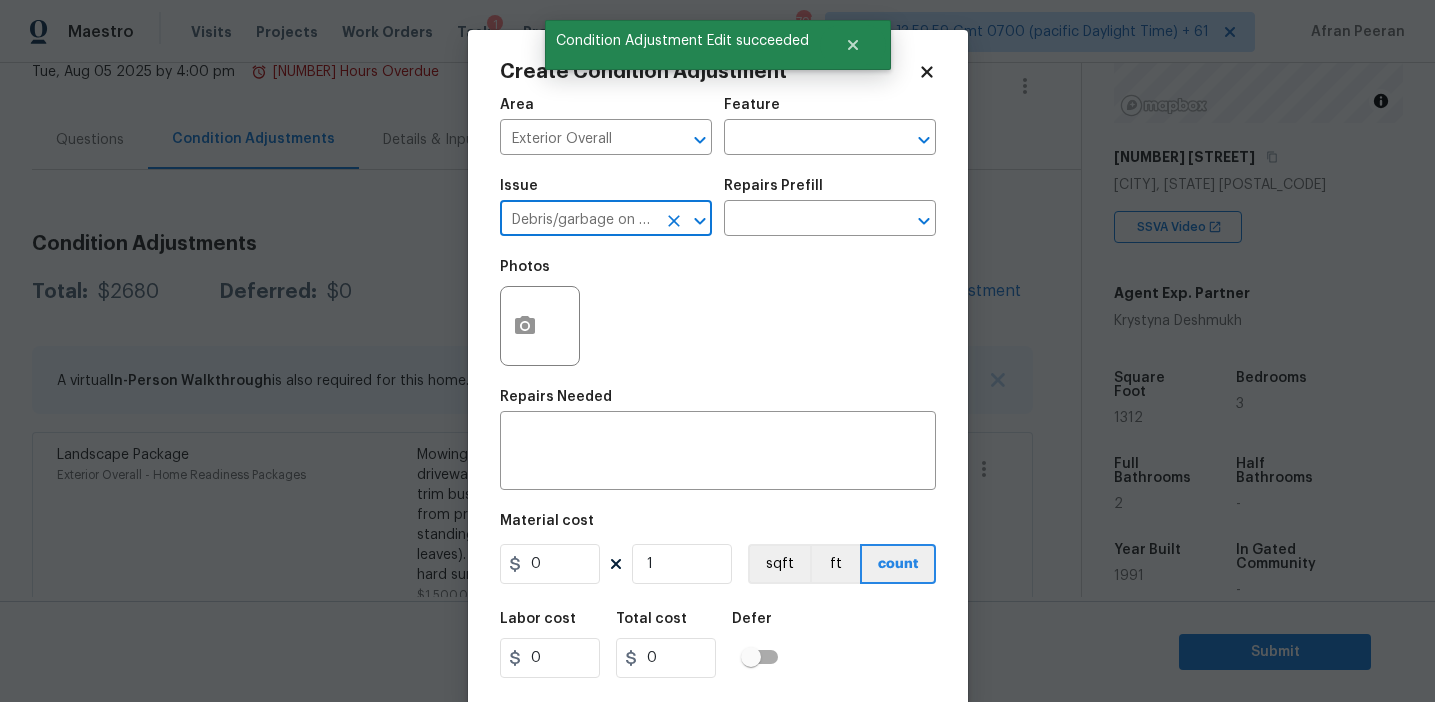 type on "Debris/garbage on site" 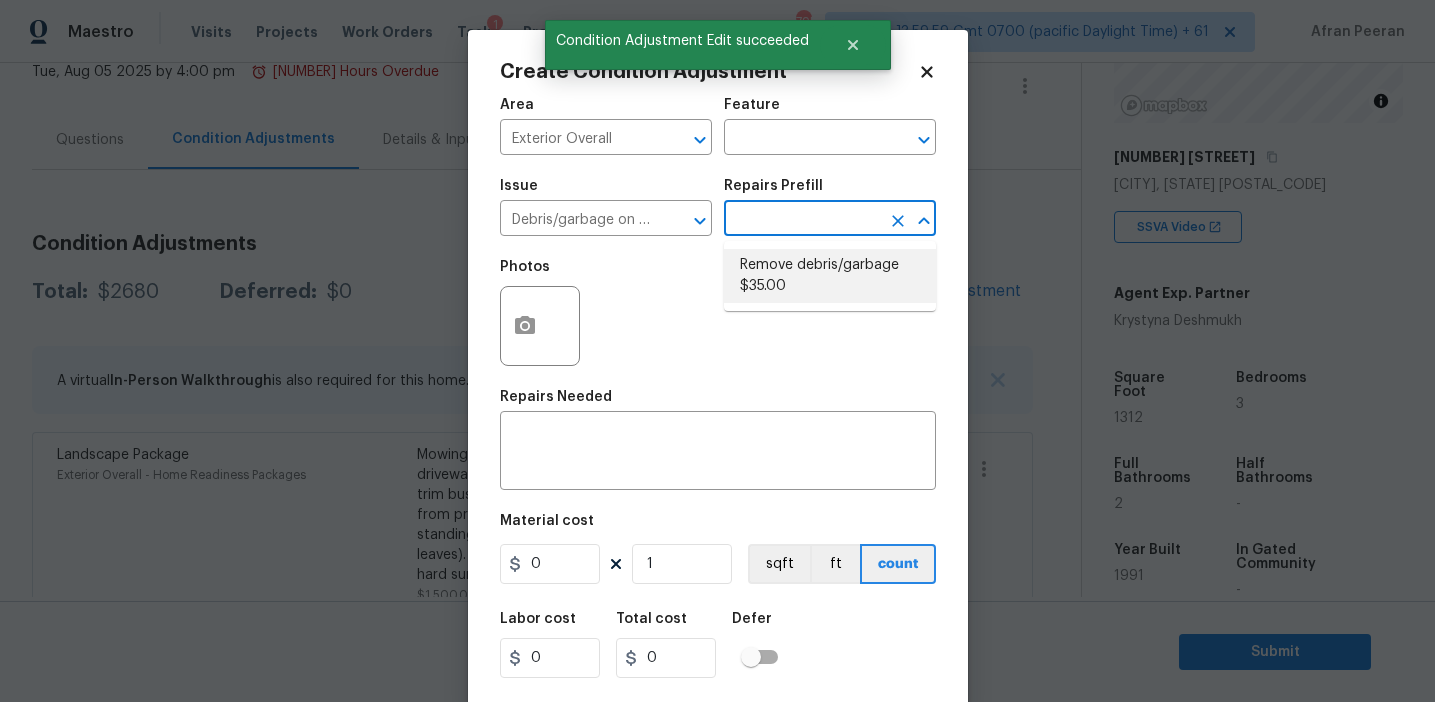 click on "Remove debris/garbage $35.00" at bounding box center [830, 276] 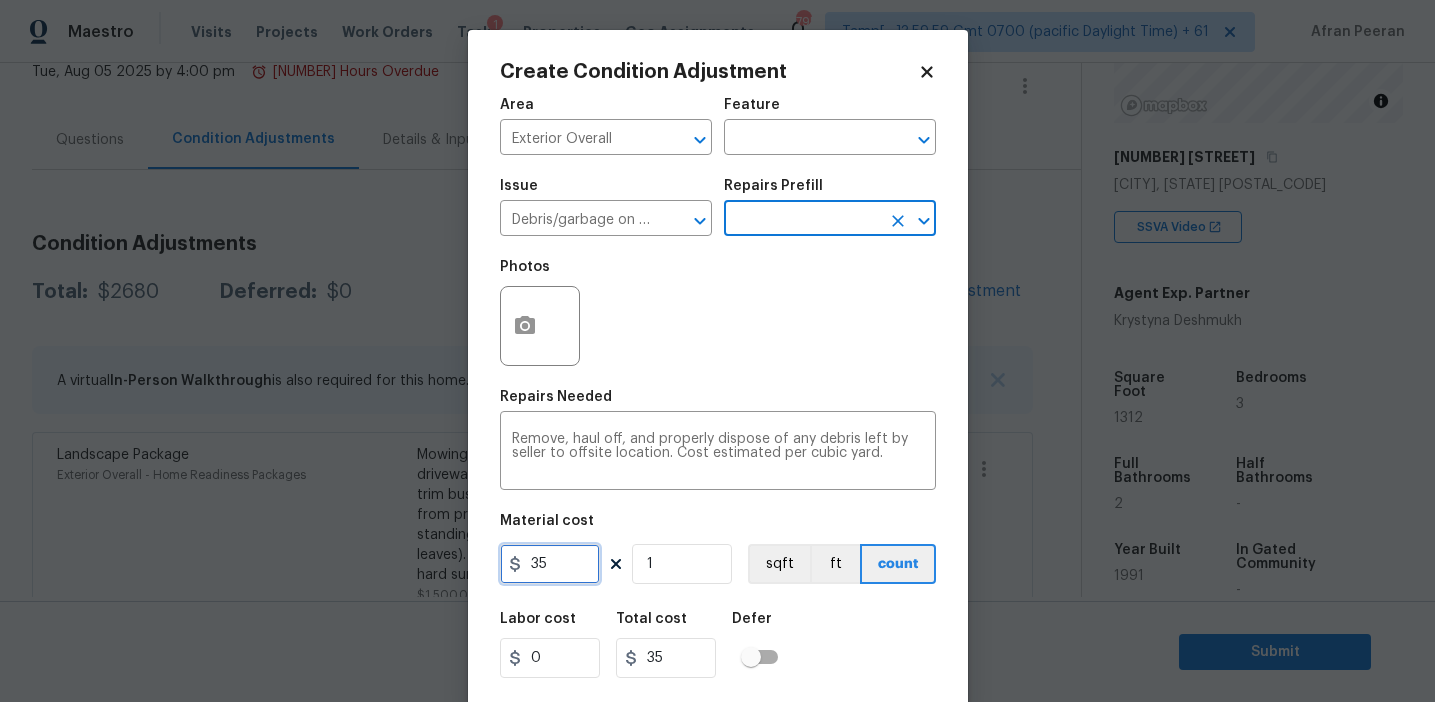 click on "35" at bounding box center (550, 564) 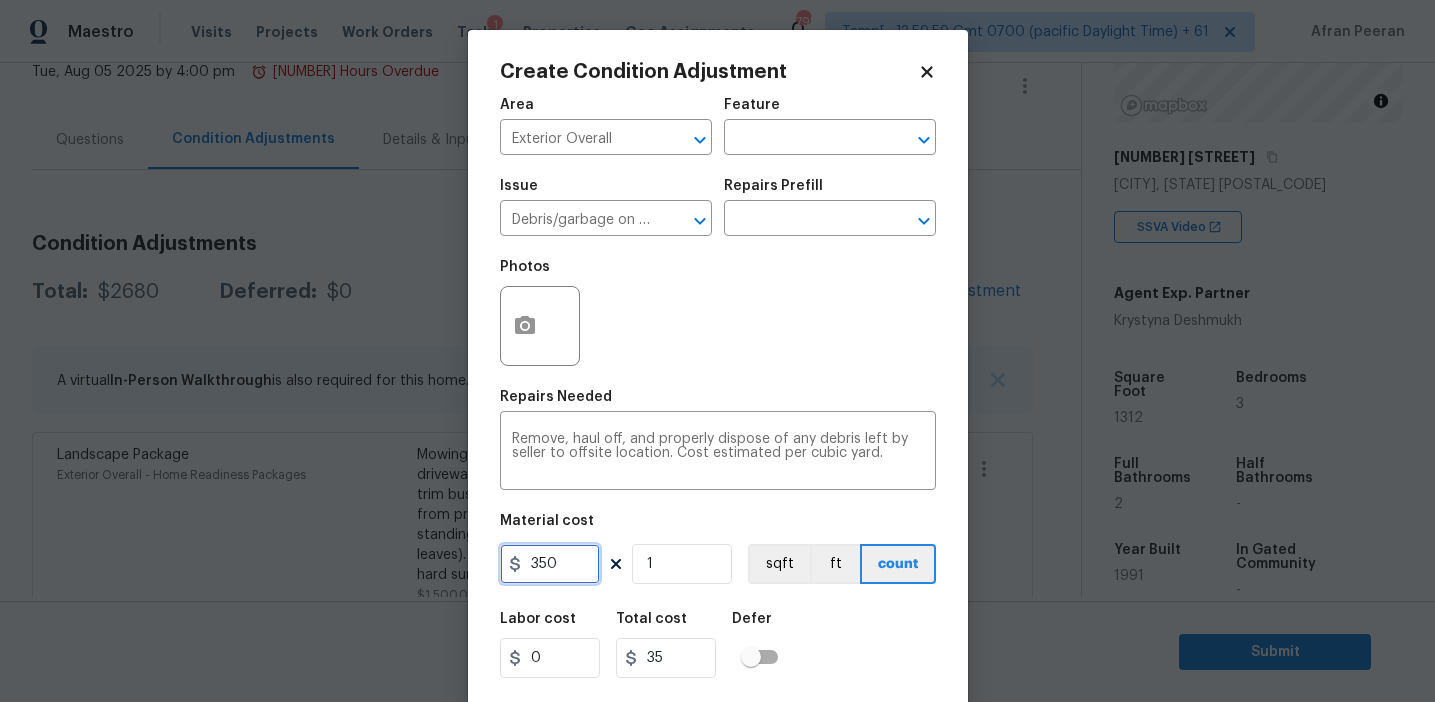 type on "350" 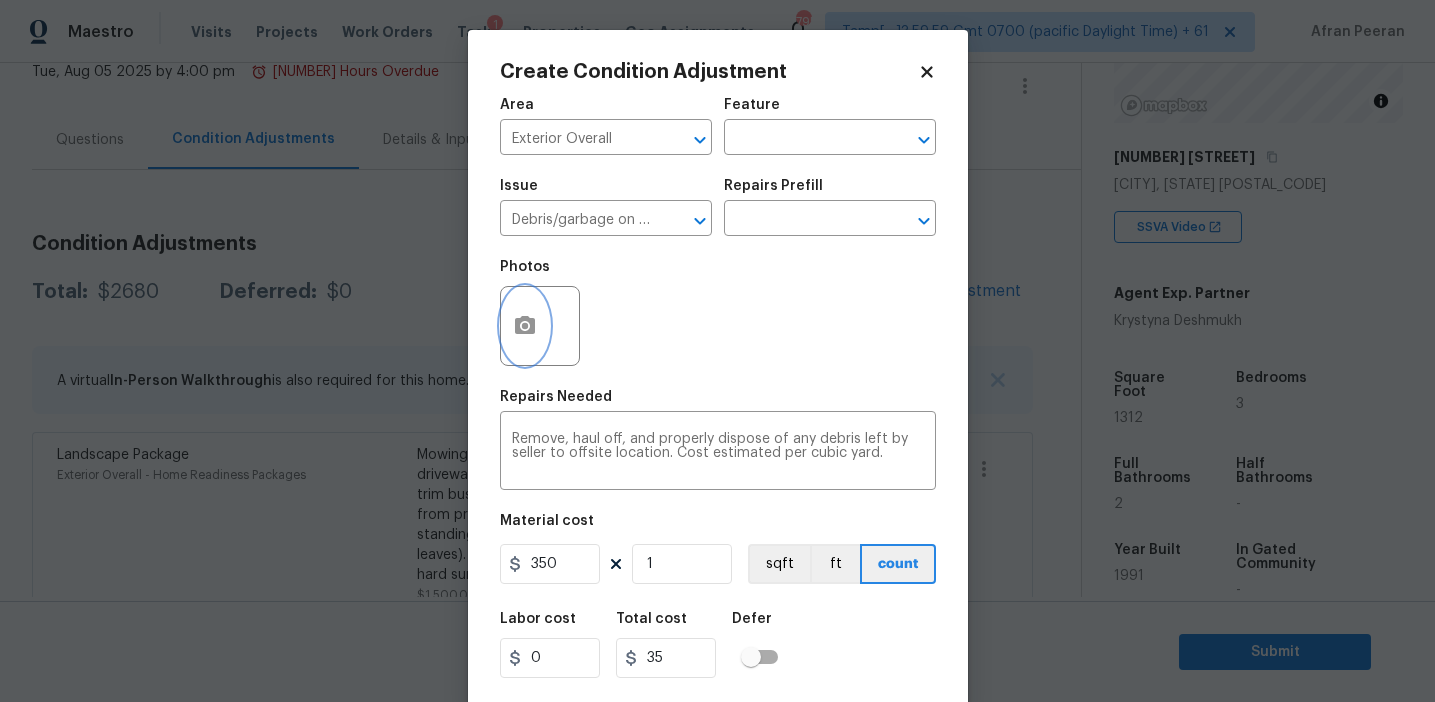 type on "350" 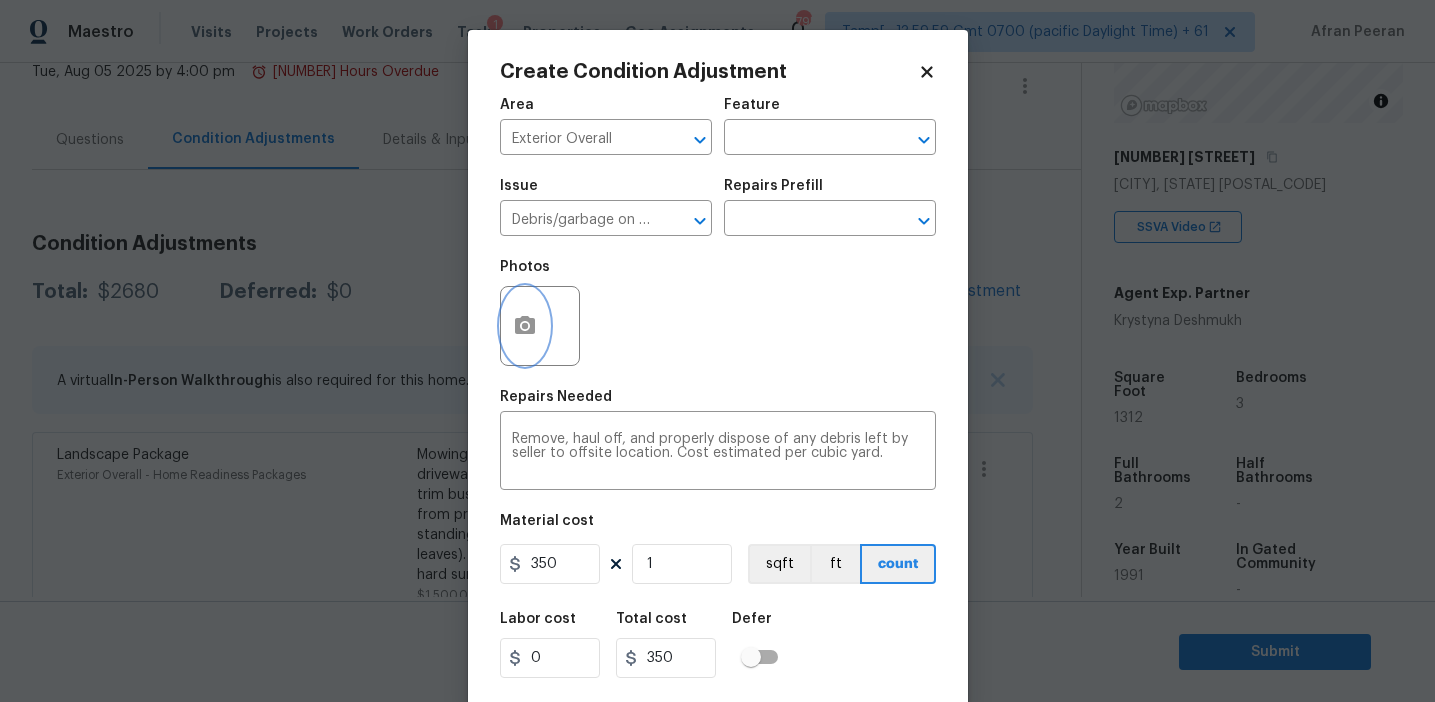 click 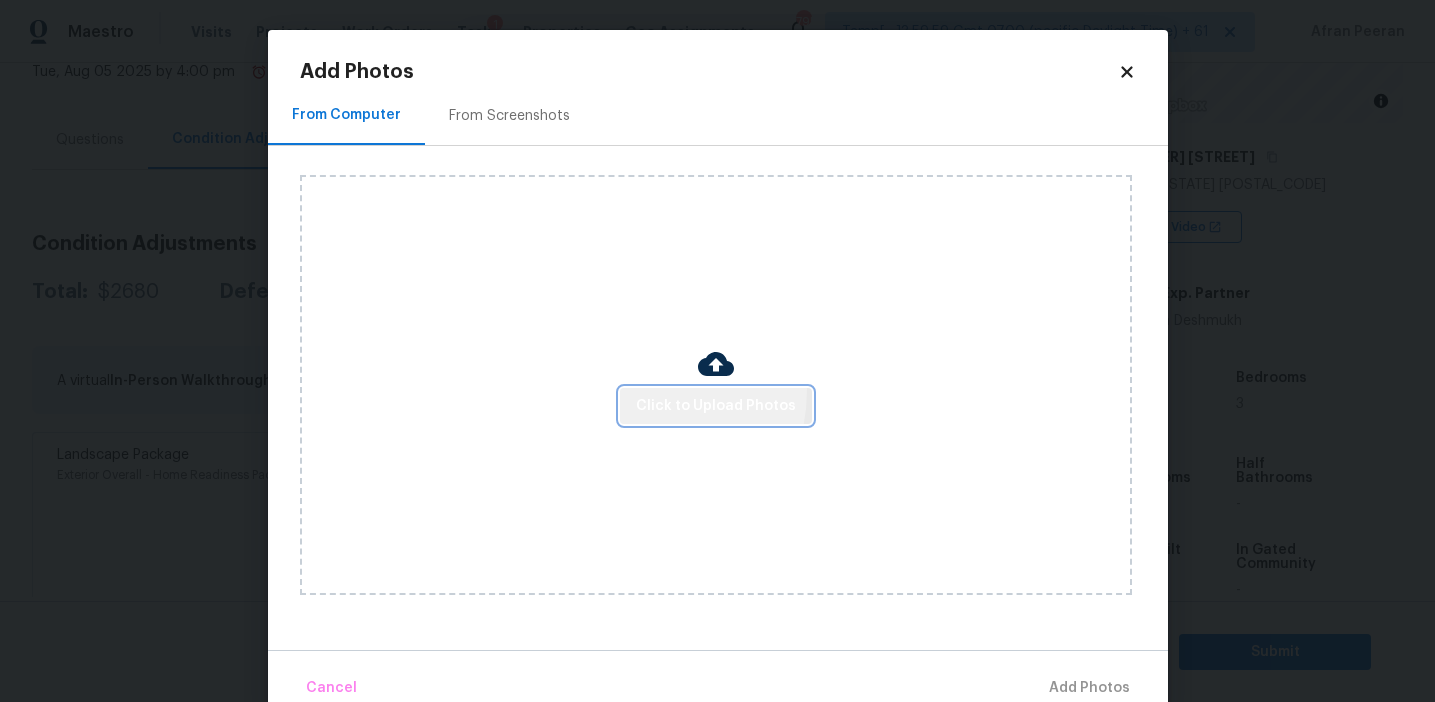 click on "Click to Upload Photos" at bounding box center [716, 406] 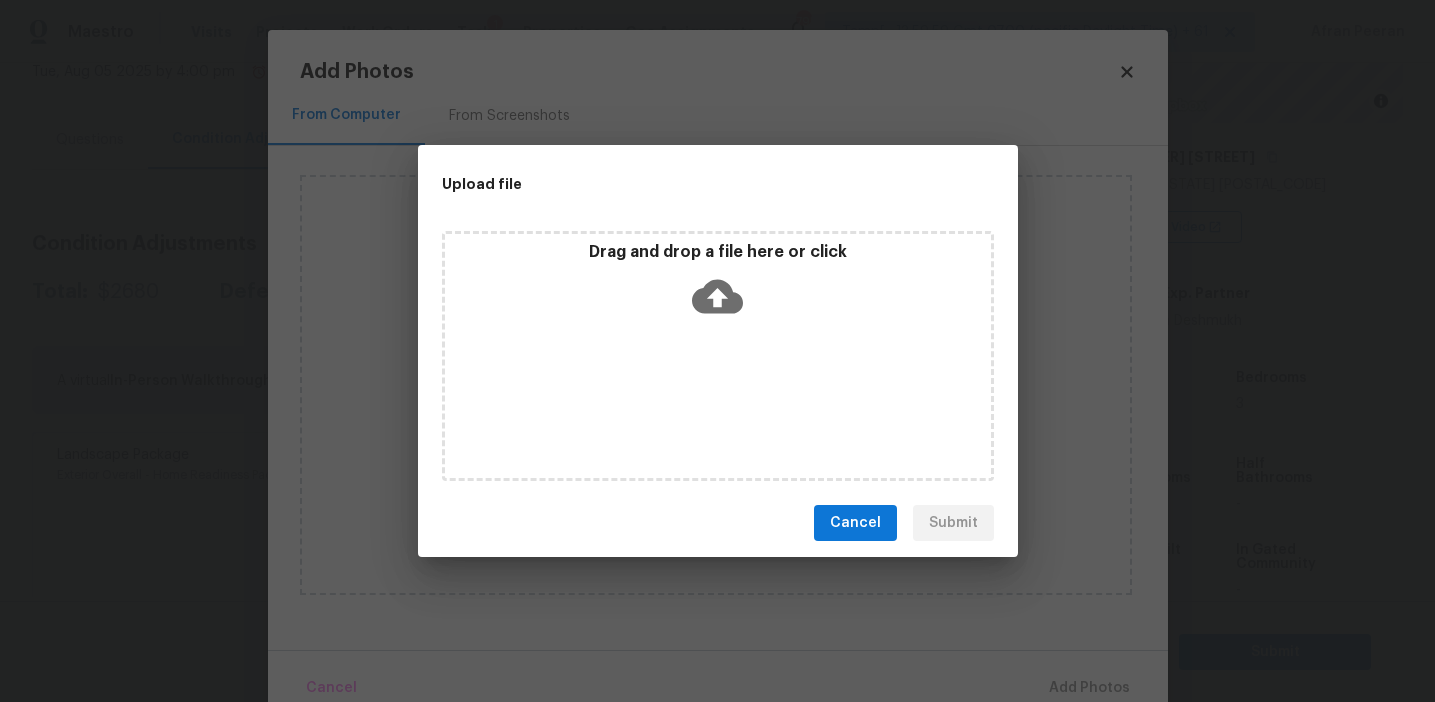 click on "Drag and drop a file here or click" at bounding box center [718, 285] 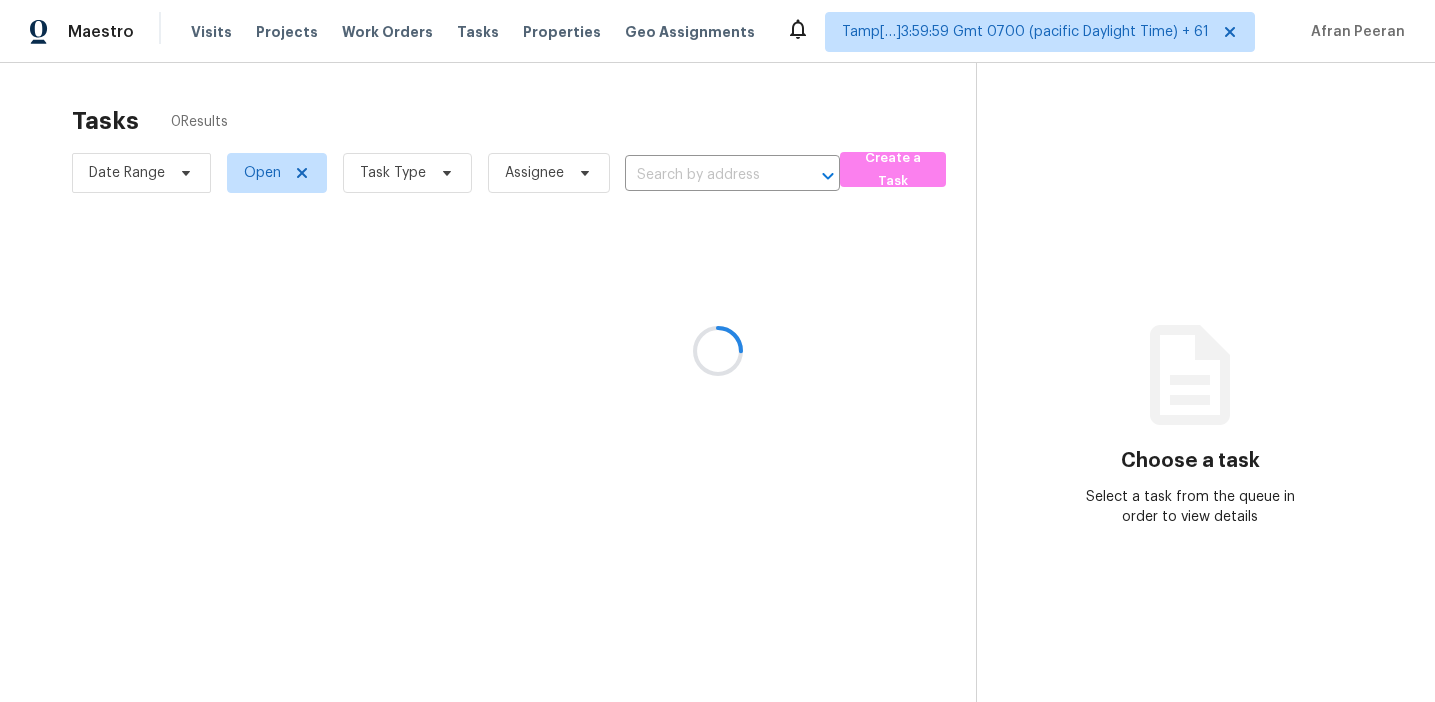 scroll, scrollTop: 0, scrollLeft: 0, axis: both 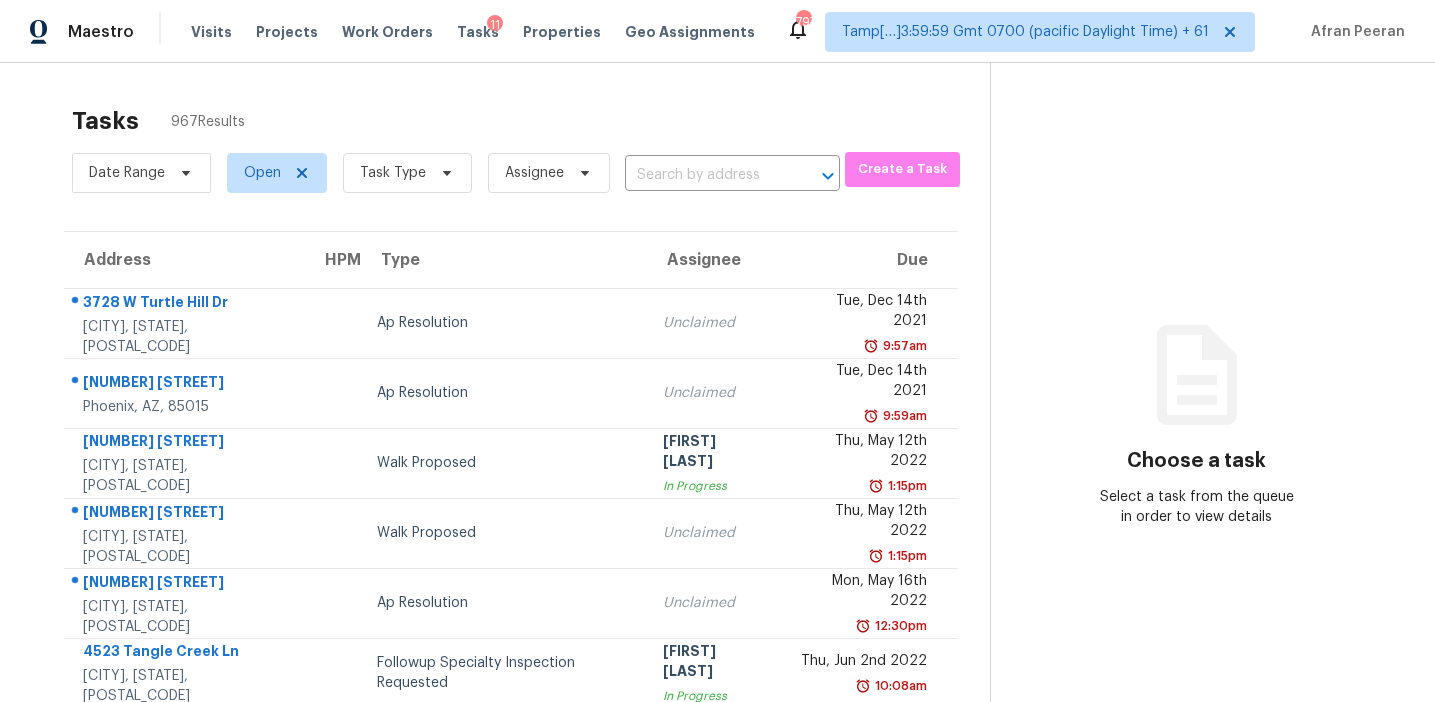 click at bounding box center (704, 175) 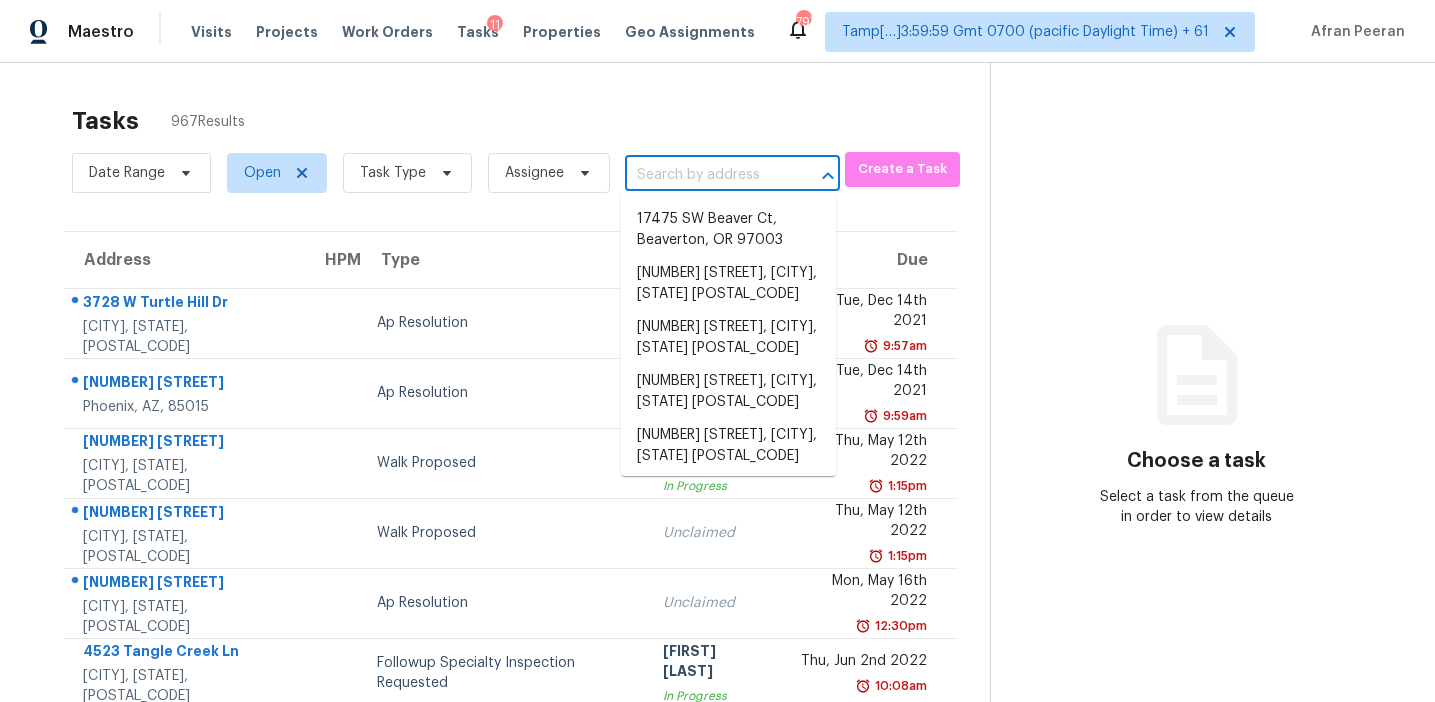 paste on "[NUMBER] [STREET] [CITY], [STATE], [POSTAL_CODE]" 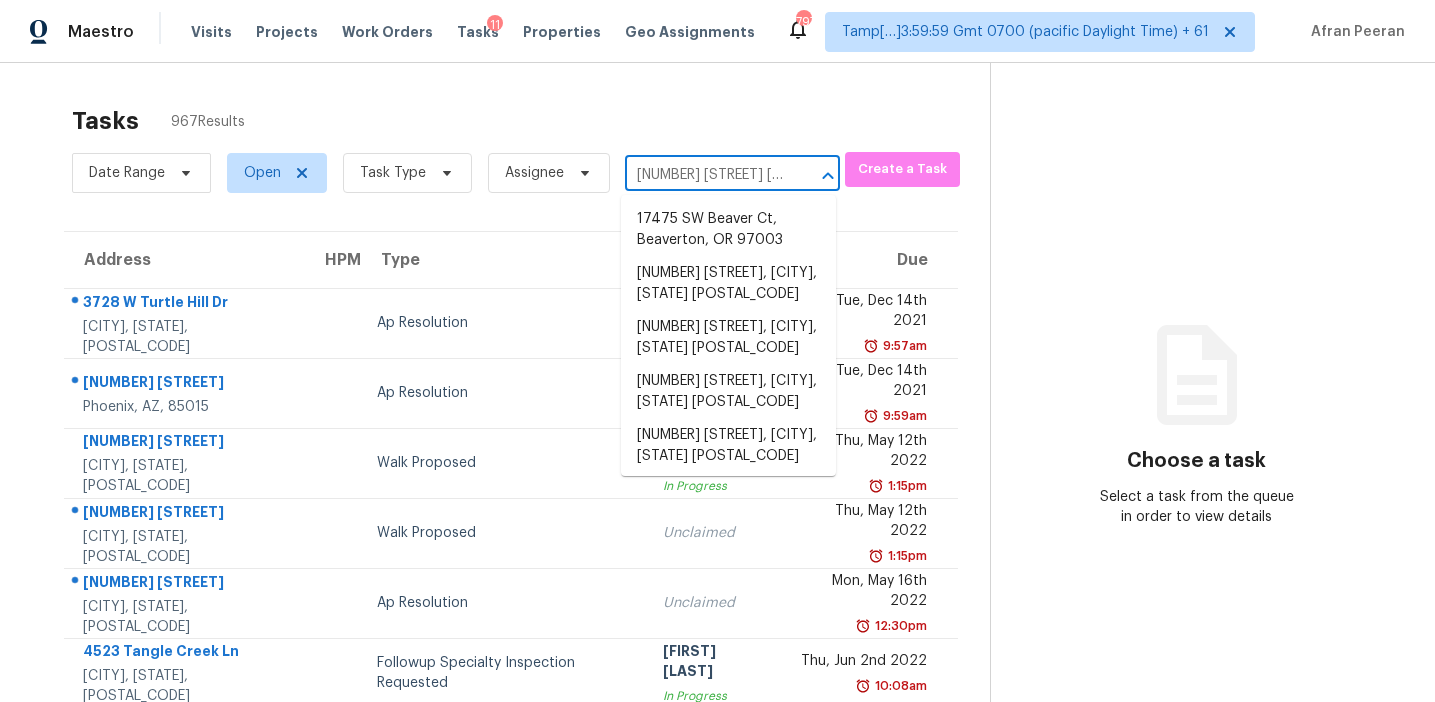 scroll, scrollTop: 0, scrollLeft: 83, axis: horizontal 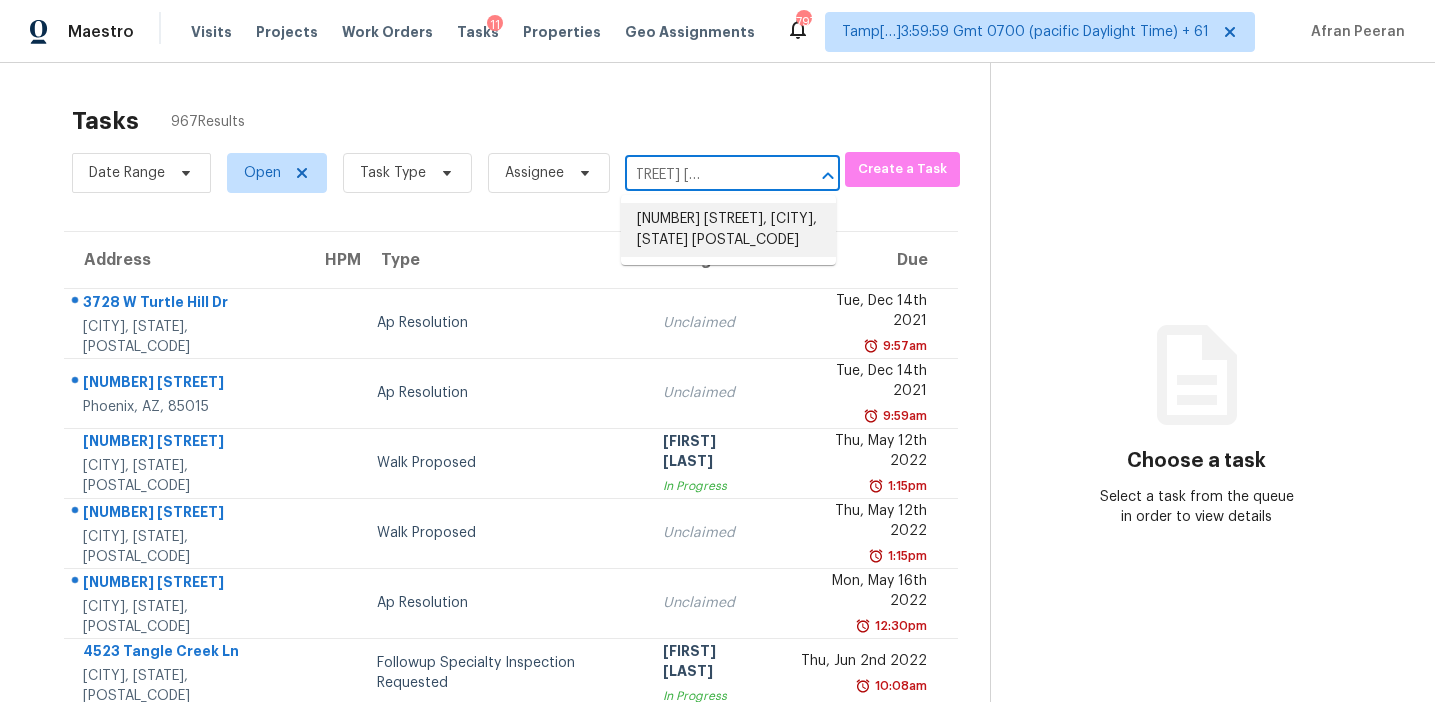 click on "[NUMBER] [STREET], [CITY], [STATE] [POSTAL_CODE]" at bounding box center [728, 230] 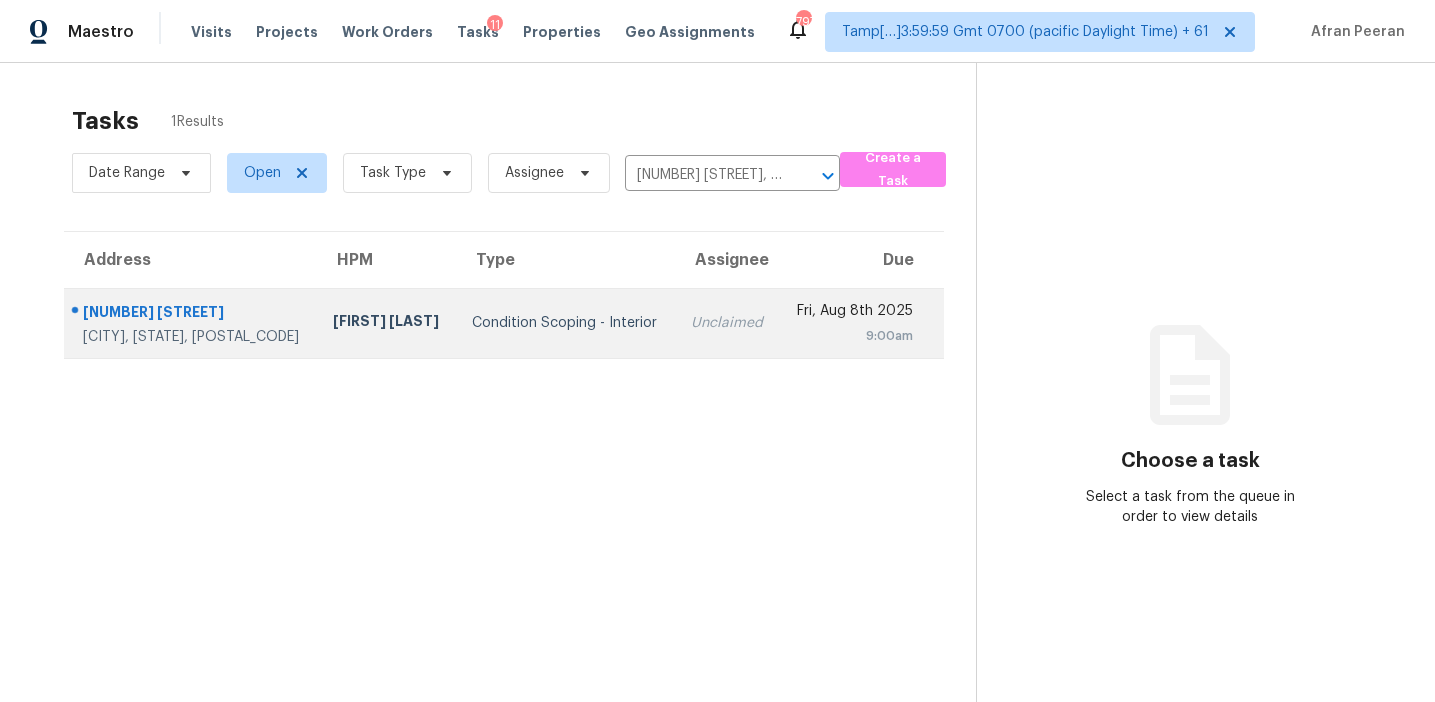 click on "Unclaimed" at bounding box center (727, 323) 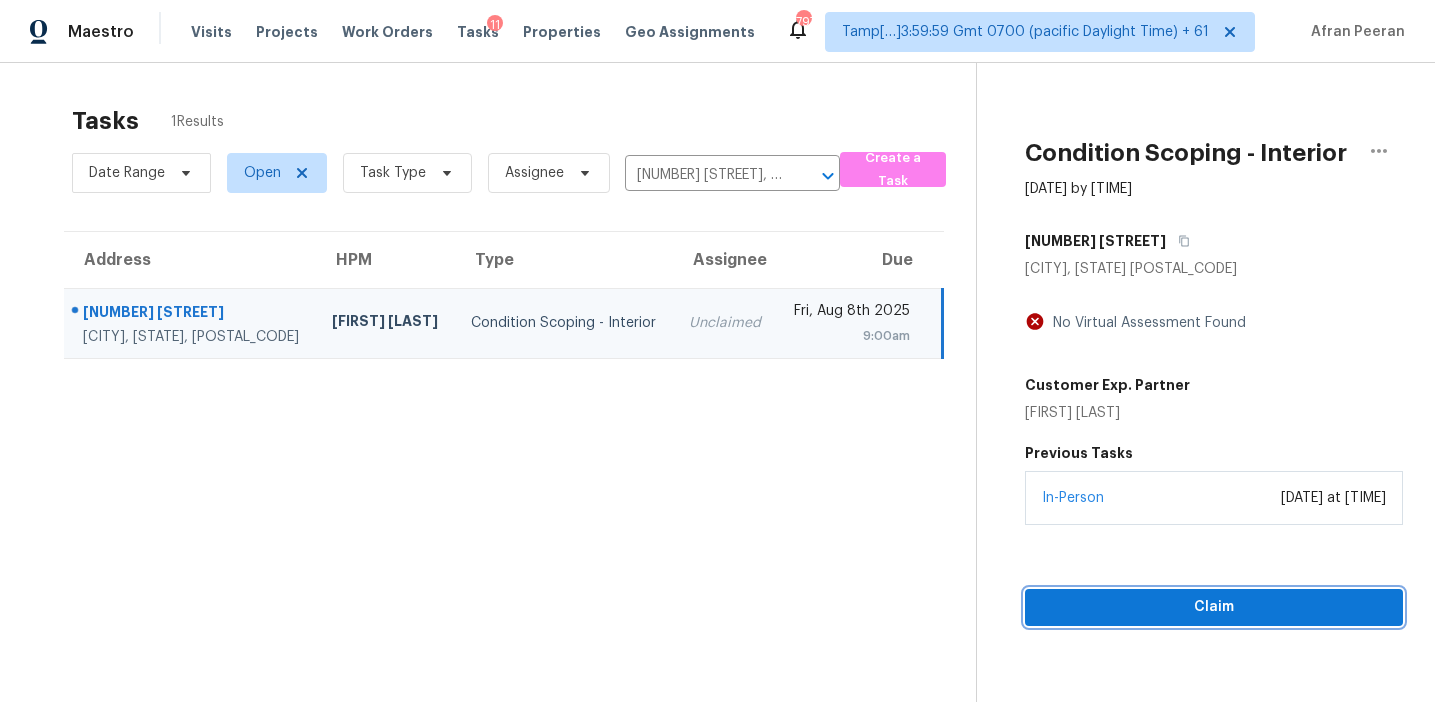 click on "Claim" at bounding box center [1214, 607] 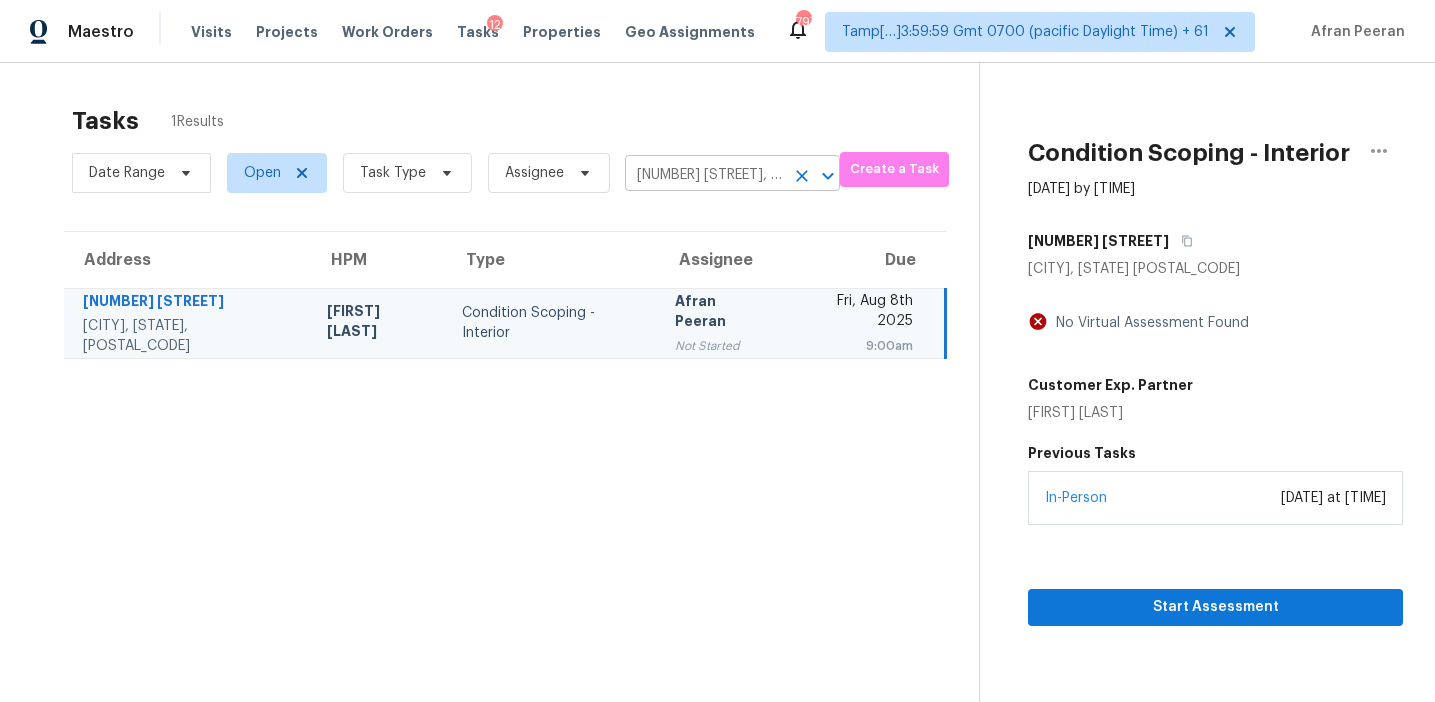 click on "[NUMBER] [STREET], [CITY], [STATE] [POSTAL_CODE]" at bounding box center (704, 175) 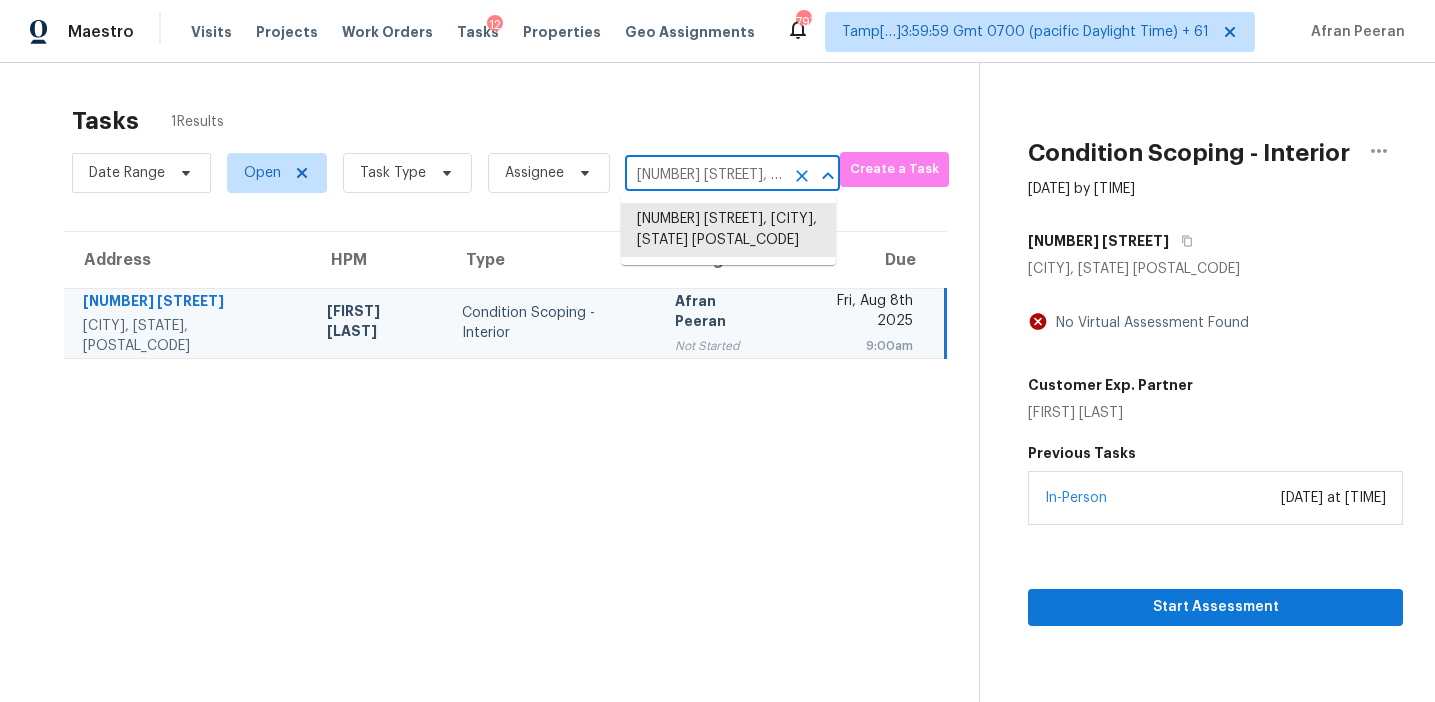 paste on "[NUMBER] [STREET] [CITY], [STATE], [POSTAL_CODE]" 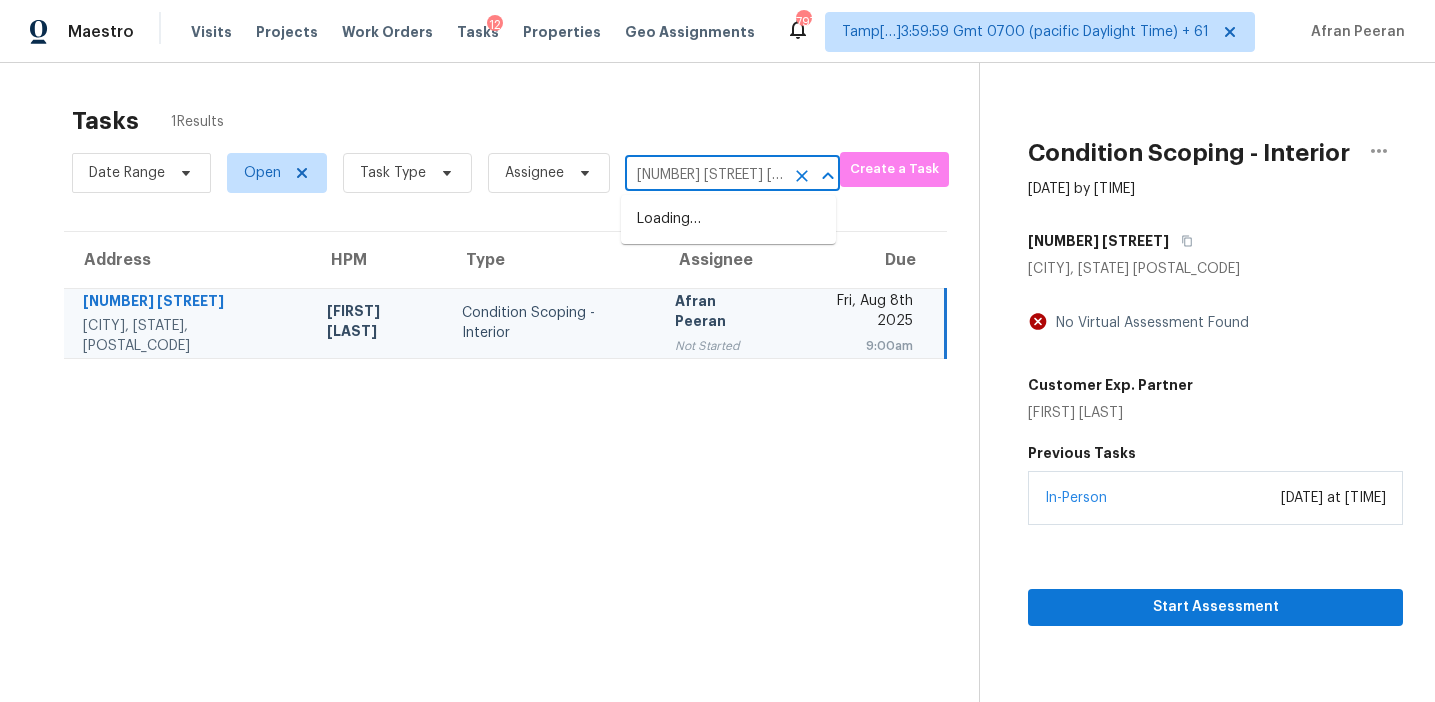 scroll, scrollTop: 0, scrollLeft: 103, axis: horizontal 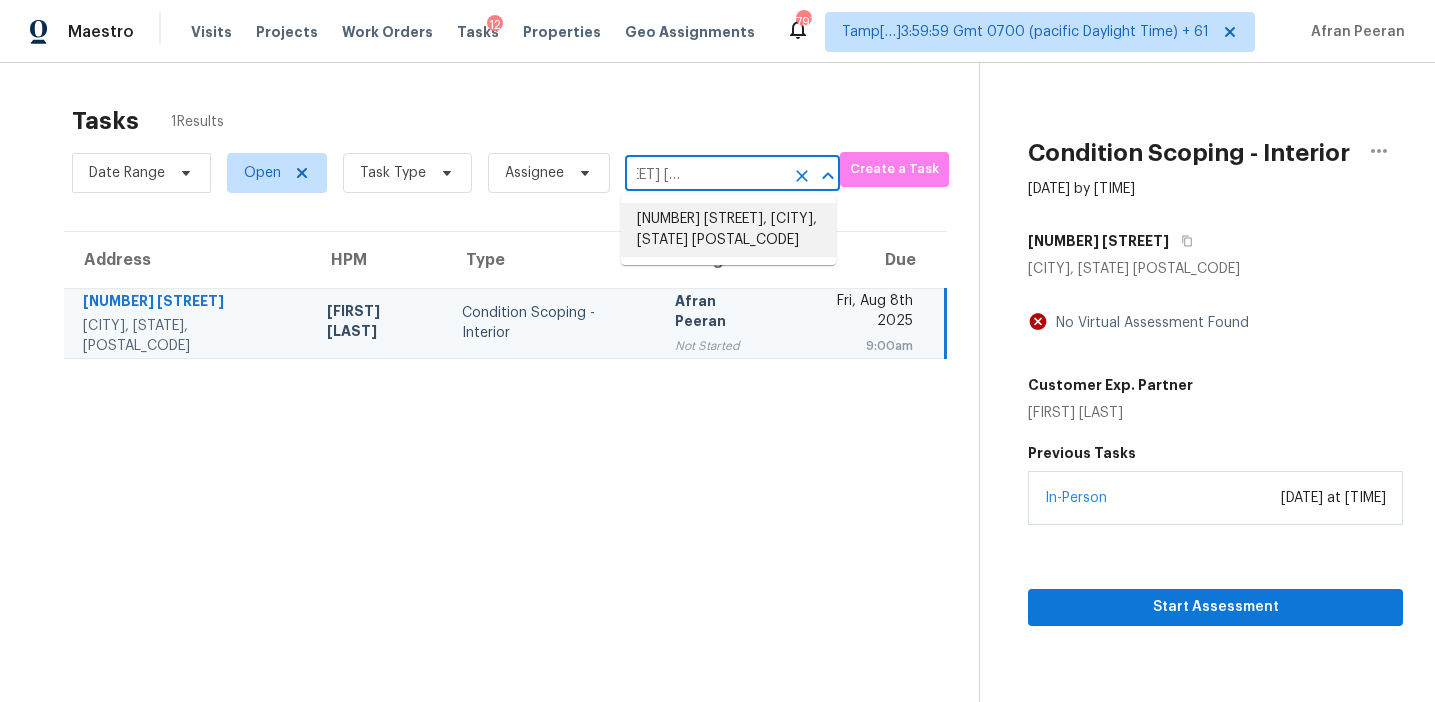 click on "[NUMBER] [STREET], [CITY], [STATE] [POSTAL_CODE]" at bounding box center [728, 230] 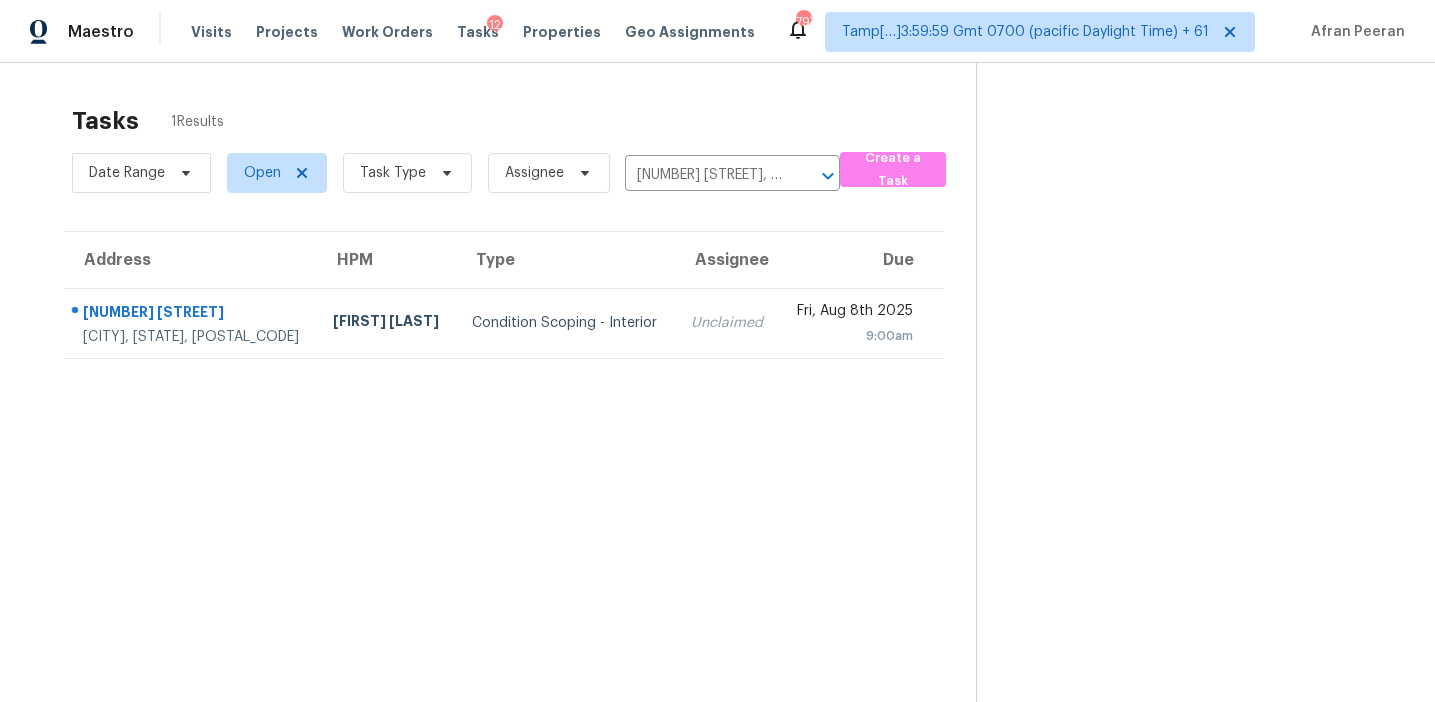 click on "Condition Scoping - Interior" at bounding box center (565, 323) 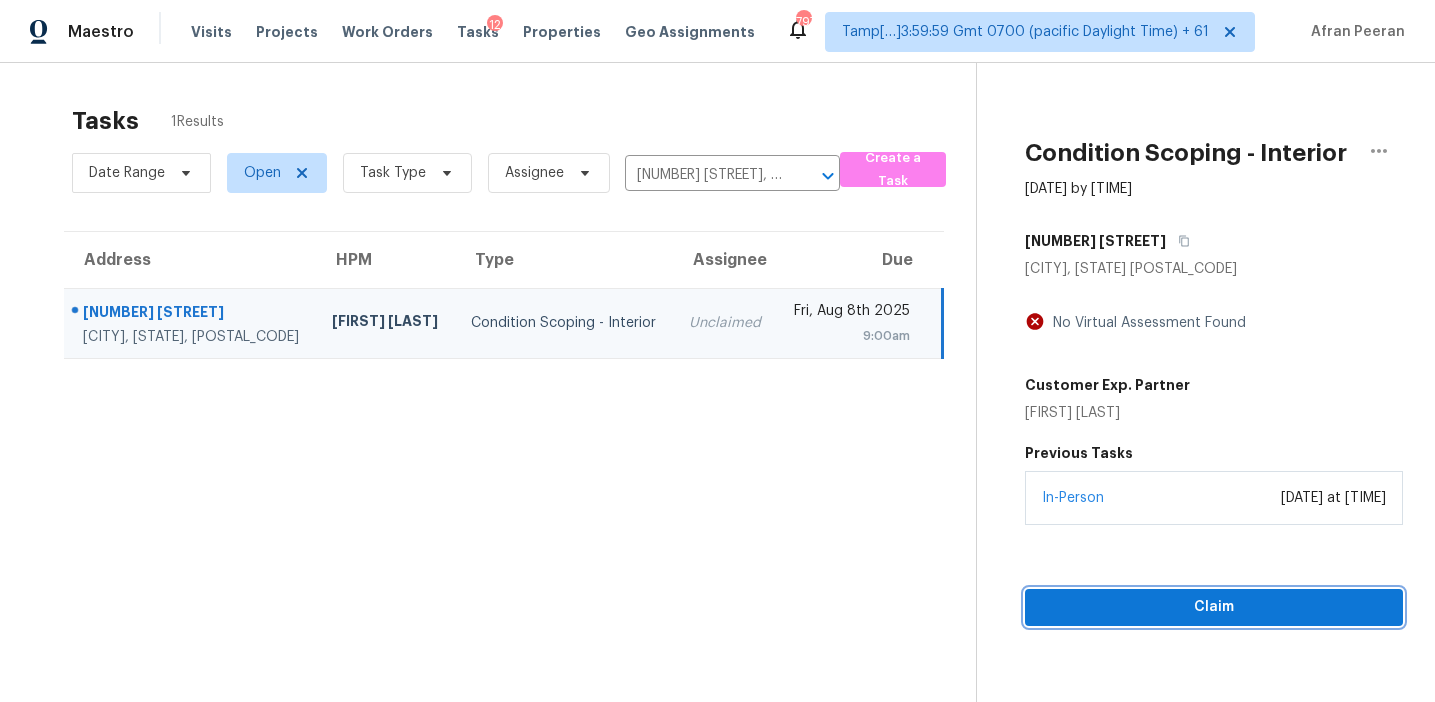 click on "Claim" at bounding box center [1214, 607] 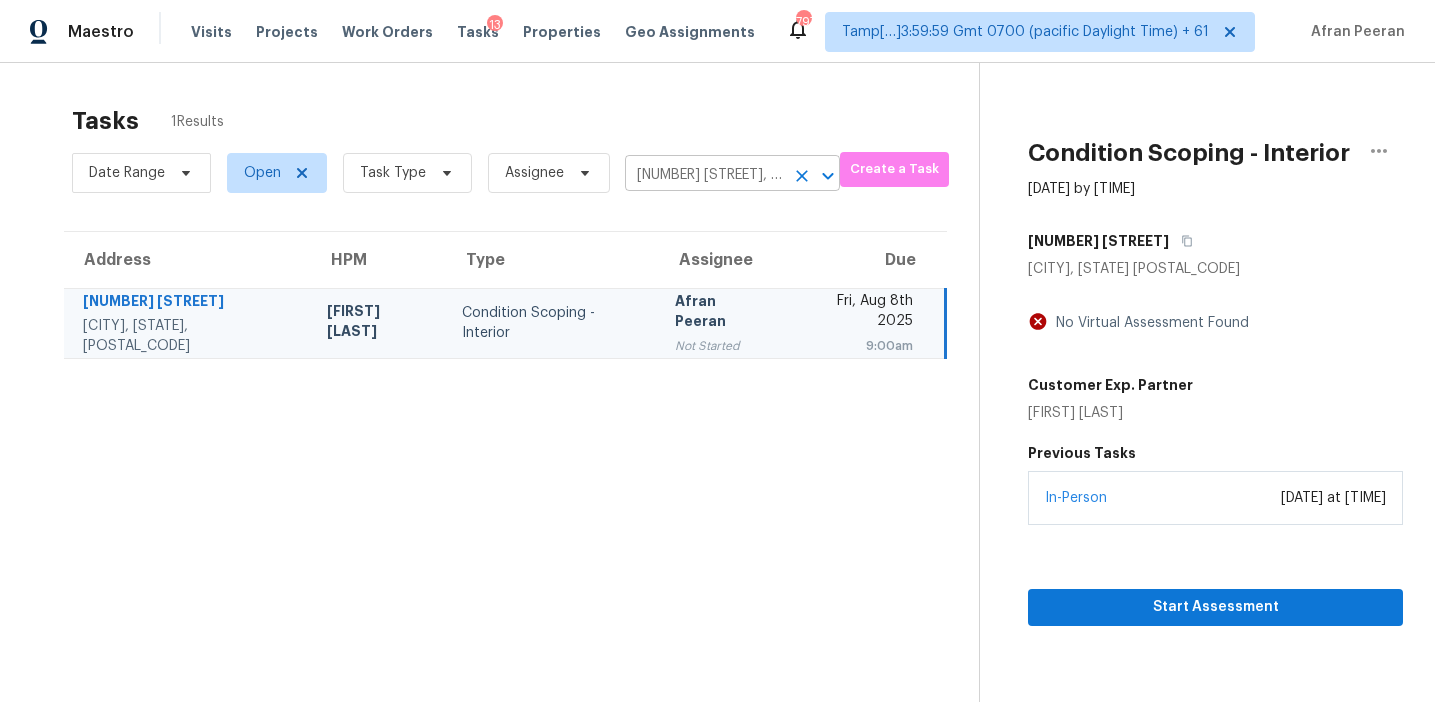 click on "[NUMBER] [STREET], [CITY], [STATE] [POSTAL_CODE]" at bounding box center (704, 175) 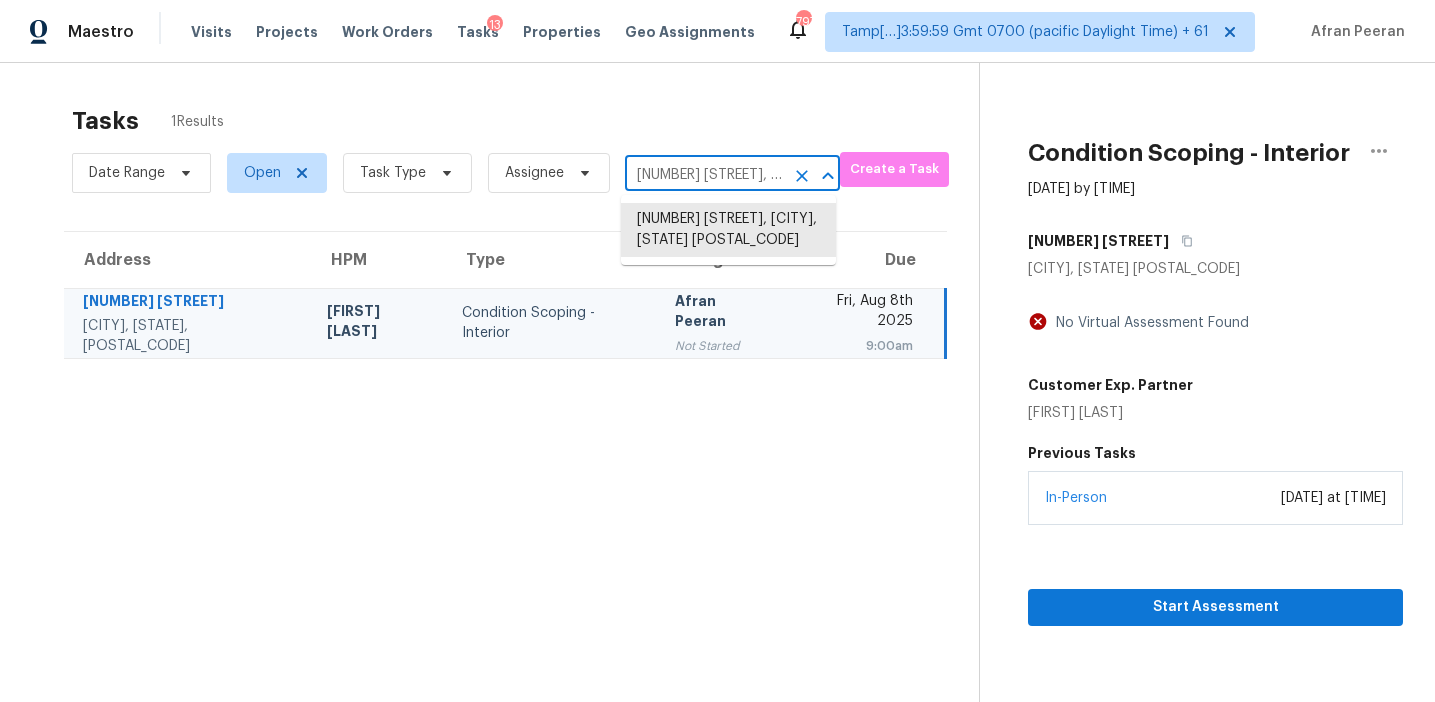 paste on "[NUMBER] [STREET] [CITY], [STATE], [POSTAL_CODE]" 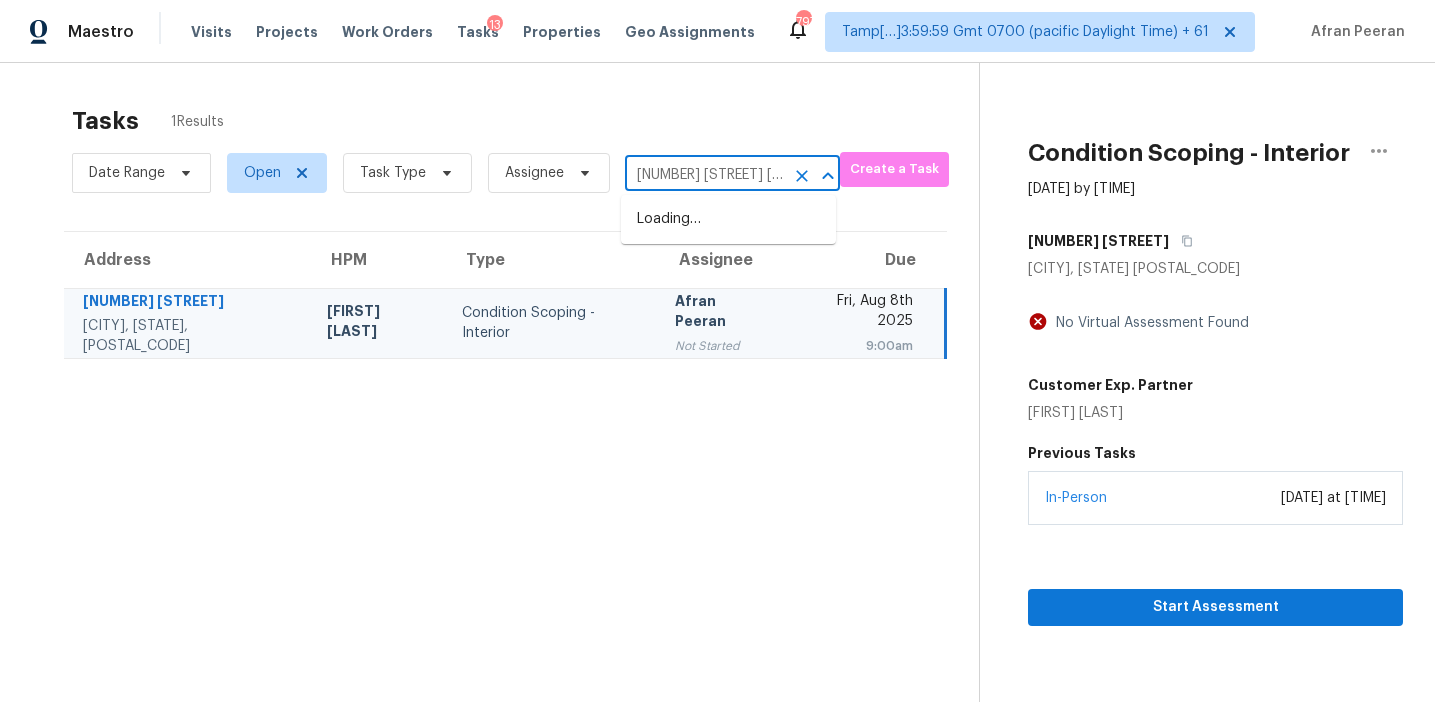scroll, scrollTop: 0, scrollLeft: 78, axis: horizontal 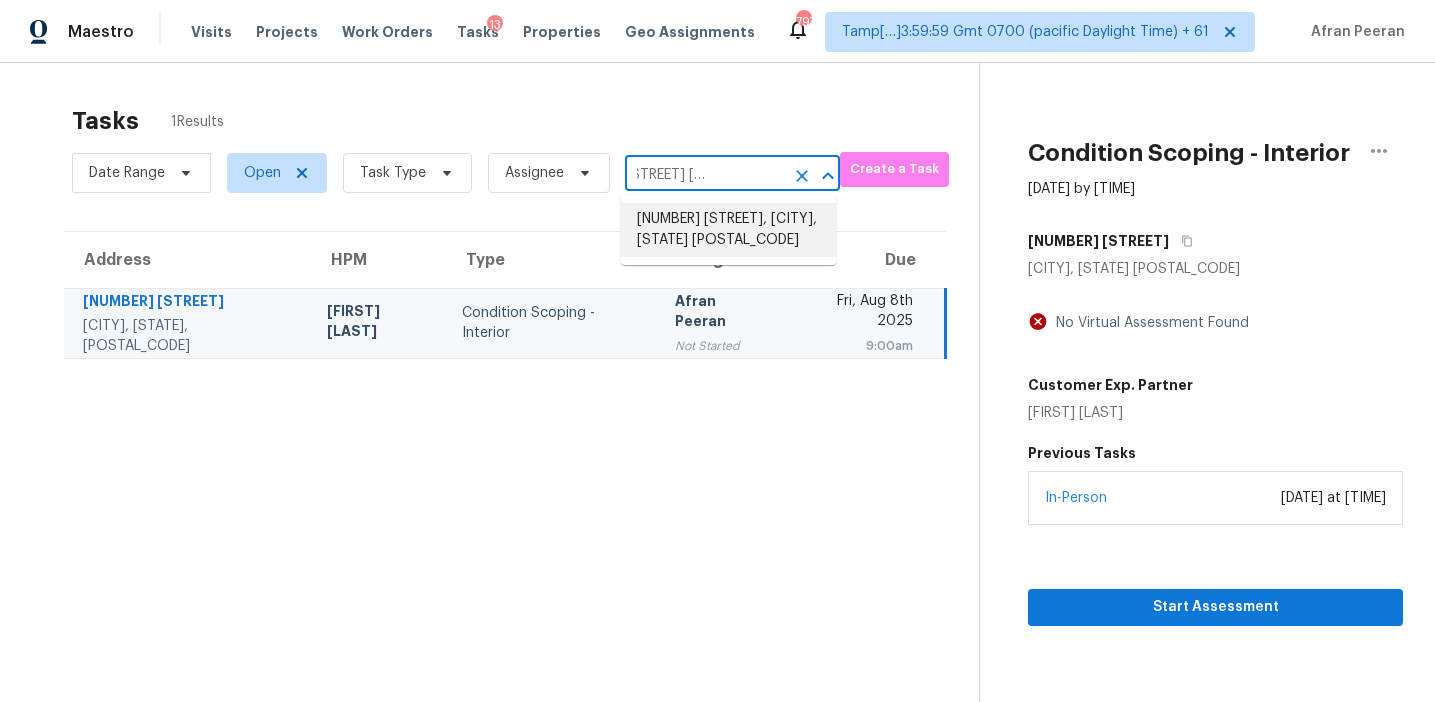 click on "[NUMBER] [STREET], [CITY], [STATE] [POSTAL_CODE]" at bounding box center [728, 230] 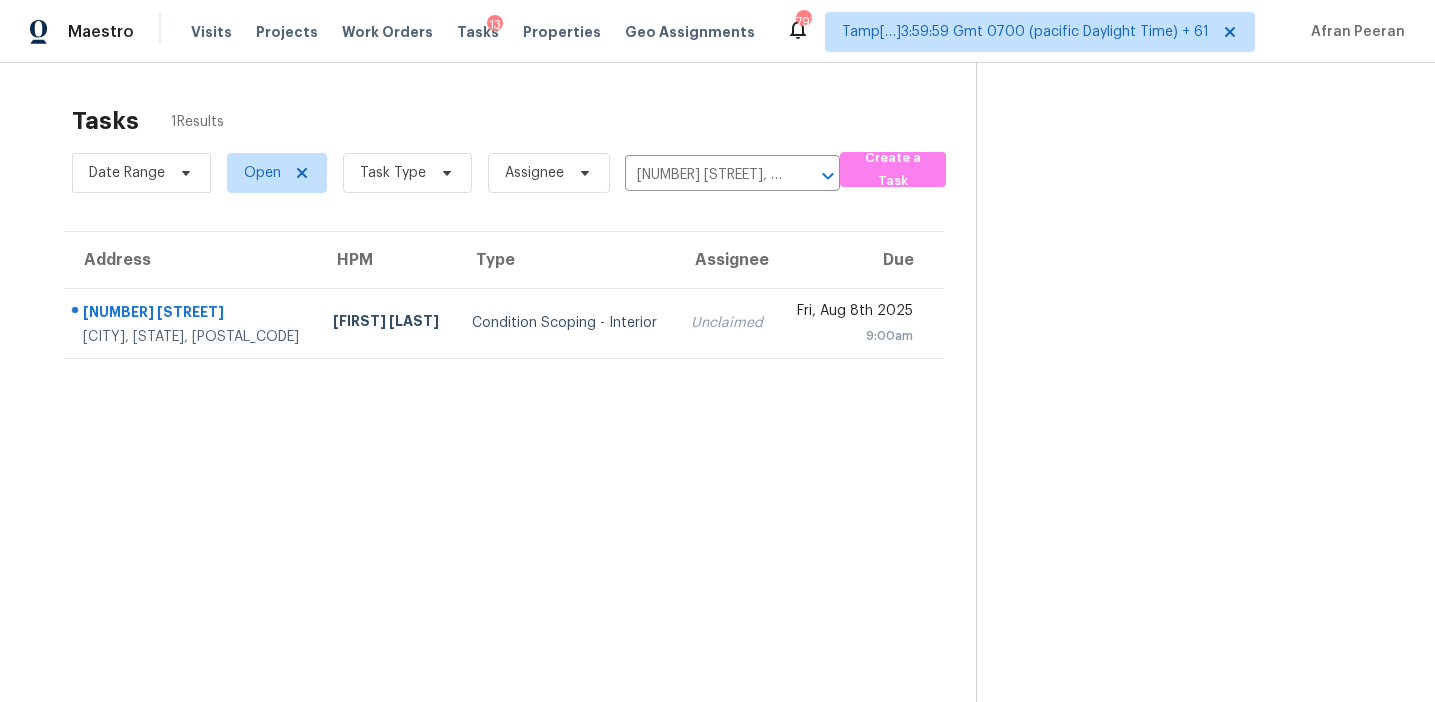 click on "Unclaimed" at bounding box center (727, 323) 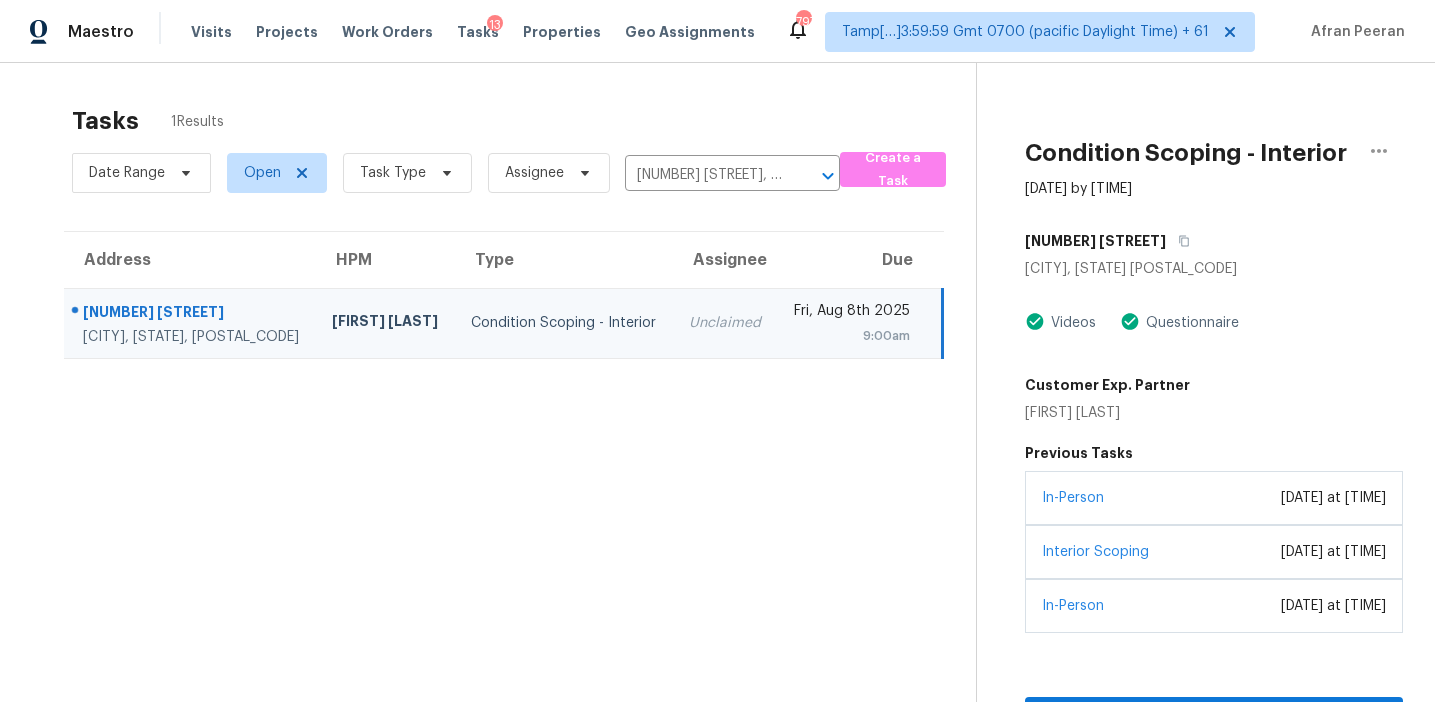 scroll, scrollTop: 63, scrollLeft: 0, axis: vertical 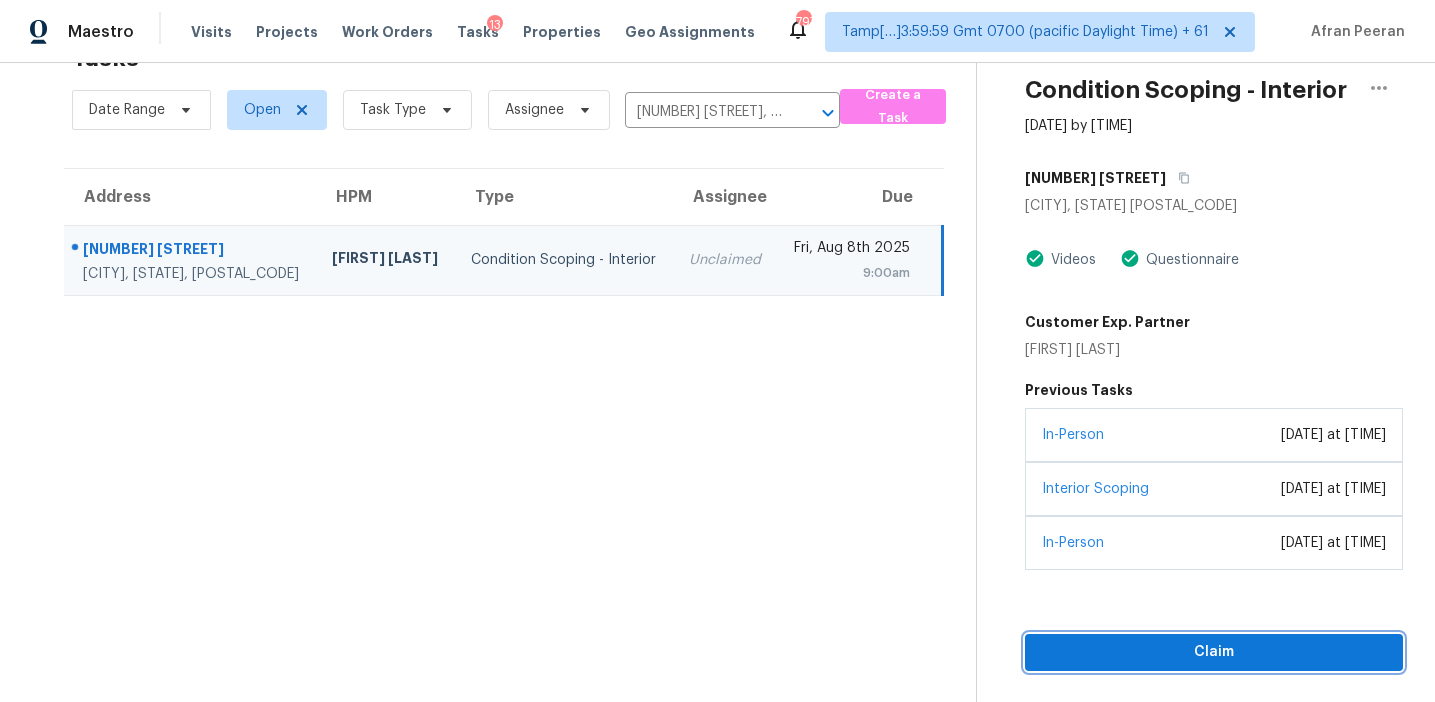click on "Claim" at bounding box center (1214, 652) 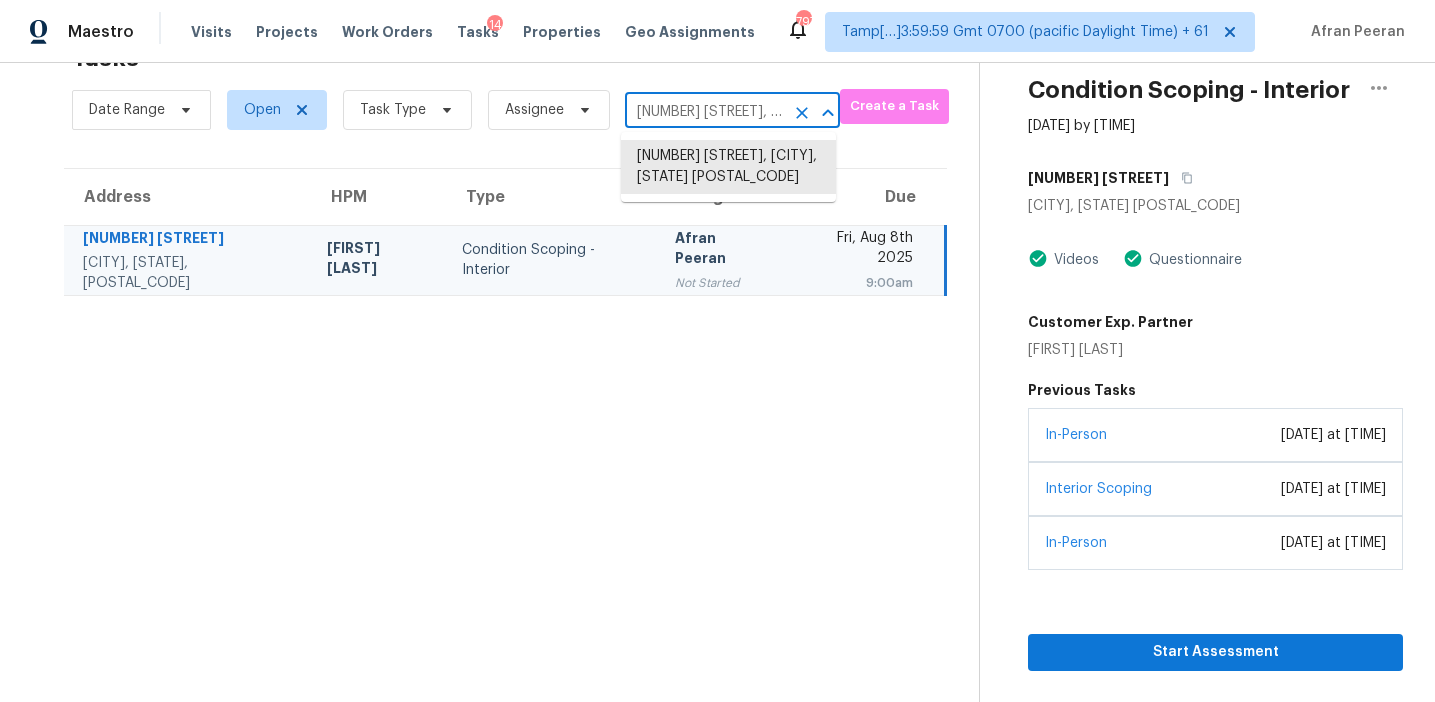 click on "[NUMBER] [STREET], [CITY], [STATE] [POSTAL_CODE]" at bounding box center (704, 112) 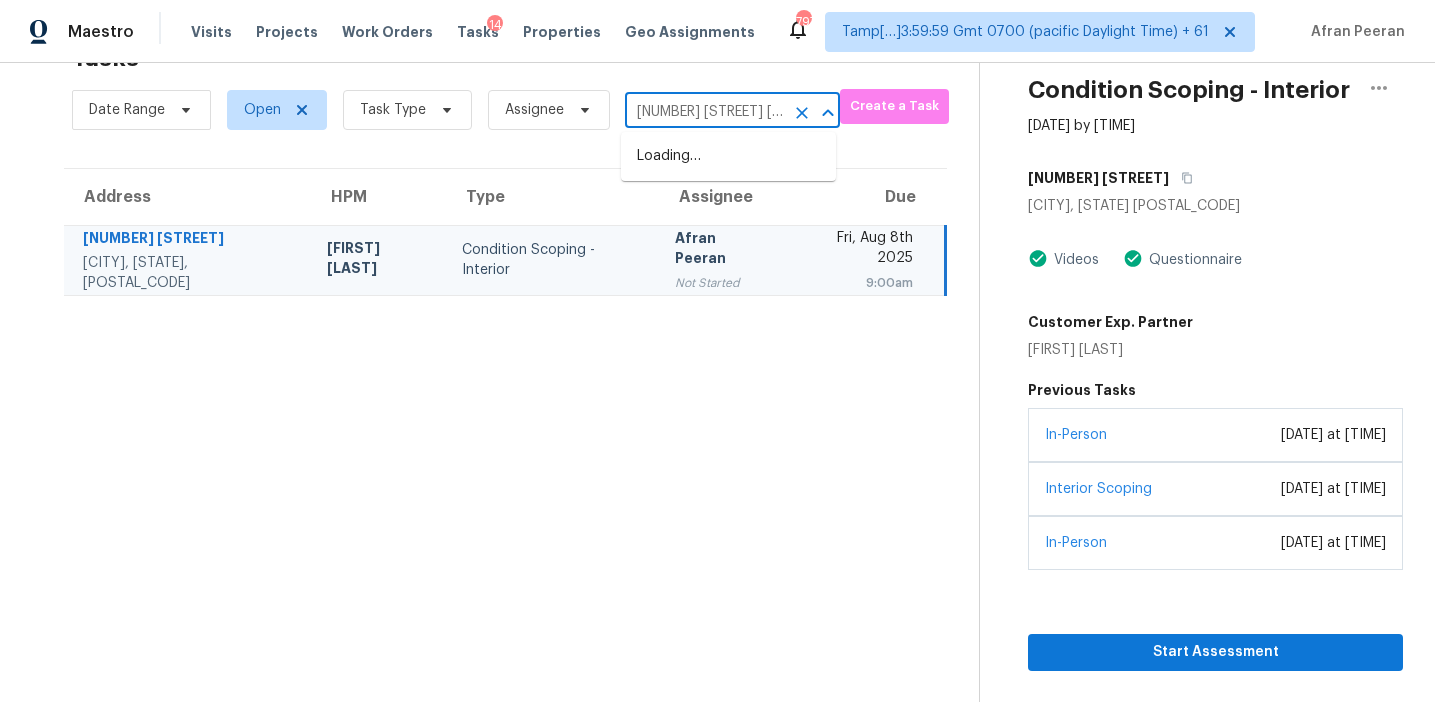 scroll, scrollTop: 0, scrollLeft: 102, axis: horizontal 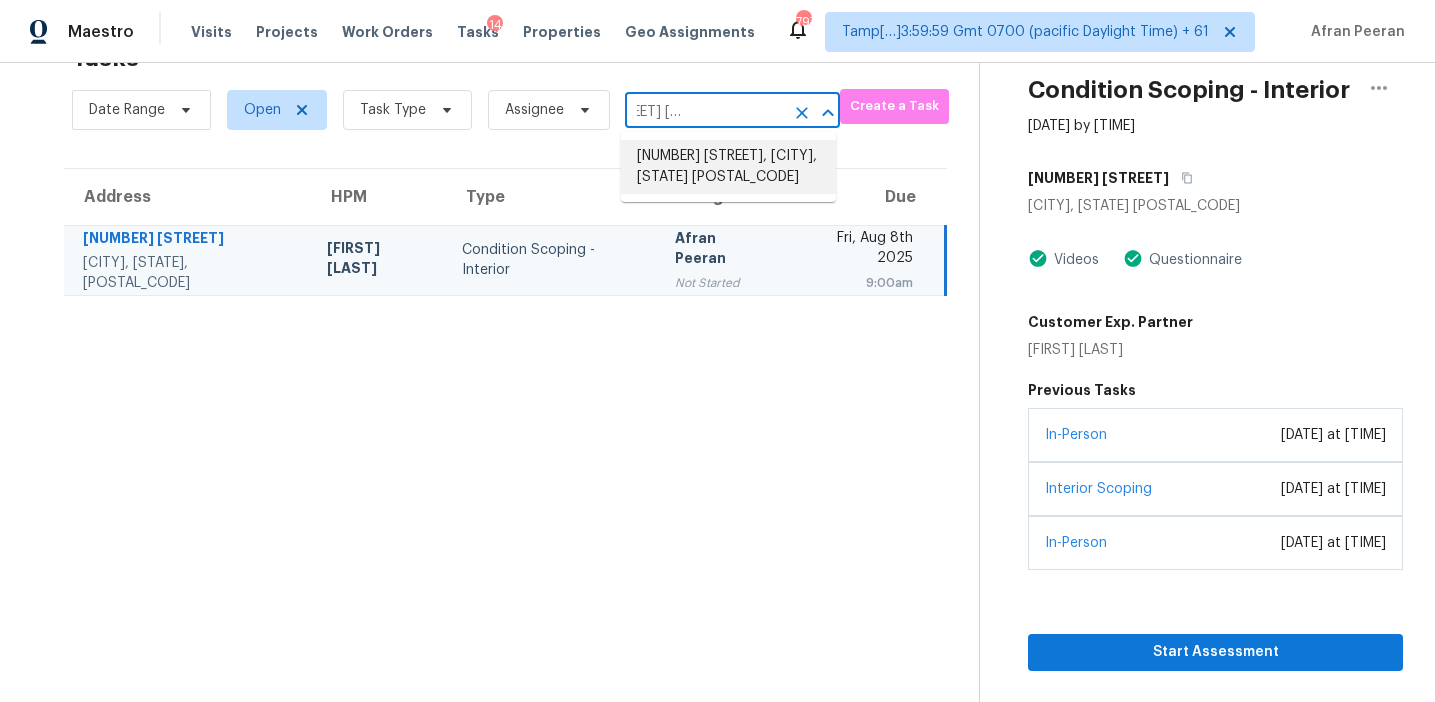 click on "[NUMBER] [STREET], [CITY], [STATE] [POSTAL_CODE]" at bounding box center (728, 167) 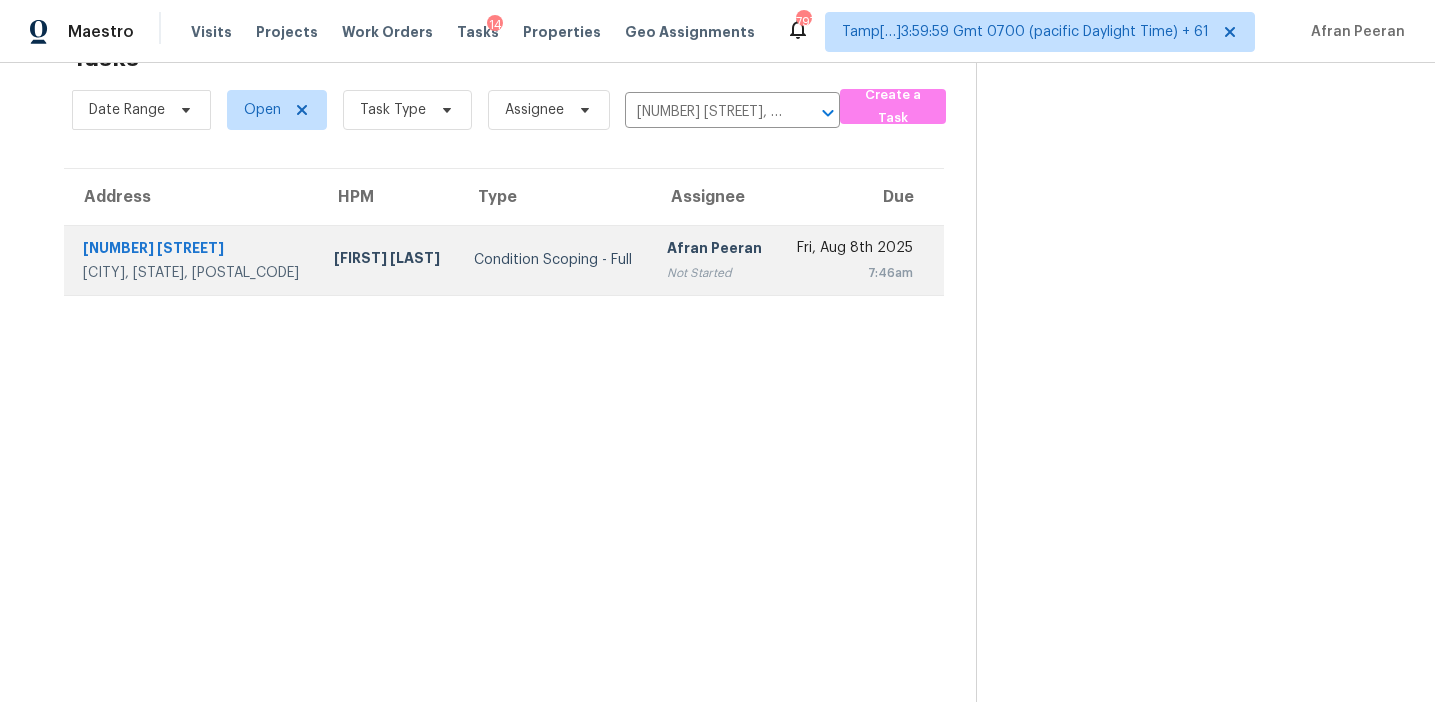 click on "Condition Scoping - Full" at bounding box center [554, 260] 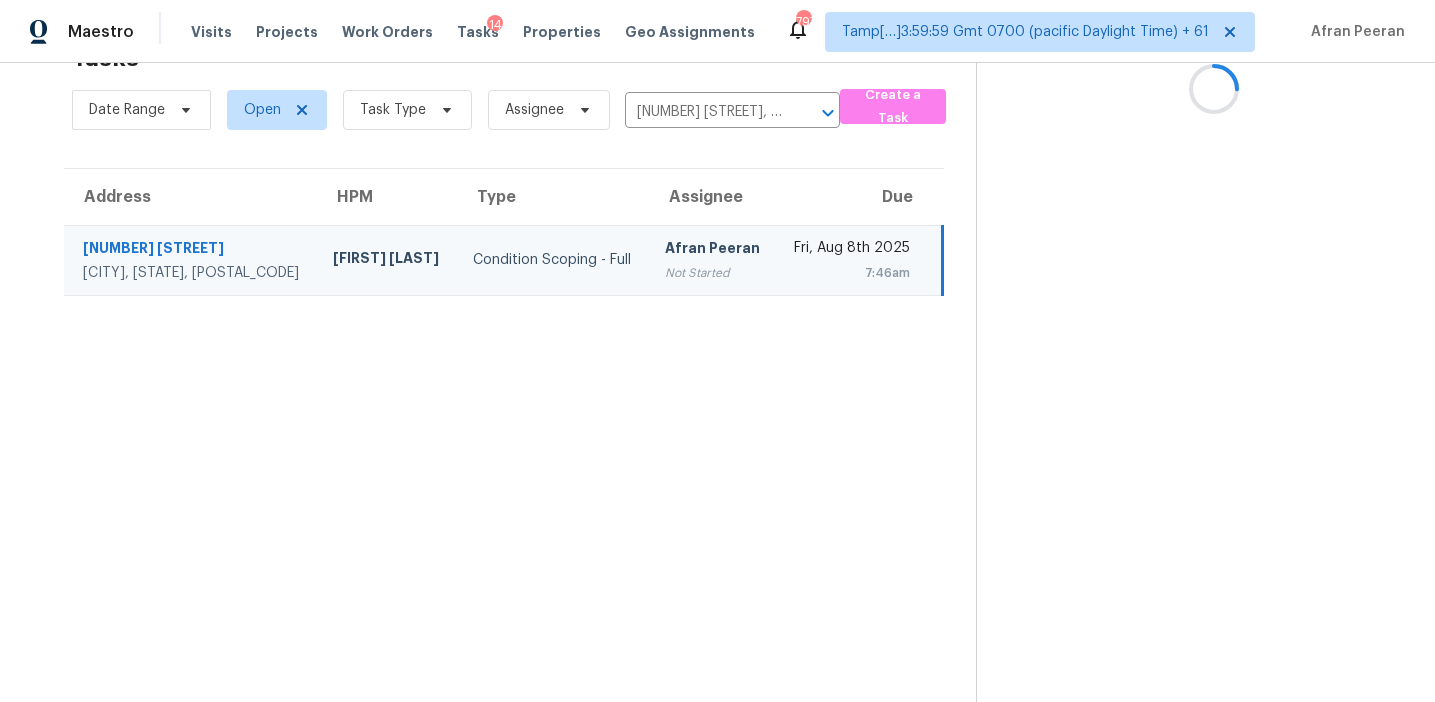 scroll, scrollTop: 0, scrollLeft: 0, axis: both 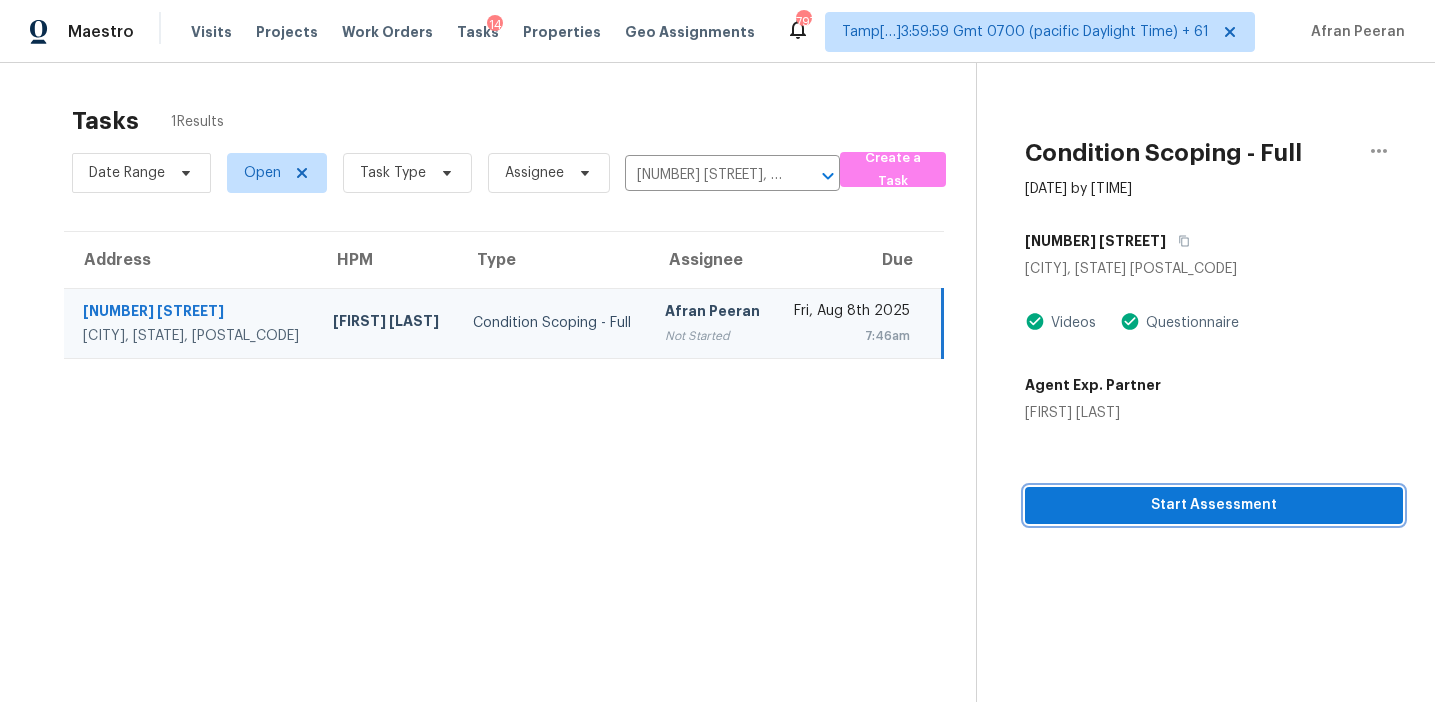 click on "Start Assessment" at bounding box center [1214, 505] 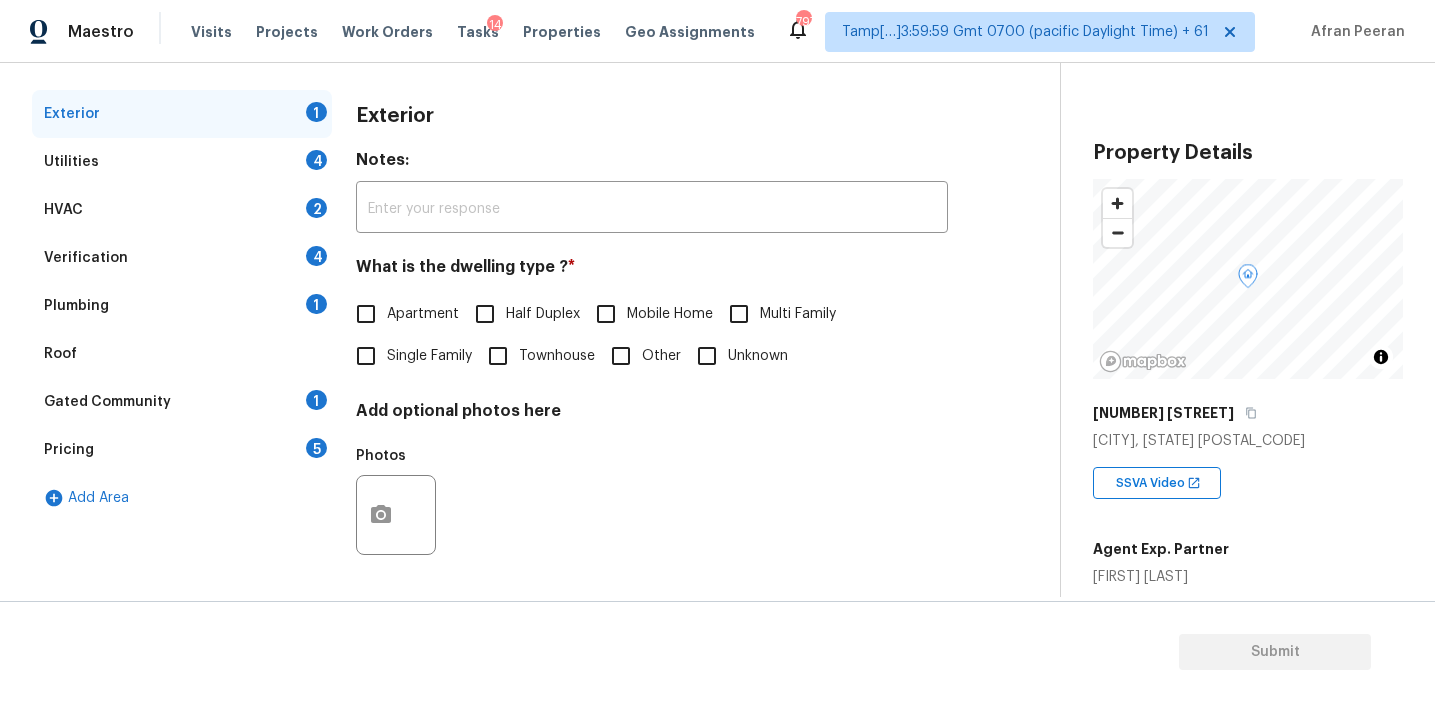 click on "Verification 4" at bounding box center (182, 258) 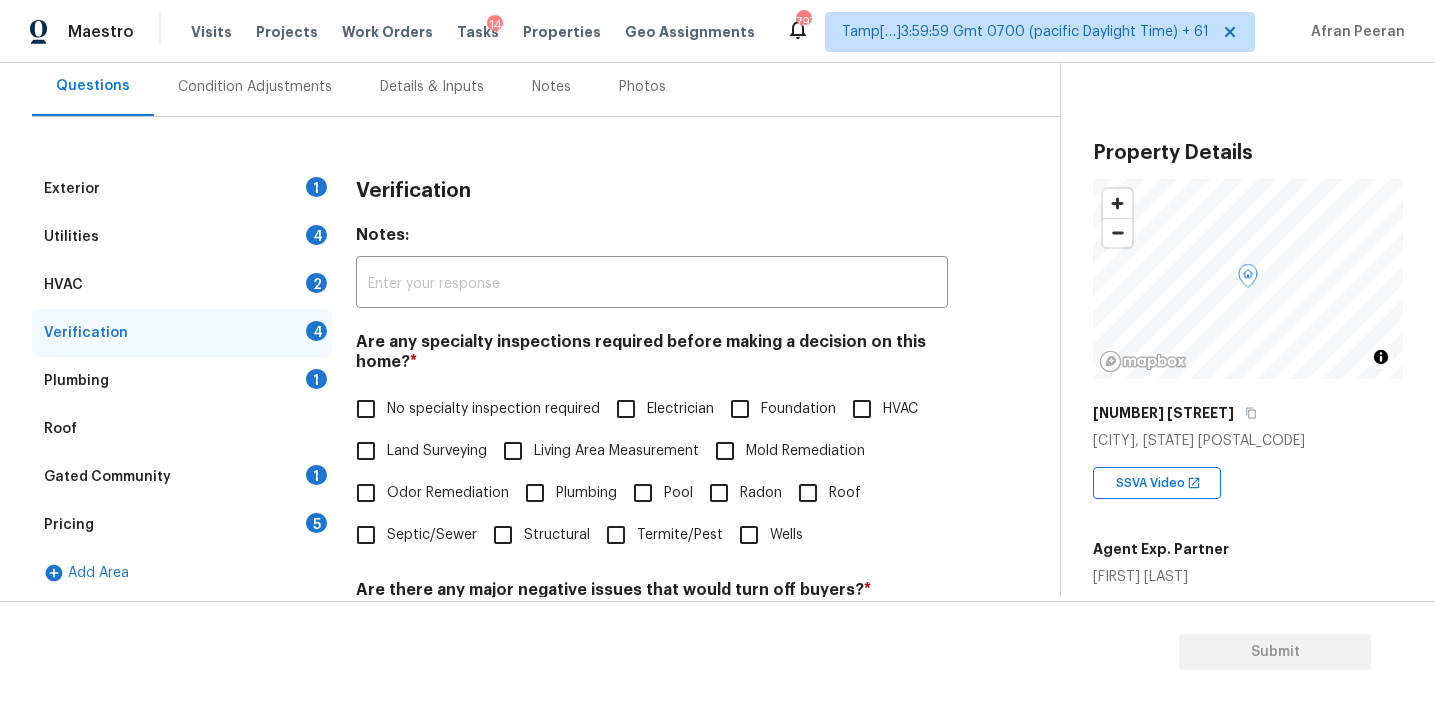 scroll, scrollTop: 180, scrollLeft: 0, axis: vertical 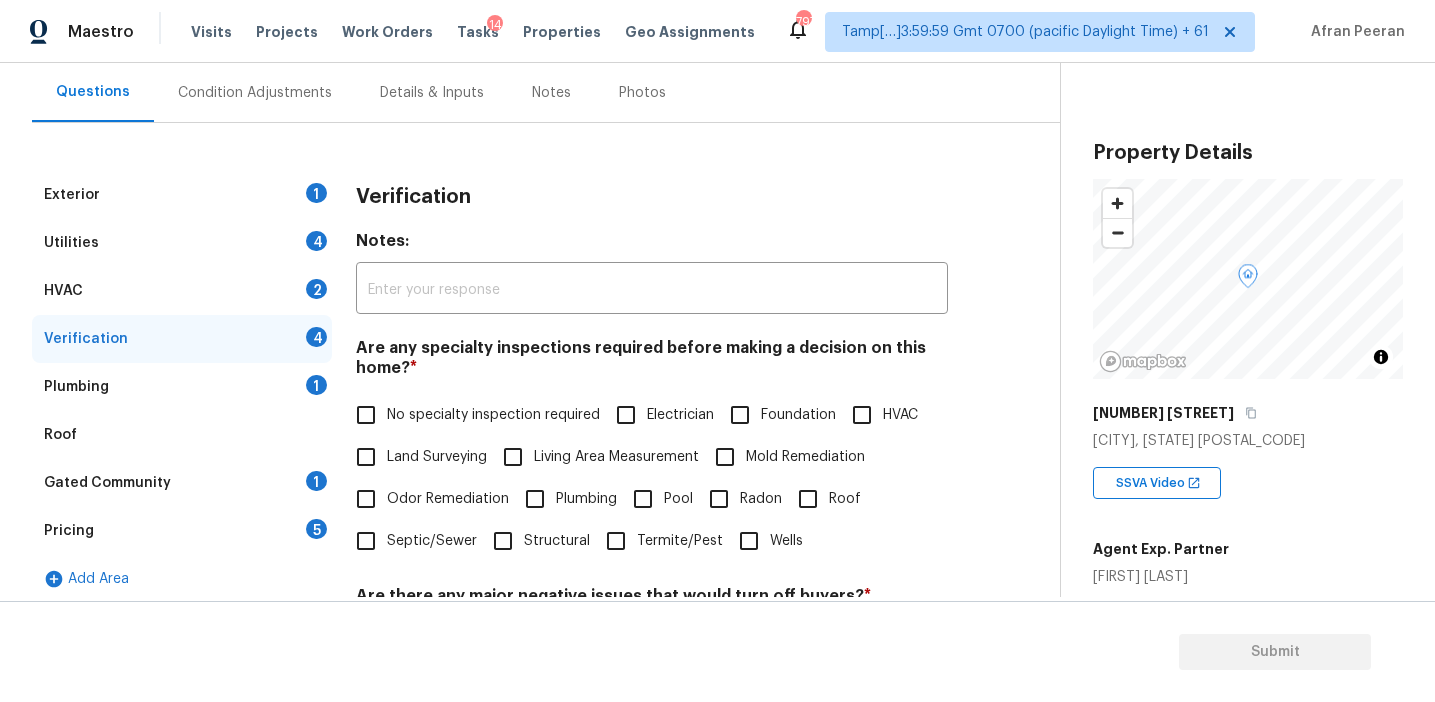 click on "Verification" at bounding box center [652, 197] 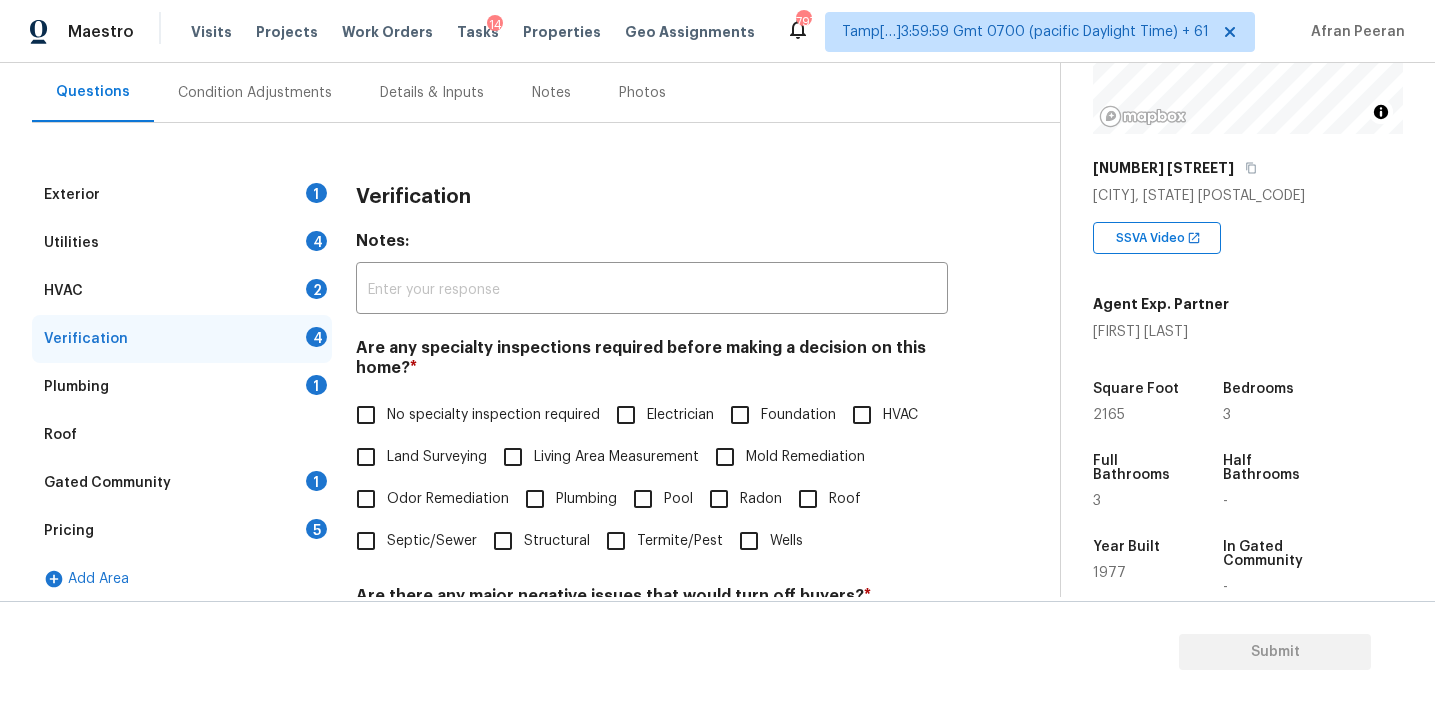 scroll, scrollTop: 249, scrollLeft: 0, axis: vertical 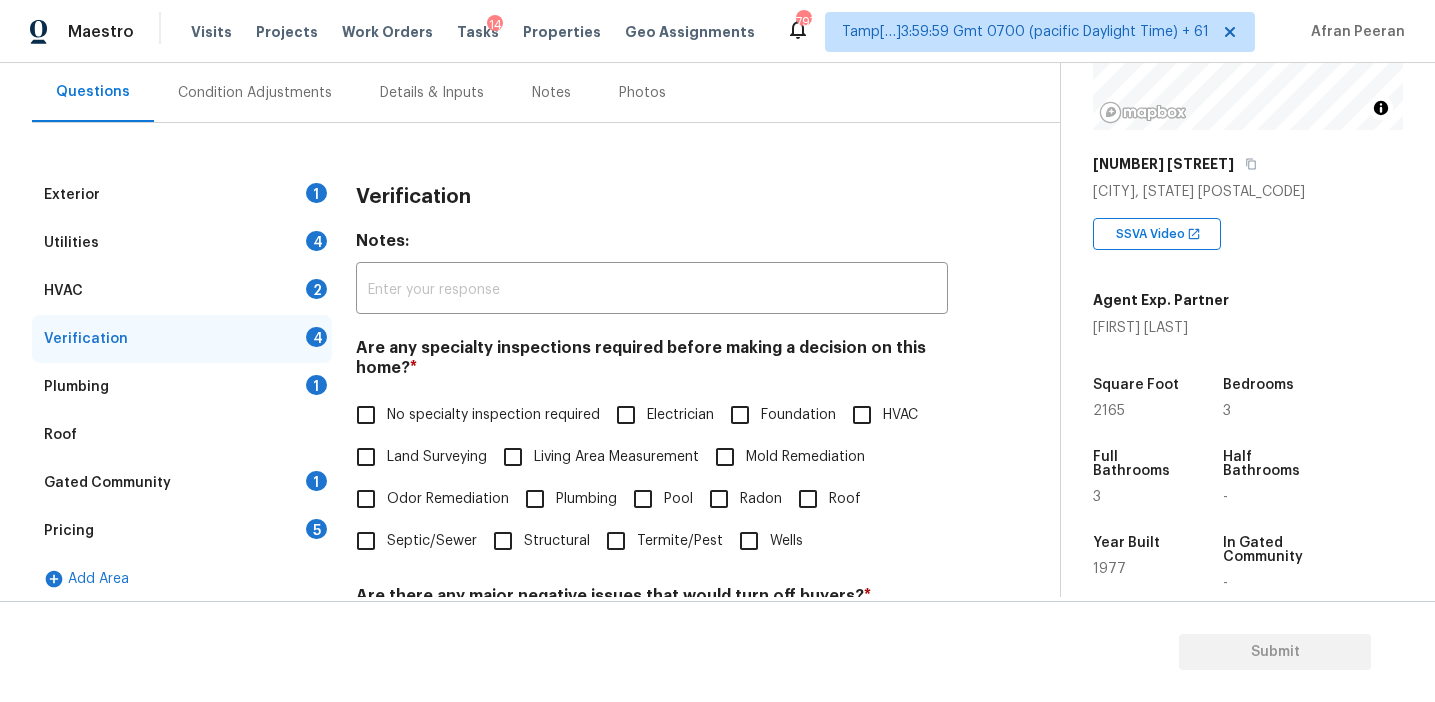 click on "Full Bathrooms 3" at bounding box center (1155, 477) 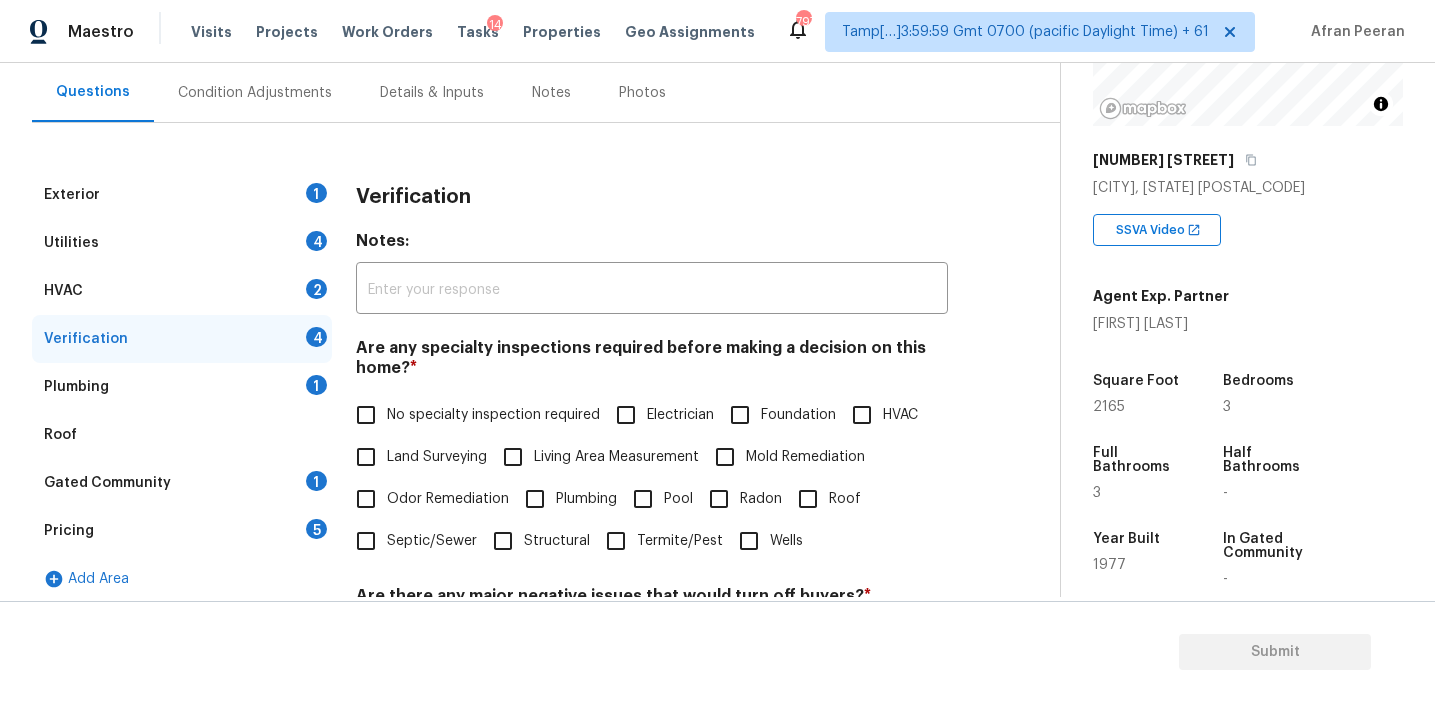 click on "Pricing 5" at bounding box center [182, 531] 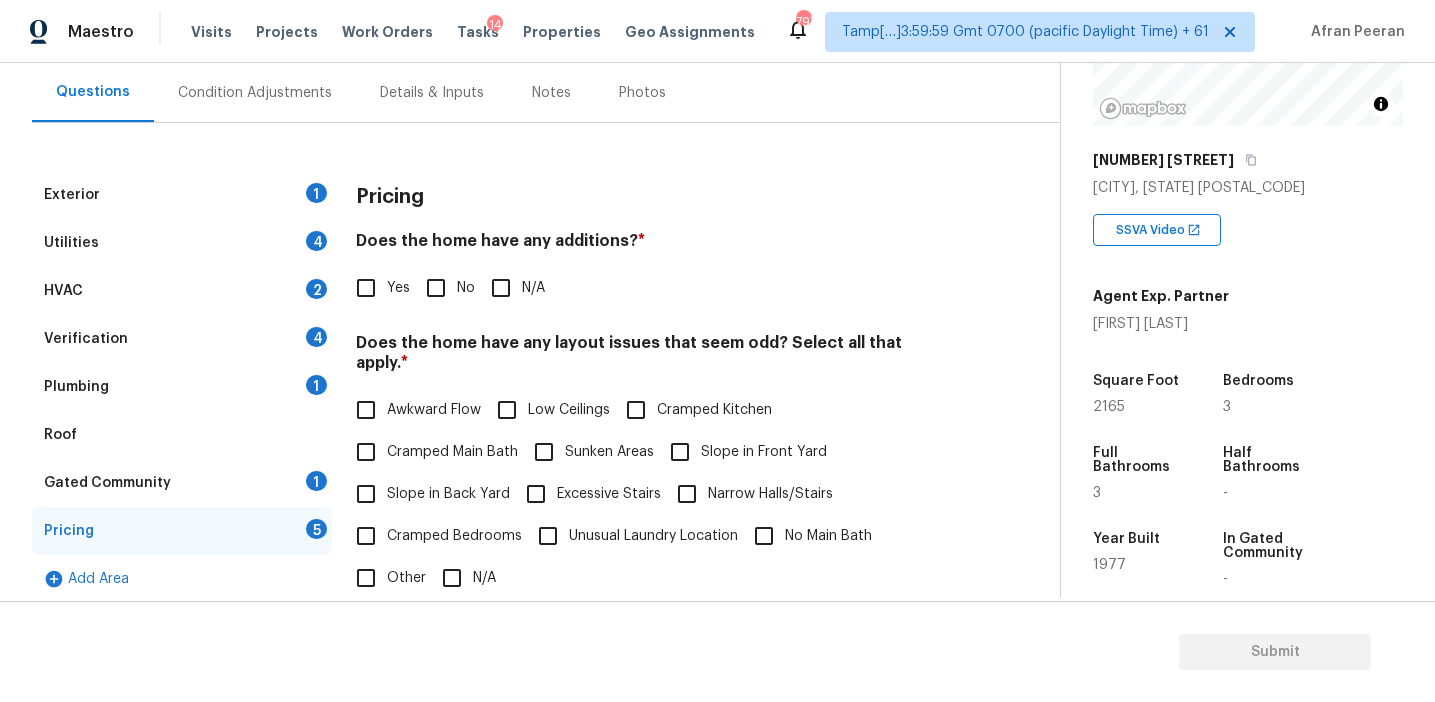 click on "Verification 4" at bounding box center [182, 339] 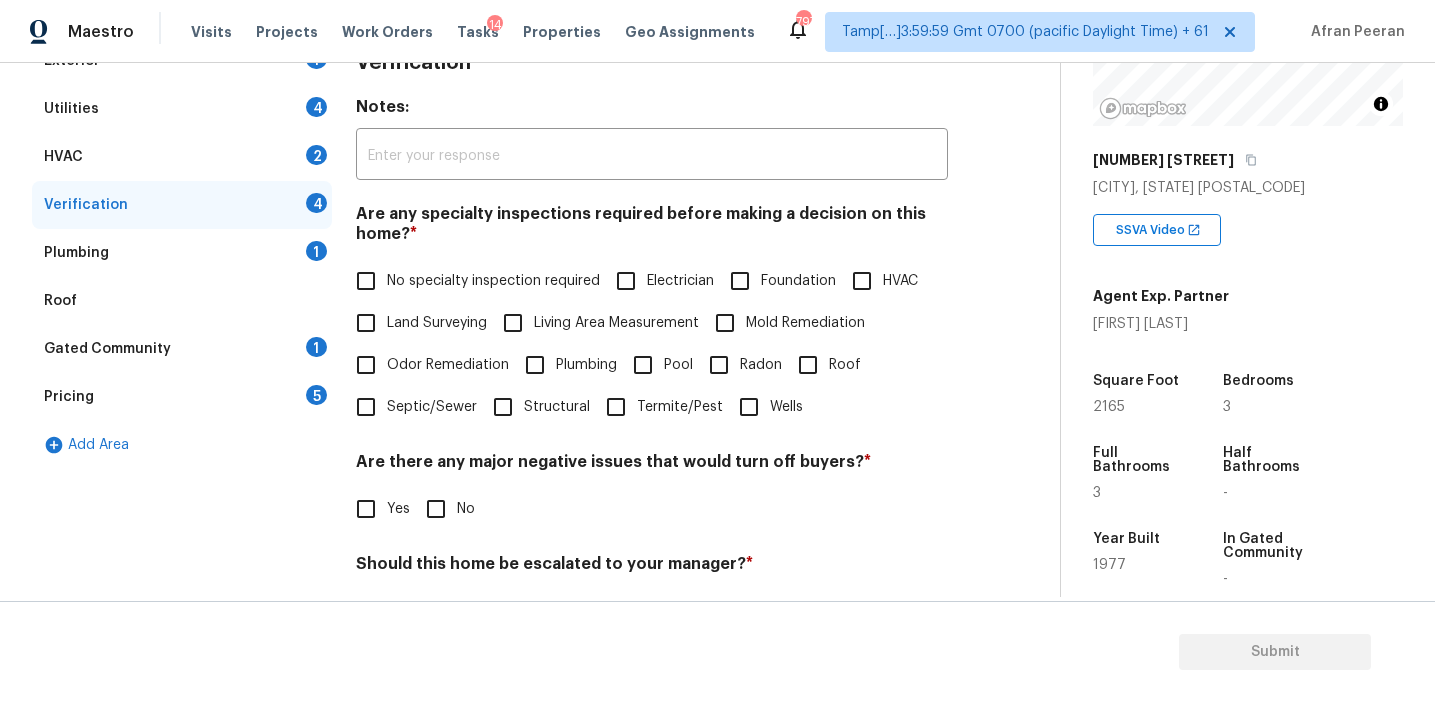 scroll, scrollTop: 500, scrollLeft: 0, axis: vertical 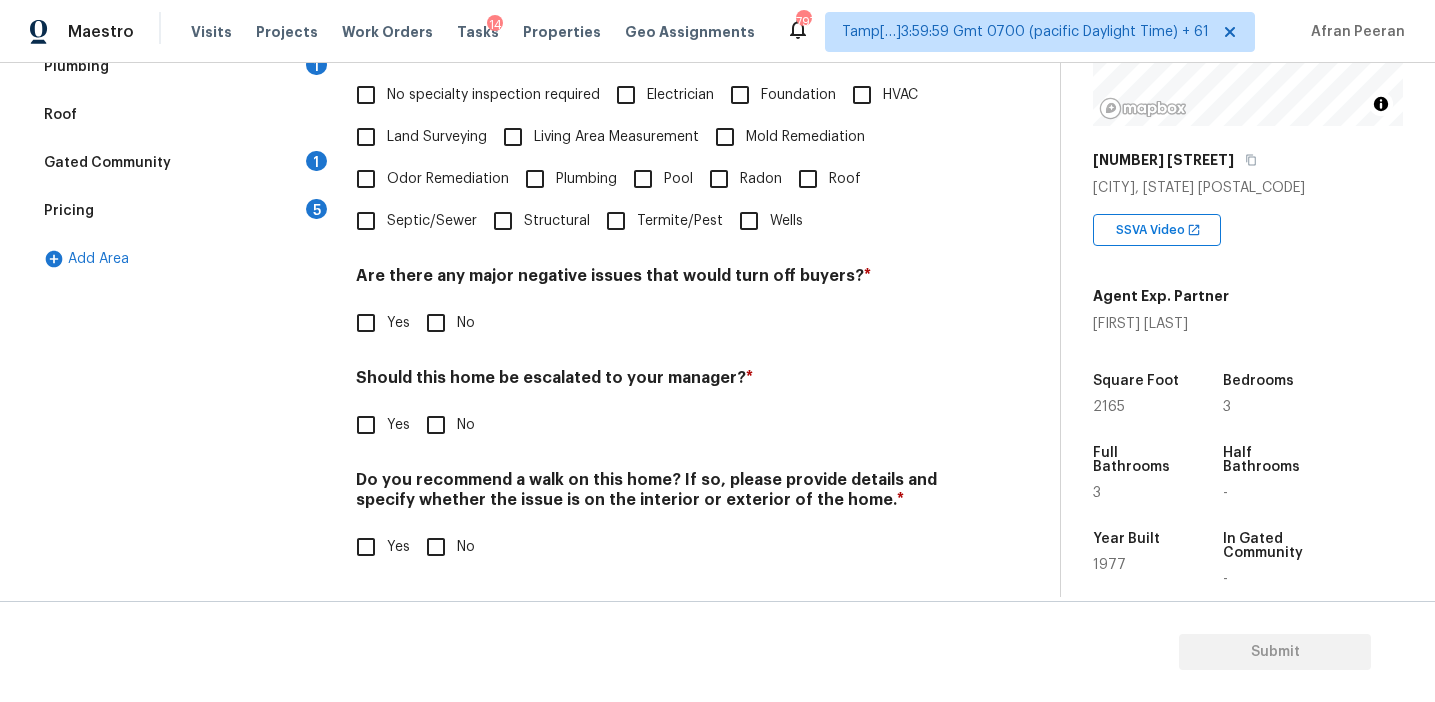 click on "Yes" at bounding box center (366, 425) 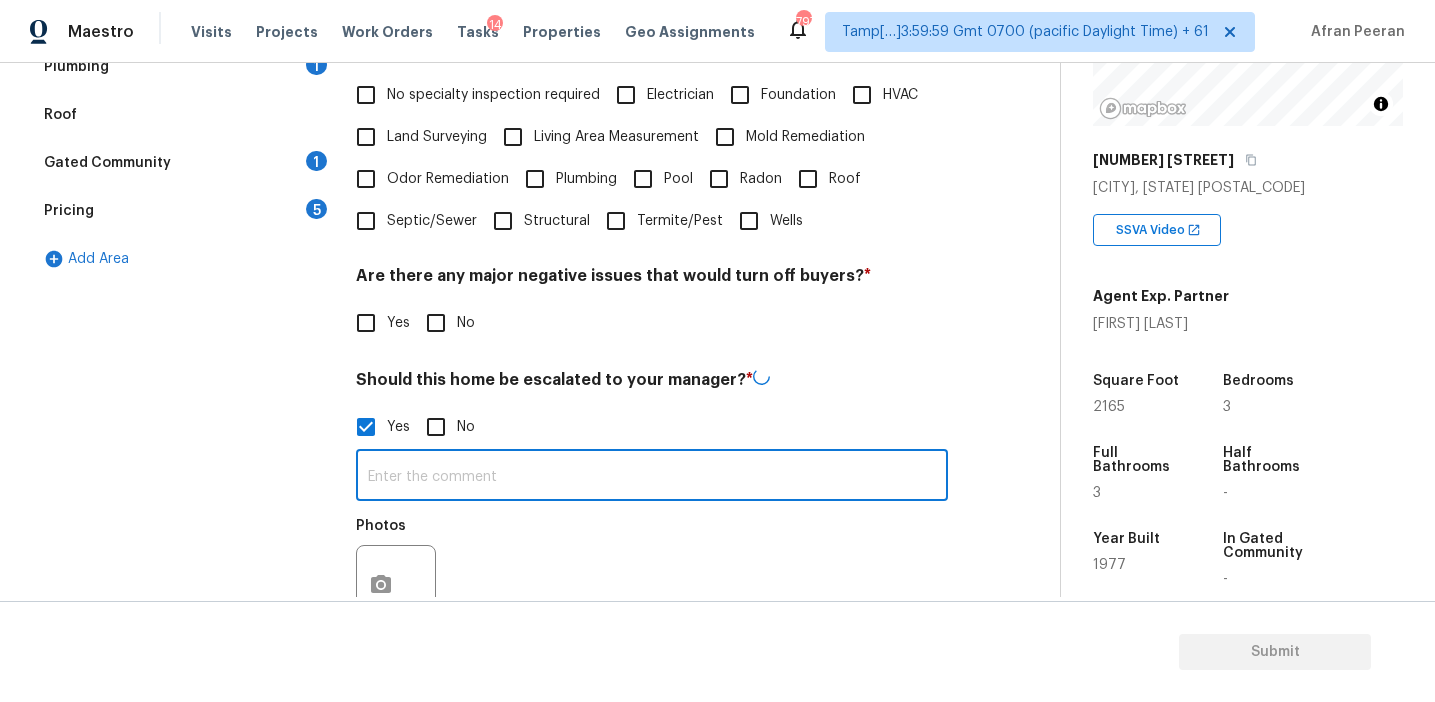 click at bounding box center (652, 477) 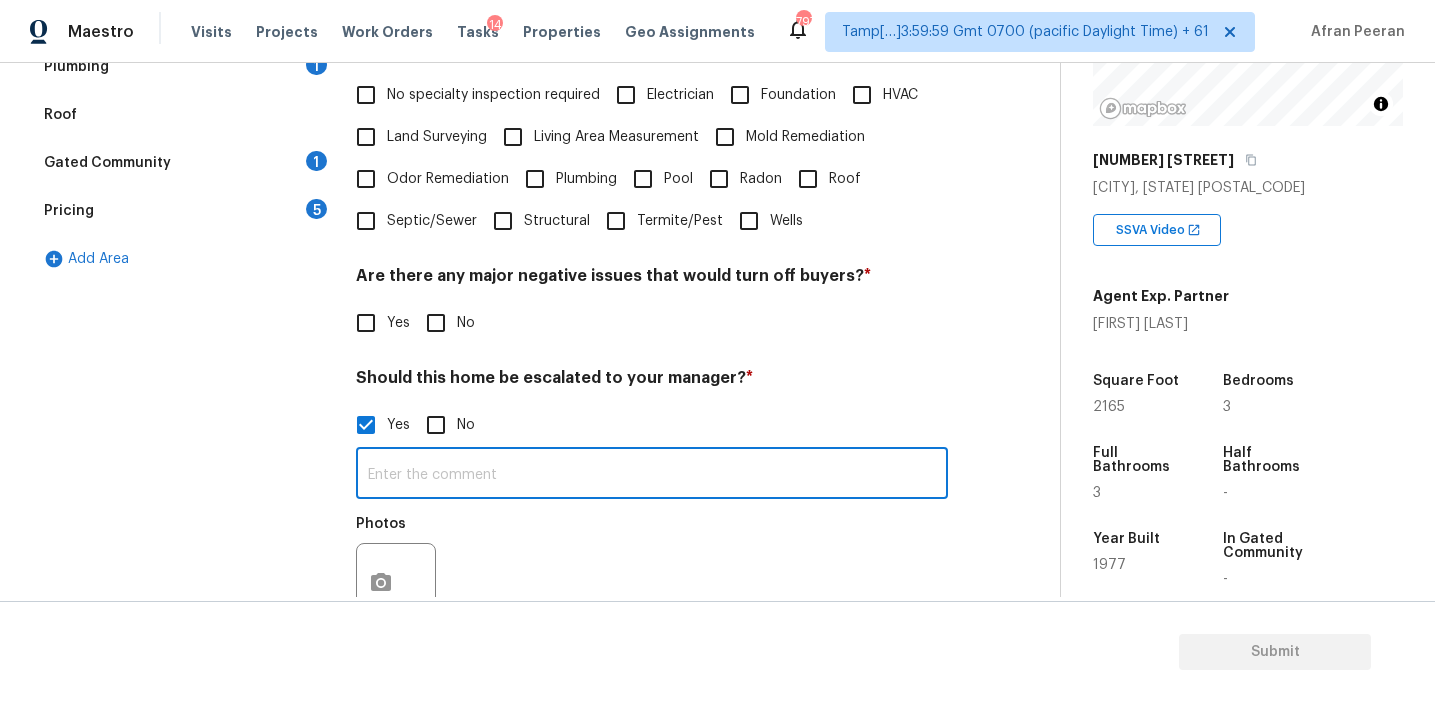 paste on "[TEXT]" 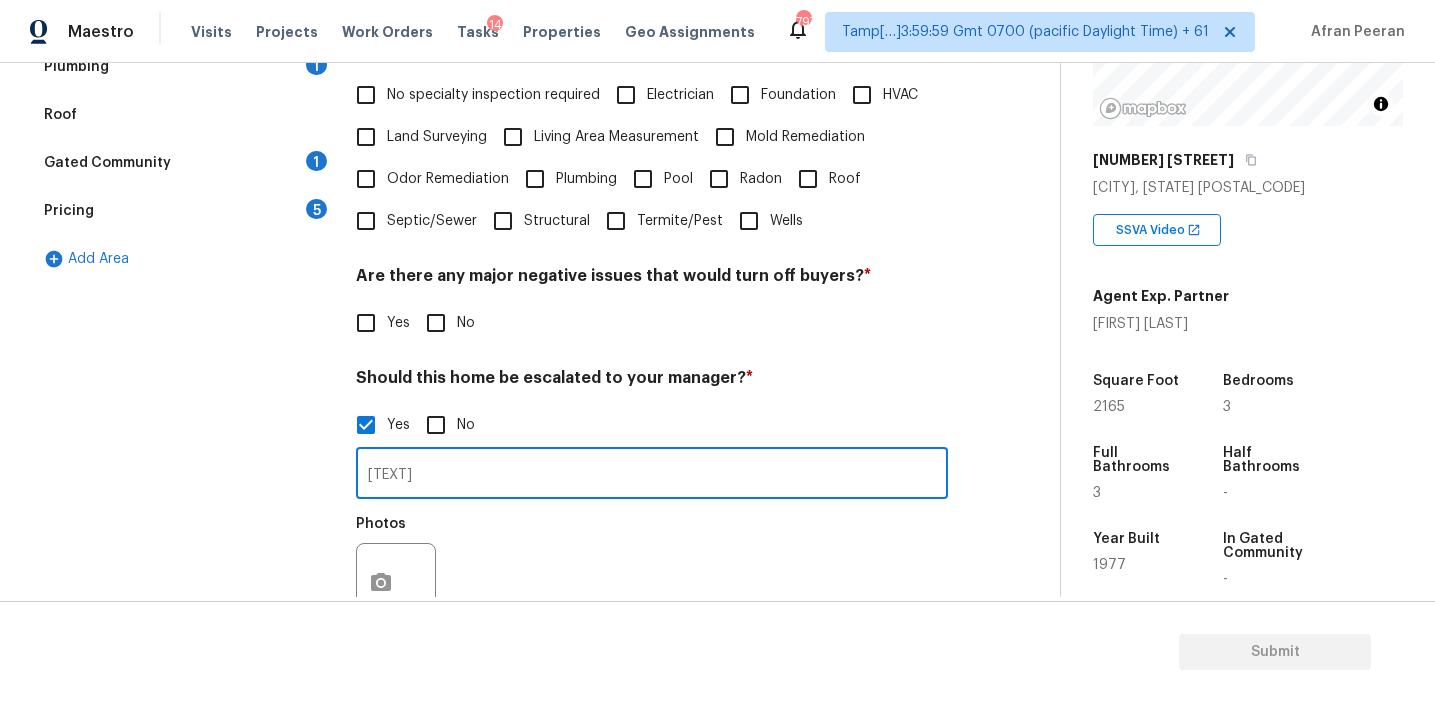 scroll, scrollTop: 0, scrollLeft: 579, axis: horizontal 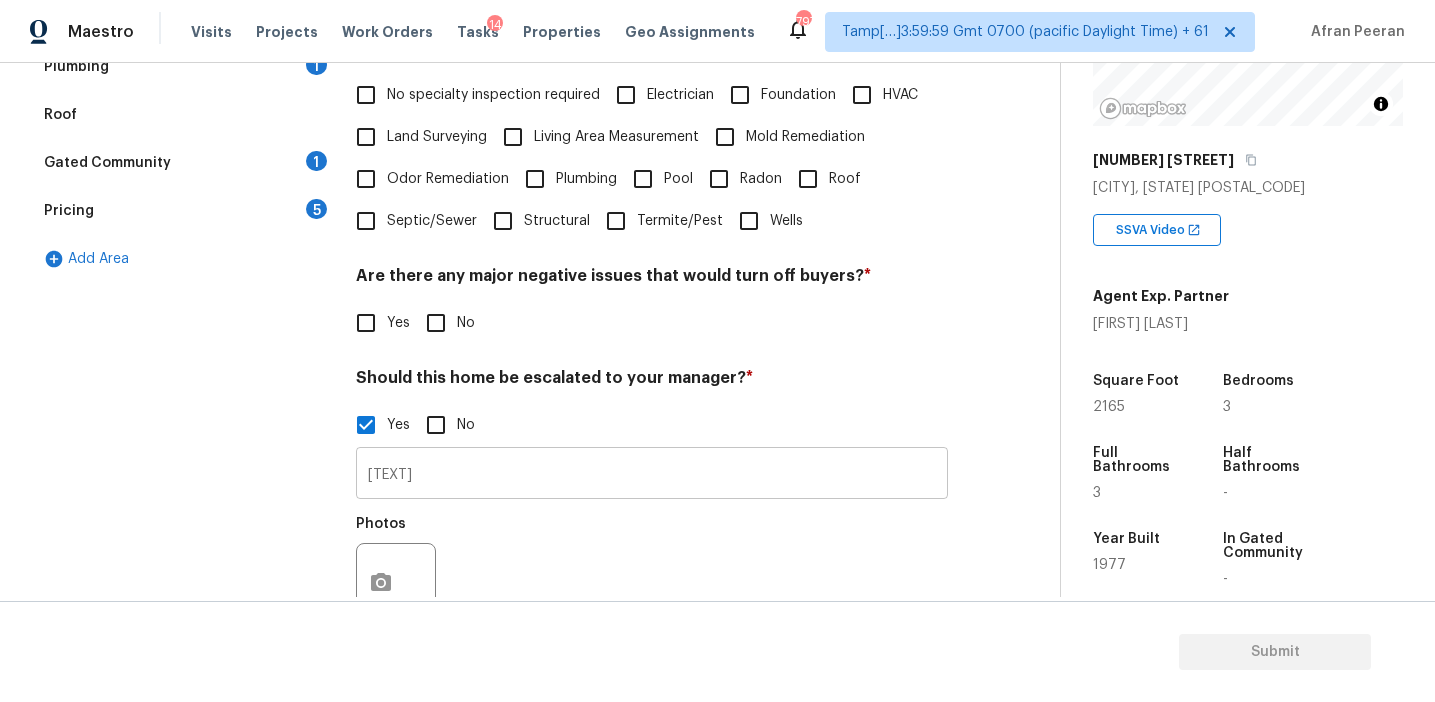 click on "[TEXT]" at bounding box center [652, 475] 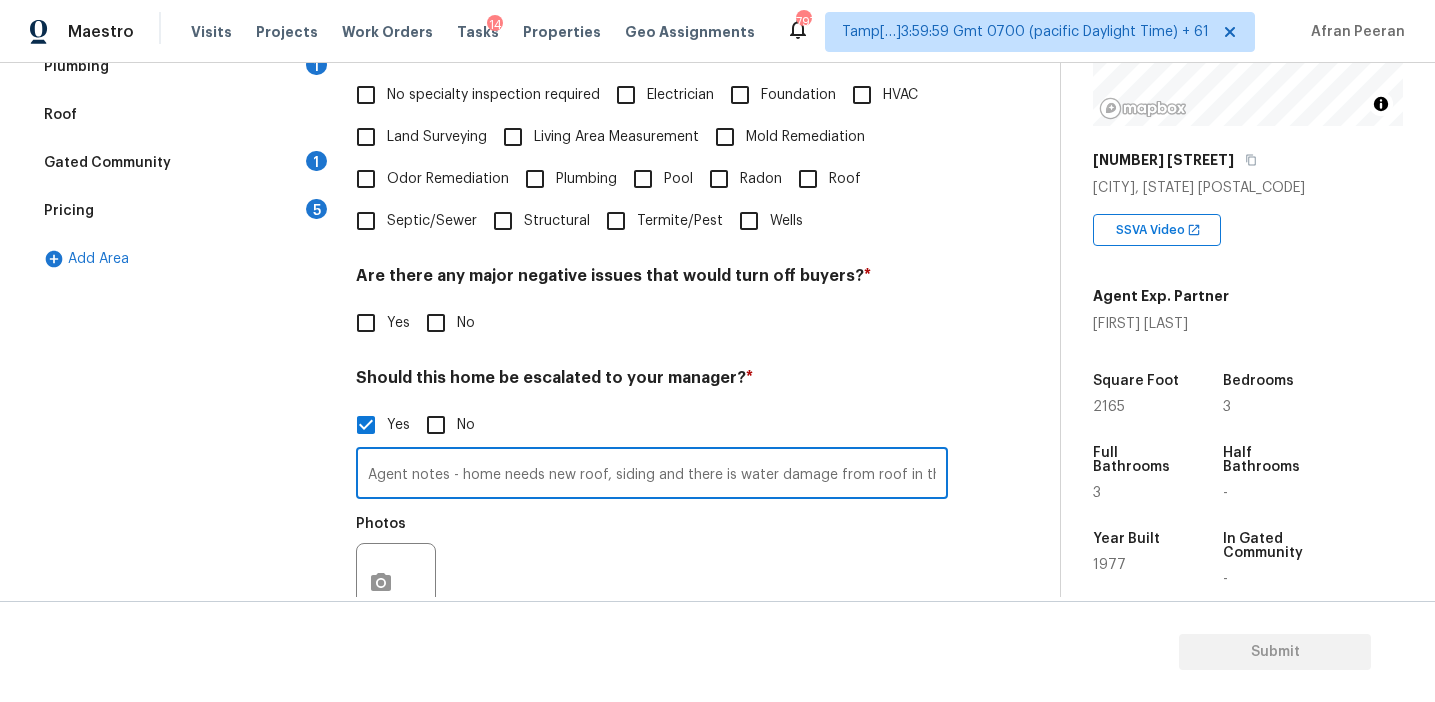 paste on "[TEXT]" 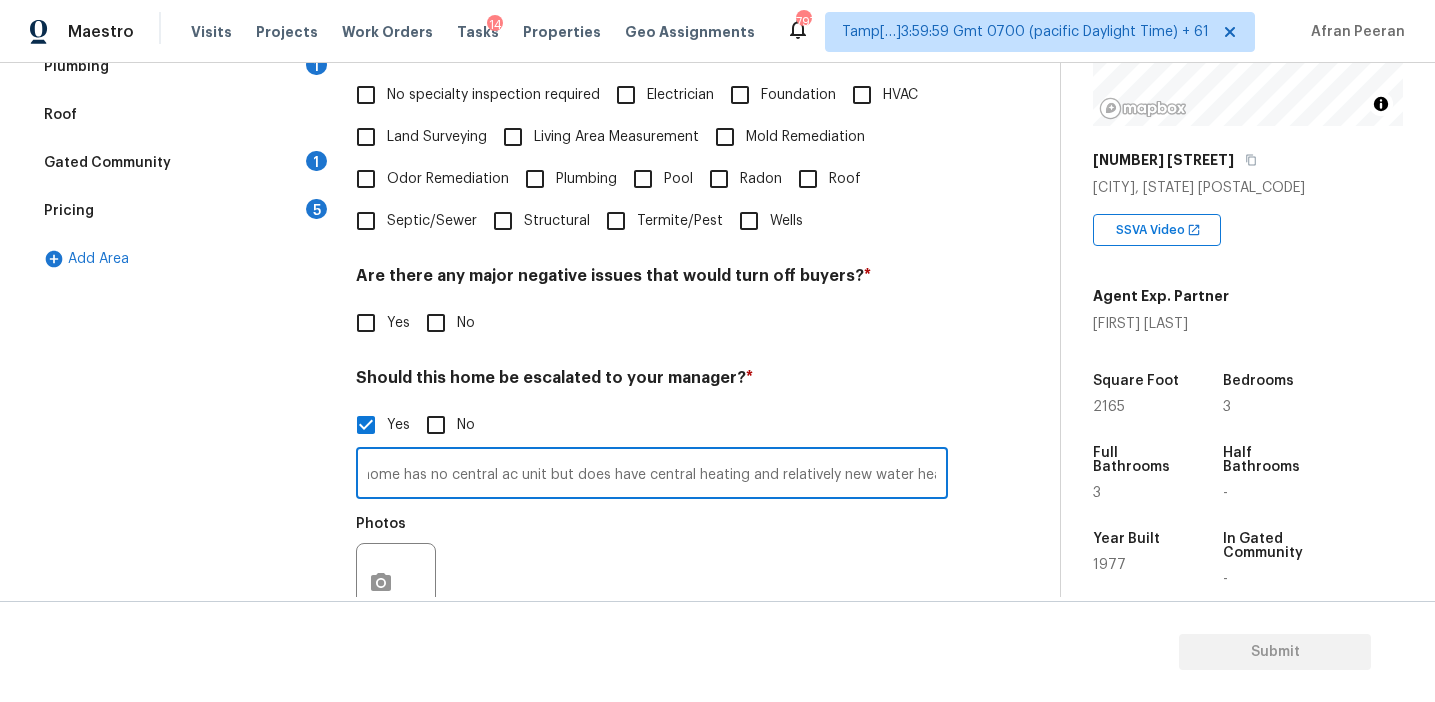scroll, scrollTop: 0, scrollLeft: 671, axis: horizontal 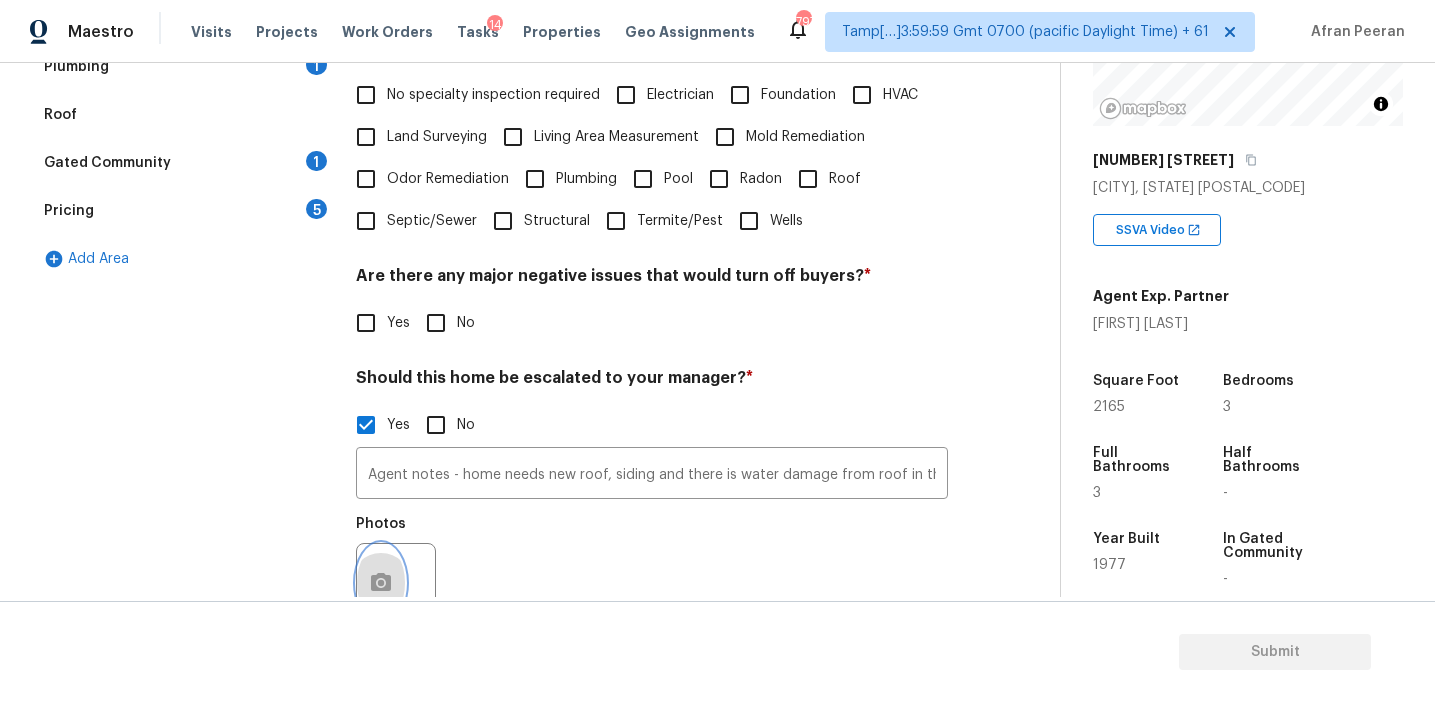 click at bounding box center (381, 583) 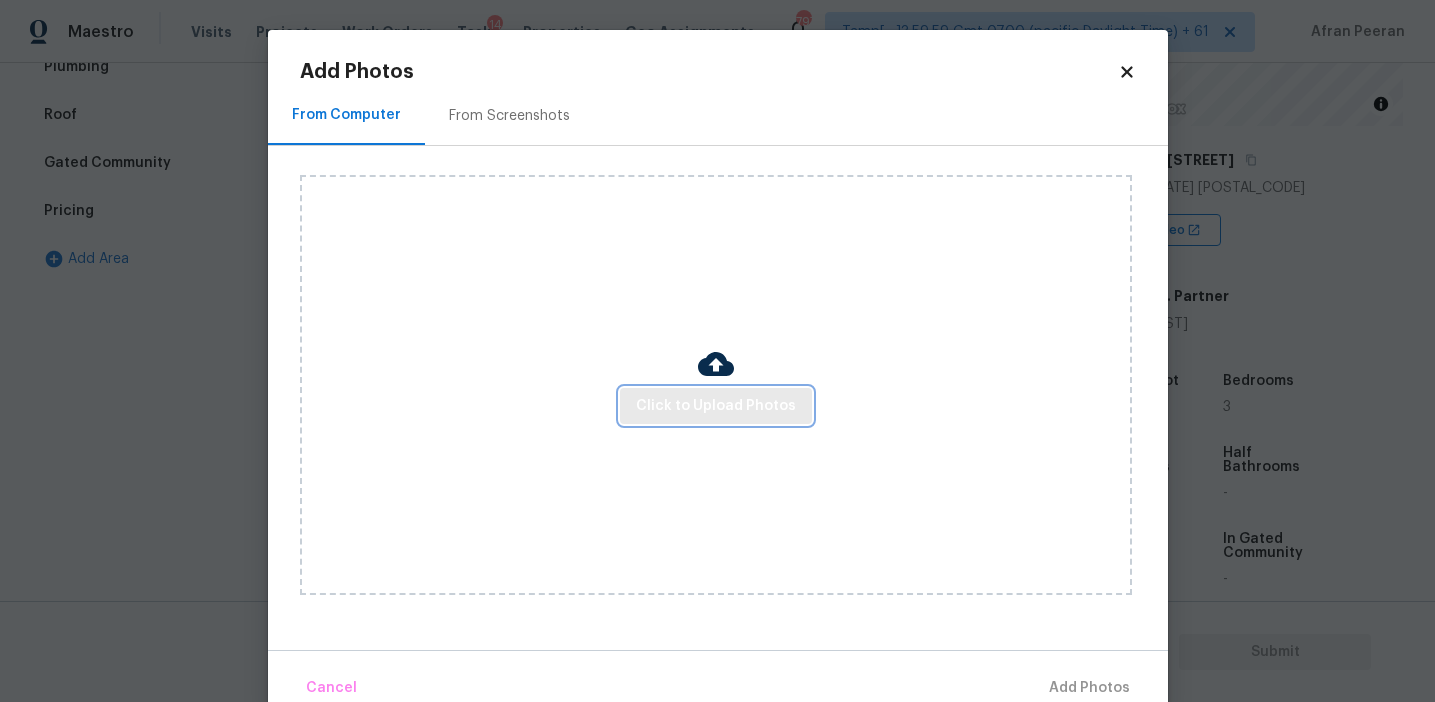 click on "Click to Upload Photos" at bounding box center [716, 406] 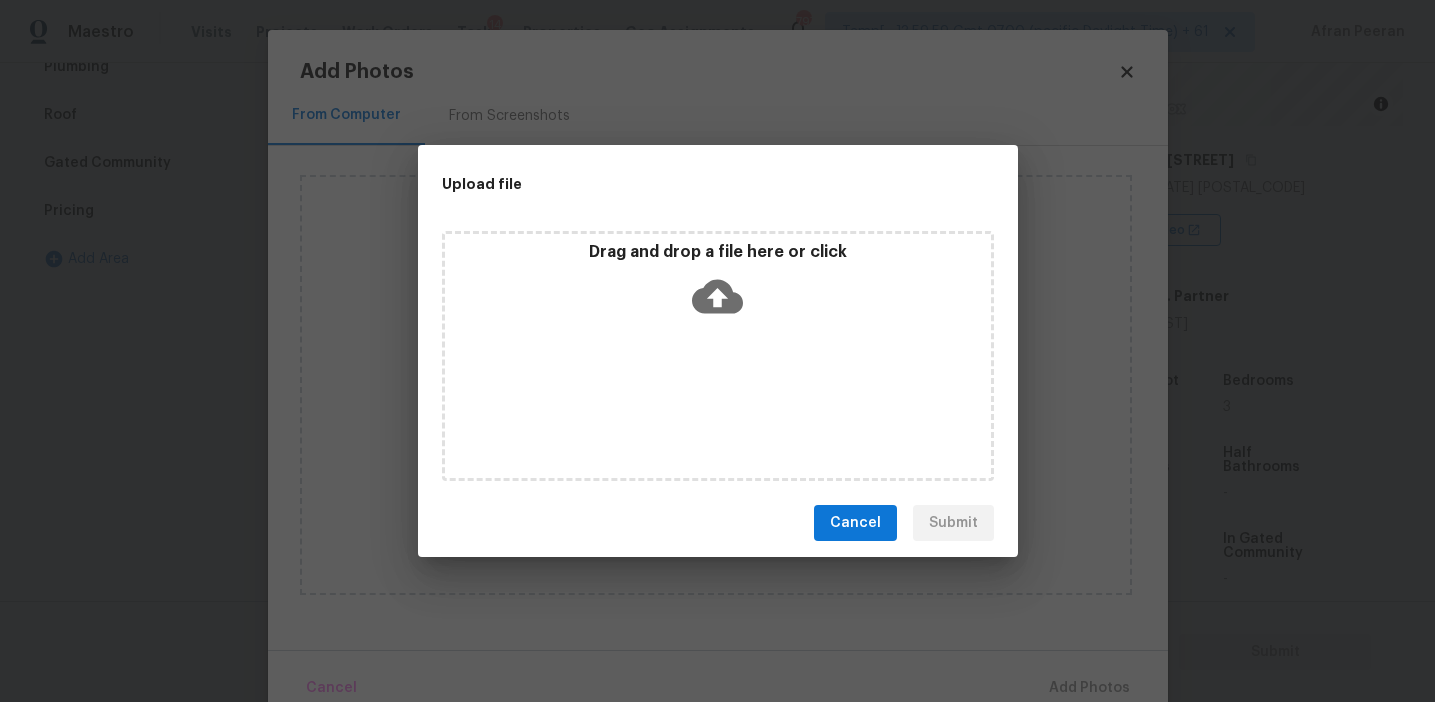 click on "Drag and drop a file here or click" at bounding box center (718, 252) 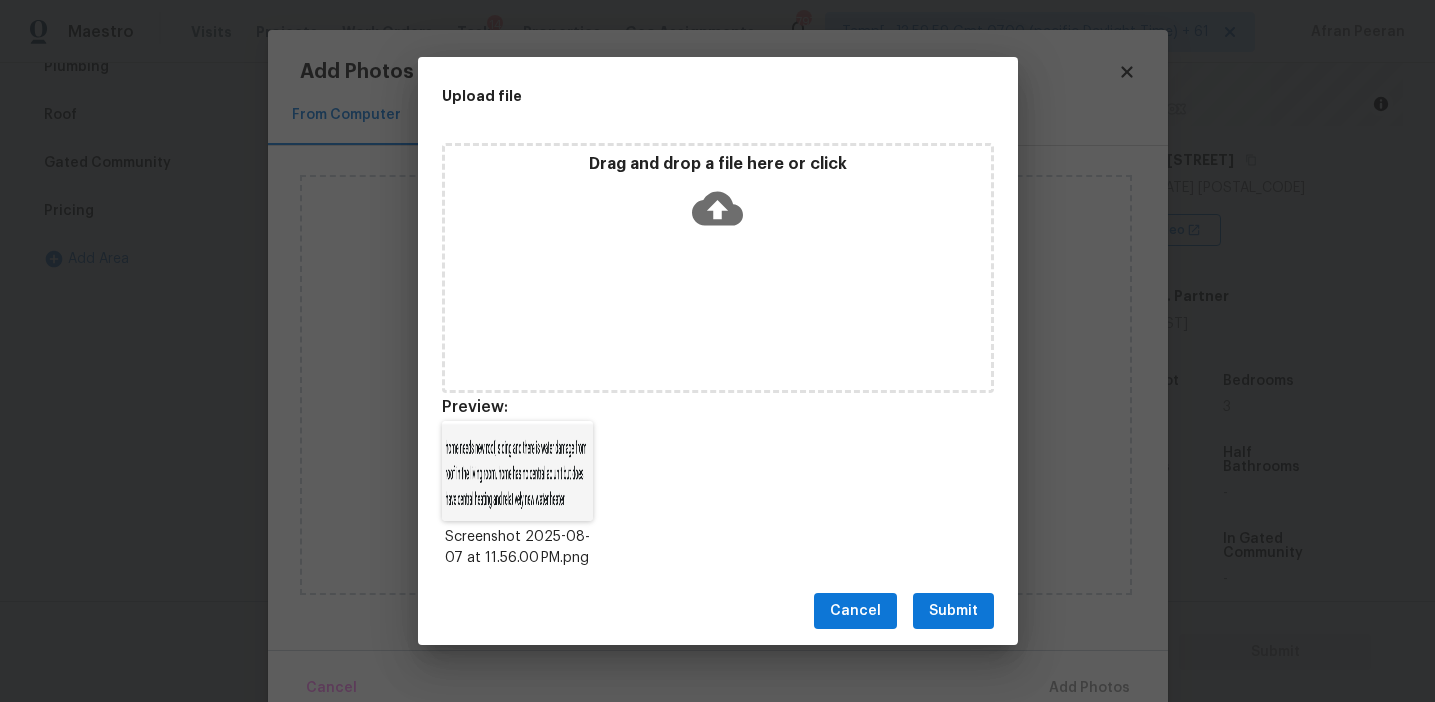 click on "Submit" at bounding box center (953, 611) 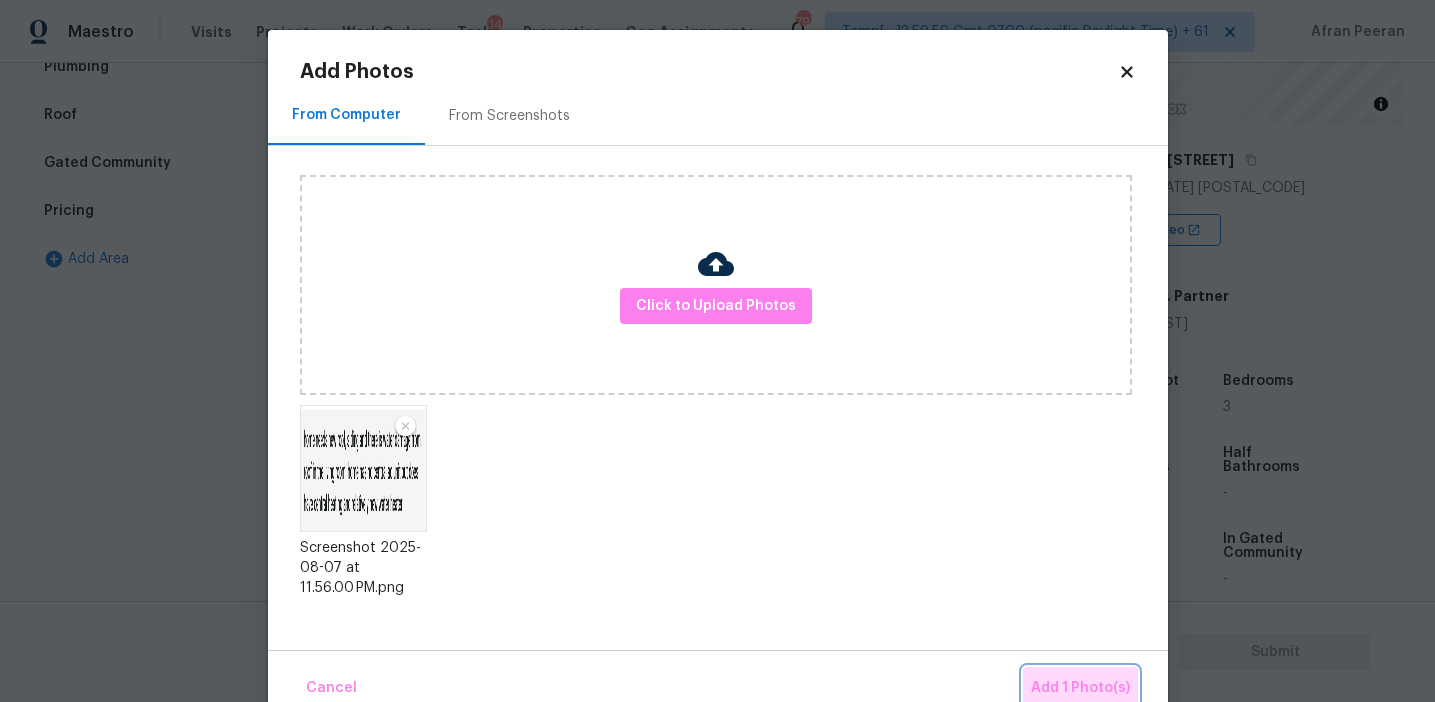 click on "Add 1 Photo(s)" at bounding box center (1080, 688) 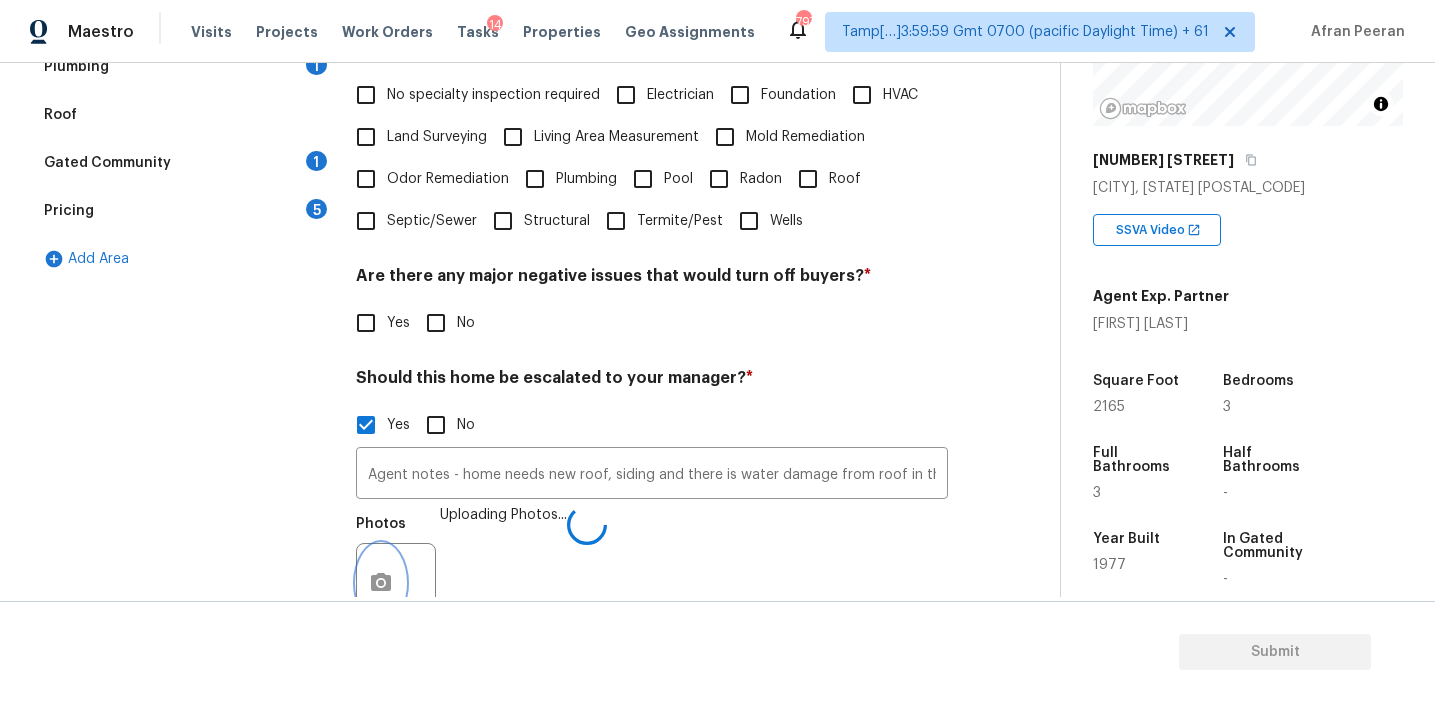 scroll, scrollTop: 526, scrollLeft: 0, axis: vertical 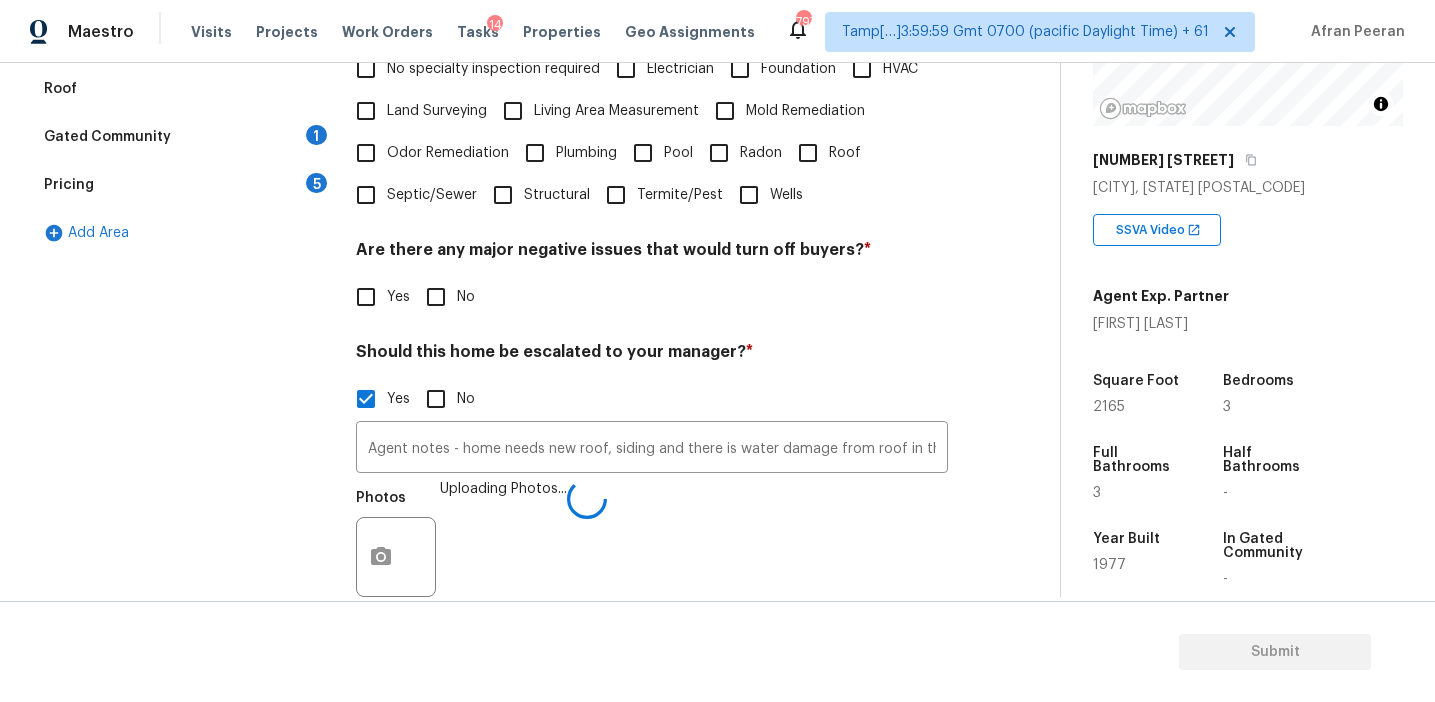 click on "Agent notes - [TEXT] ​ Photos Uploading Photos... Do you recommend a walk on this home? If so, please provide details and specify whether the issue is on the interior or exterior of the home. * Yes No" at bounding box center [652, 290] 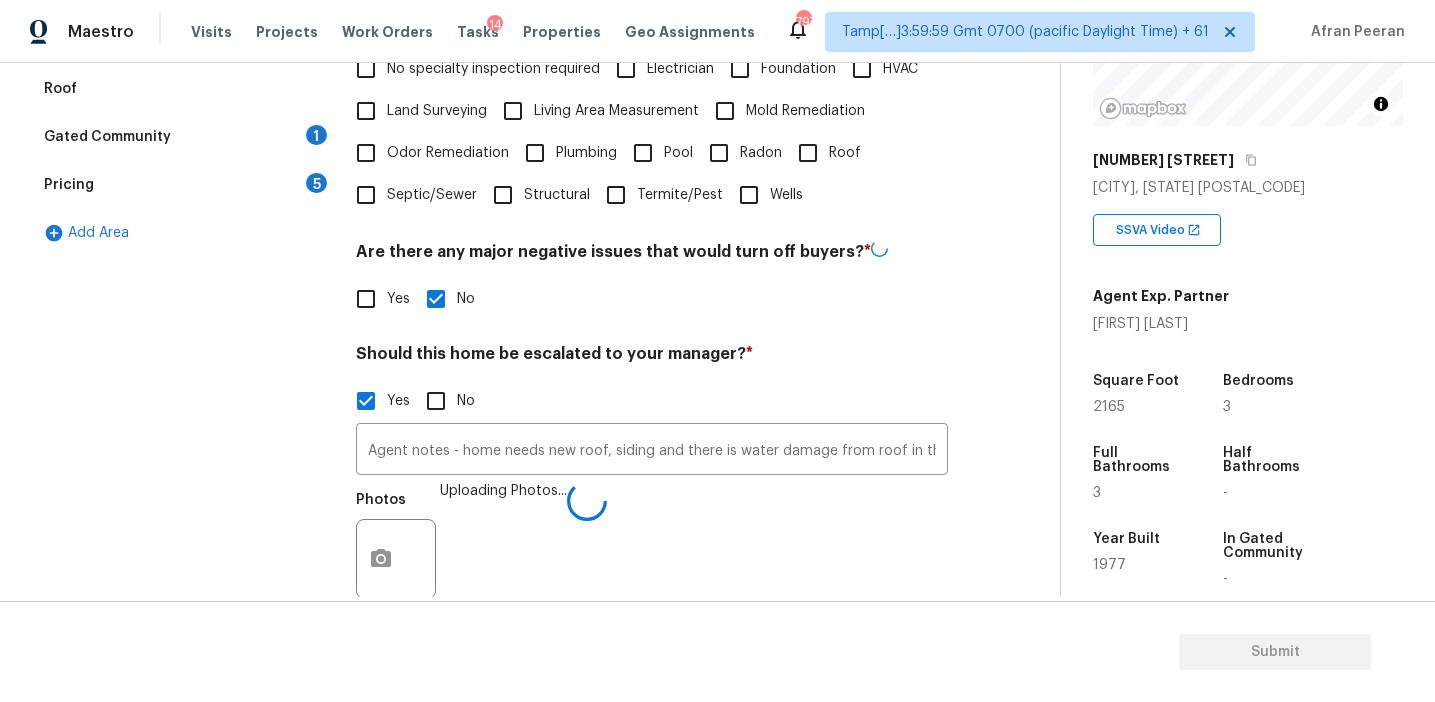 scroll, scrollTop: 693, scrollLeft: 0, axis: vertical 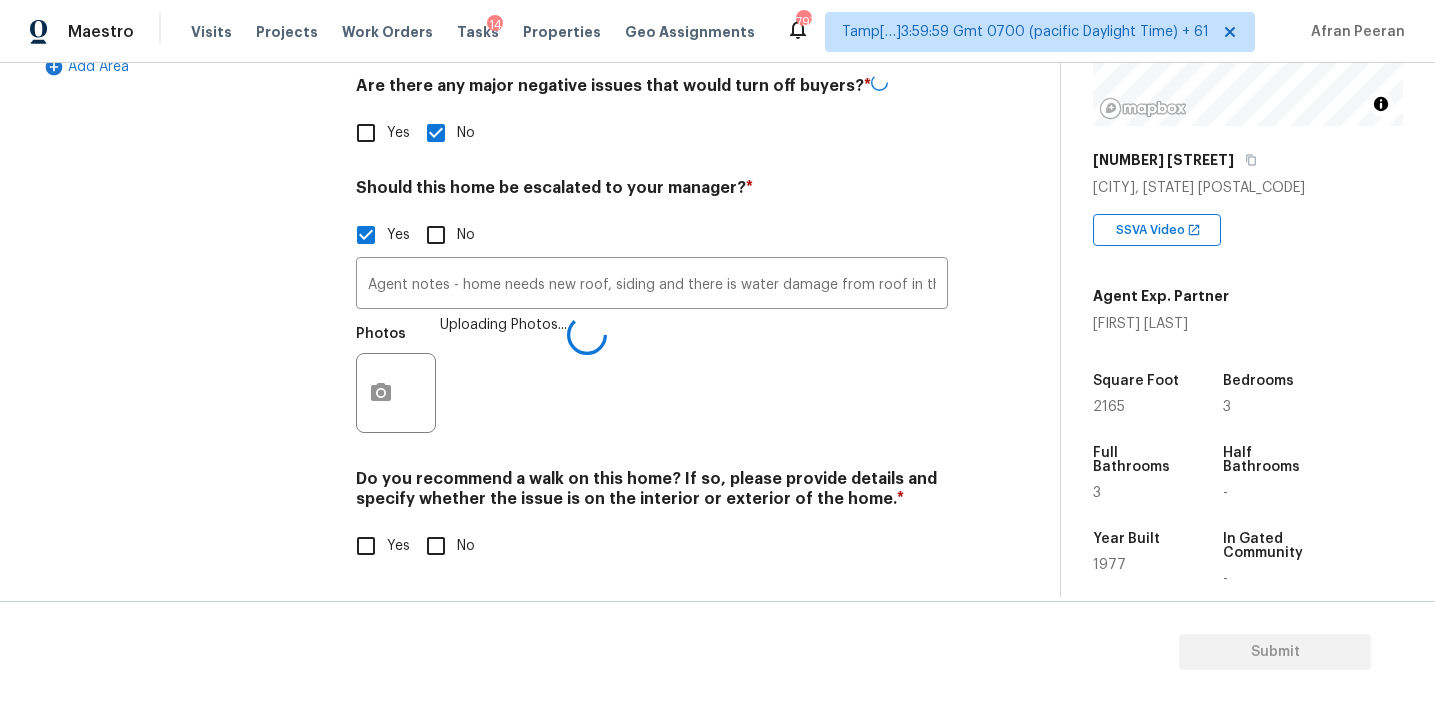 click on "No" at bounding box center [436, 546] 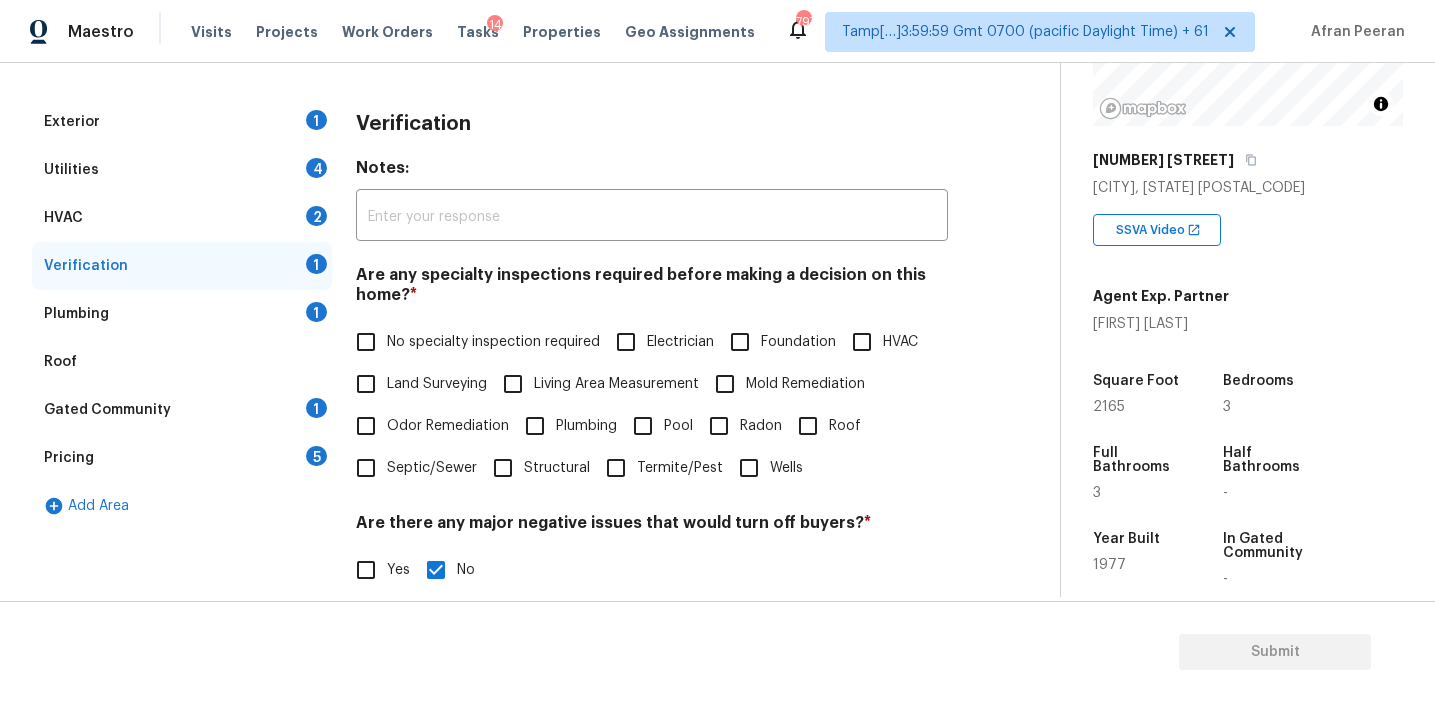 scroll, scrollTop: 228, scrollLeft: 0, axis: vertical 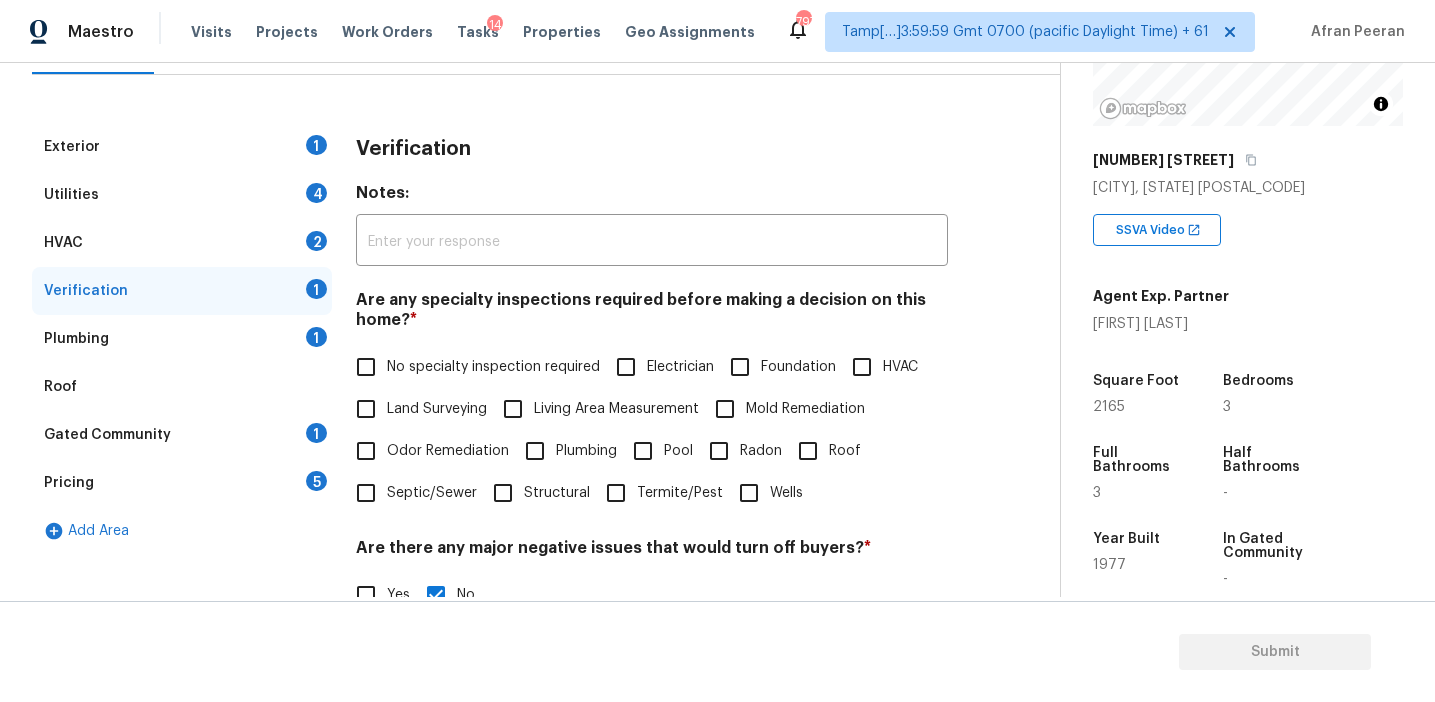 click on "Roof" at bounding box center [808, 451] 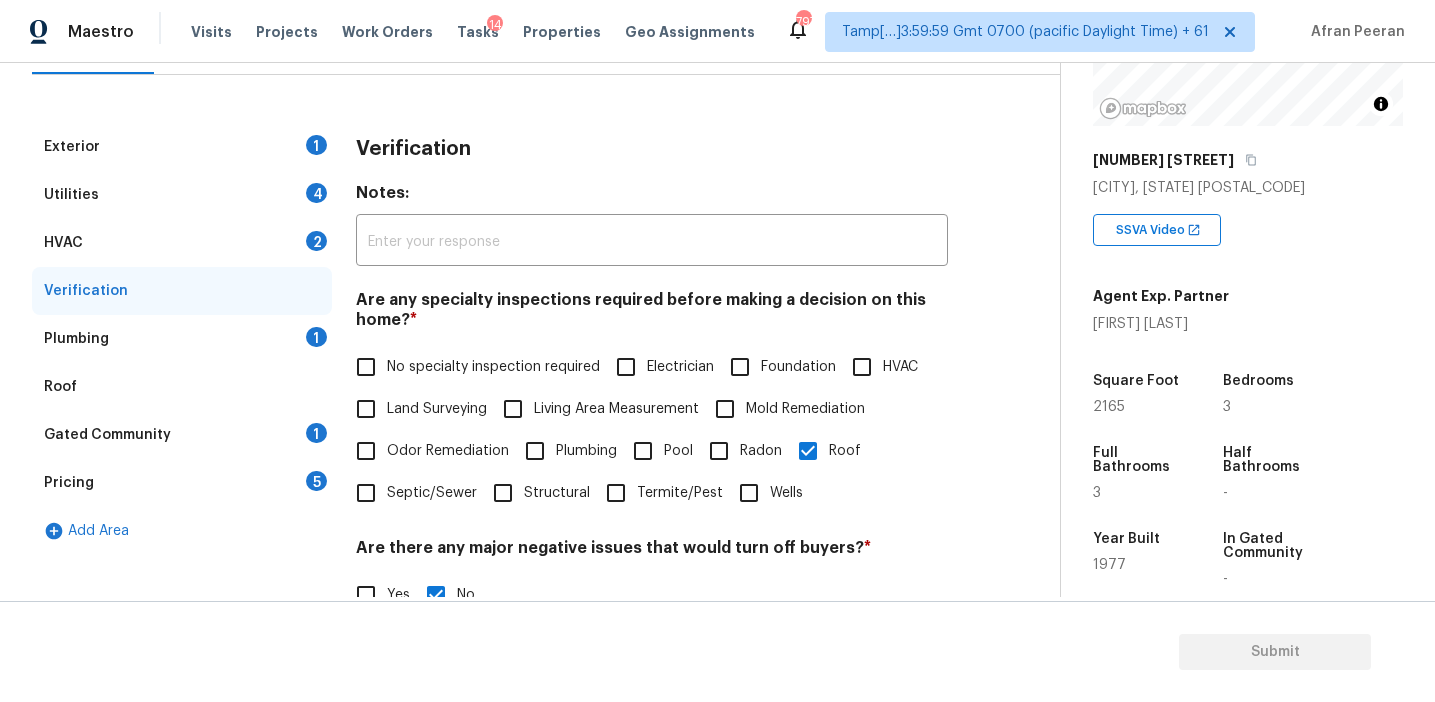 click on "HVAC" at bounding box center [862, 367] 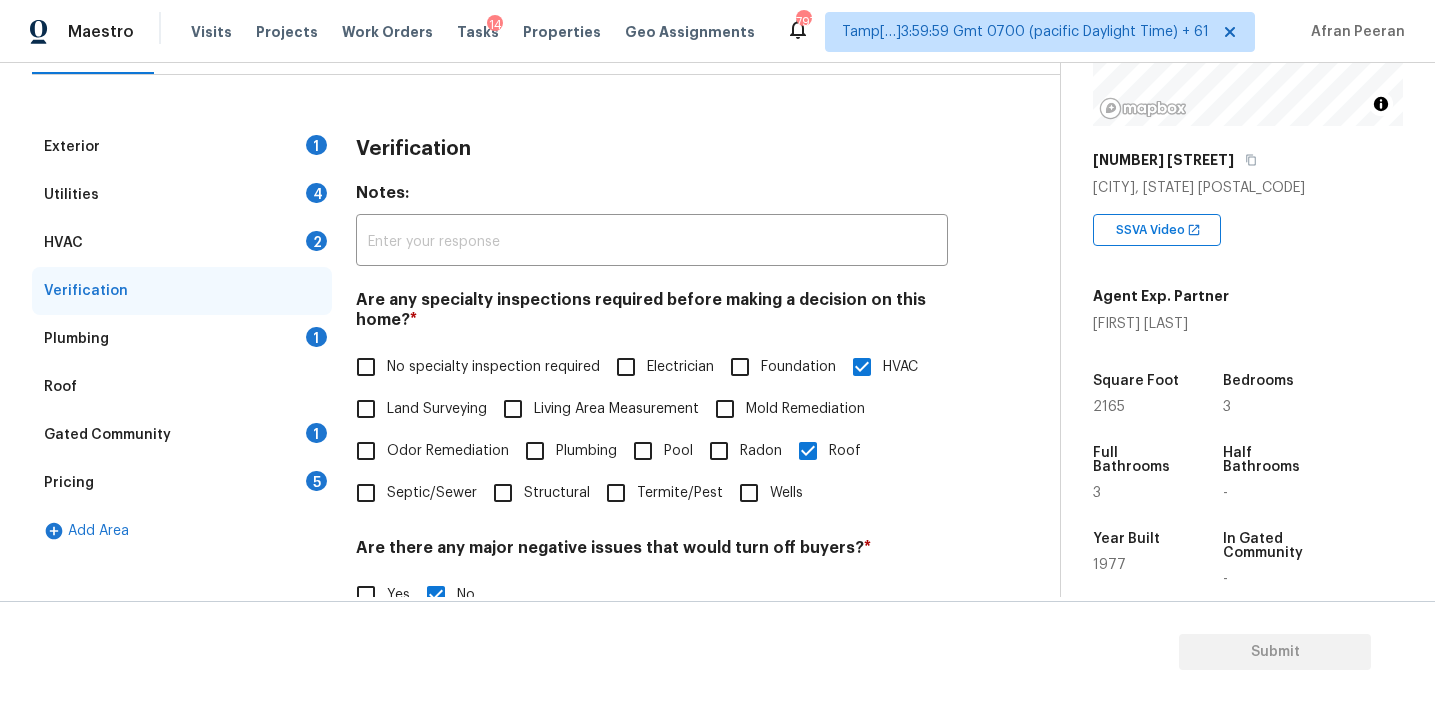 click on "Plumbing" at bounding box center (586, 451) 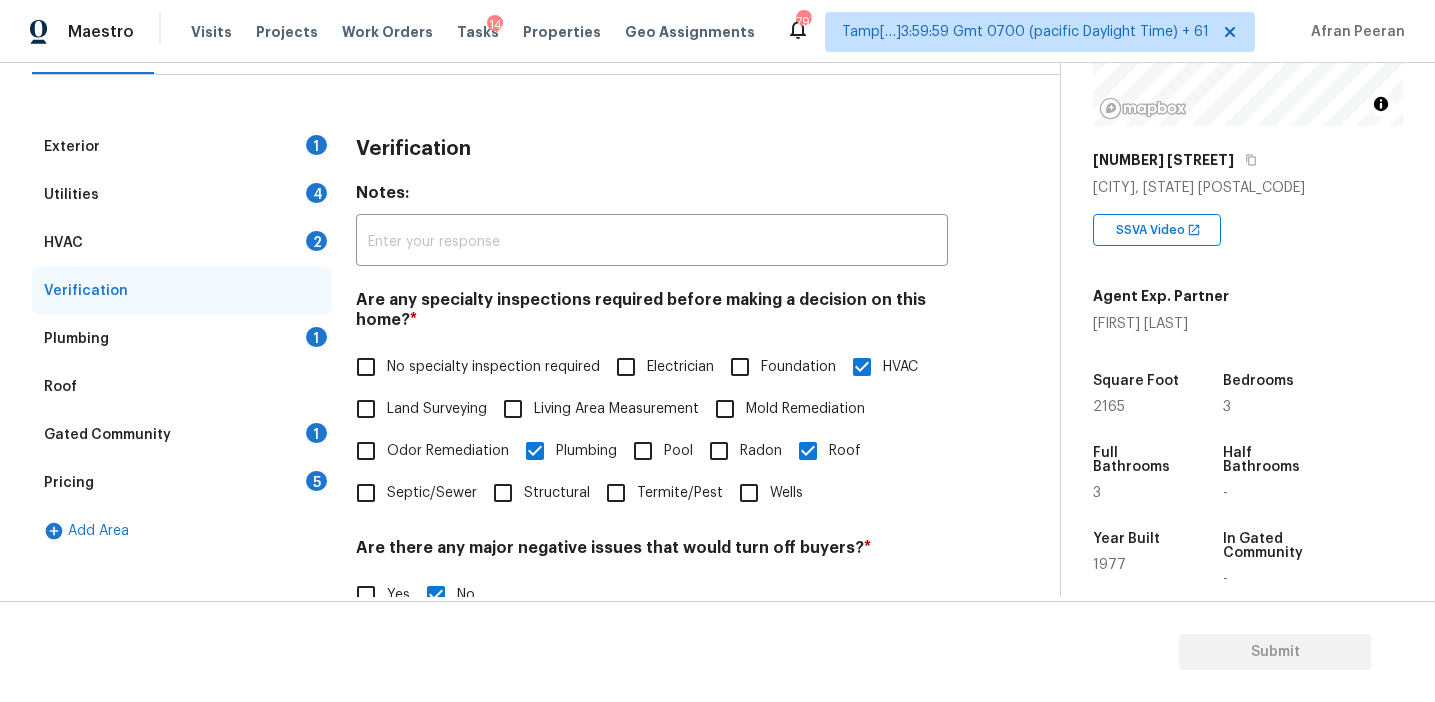 click on "Foundation" at bounding box center (777, 367) 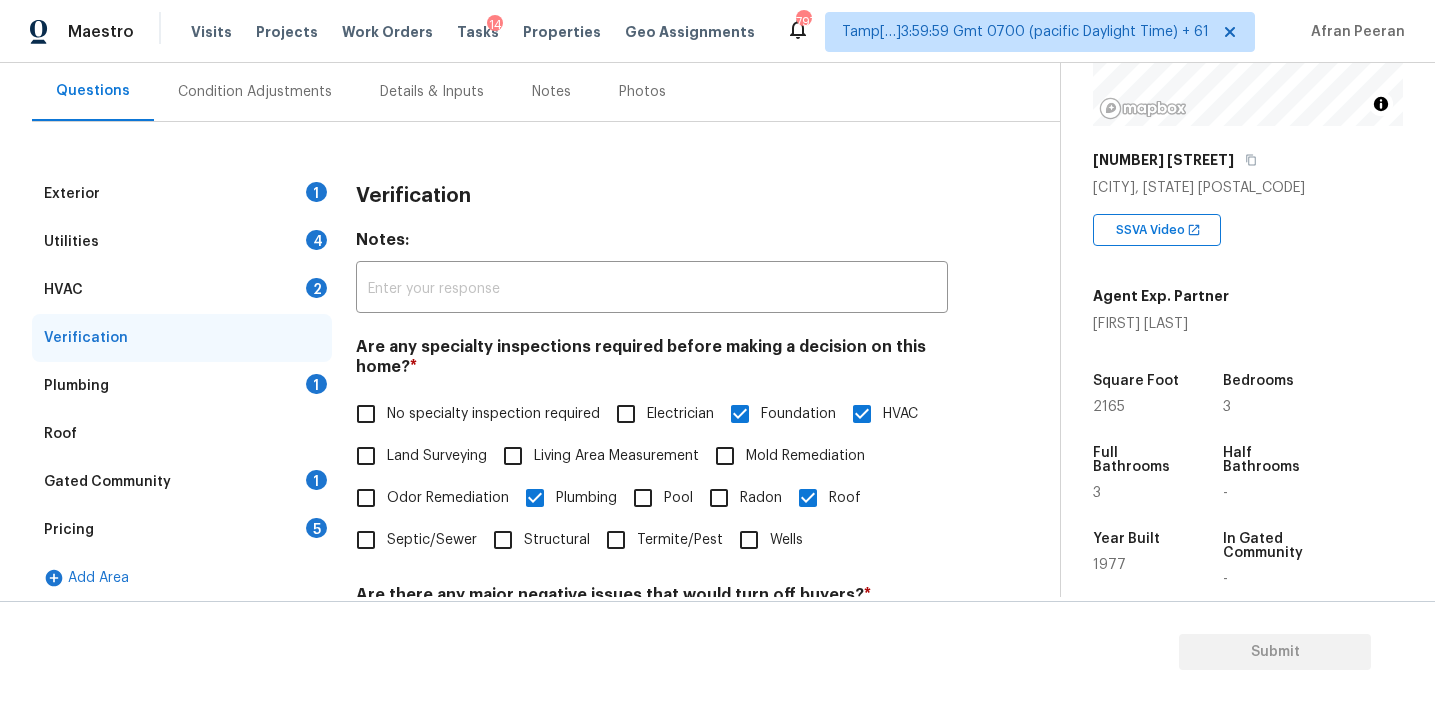 scroll, scrollTop: 189, scrollLeft: 0, axis: vertical 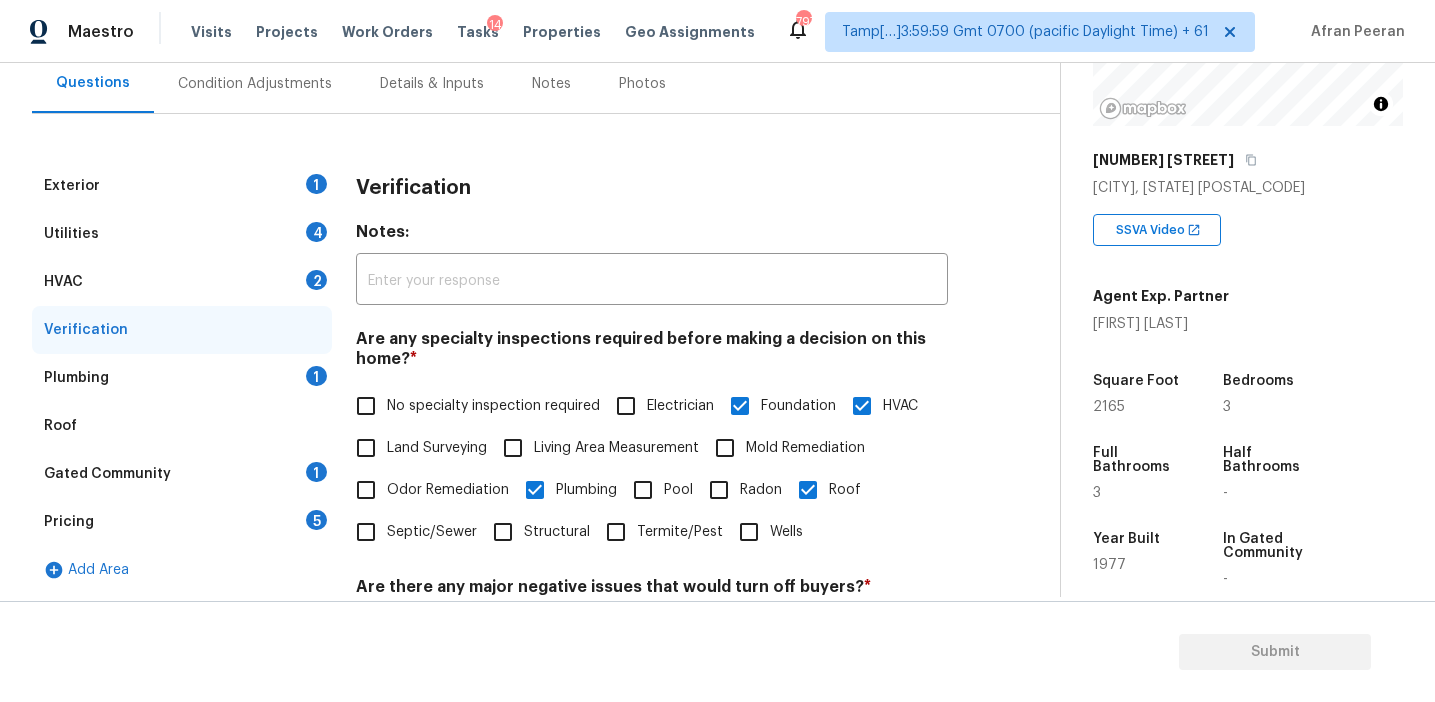 click on "Mold Remediation" at bounding box center (725, 448) 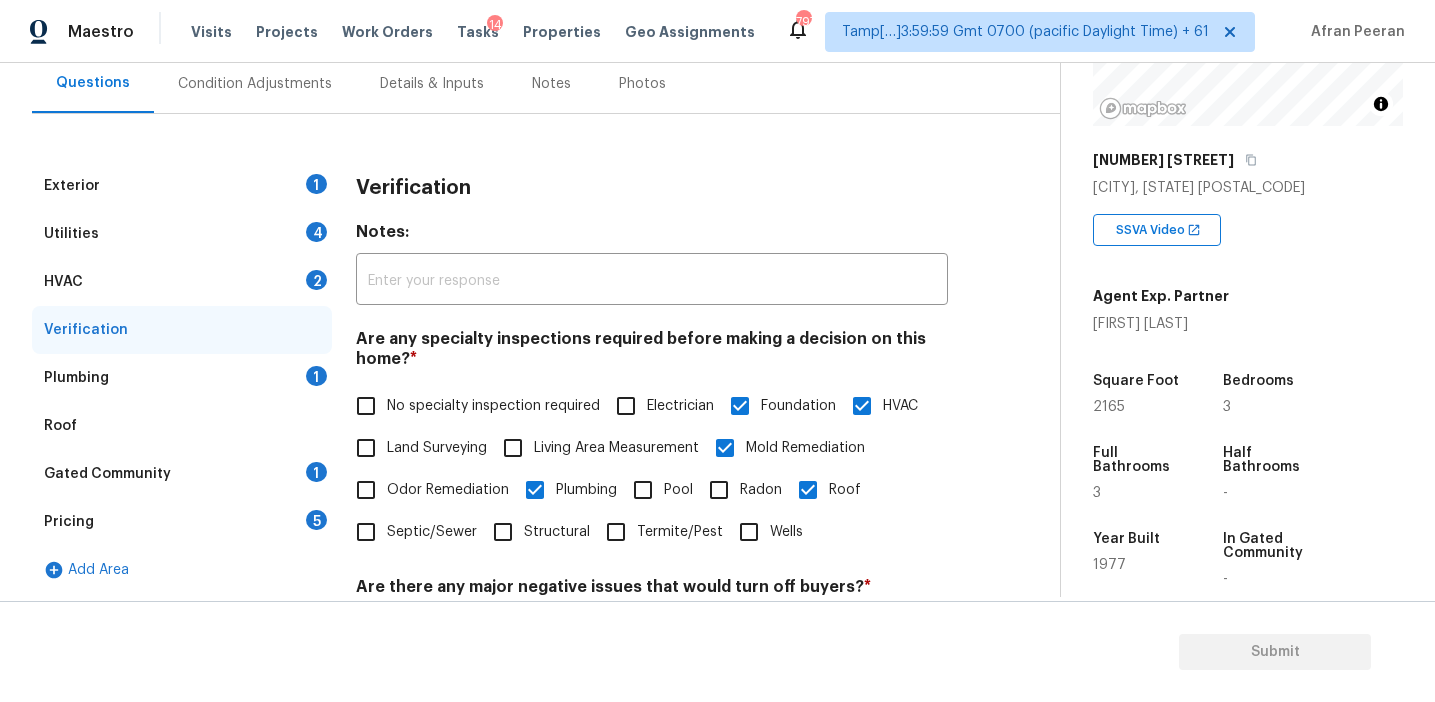 click on "Odor Remediation" at bounding box center (448, 490) 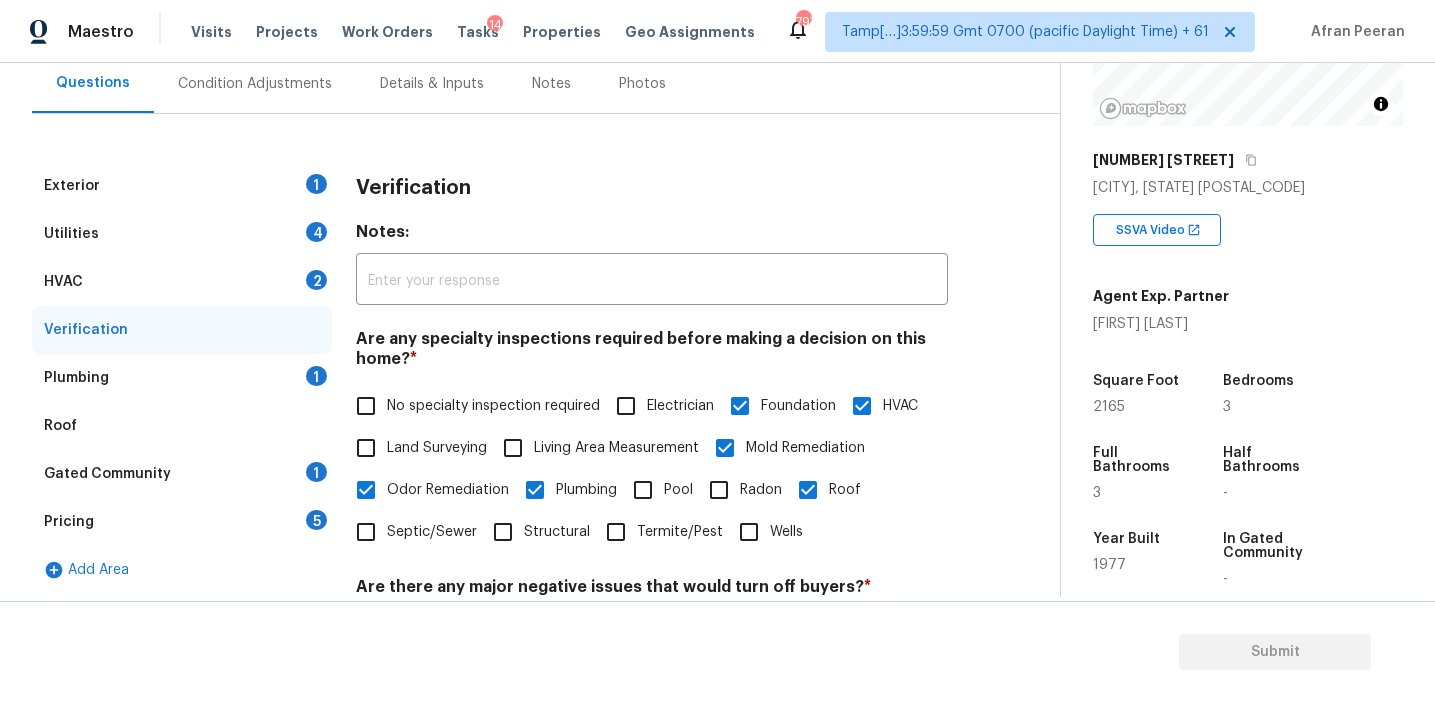 click on "Pricing 5" at bounding box center (182, 522) 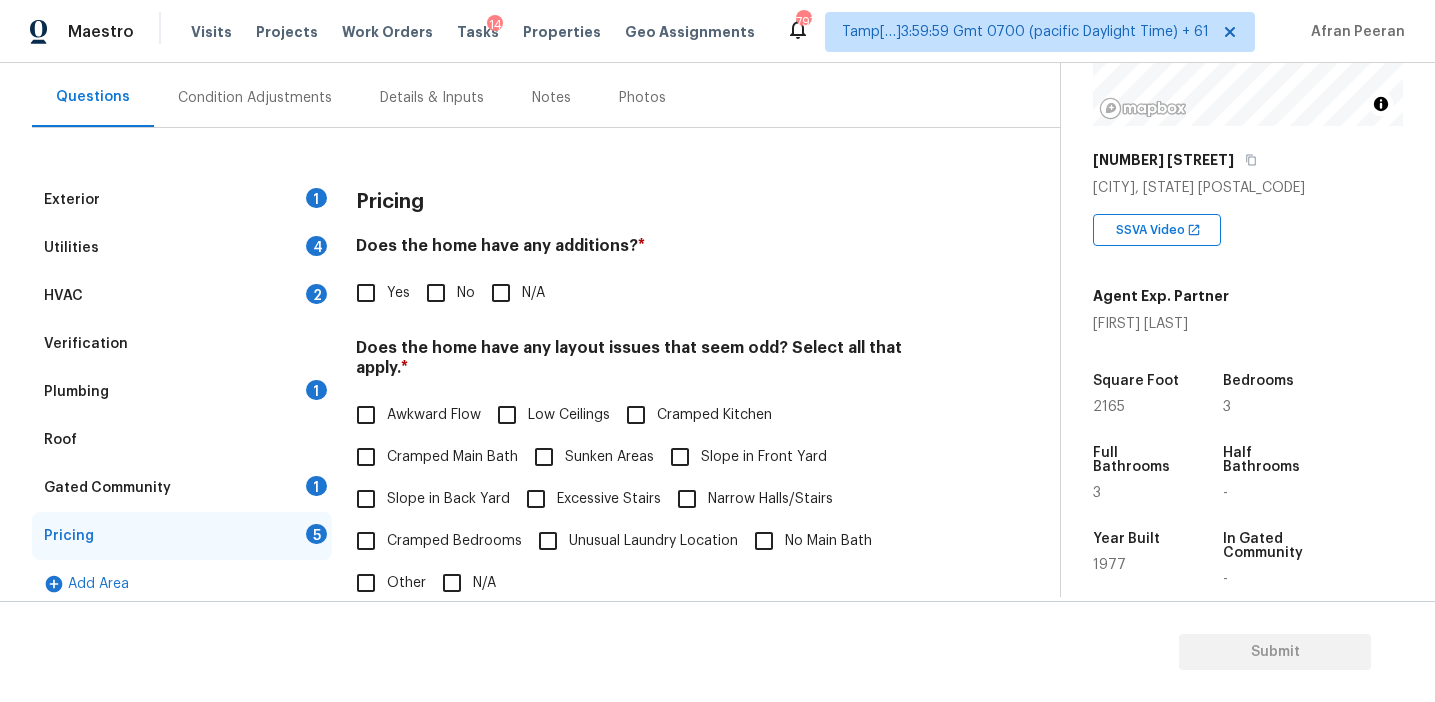 scroll, scrollTop: 172, scrollLeft: 0, axis: vertical 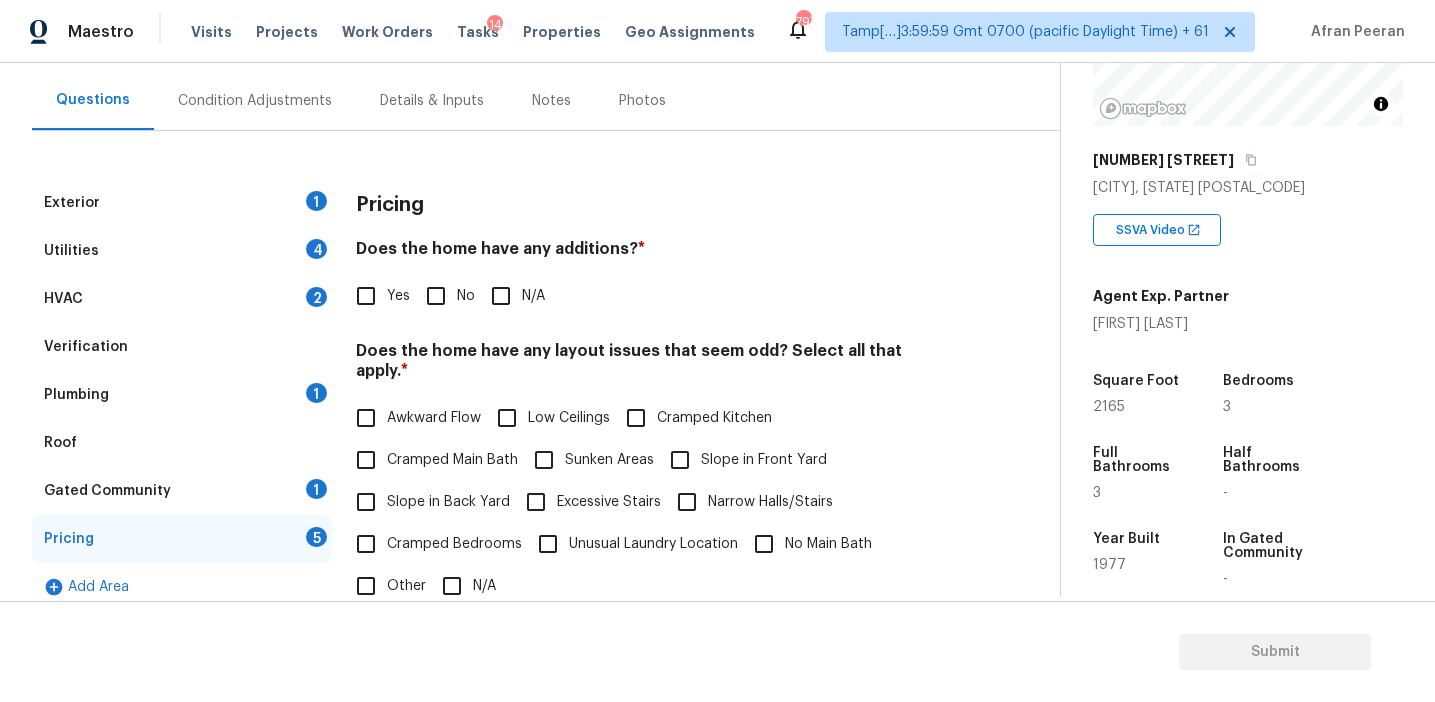 click on "Pricing" at bounding box center (652, 205) 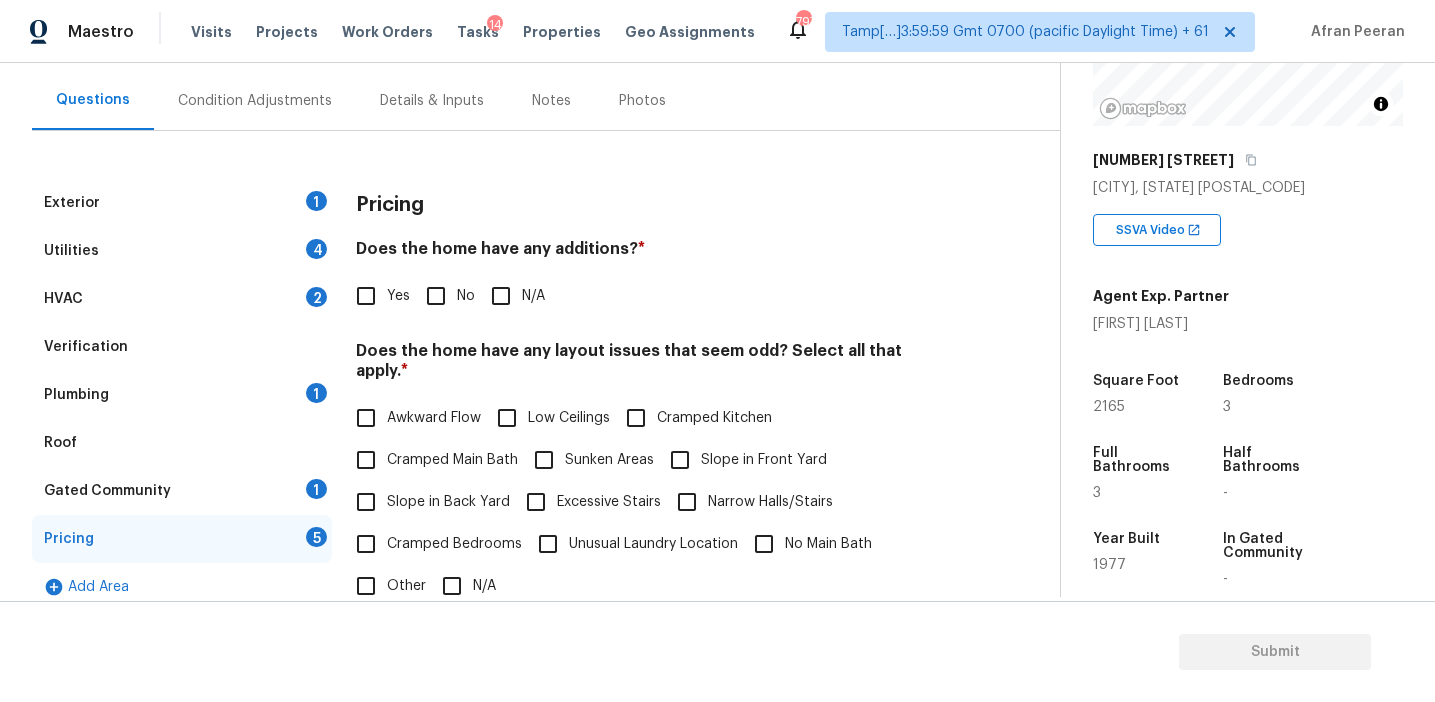 click on "Verification" at bounding box center (182, 347) 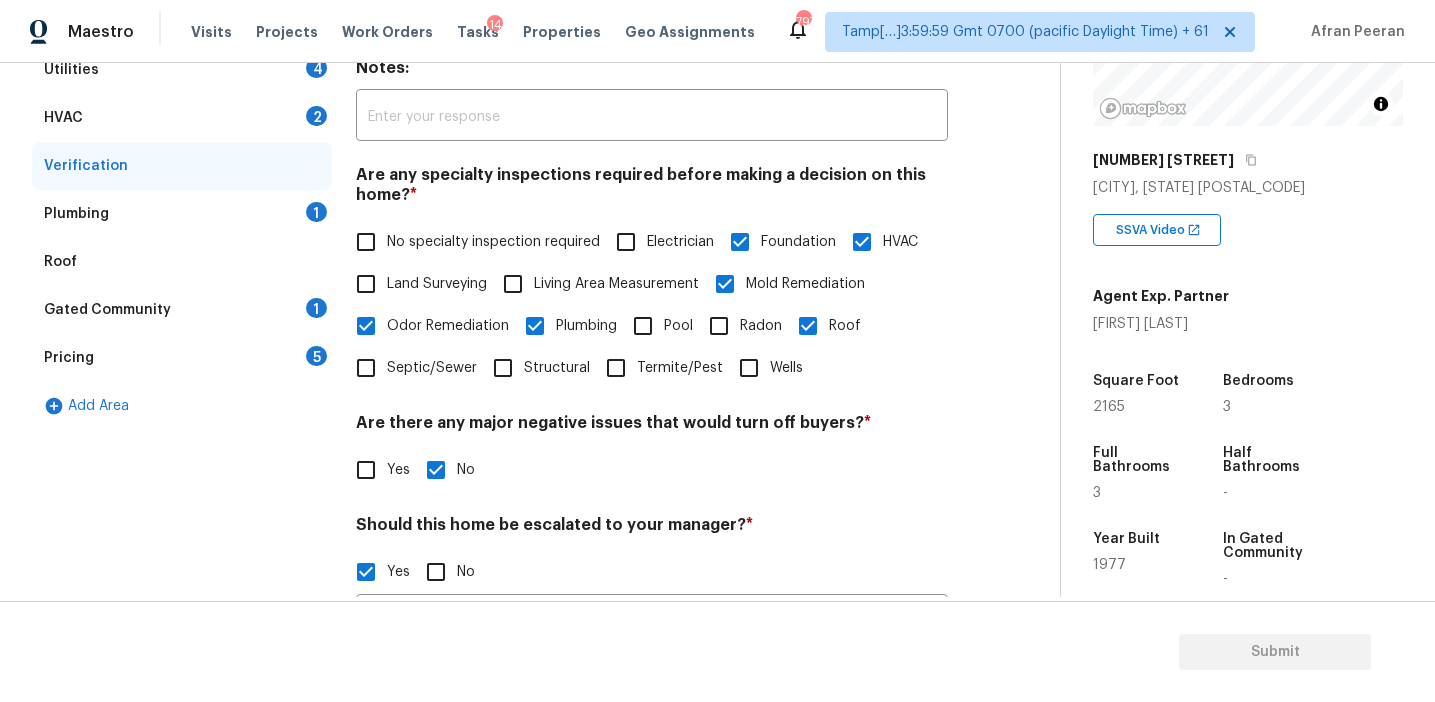 scroll, scrollTop: 414, scrollLeft: 0, axis: vertical 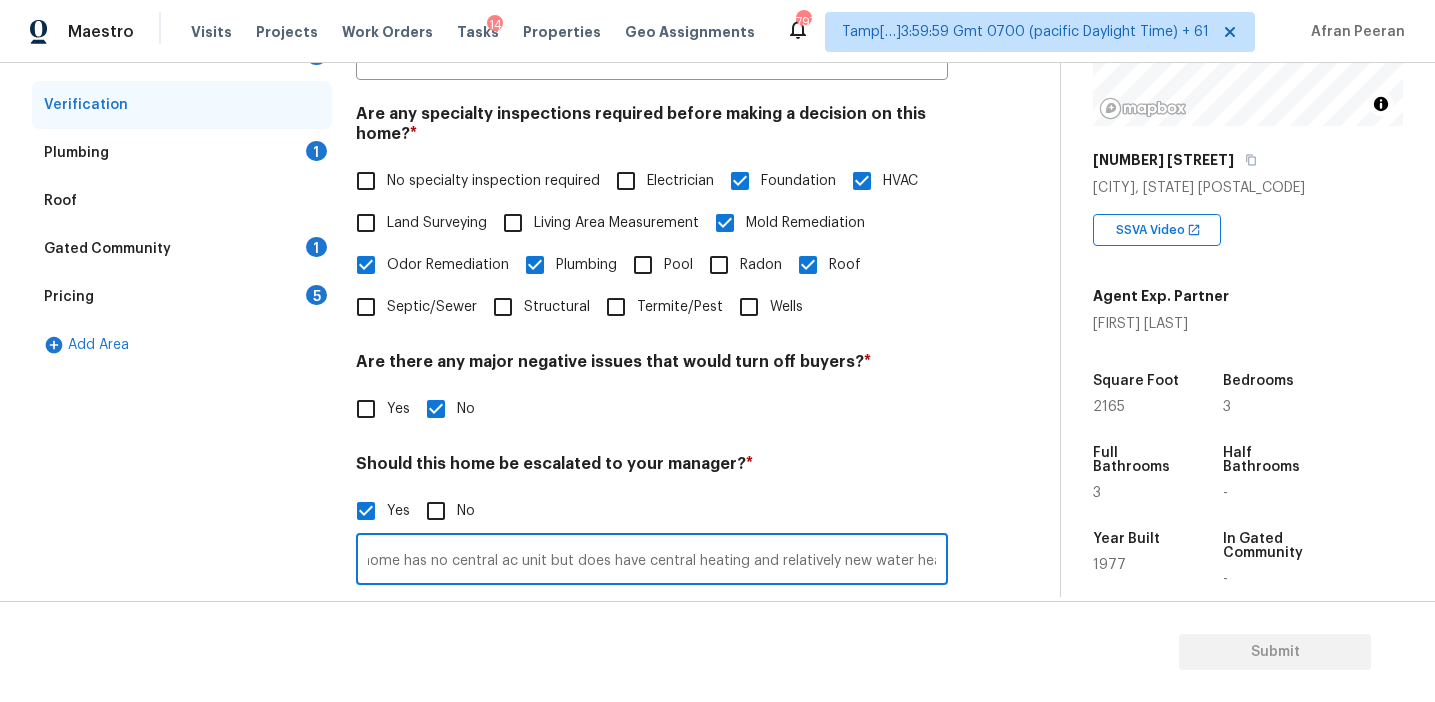 drag, startPoint x: 910, startPoint y: 560, endPoint x: 1113, endPoint y: 573, distance: 203.41583 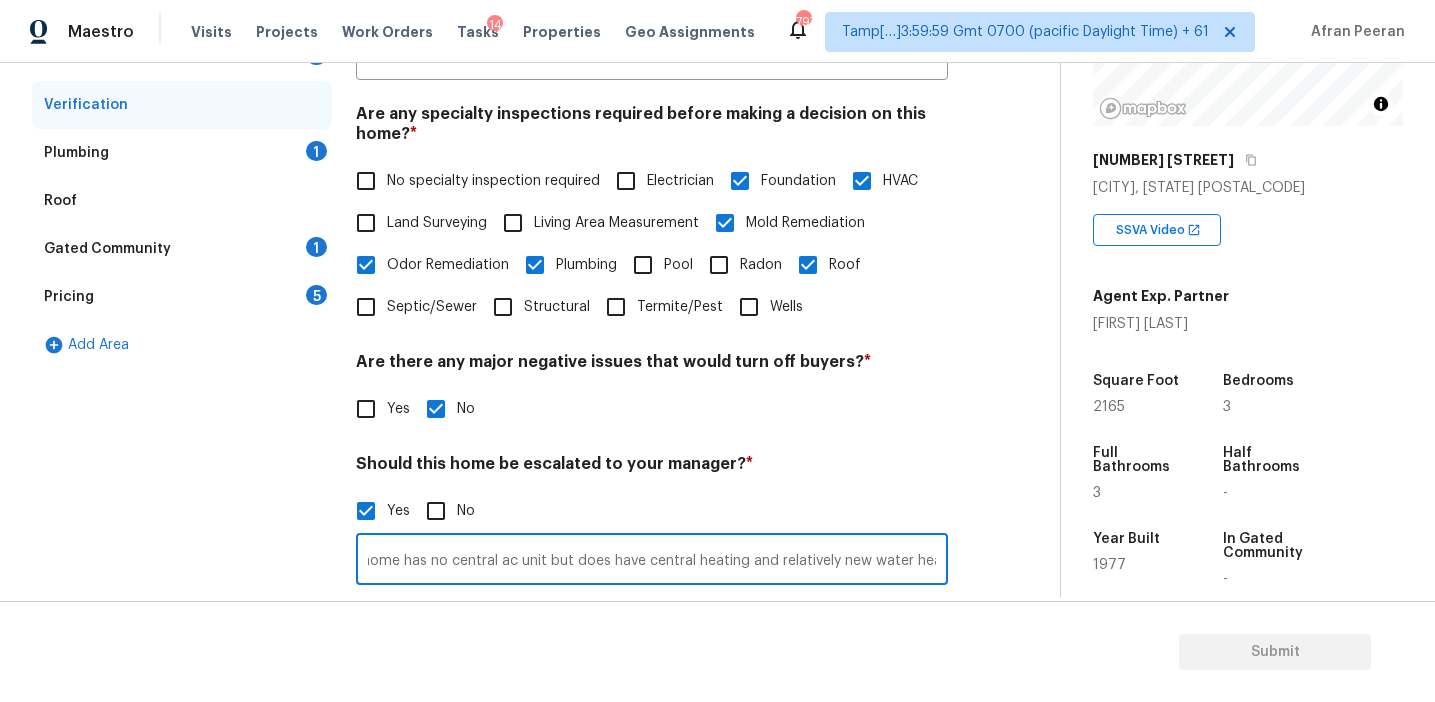 click on "Back to tasks Condition Scoping - Full [DAY], [MONTH] [DATE] [YEAR] by [TIME]   [FIRST] [LAST] In-progress Questions Condition Adjustments Details & Inputs Notes Photos Exterior 1 Utilities 4 HVAC 2 Verification Plumbing 1 Roof Gated Community 1 Pricing 5 Add Area Verification Notes: ​ Are any specialty inspections required before making a decision on this home?  * No specialty inspection required Electrician Foundation HVAC Land Surveying Living Area Measurement Mold Remediation Odor Remediation Plumbing Pool Radon Roof Septic/Sewer Structural Termite/Pest Wells Are there any major negative issues that would turn off buyers?  * Yes No Should this home be escalated to your manager?  * Yes No Agent notes - home needs new roof, siding and there is water damage from roof in the living room. home has no central ac unit but does have central heating and relatively new water heater ​ Photos  * Yes No Property Details © Mapbox   © OpenStreetMap   Improve this map [NUMBER] [STREET] [CITY], [STATE] [ZIP] [PHONE] Video [FIRST] [LAST]" at bounding box center (717, 330) 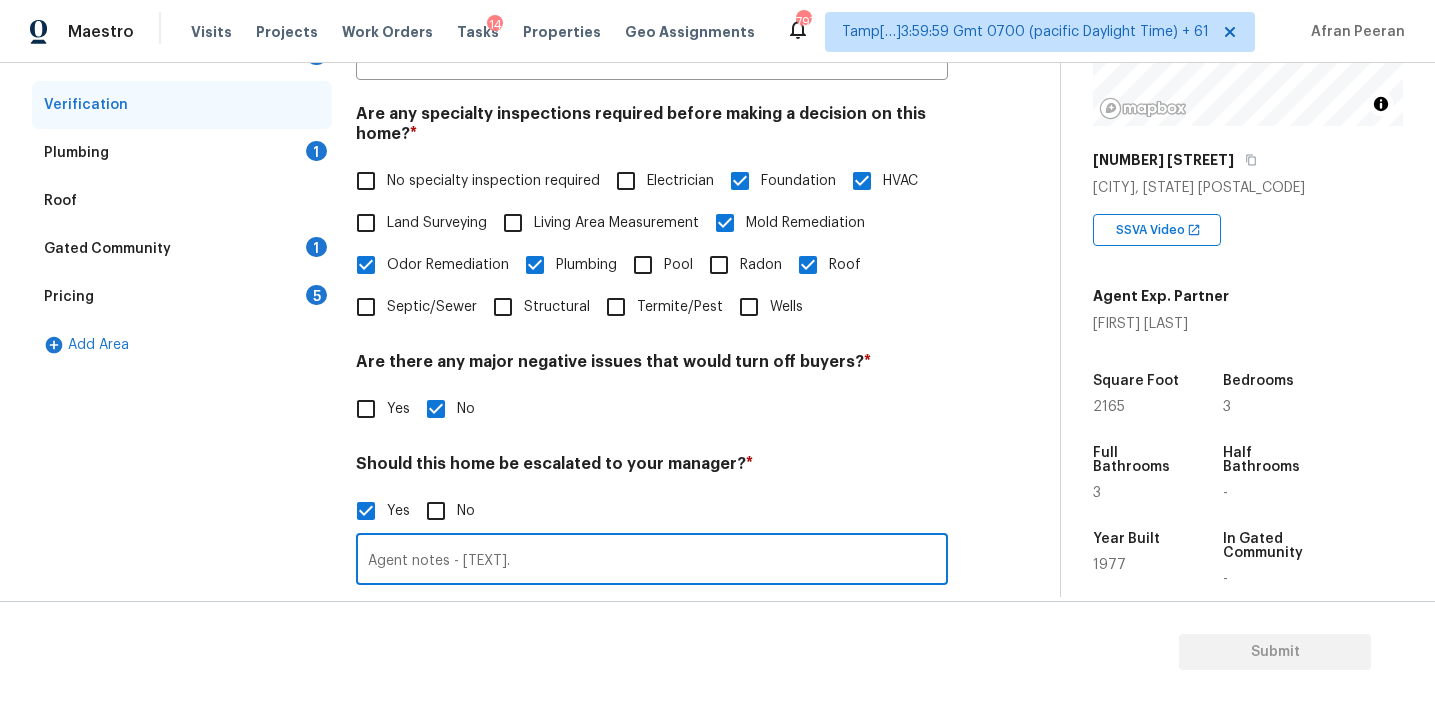 paste on "([TIME], [TIME])" 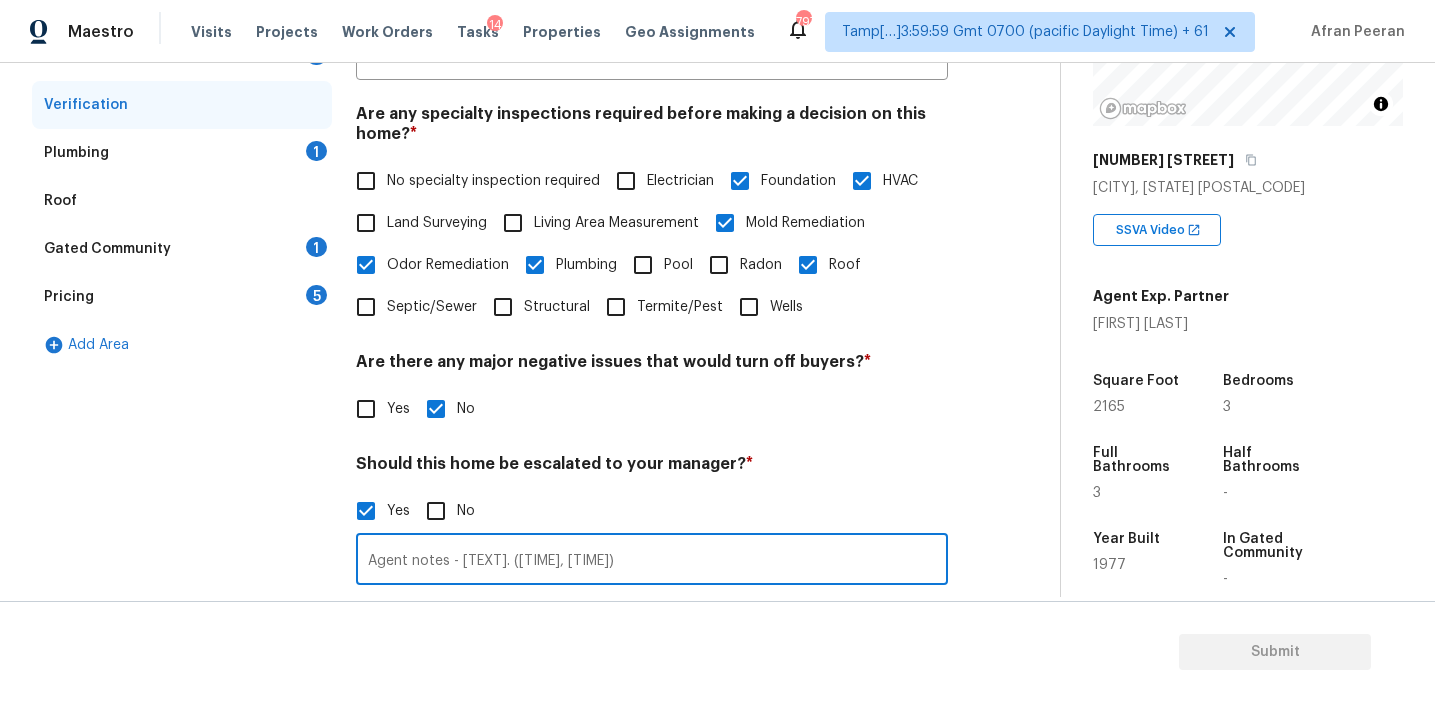 scroll, scrollTop: 0, scrollLeft: 749, axis: horizontal 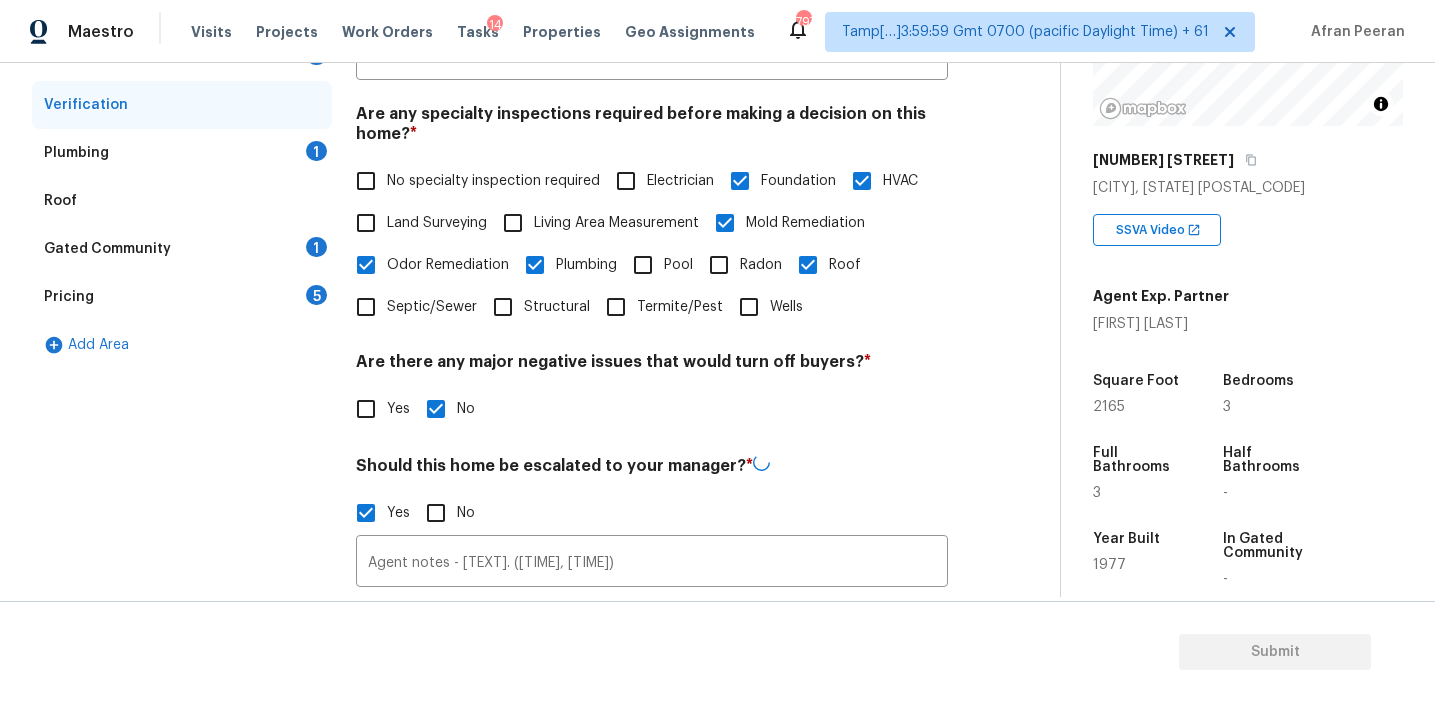 click on "Yes No" at bounding box center (652, 513) 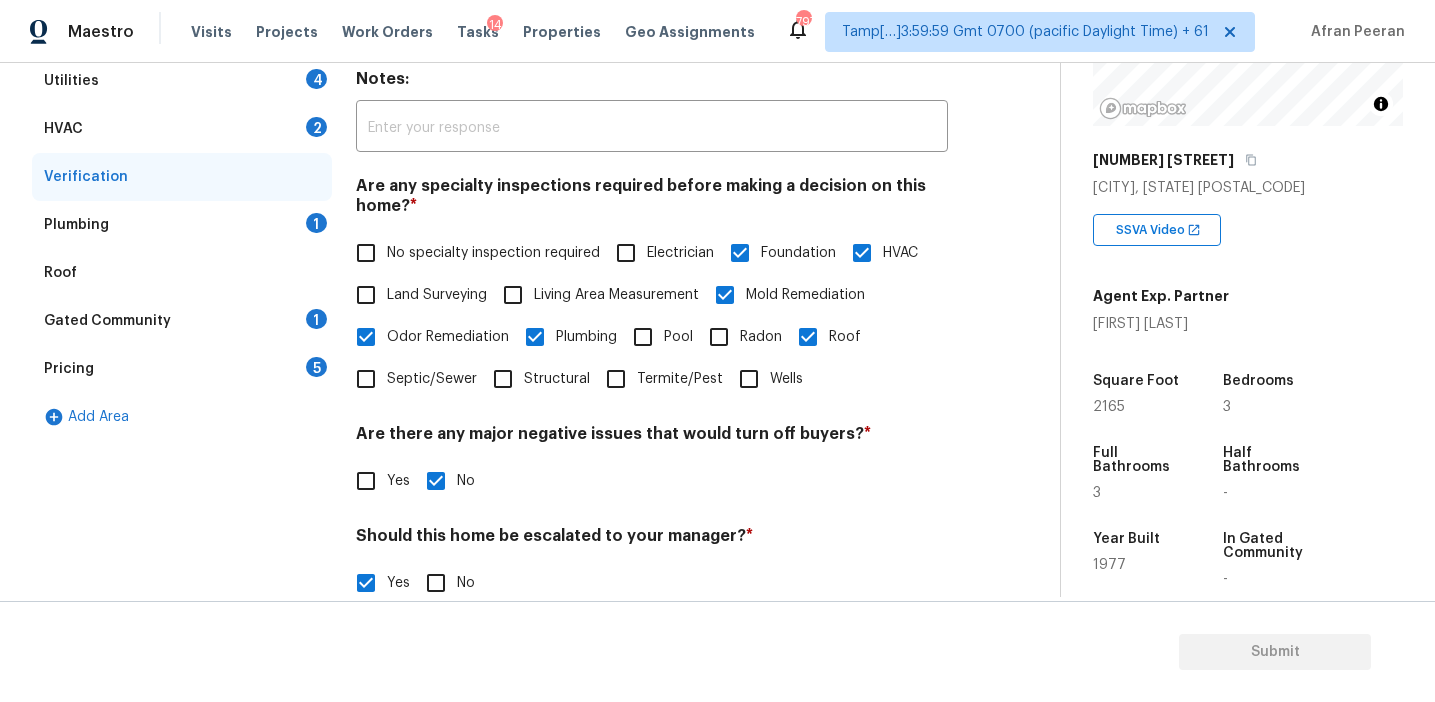scroll, scrollTop: 336, scrollLeft: 0, axis: vertical 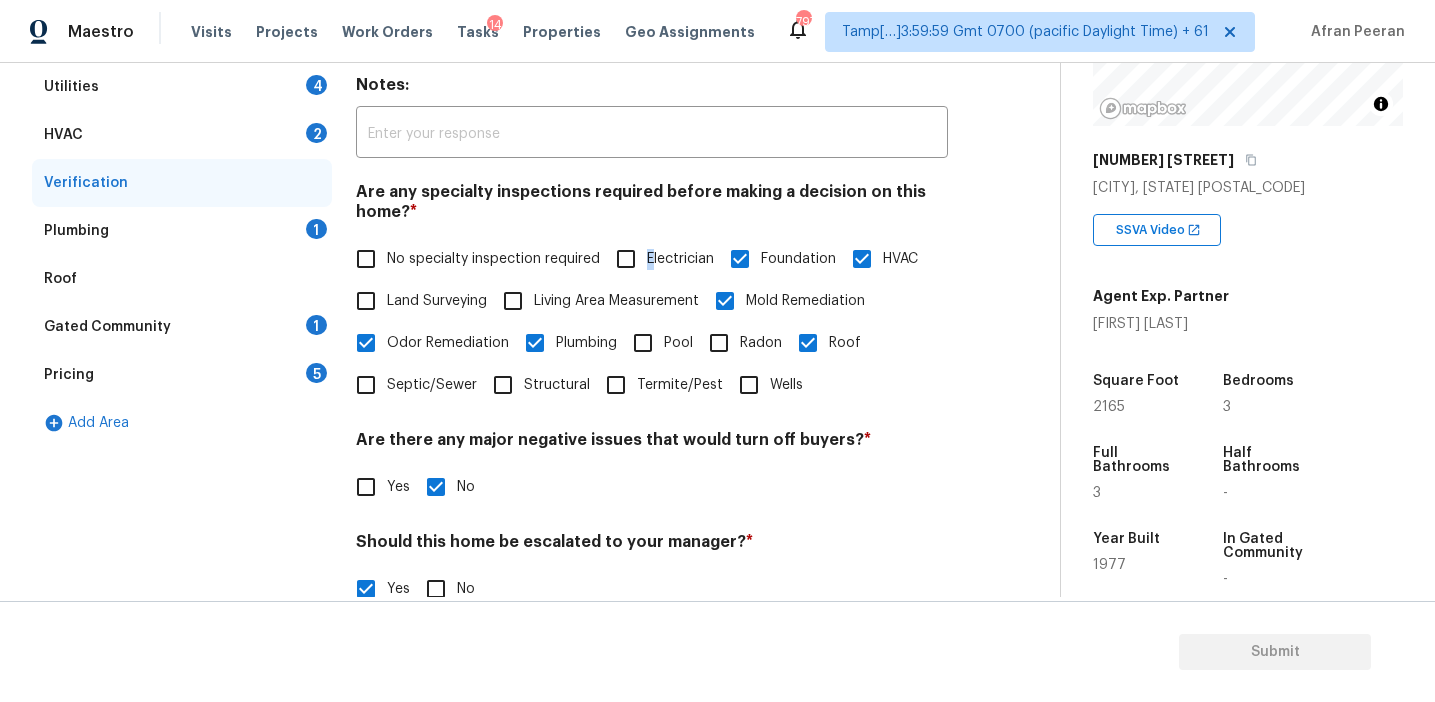 click on "Electrician" at bounding box center (680, 259) 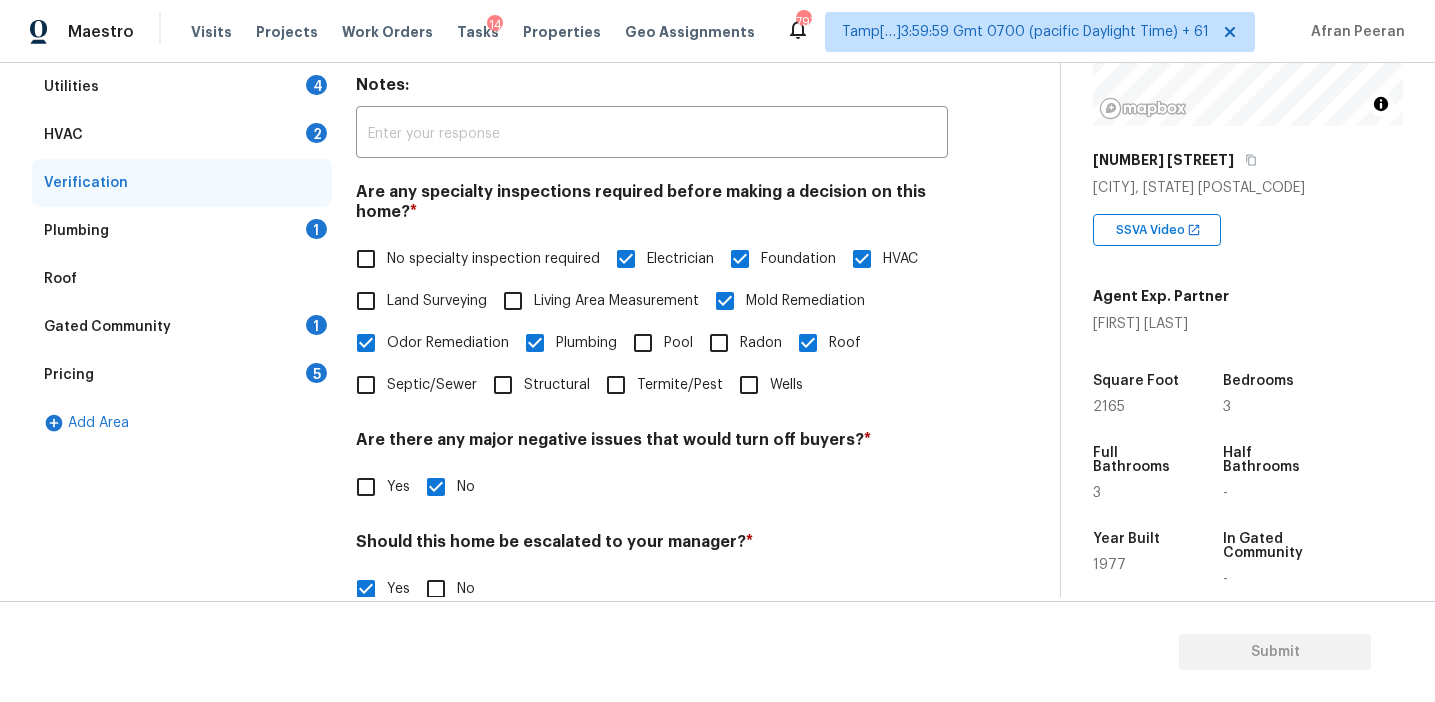 click on "Structural" at bounding box center (557, 385) 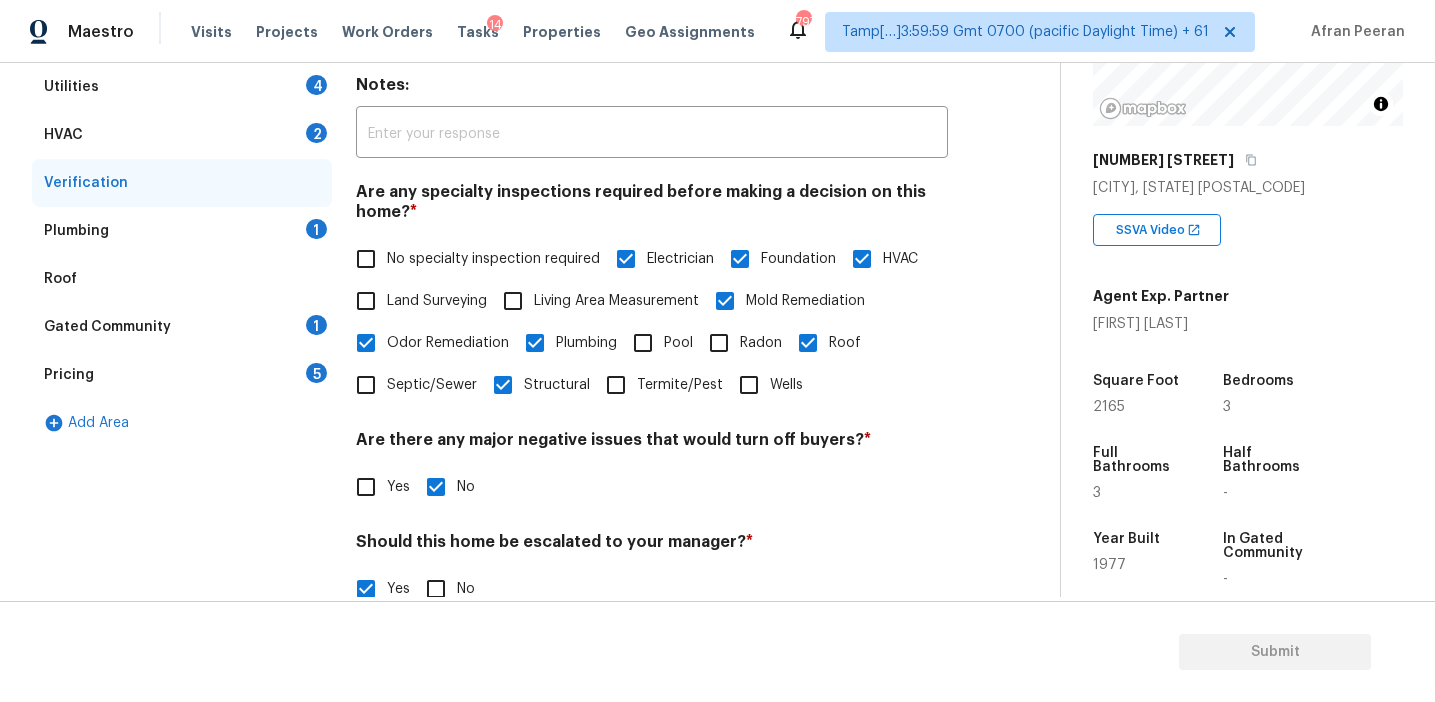 click on "Are there any major negative issues that would turn off buyers?  *" at bounding box center (652, 444) 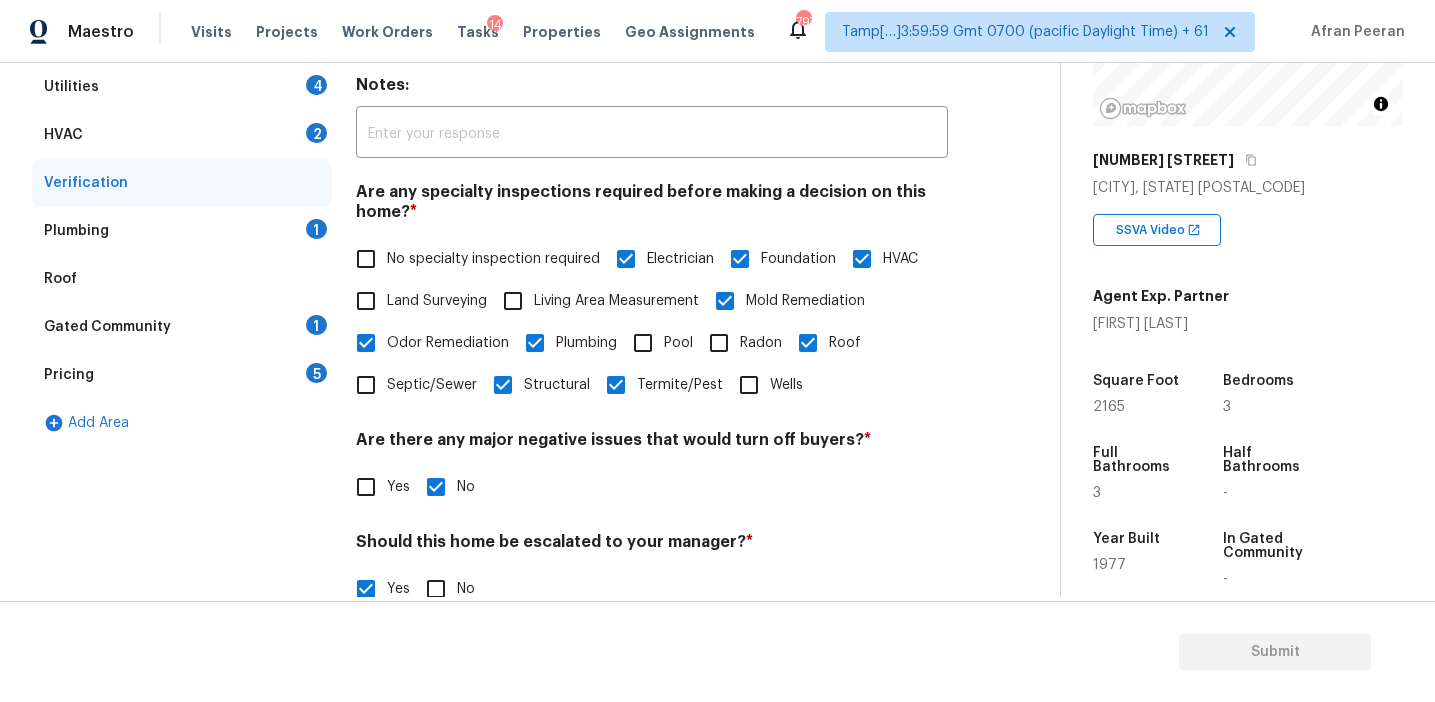 click on "Pricing 5" at bounding box center (182, 375) 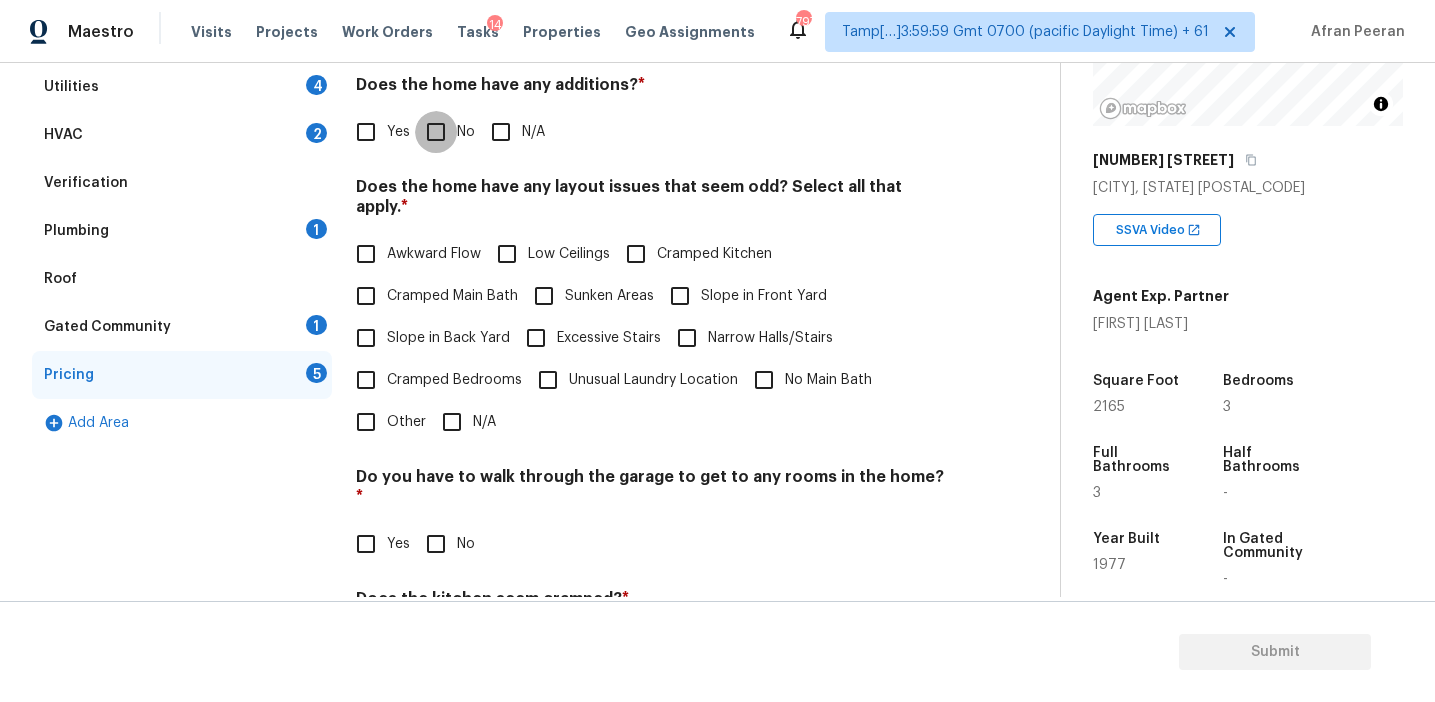 click on "No" at bounding box center [436, 132] 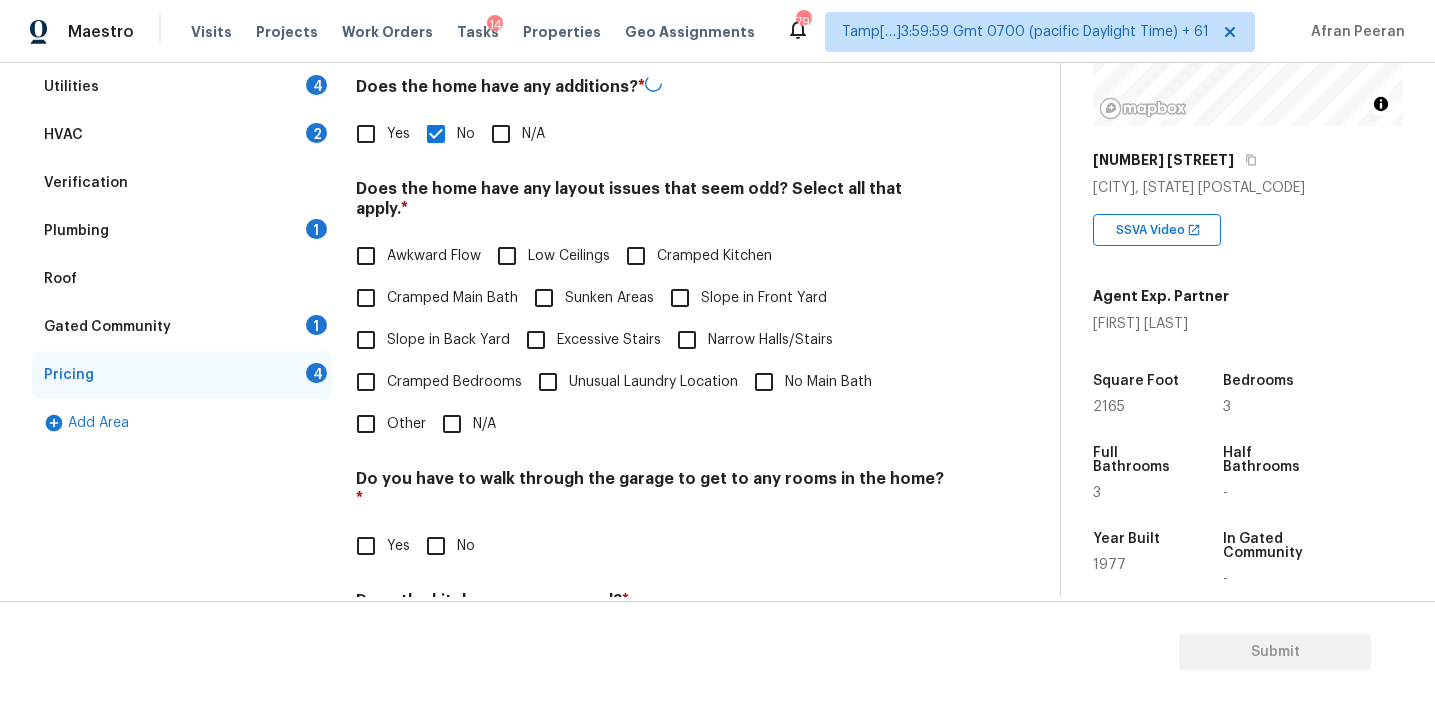 click on "Awkward Flow" at bounding box center [434, 256] 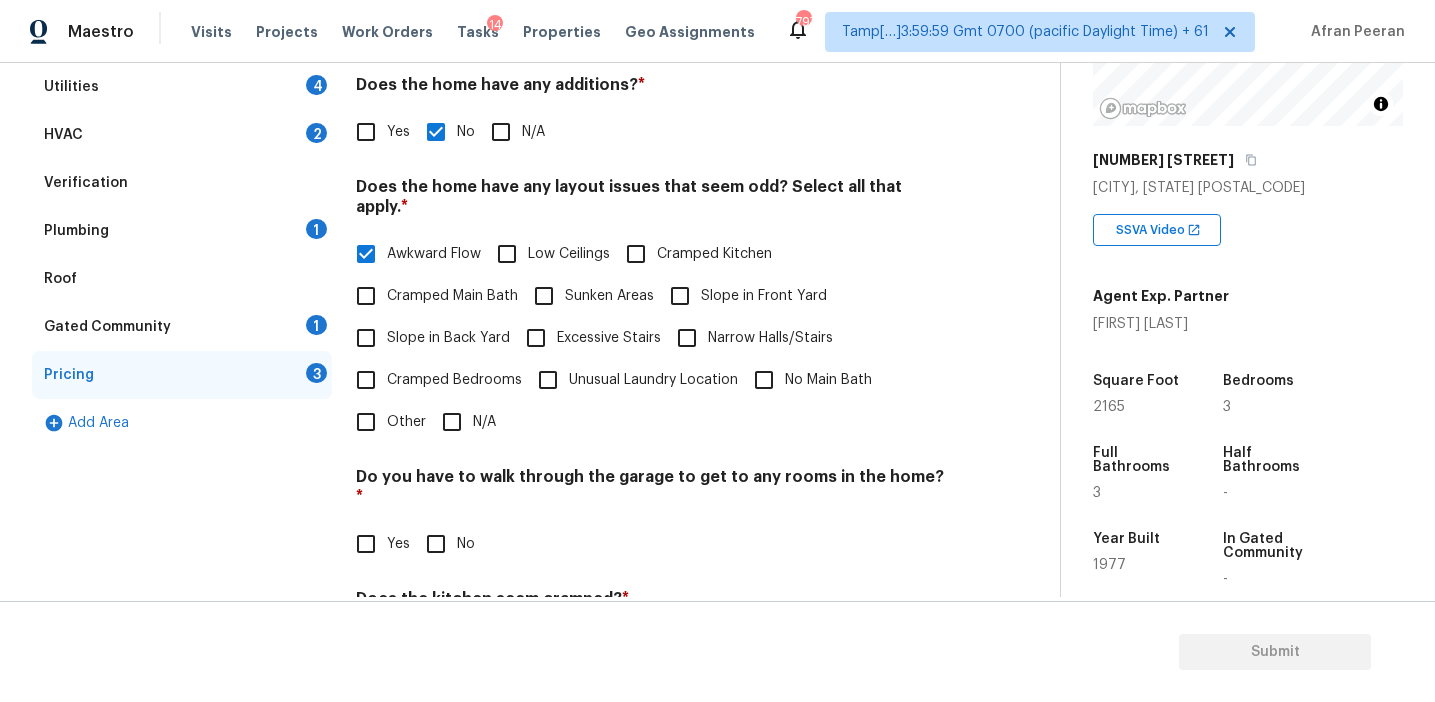 click on "Cramped Bedrooms" at bounding box center [454, 380] 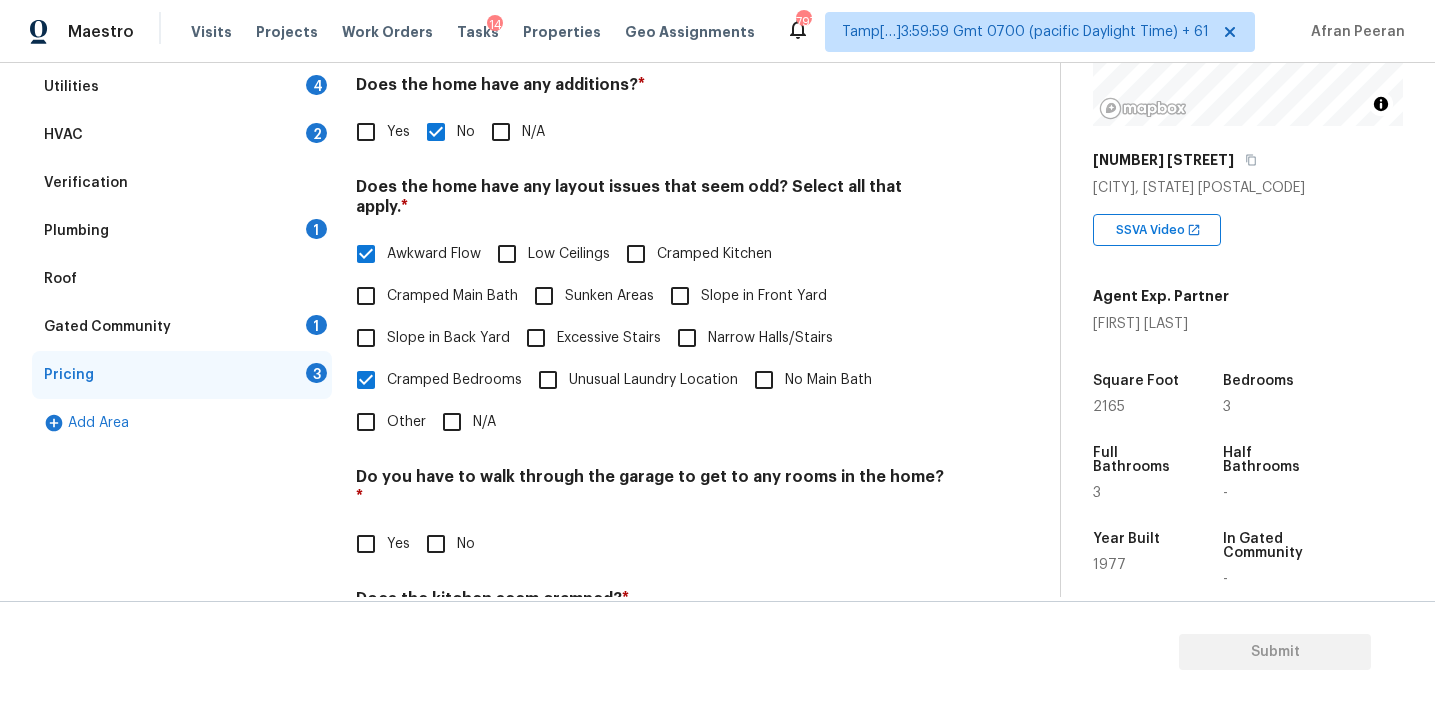 click on "Cramped Main Bath" at bounding box center (452, 296) 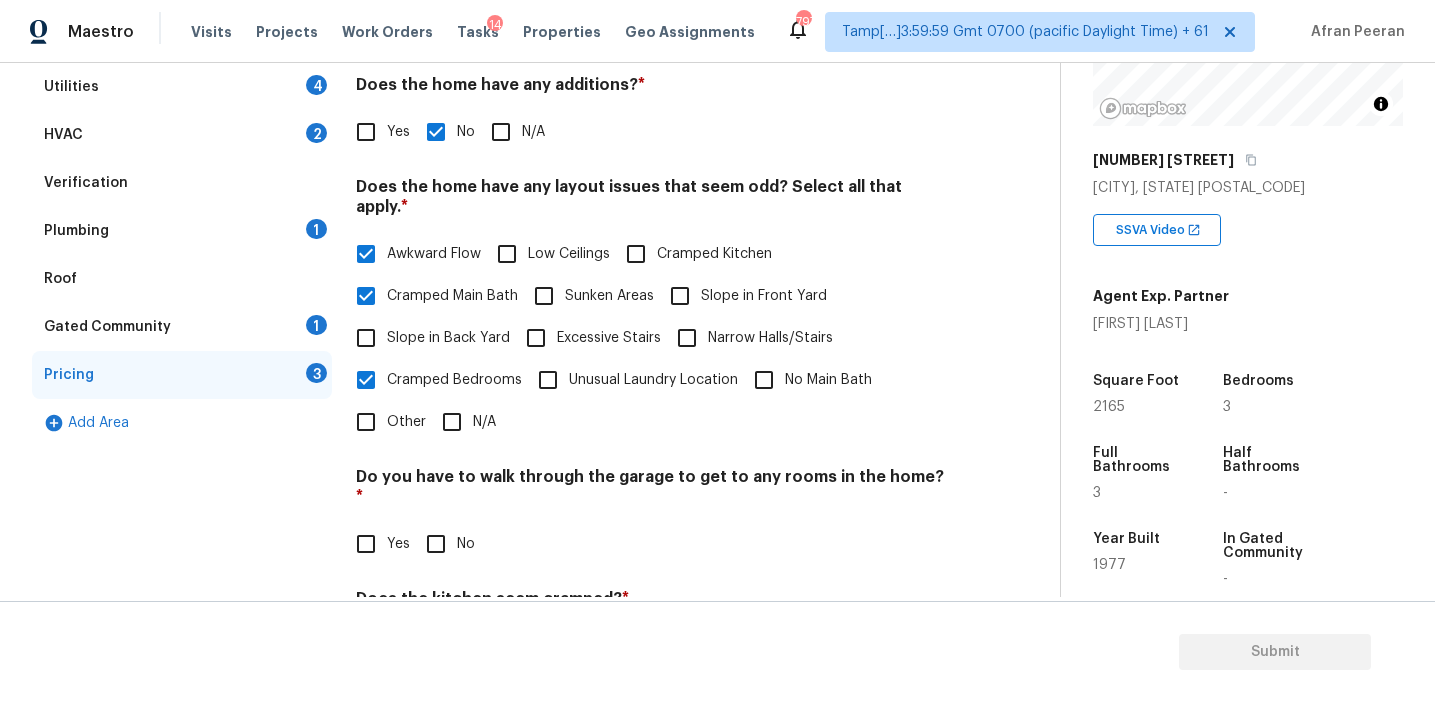 click on "Narrow Halls/Stairs" at bounding box center (770, 338) 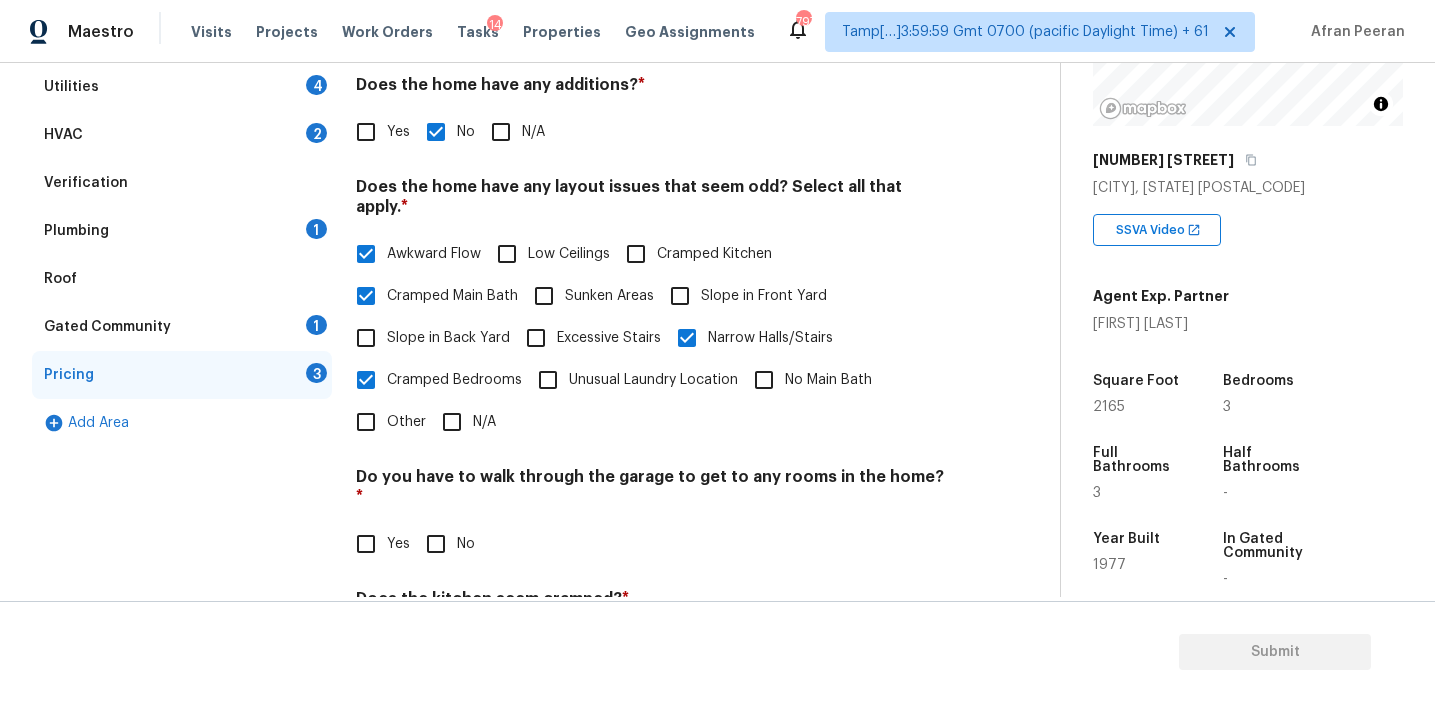 click on "No" at bounding box center (436, 544) 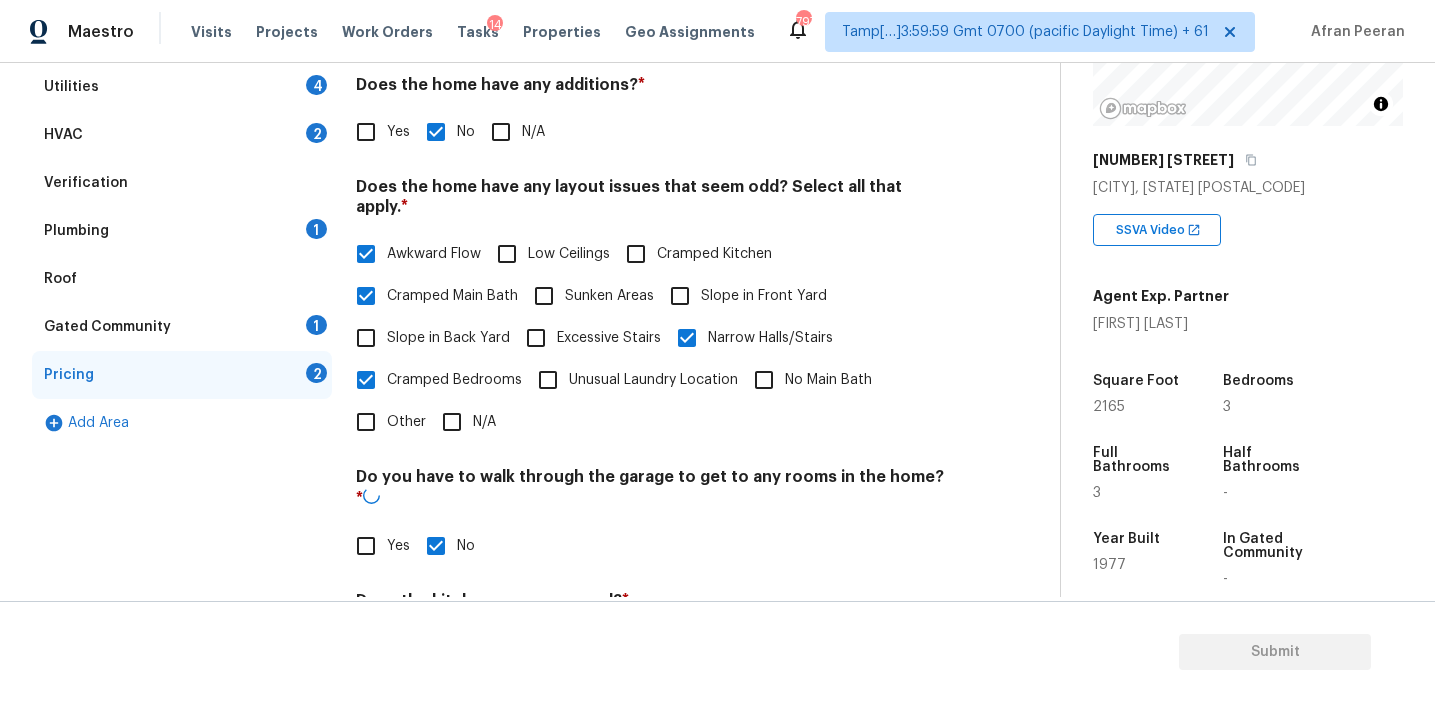 scroll, scrollTop: 500, scrollLeft: 0, axis: vertical 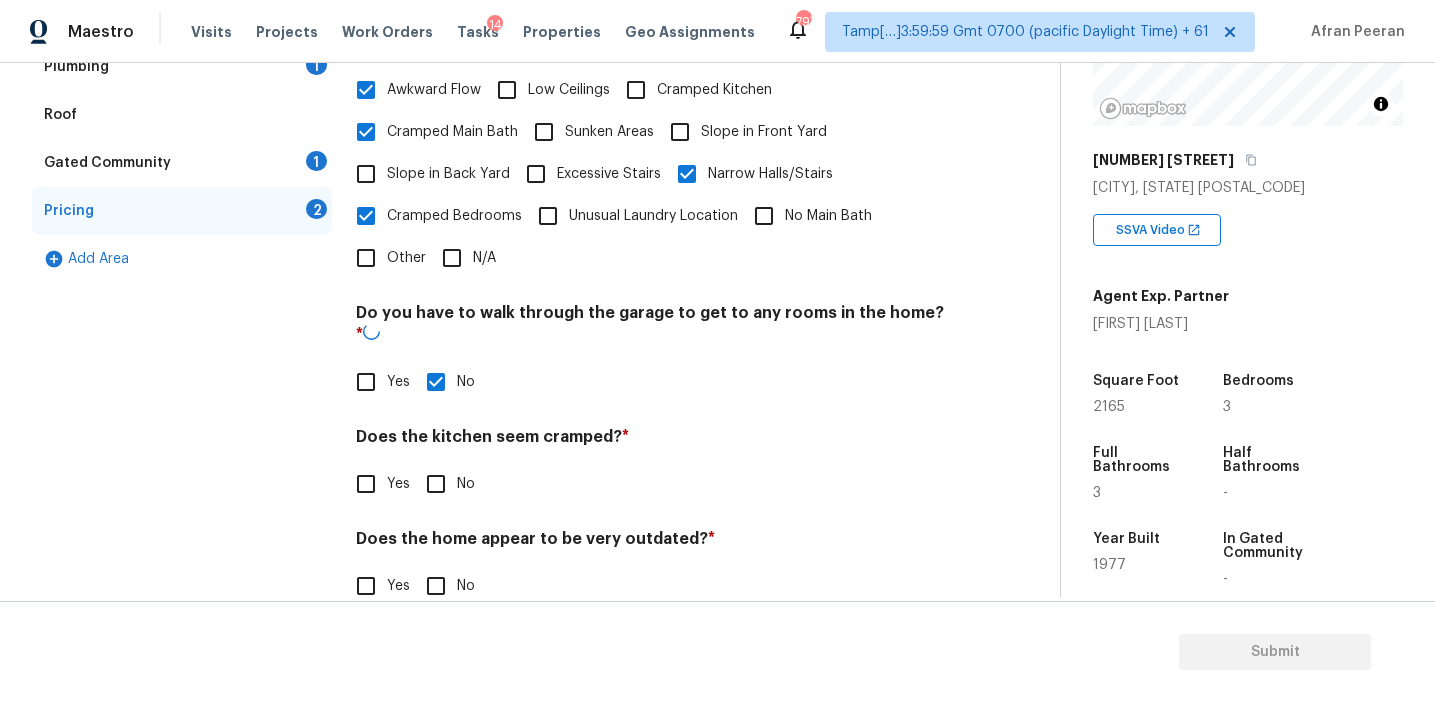 click on "No" at bounding box center (436, 484) 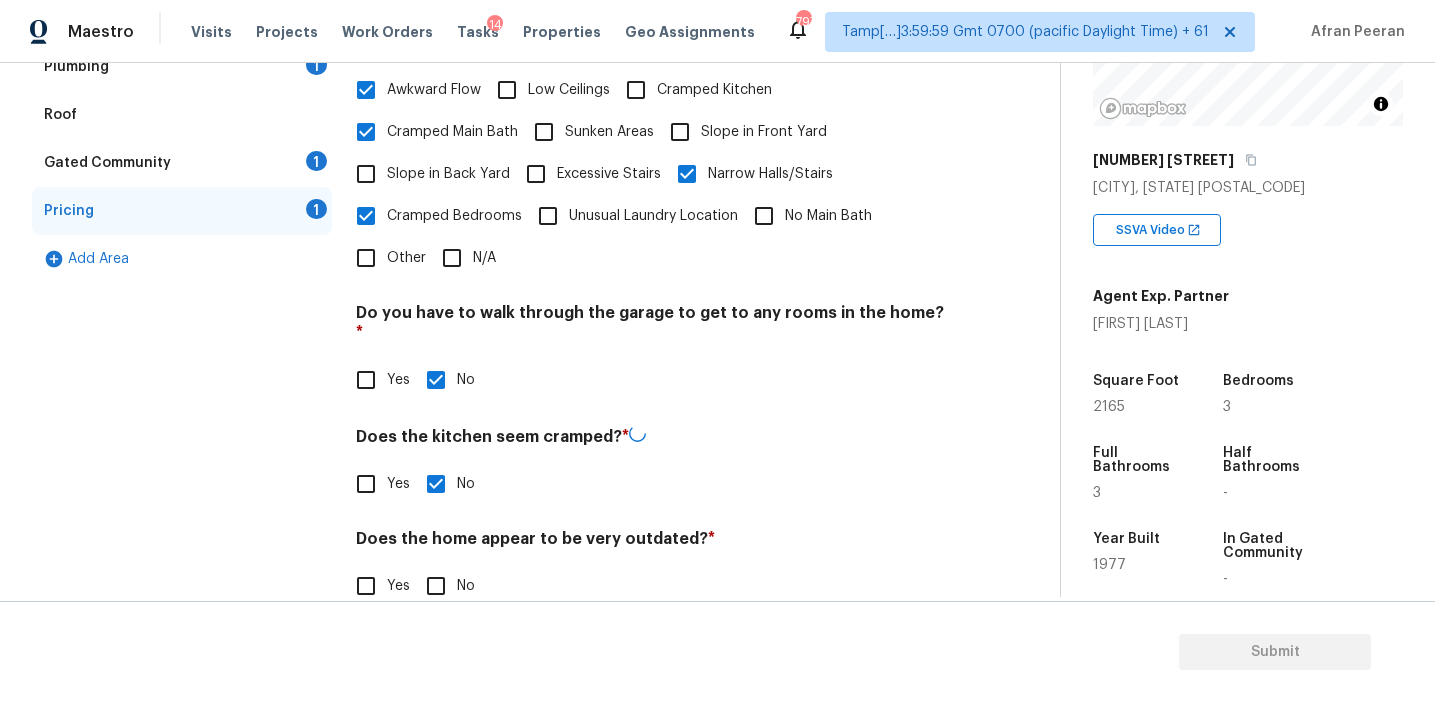 click on "Yes" at bounding box center (366, 586) 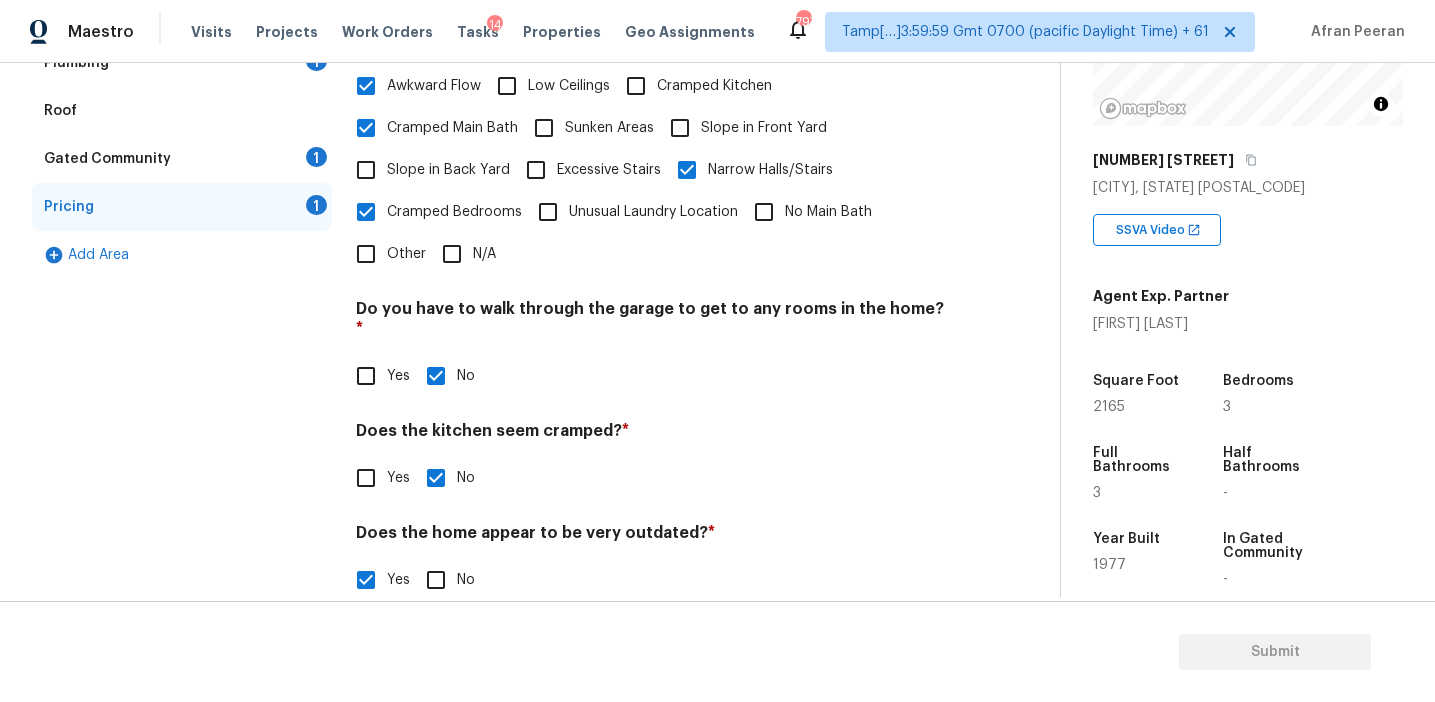 scroll, scrollTop: 551, scrollLeft: 0, axis: vertical 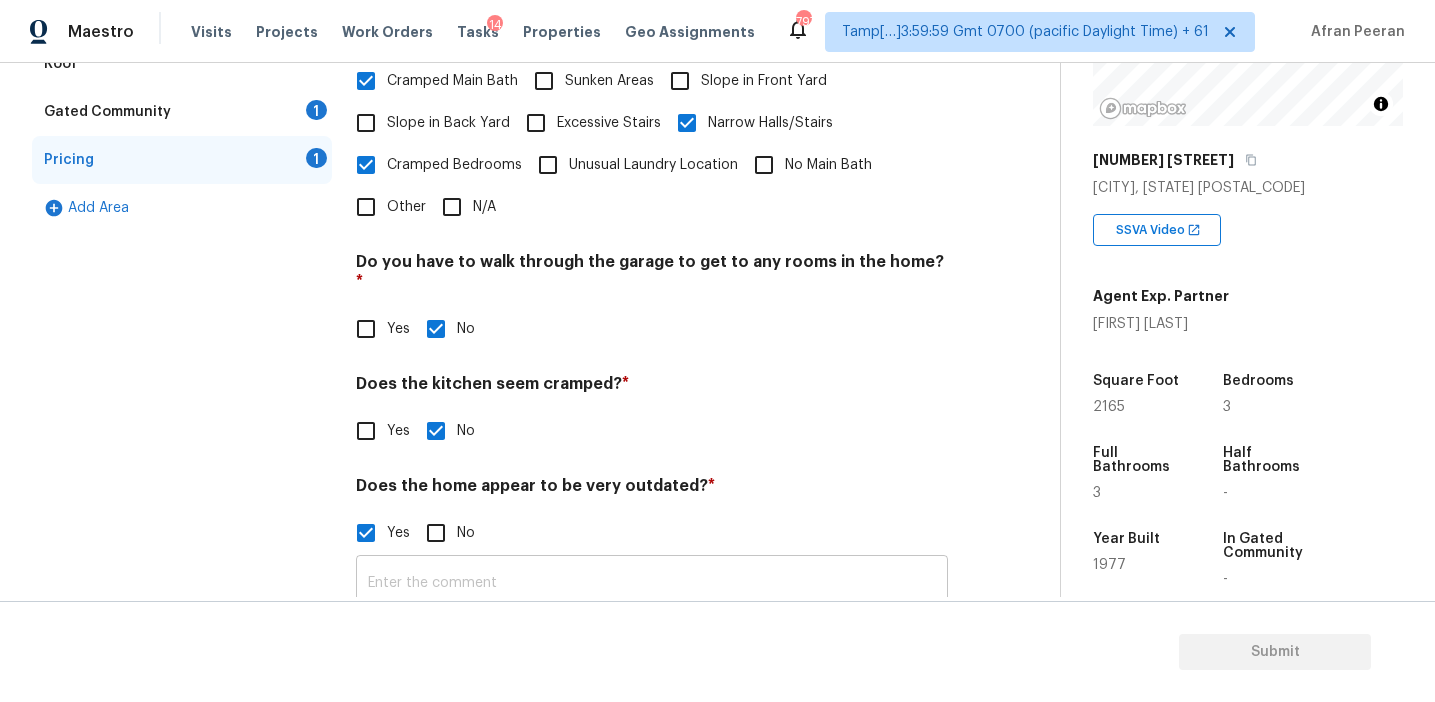 click at bounding box center (652, 583) 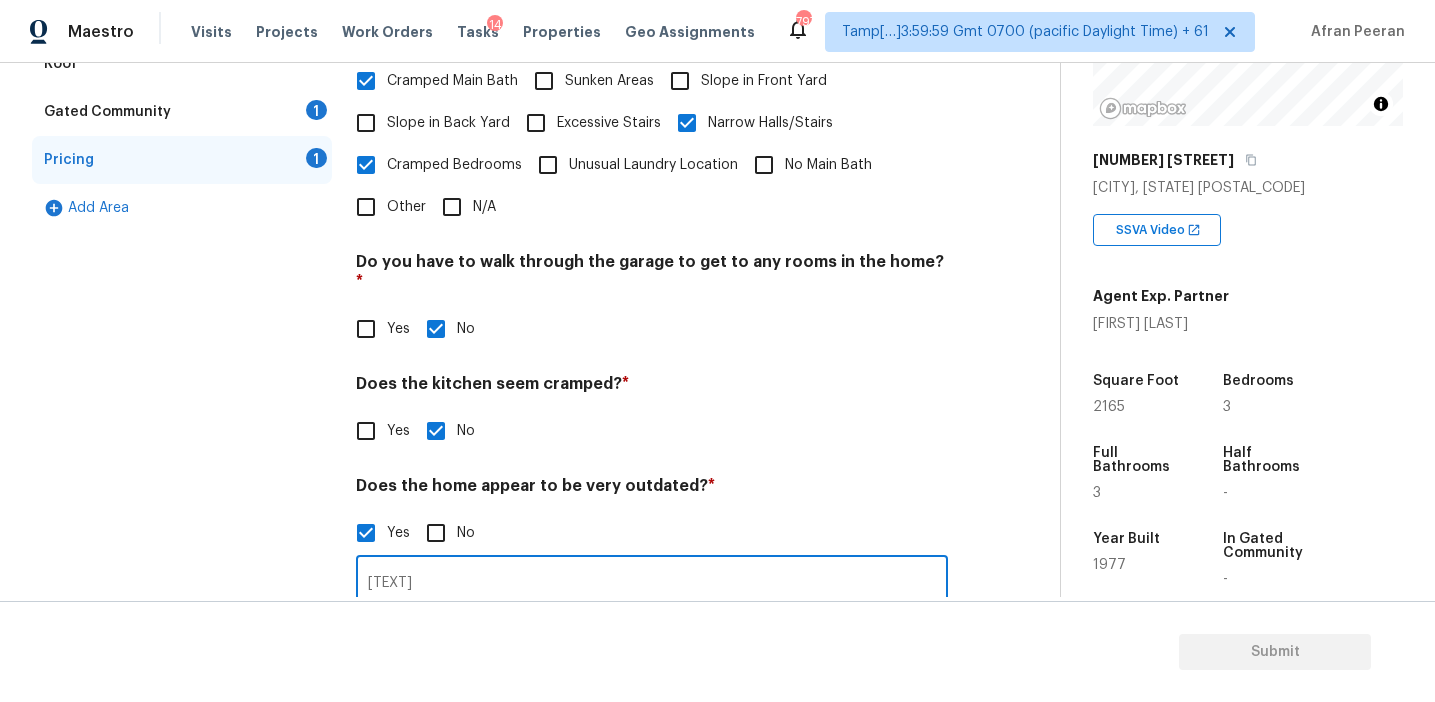 type on "[TEXT]" 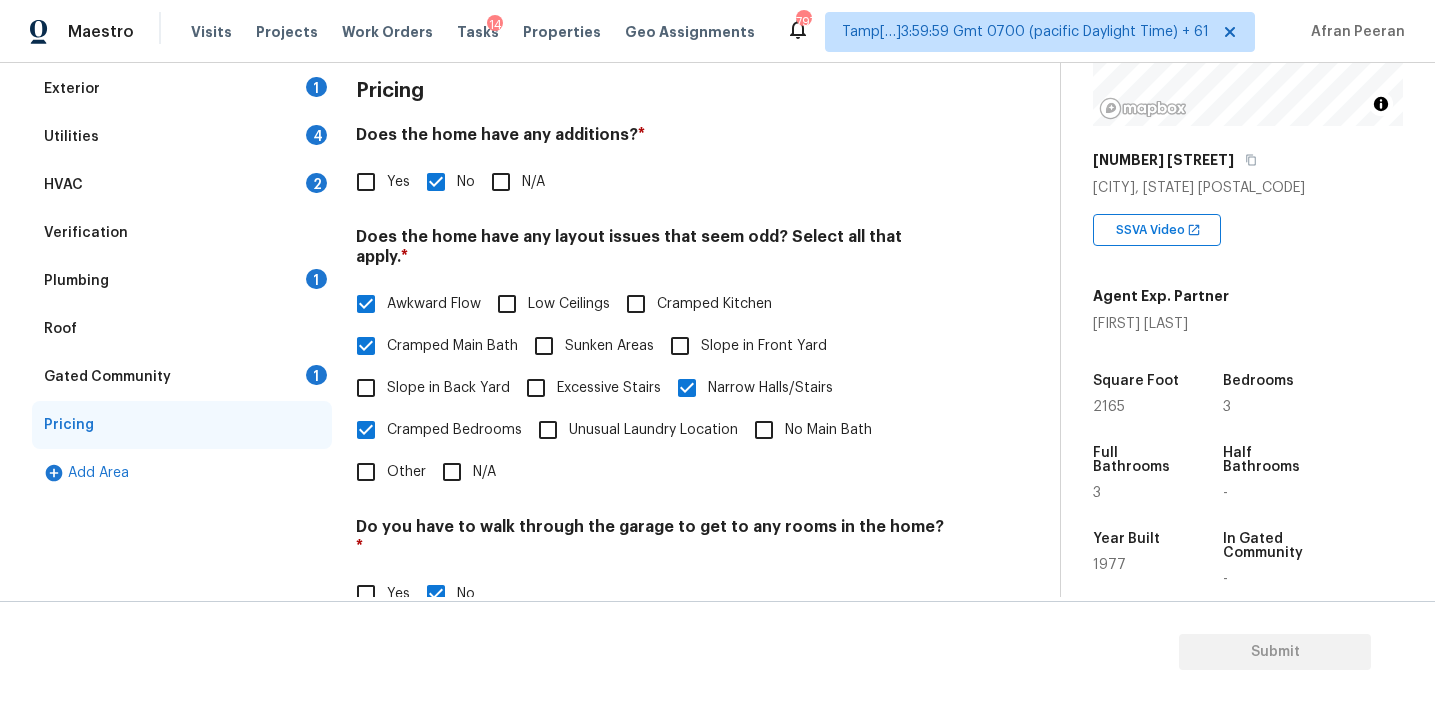 click on "Gated Community 1" at bounding box center (182, 377) 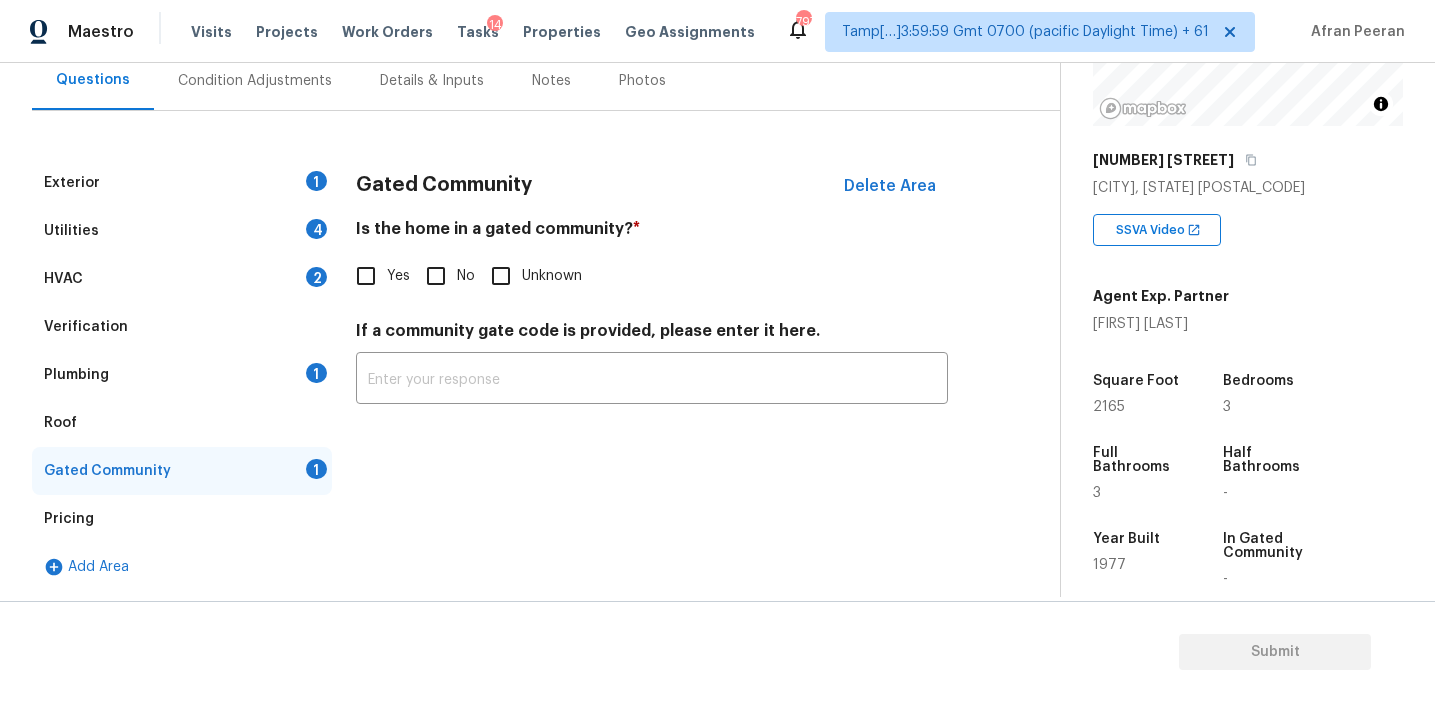 click on "No" at bounding box center [436, 276] 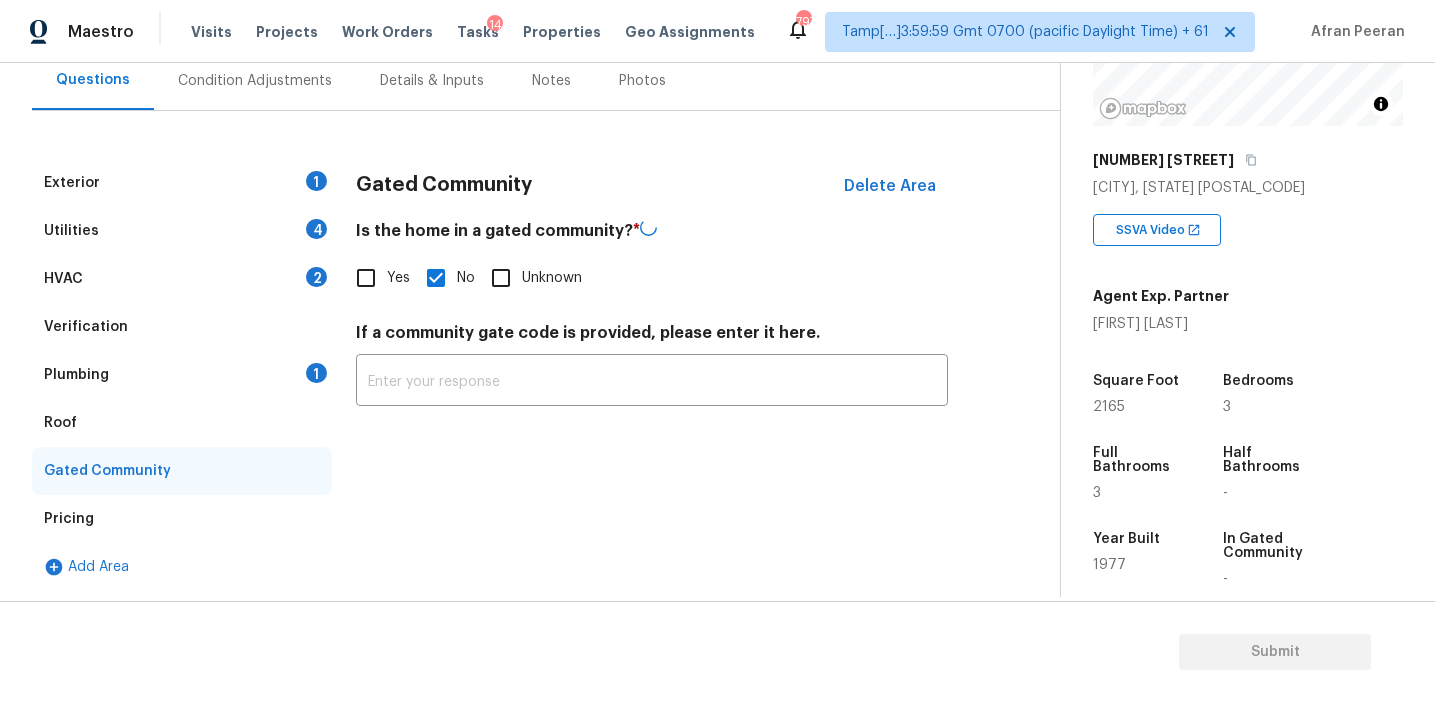 click on "Roof" at bounding box center [182, 423] 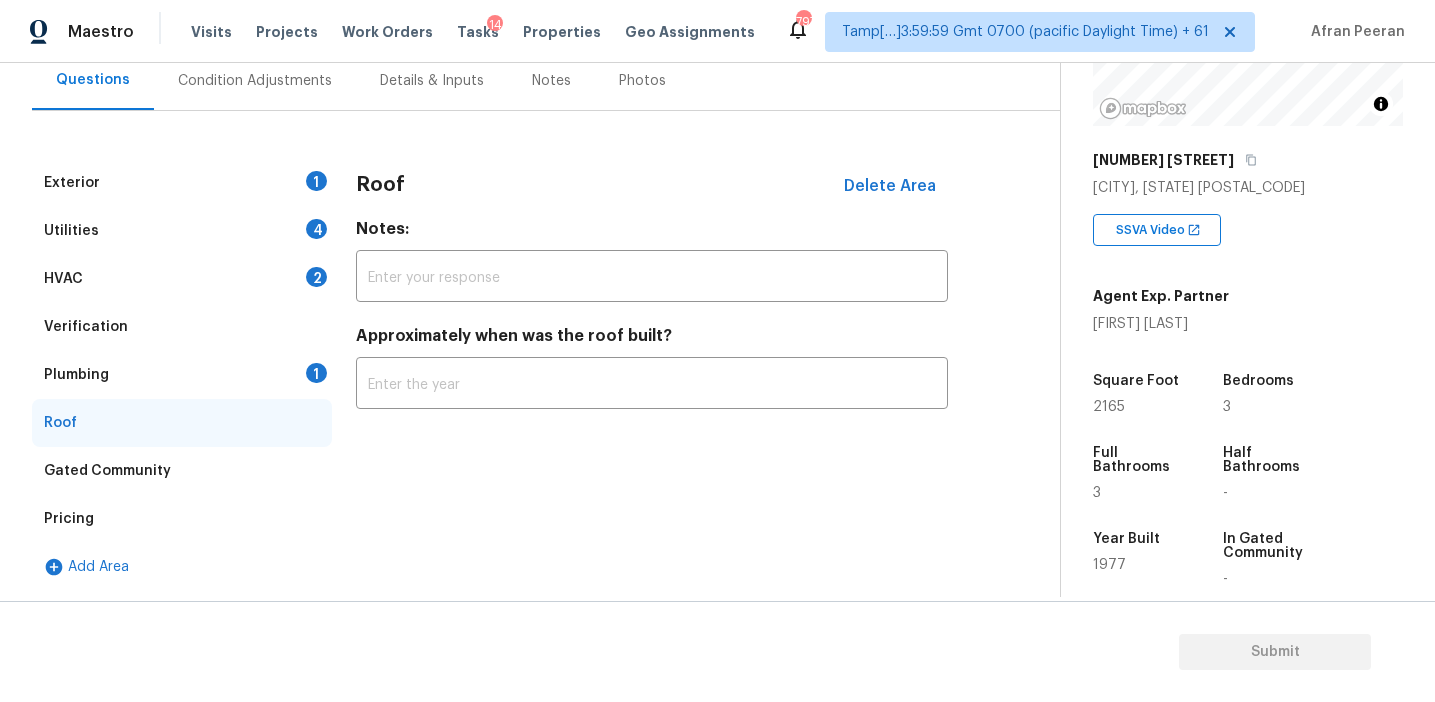 click on "Plumbing 1" at bounding box center [182, 375] 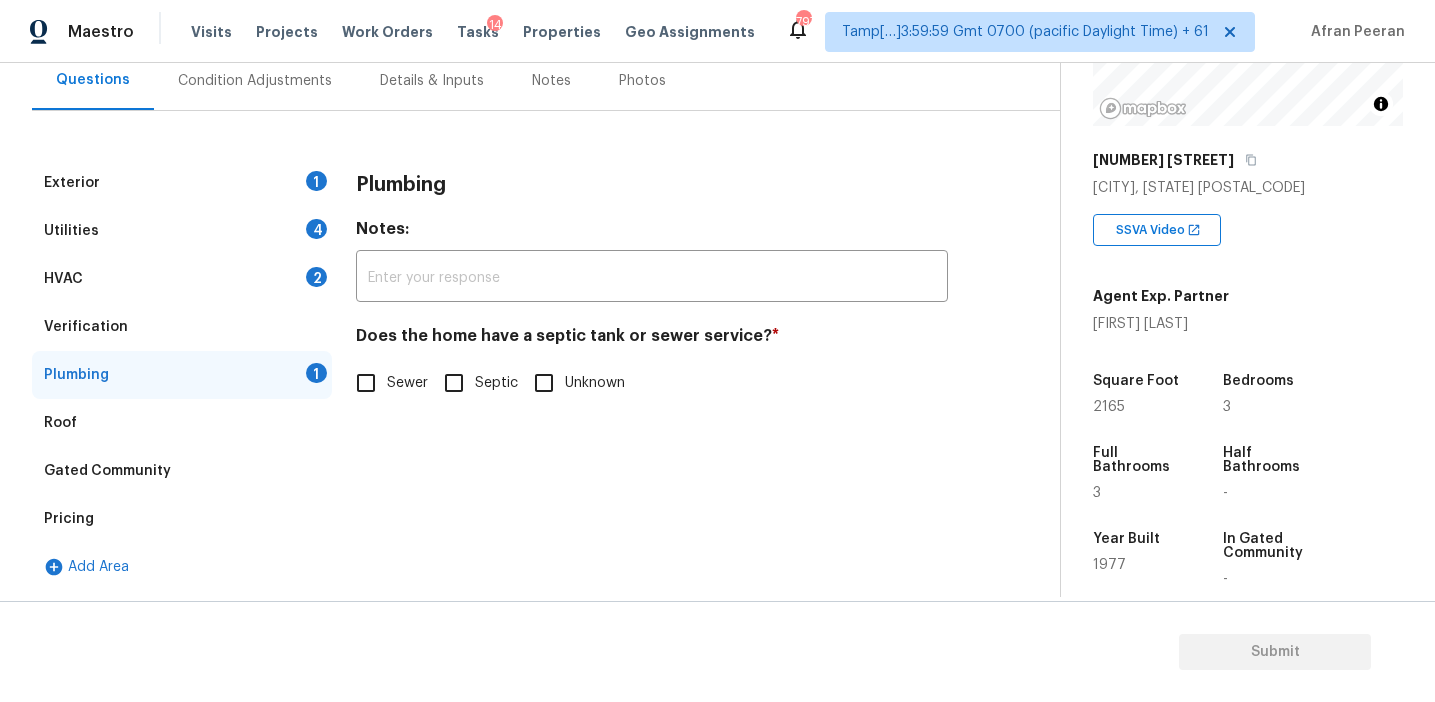 click on "Sewer" at bounding box center (407, 383) 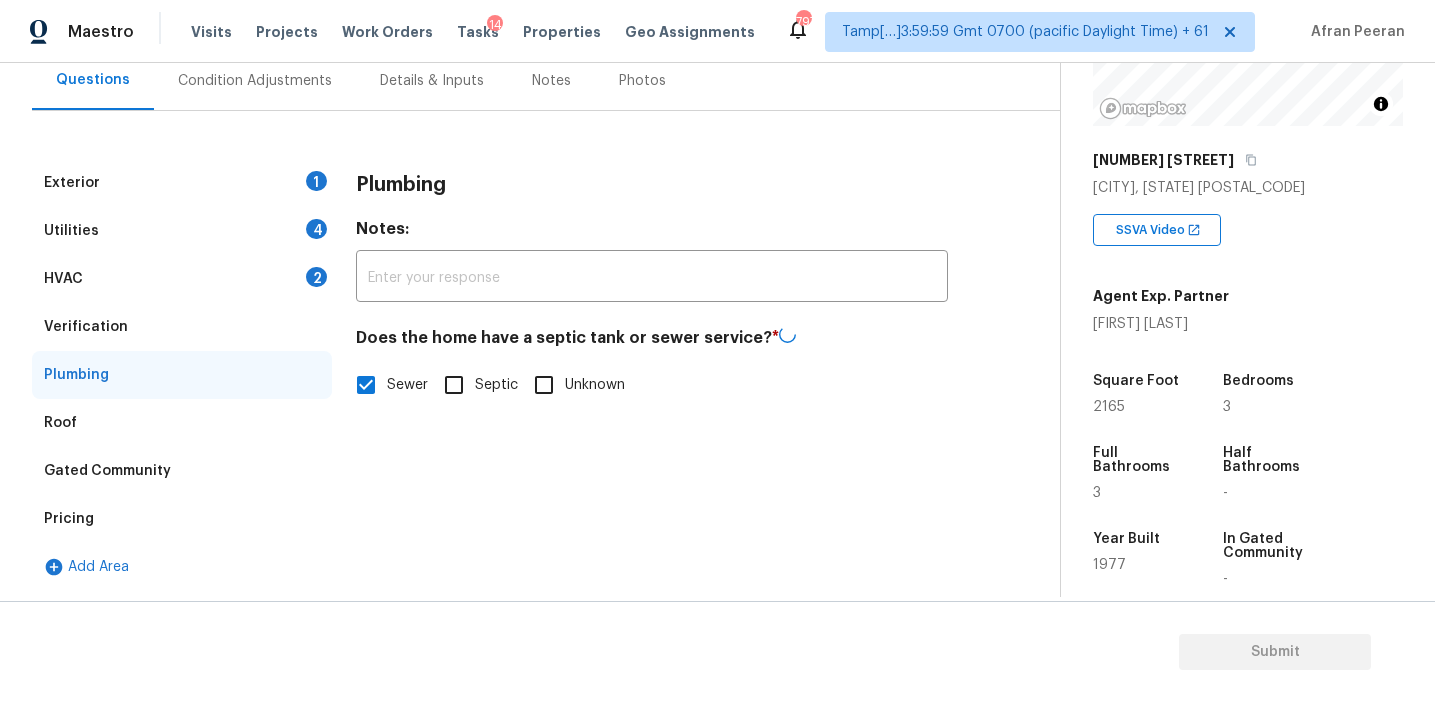 click on "Verification" at bounding box center [182, 327] 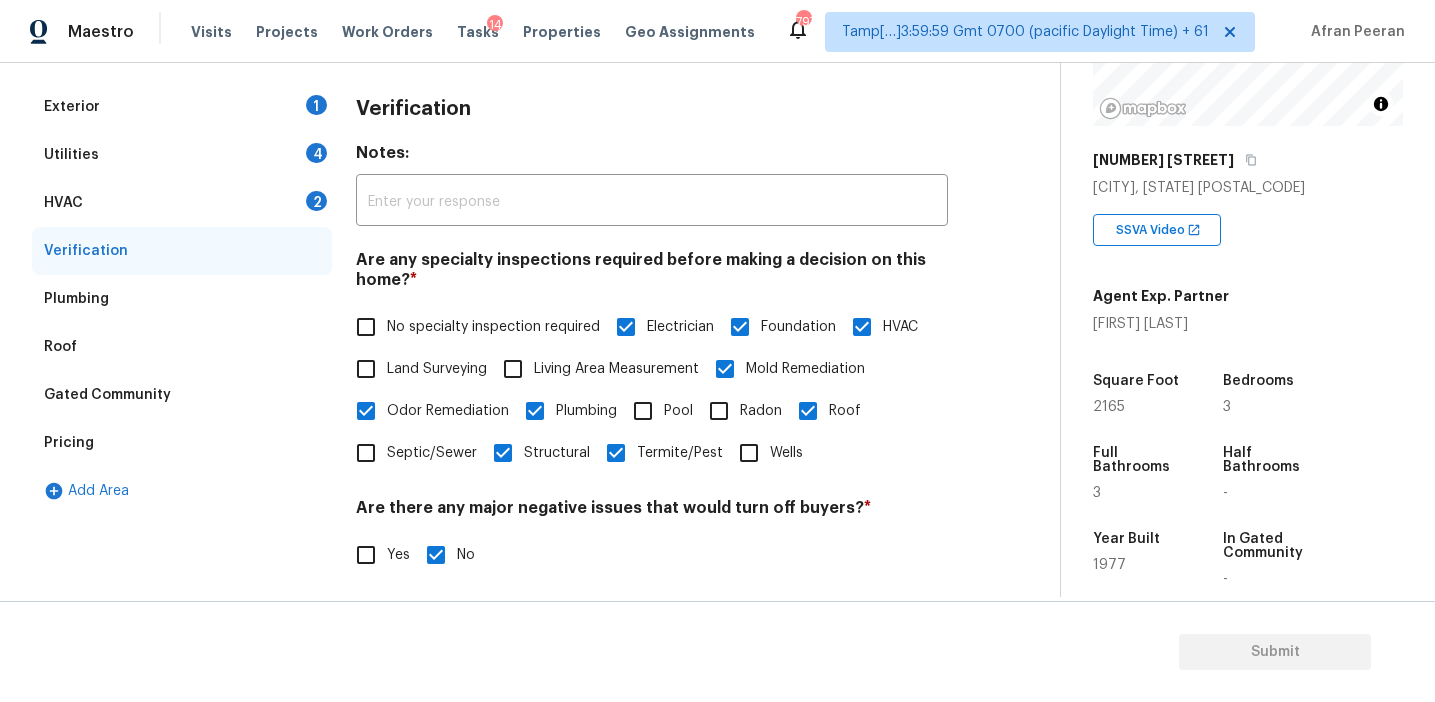 scroll, scrollTop: 236, scrollLeft: 0, axis: vertical 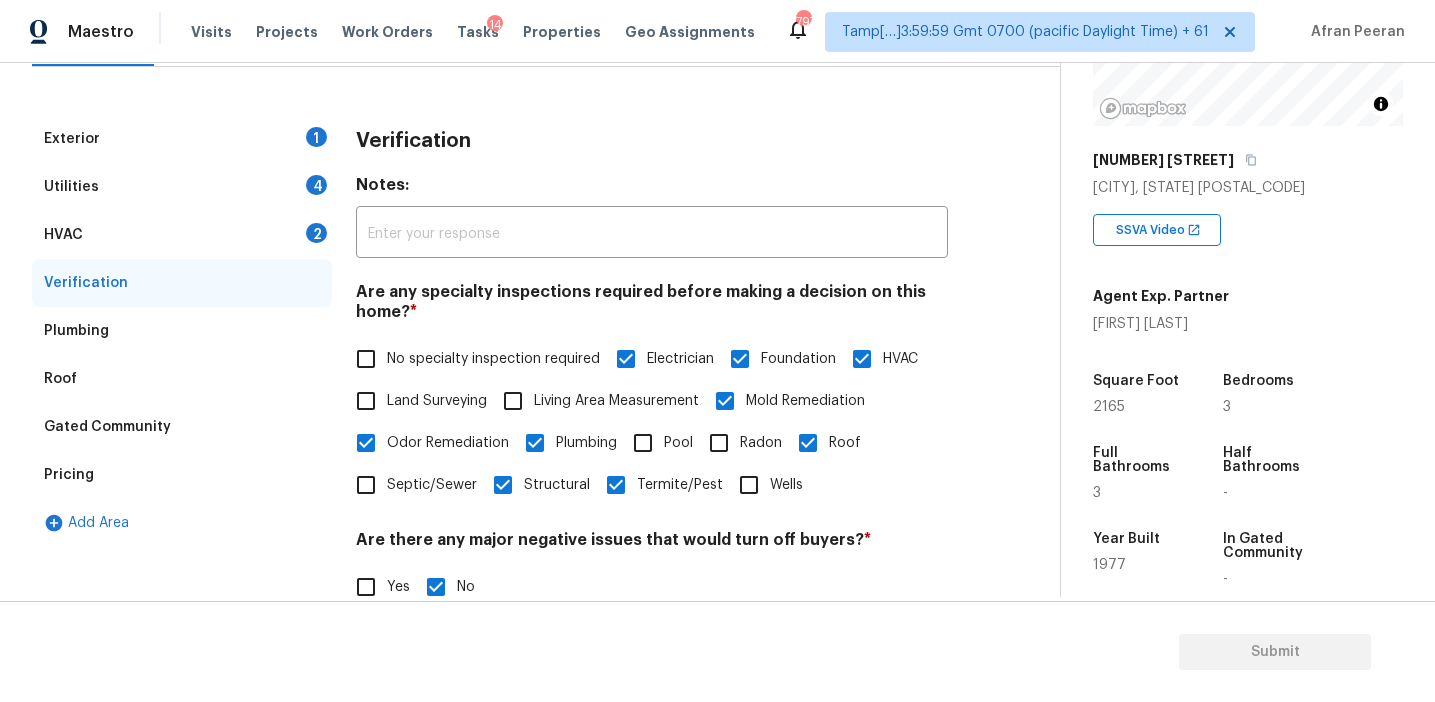 click on "Utilities 4" at bounding box center (182, 187) 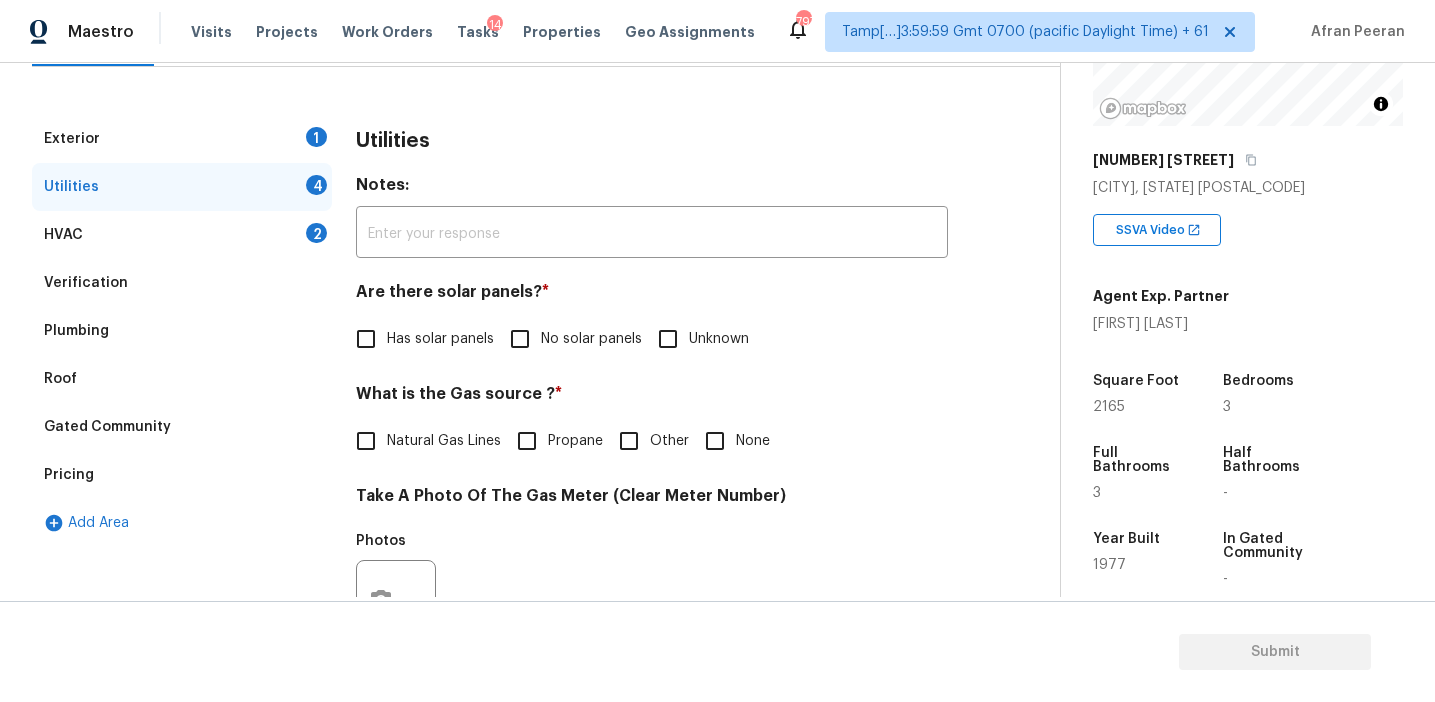 click on "HVAC 2" at bounding box center (182, 235) 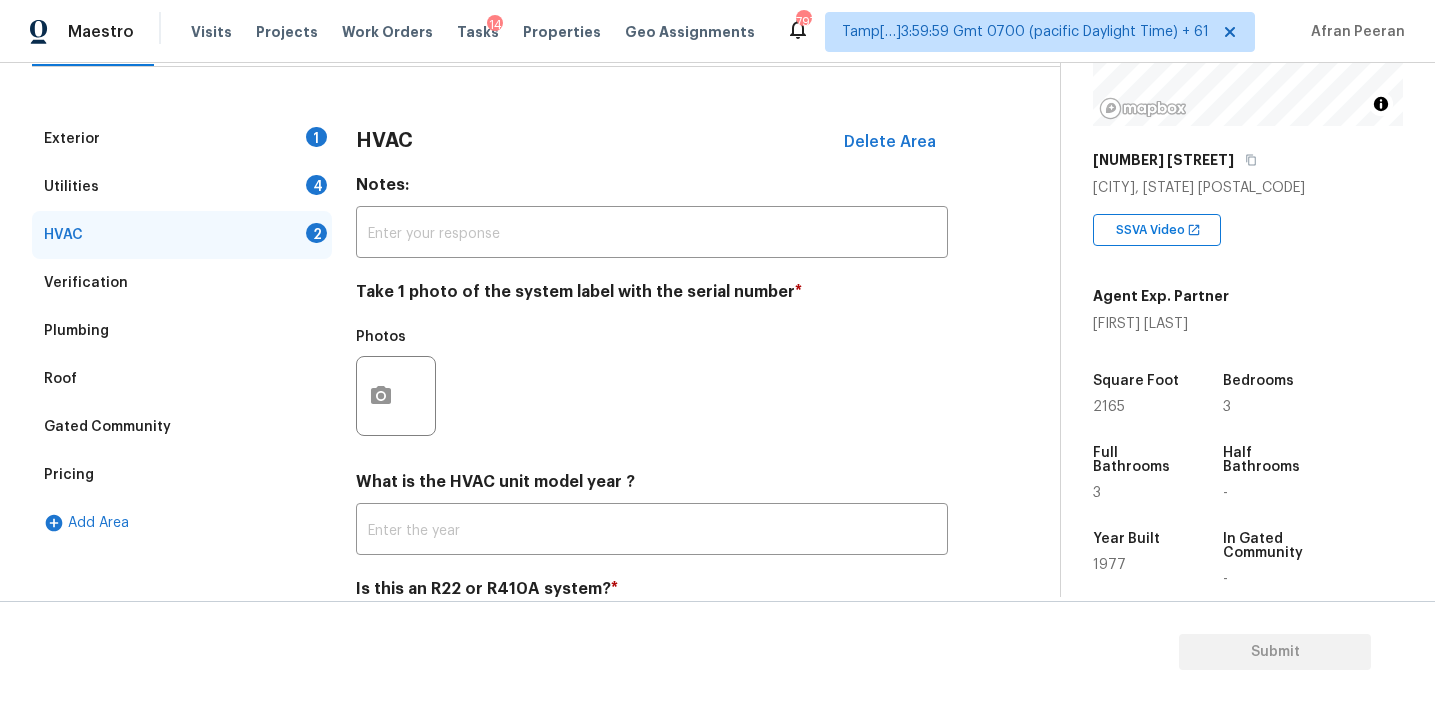 scroll, scrollTop: 327, scrollLeft: 0, axis: vertical 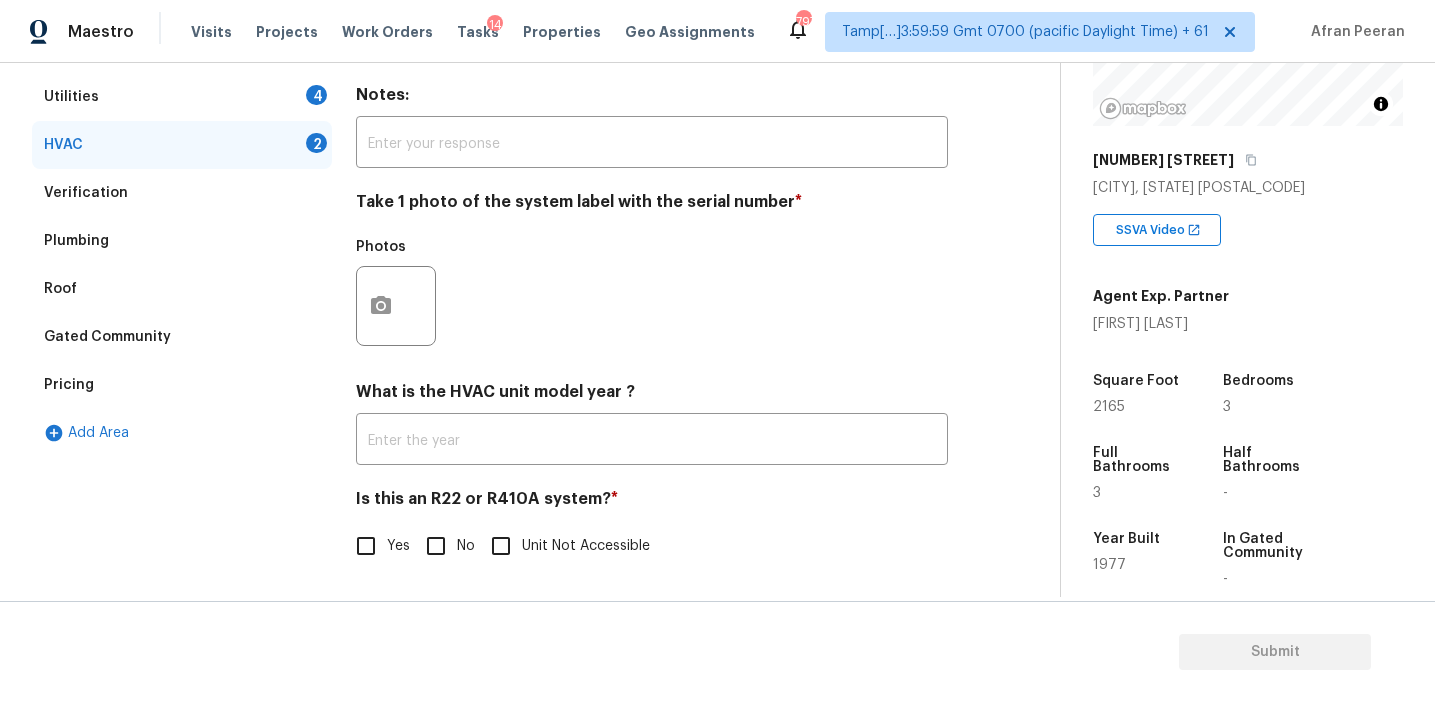 click on "No" at bounding box center (436, 546) 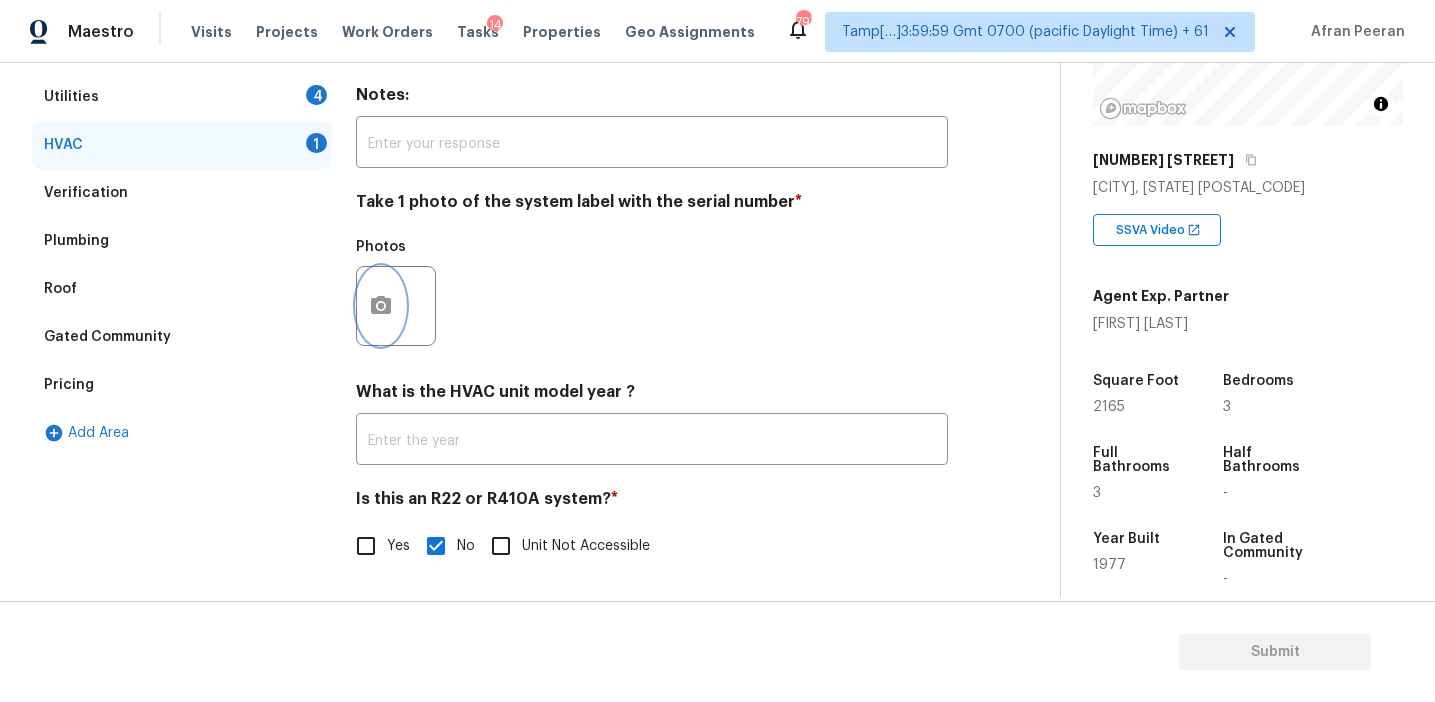 click 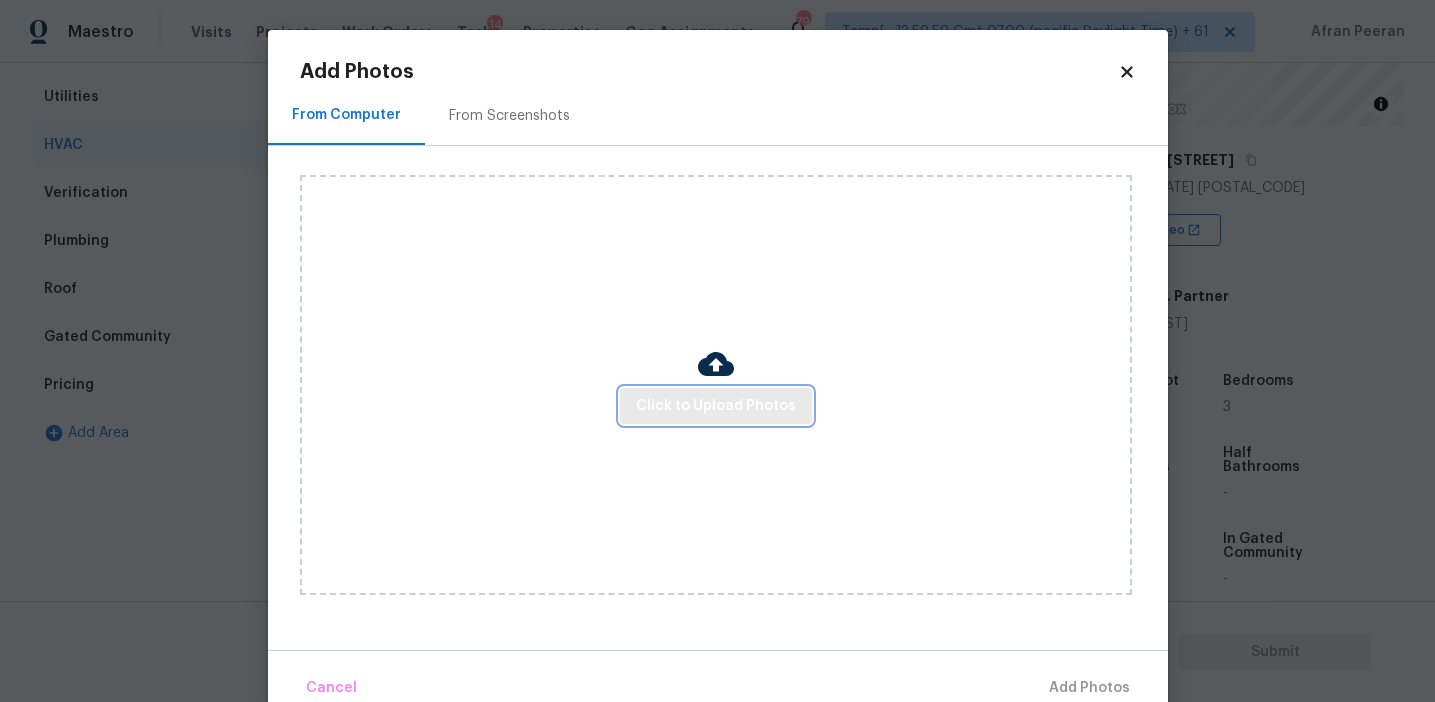 click on "Click to Upload Photos" at bounding box center (716, 406) 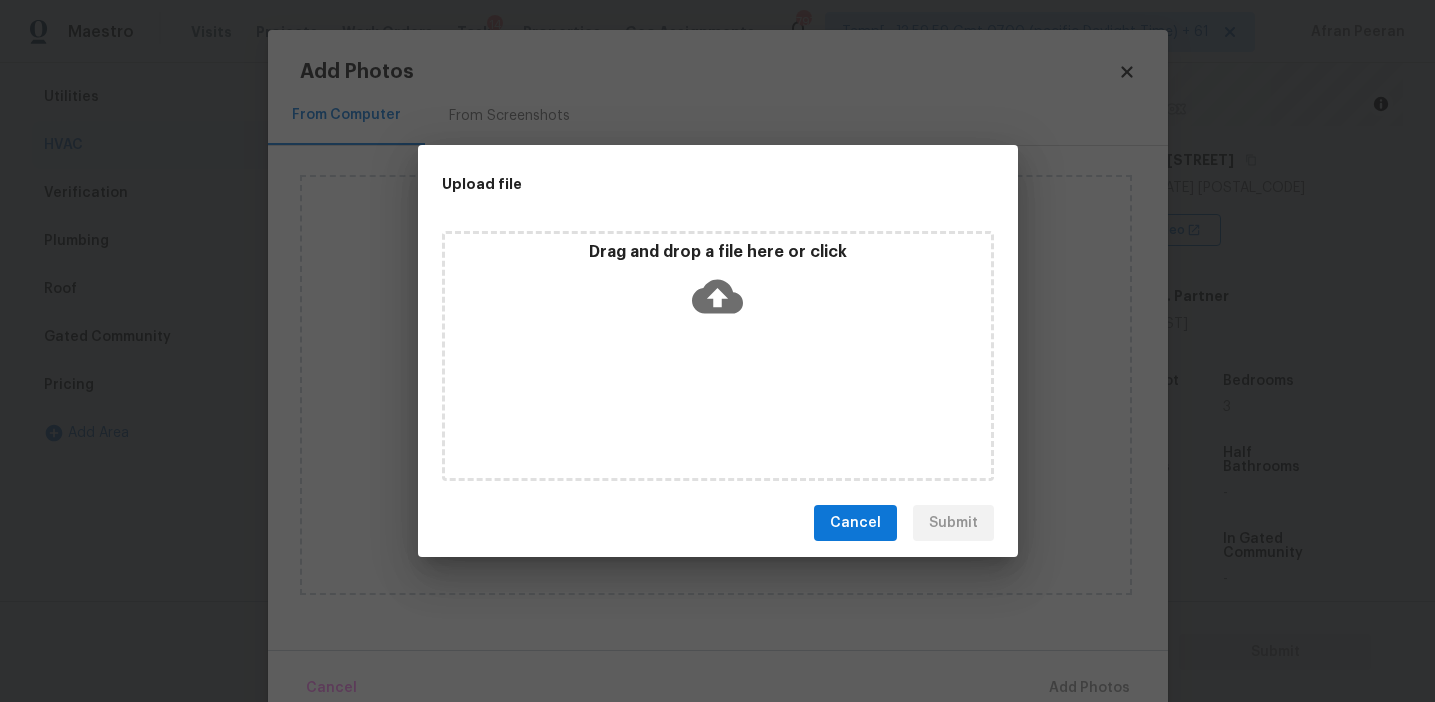 click on "Drag and drop a file here or click" at bounding box center (718, 285) 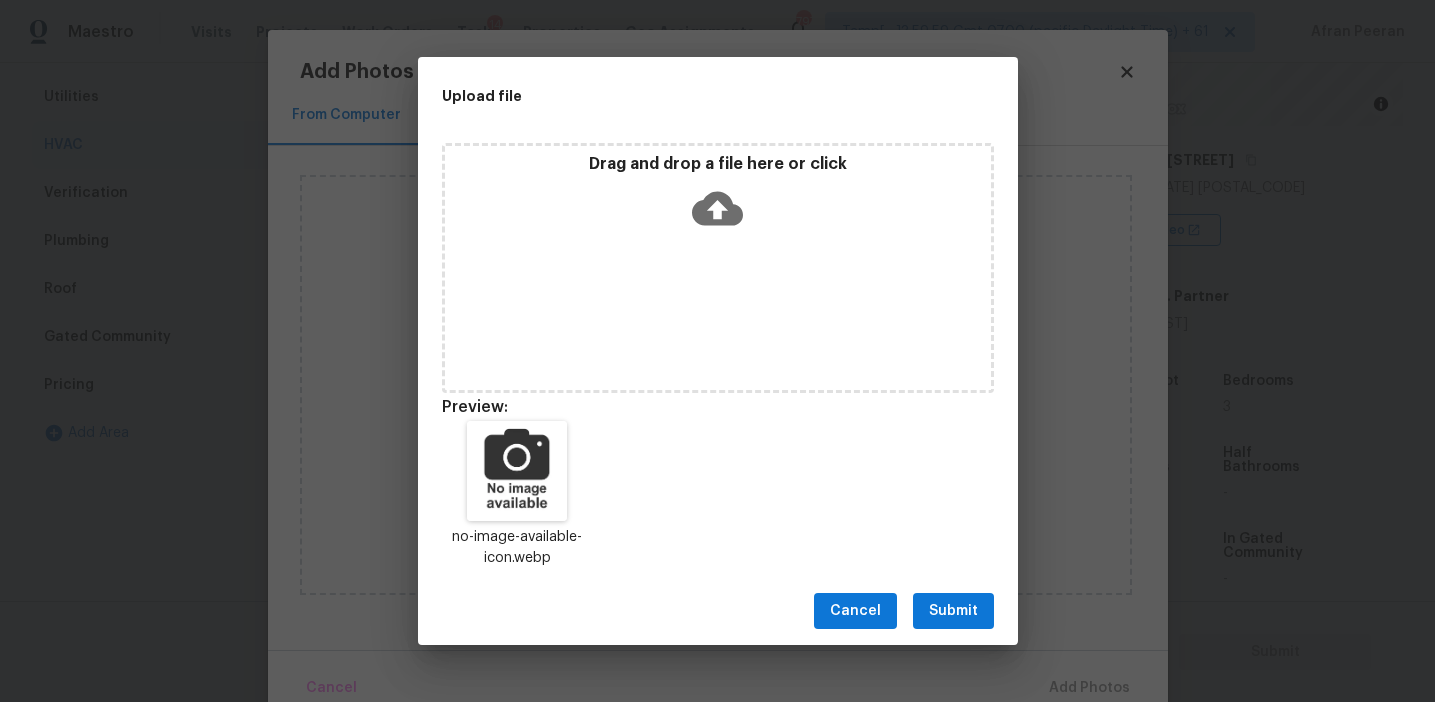 click on "Submit" at bounding box center [953, 611] 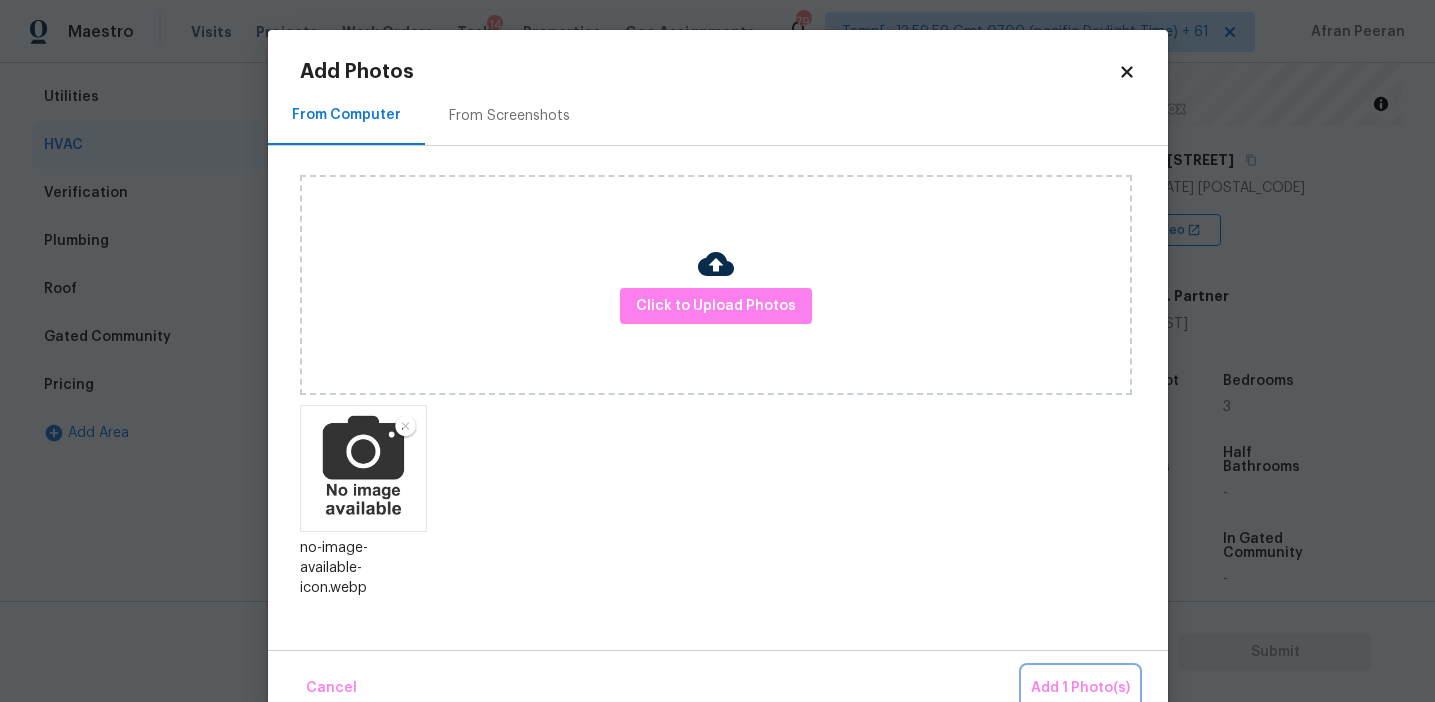 click on "Add 1 Photo(s)" at bounding box center [1080, 688] 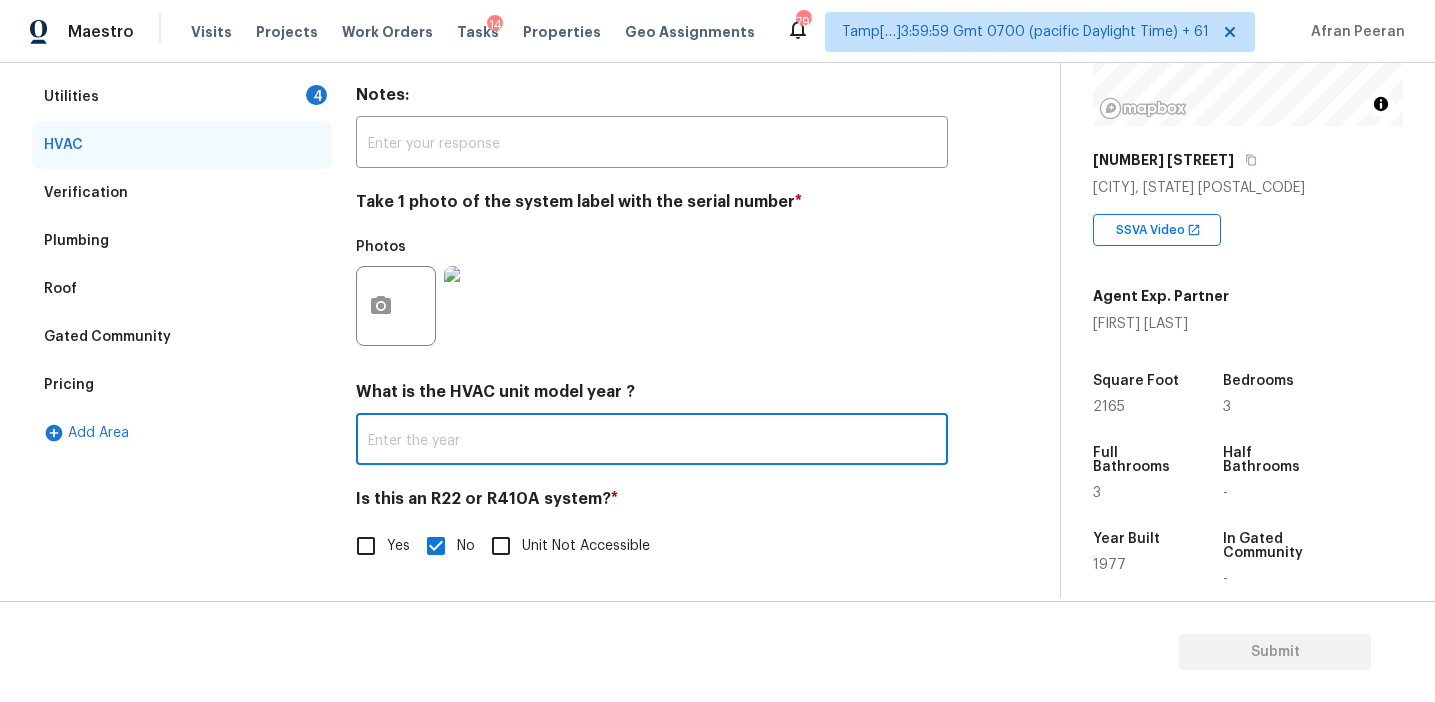 click at bounding box center (652, 441) 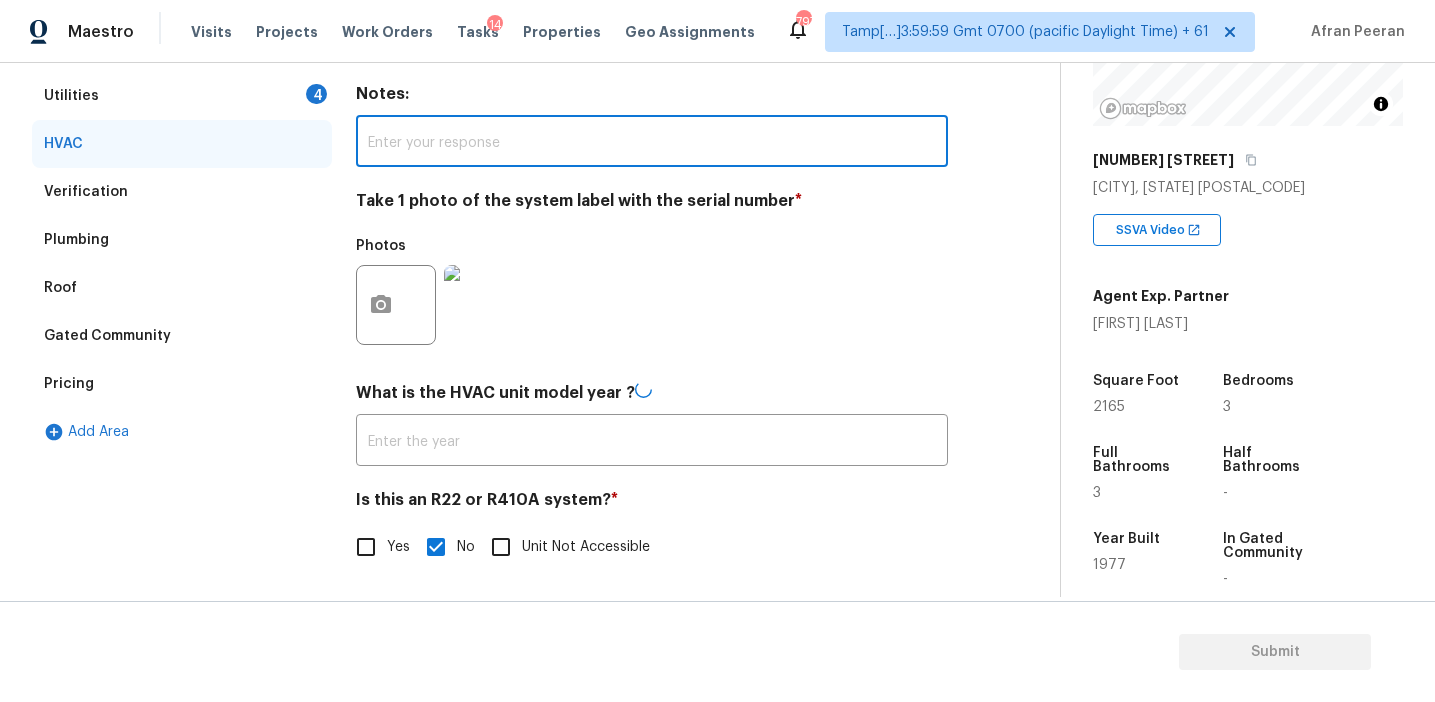 click at bounding box center (652, 143) 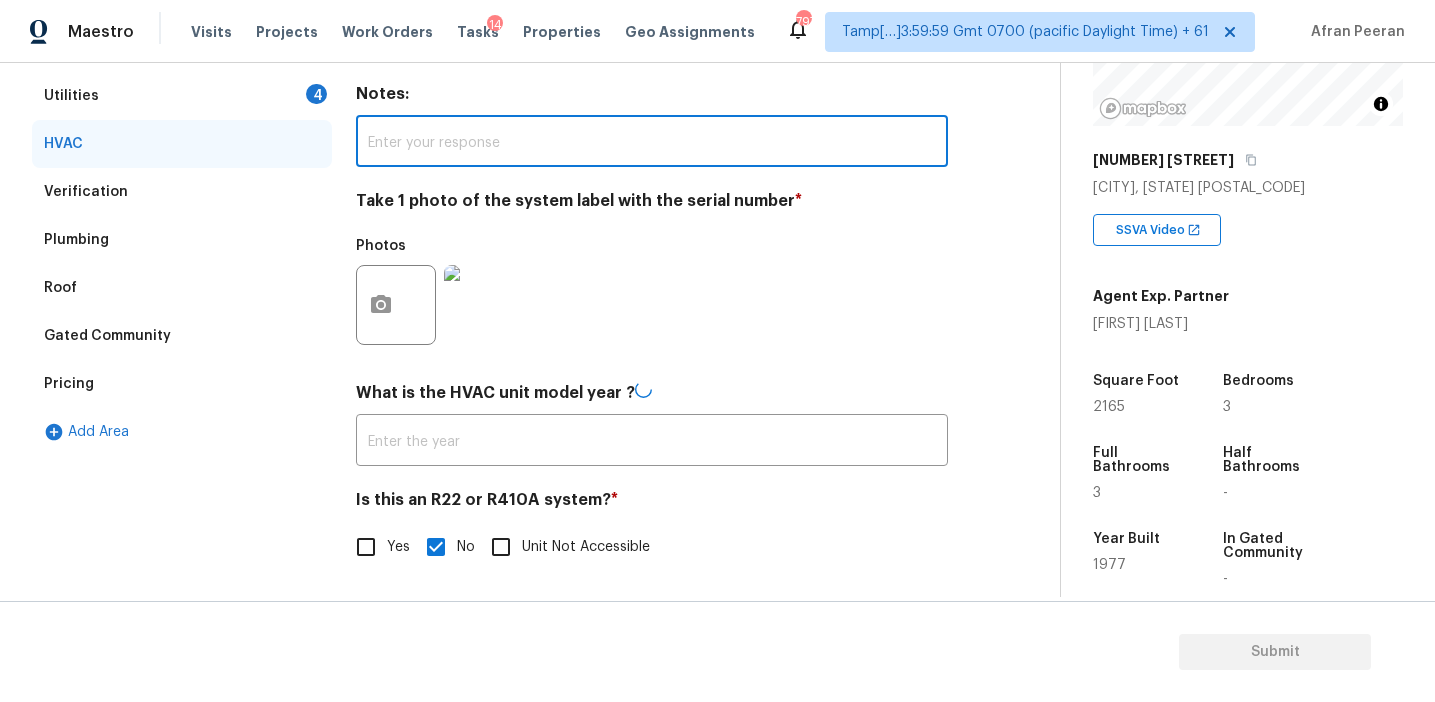 paste on "[TEXT]" 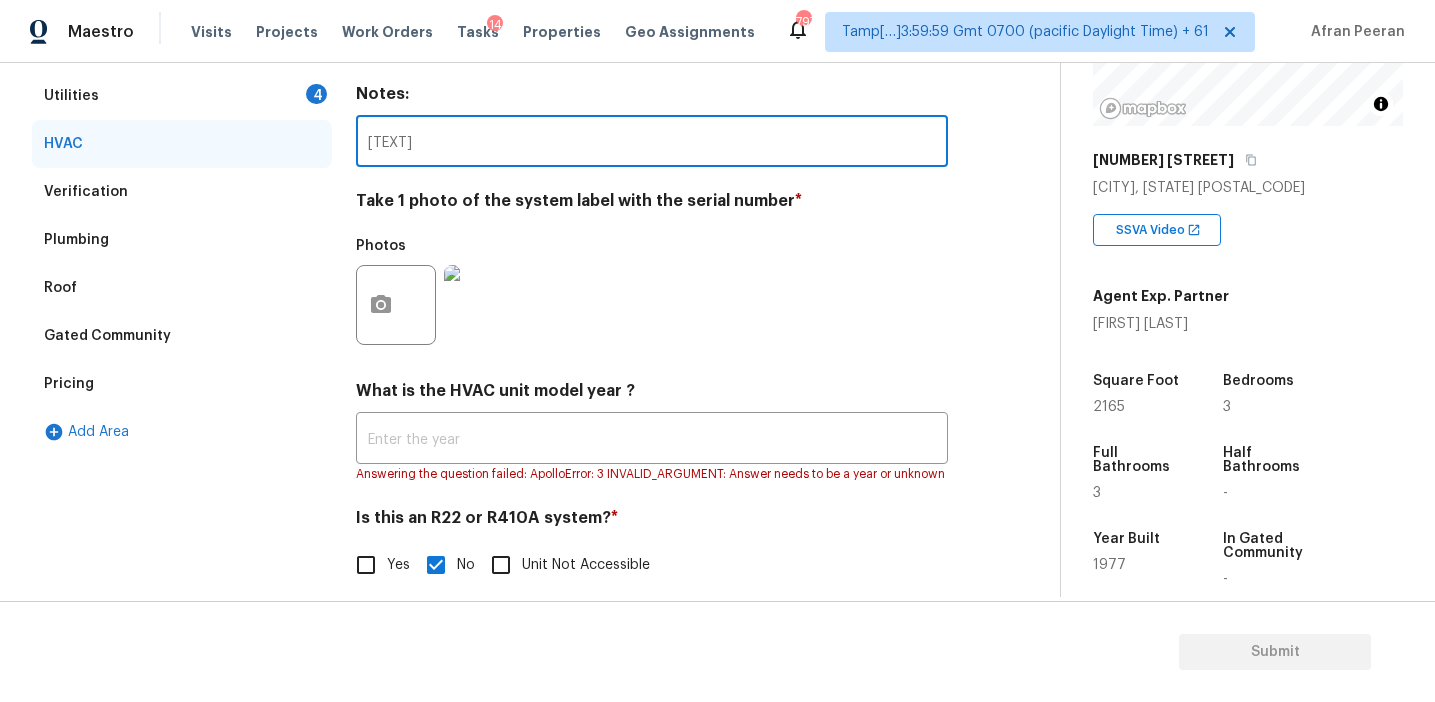 click on "[TEXT]" at bounding box center (652, 143) 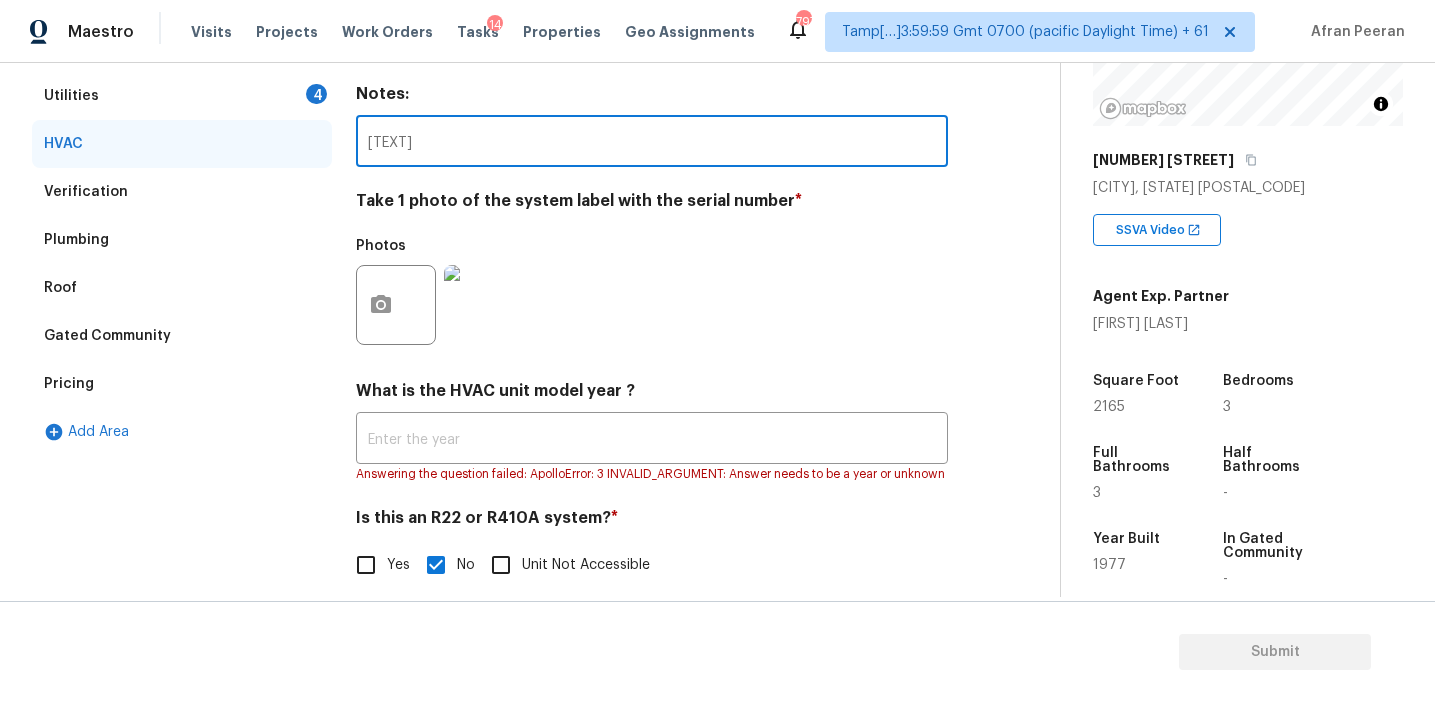 type on "[TEXT]" 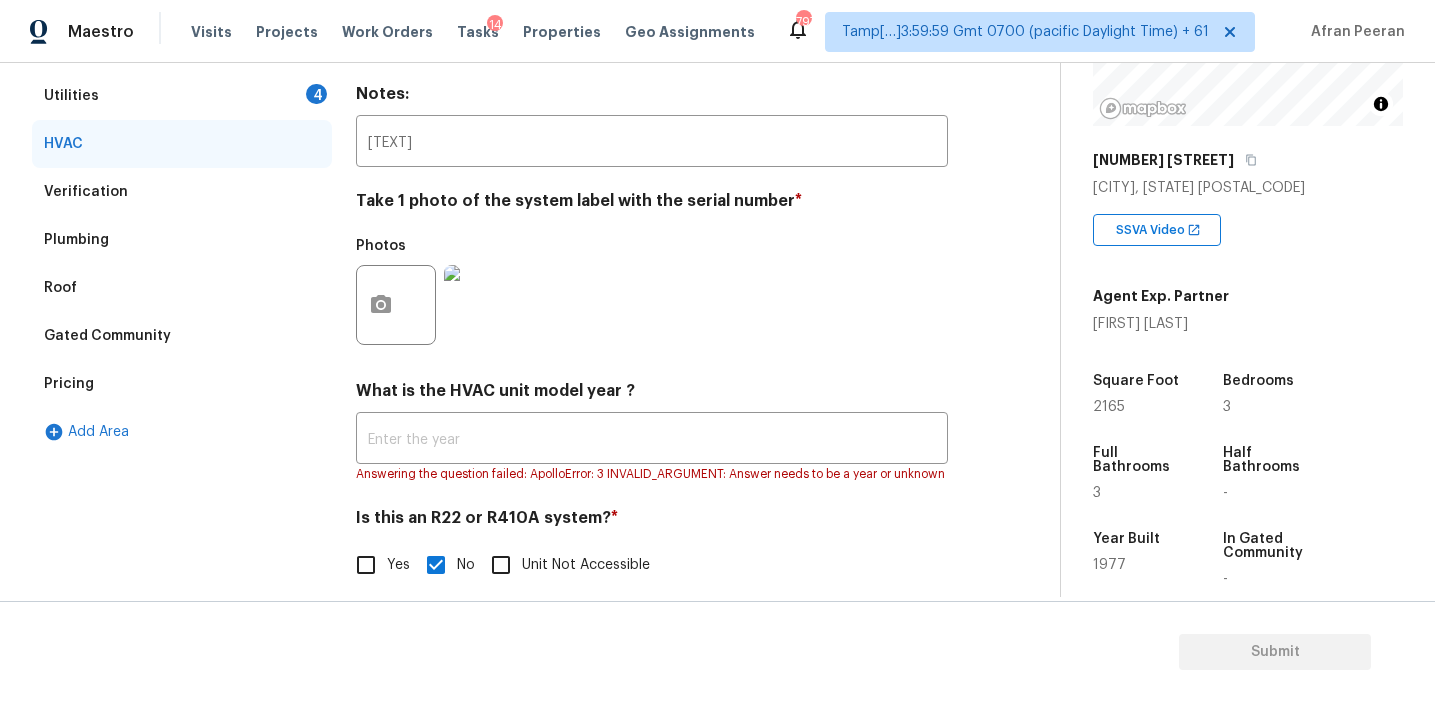 click on "Utilities 4" at bounding box center [182, 96] 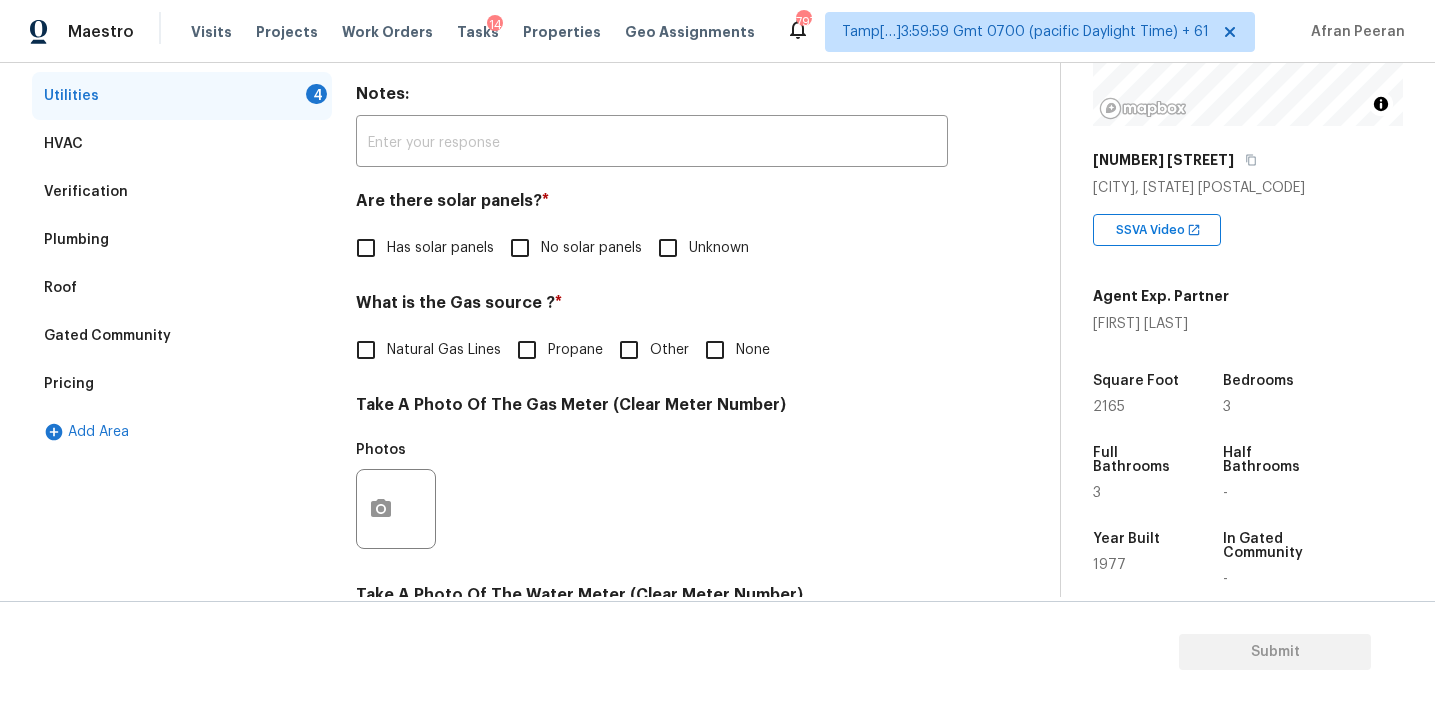 click on "No solar panels" at bounding box center [520, 248] 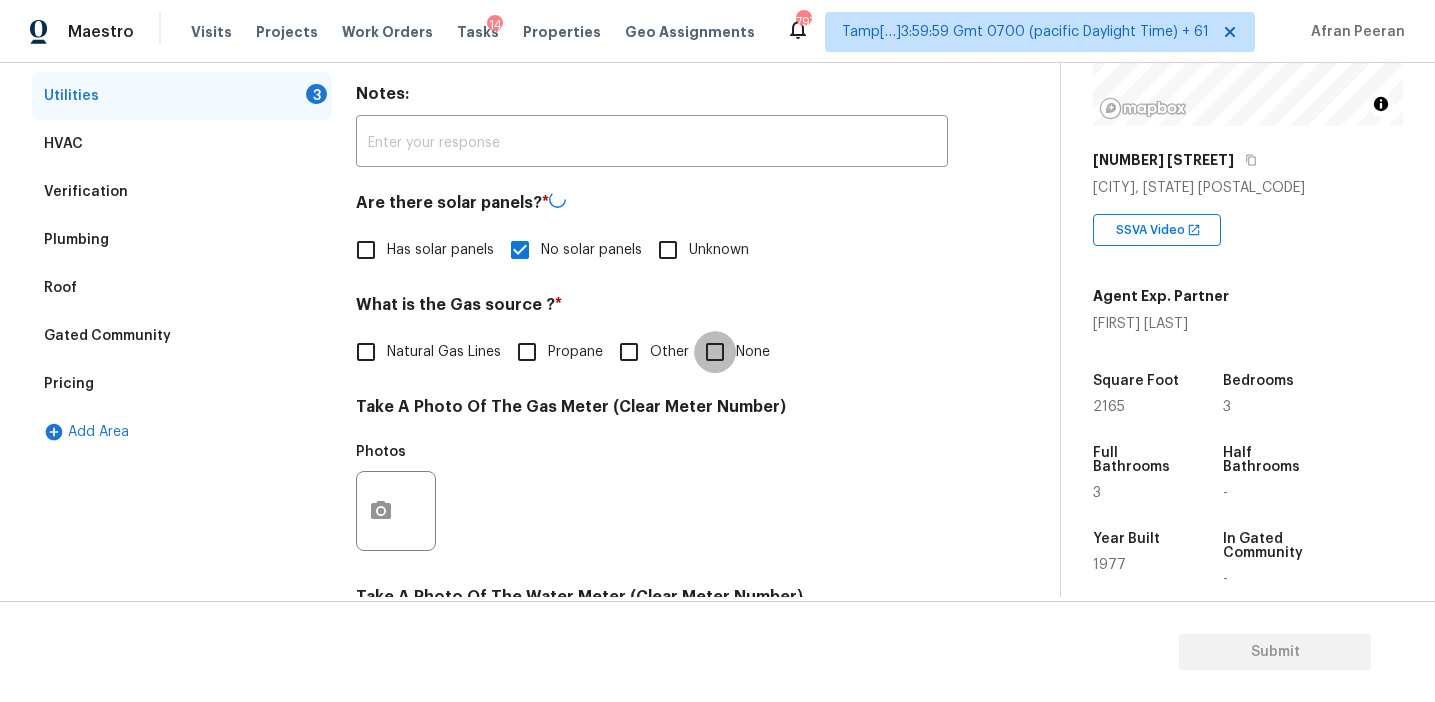 click on "None" at bounding box center (715, 352) 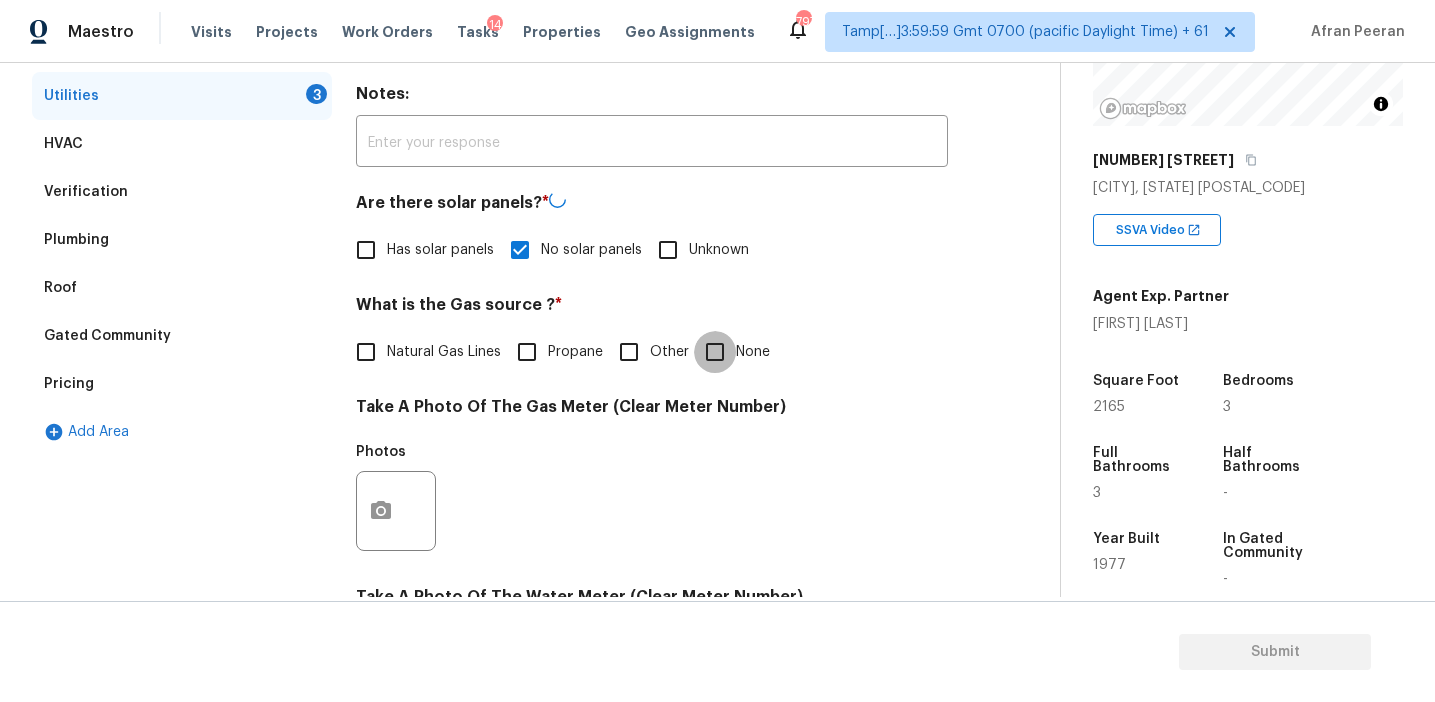 checkbox on "true" 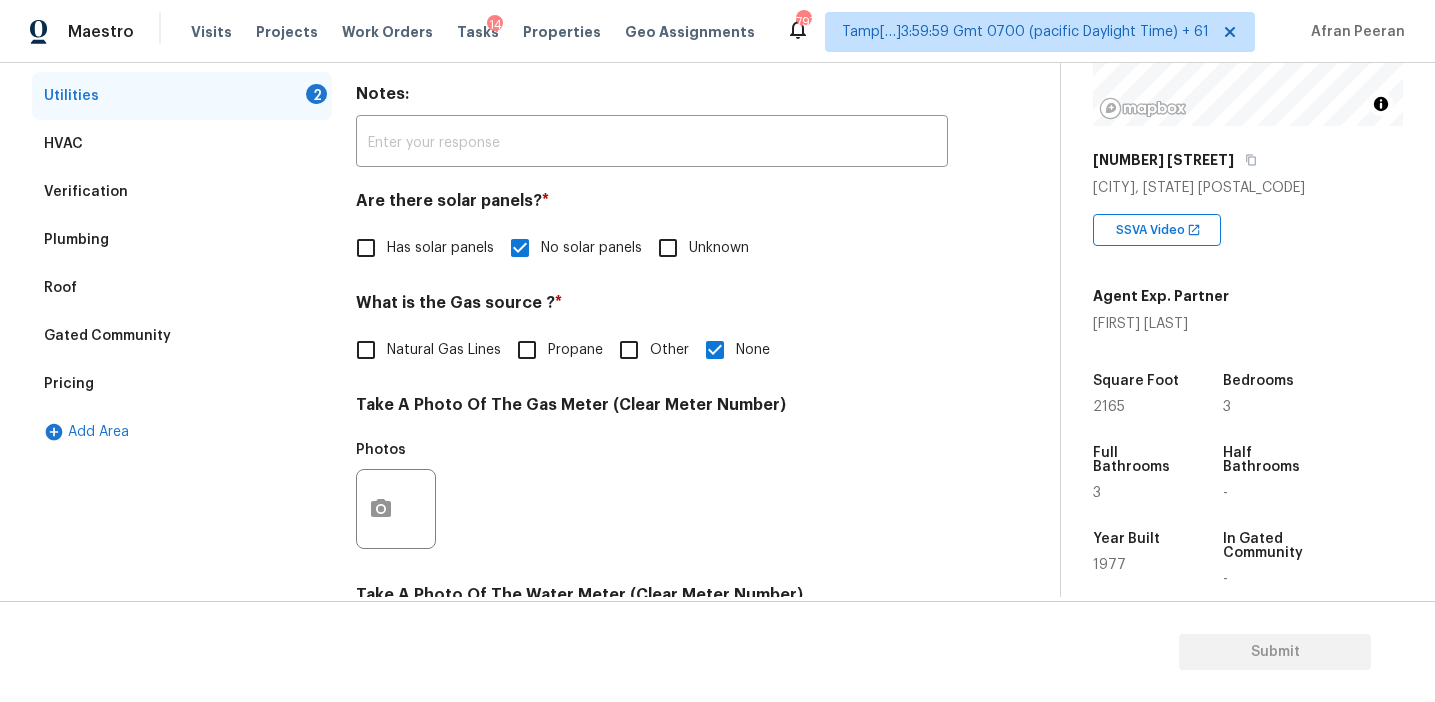 scroll, scrollTop: 803, scrollLeft: 0, axis: vertical 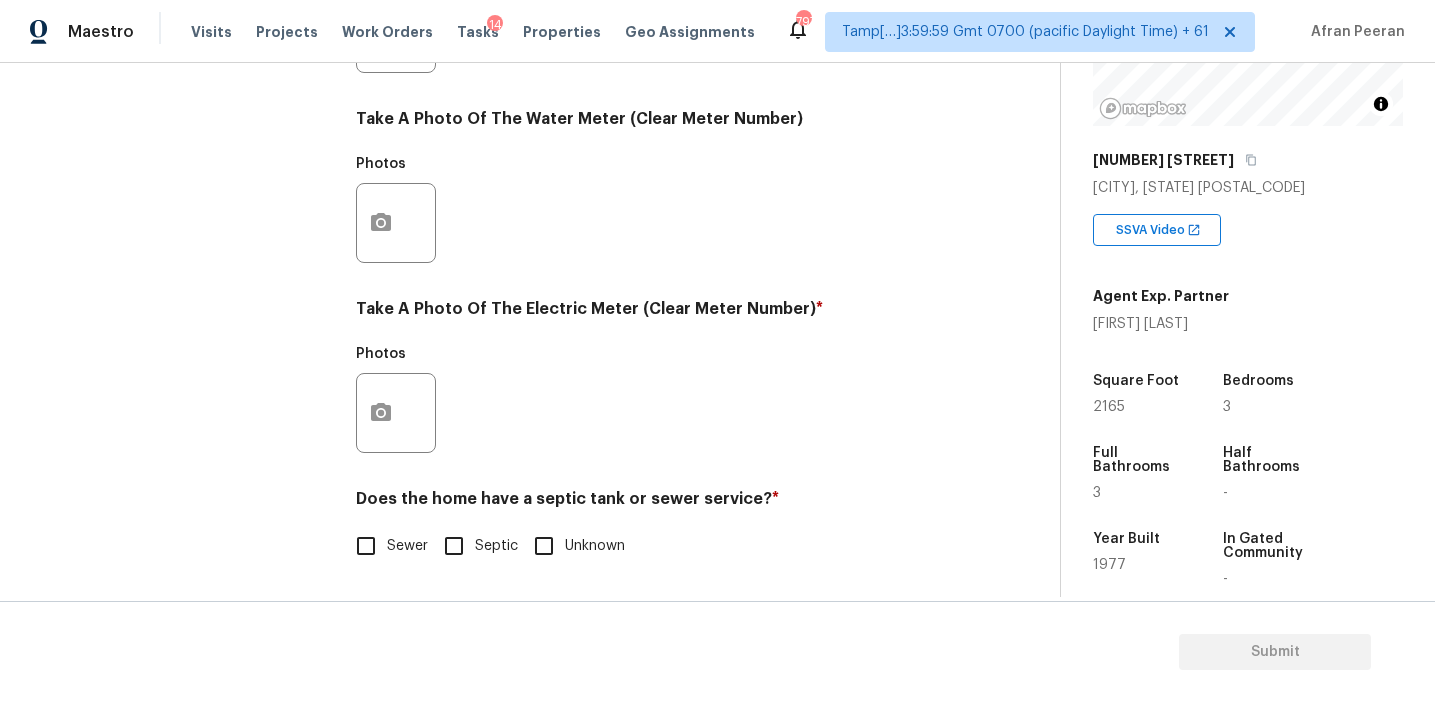 click on "Sewer" at bounding box center [407, 546] 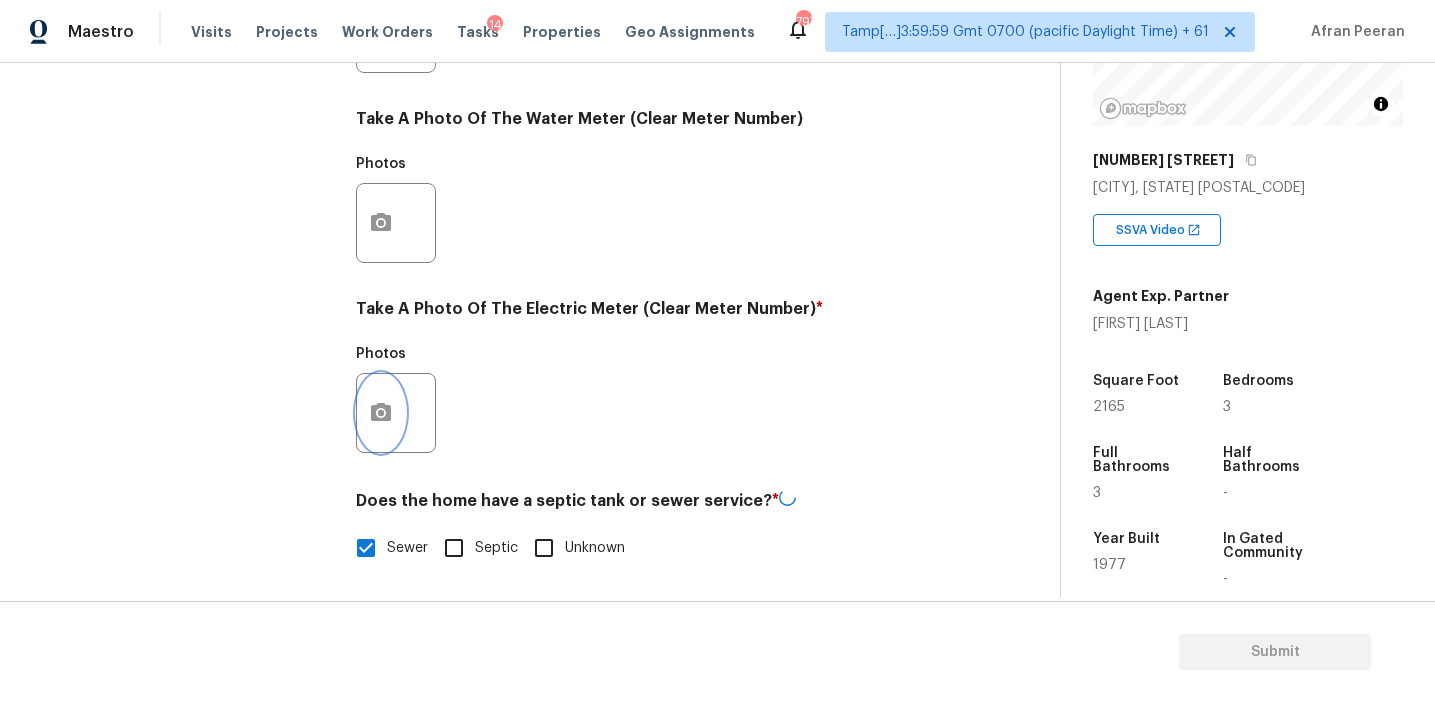 click at bounding box center [381, 413] 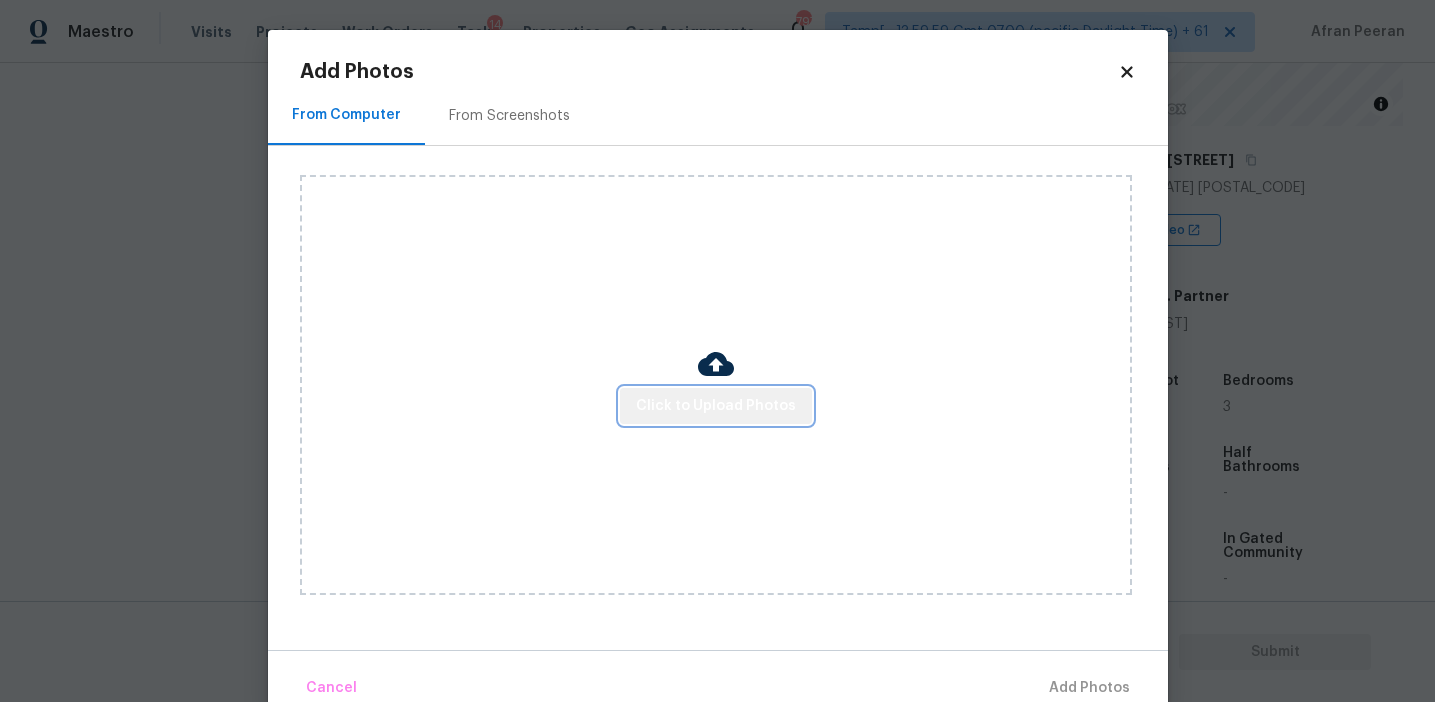 click on "Click to Upload Photos" at bounding box center (716, 406) 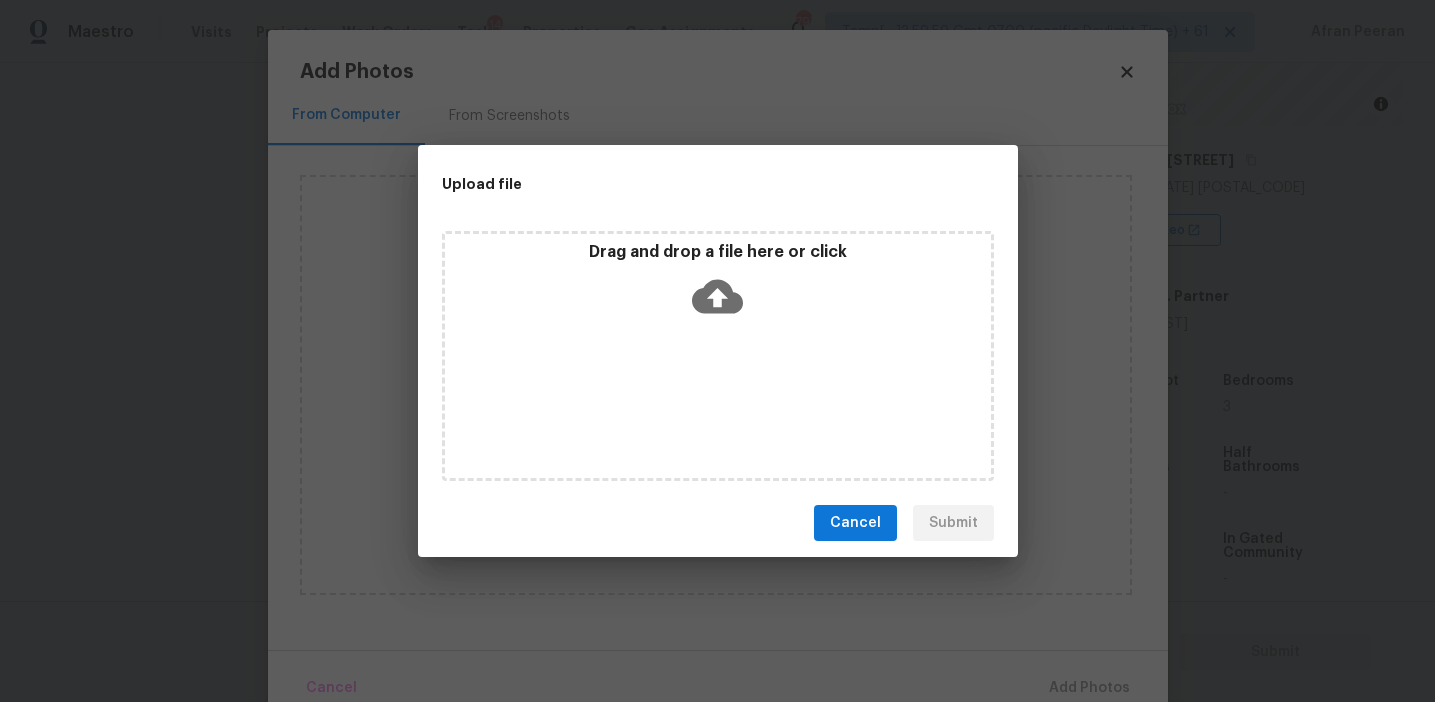 click 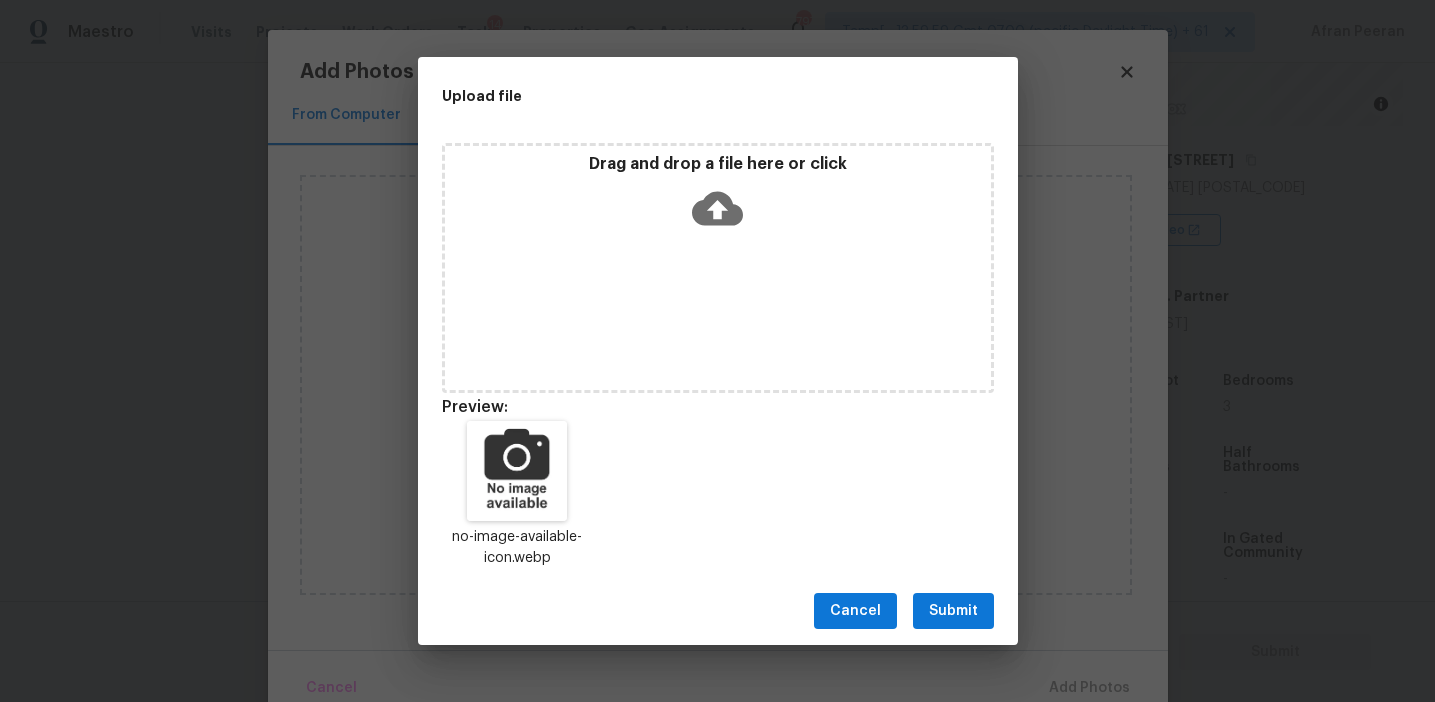 click on "Submit" at bounding box center (953, 611) 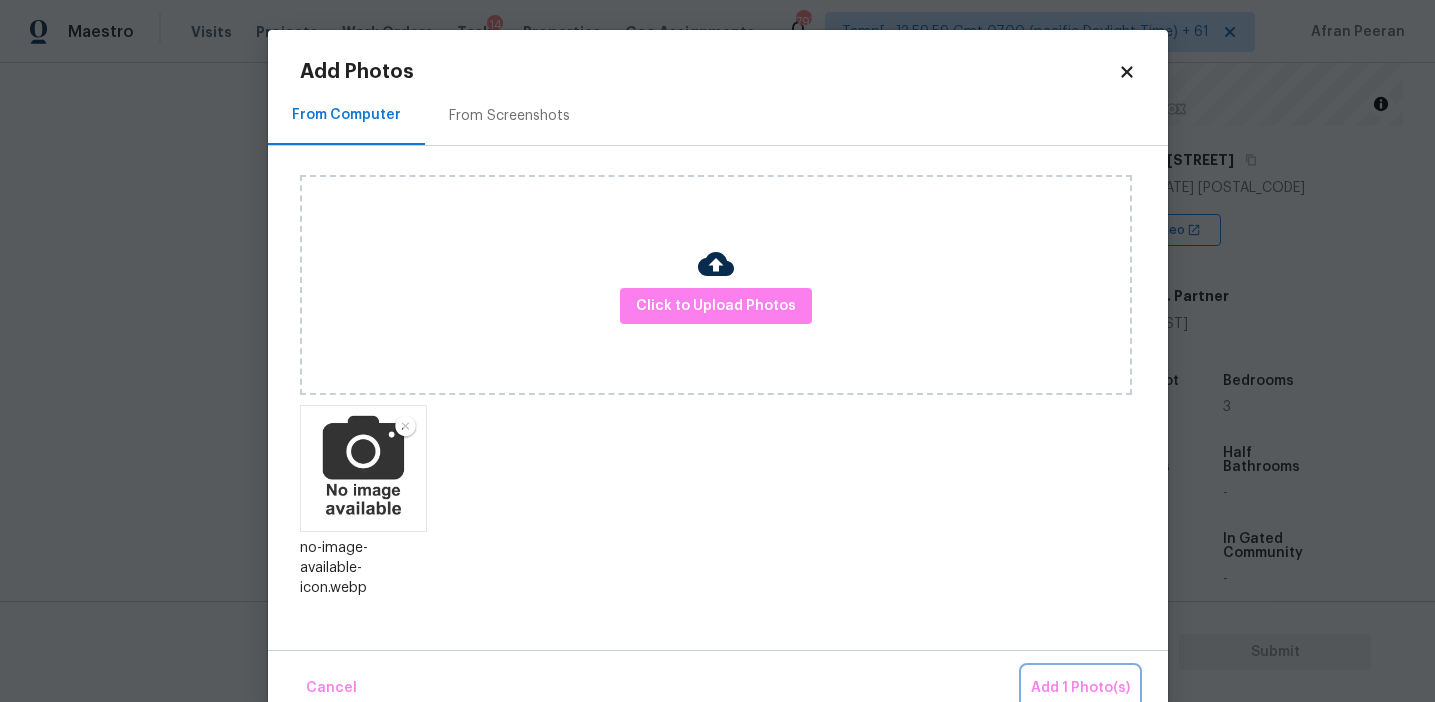 click on "Add 1 Photo(s)" at bounding box center [1080, 688] 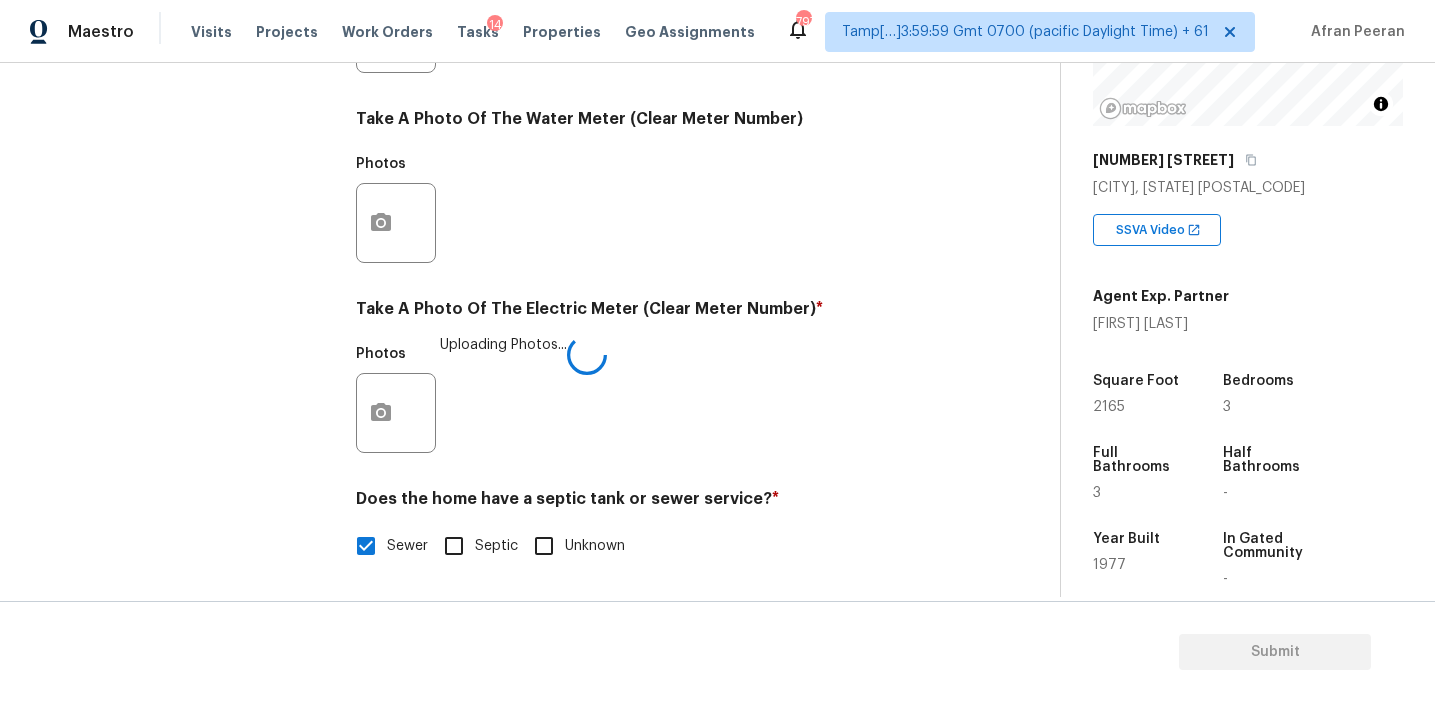 click on "Photos Uploading Photos..." at bounding box center [652, 400] 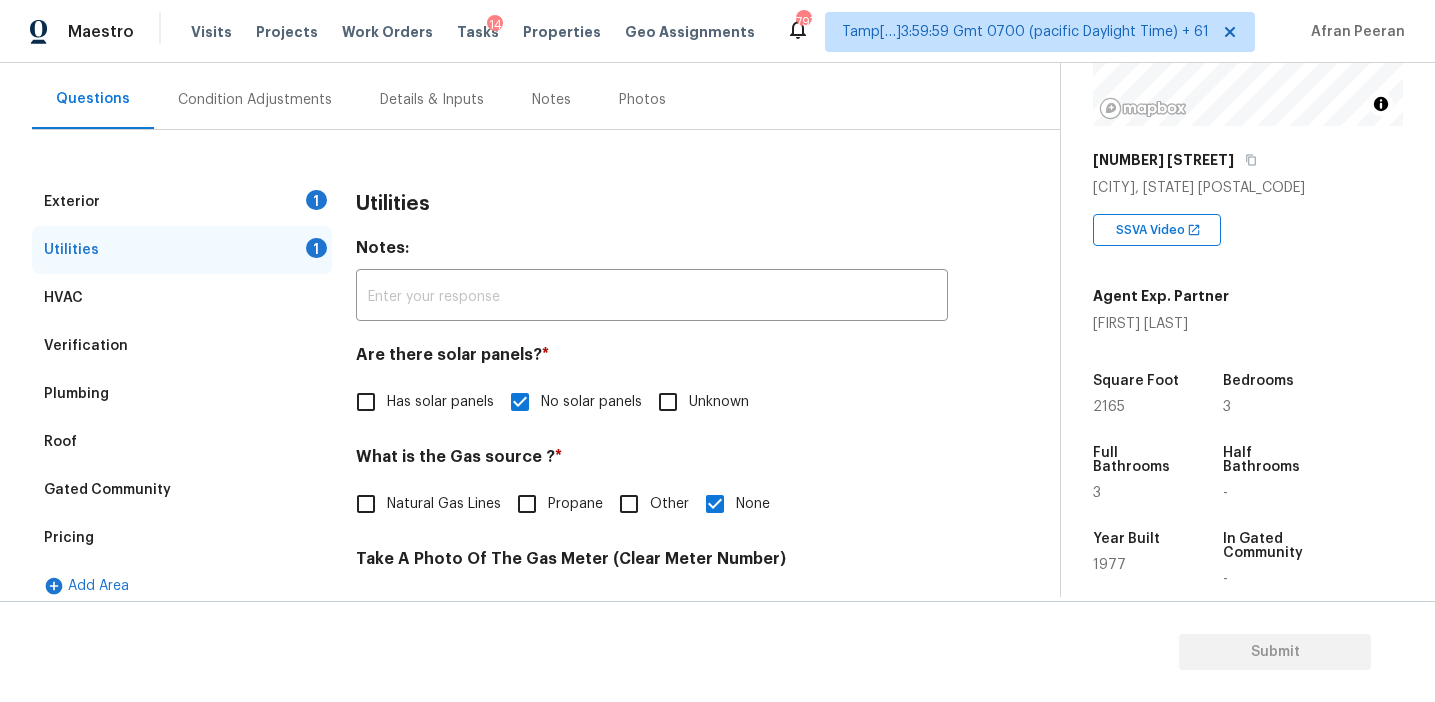 scroll, scrollTop: 185, scrollLeft: 0, axis: vertical 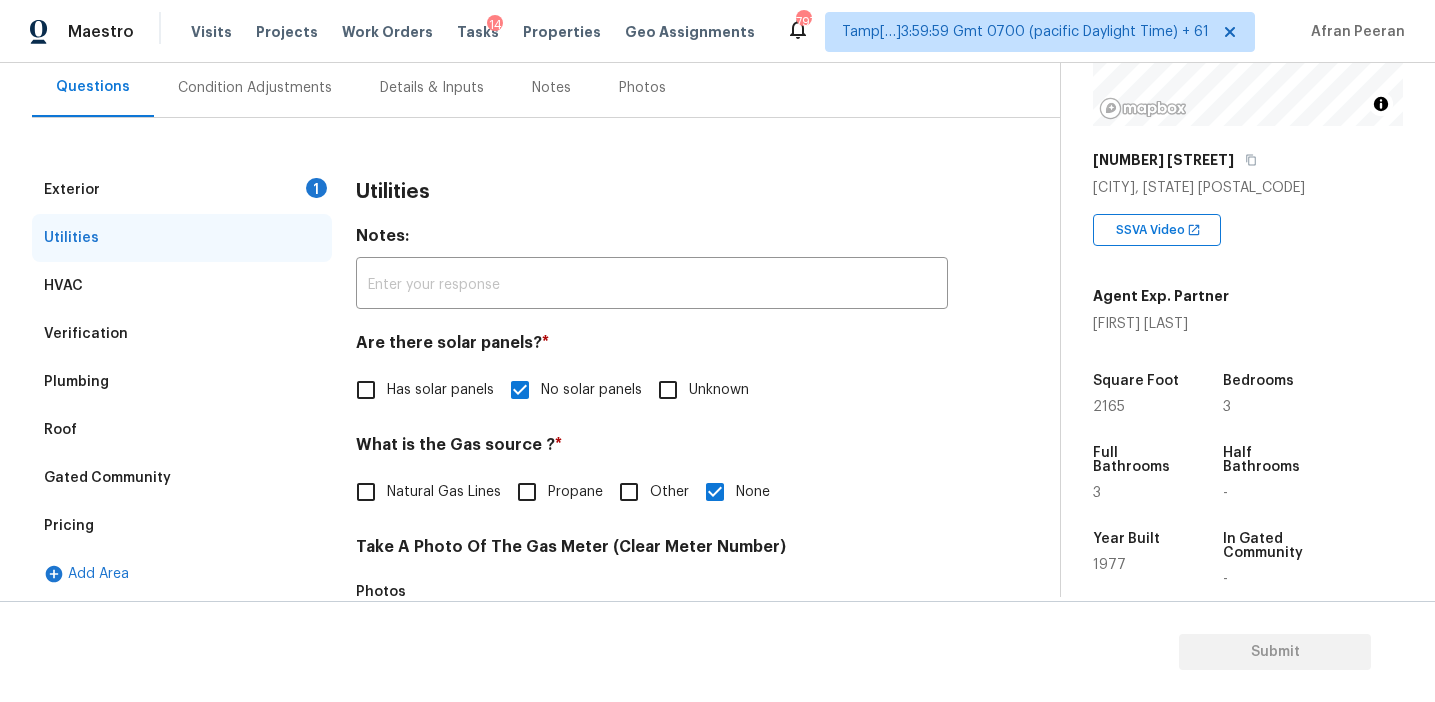 click on "Exterior 1" at bounding box center [182, 190] 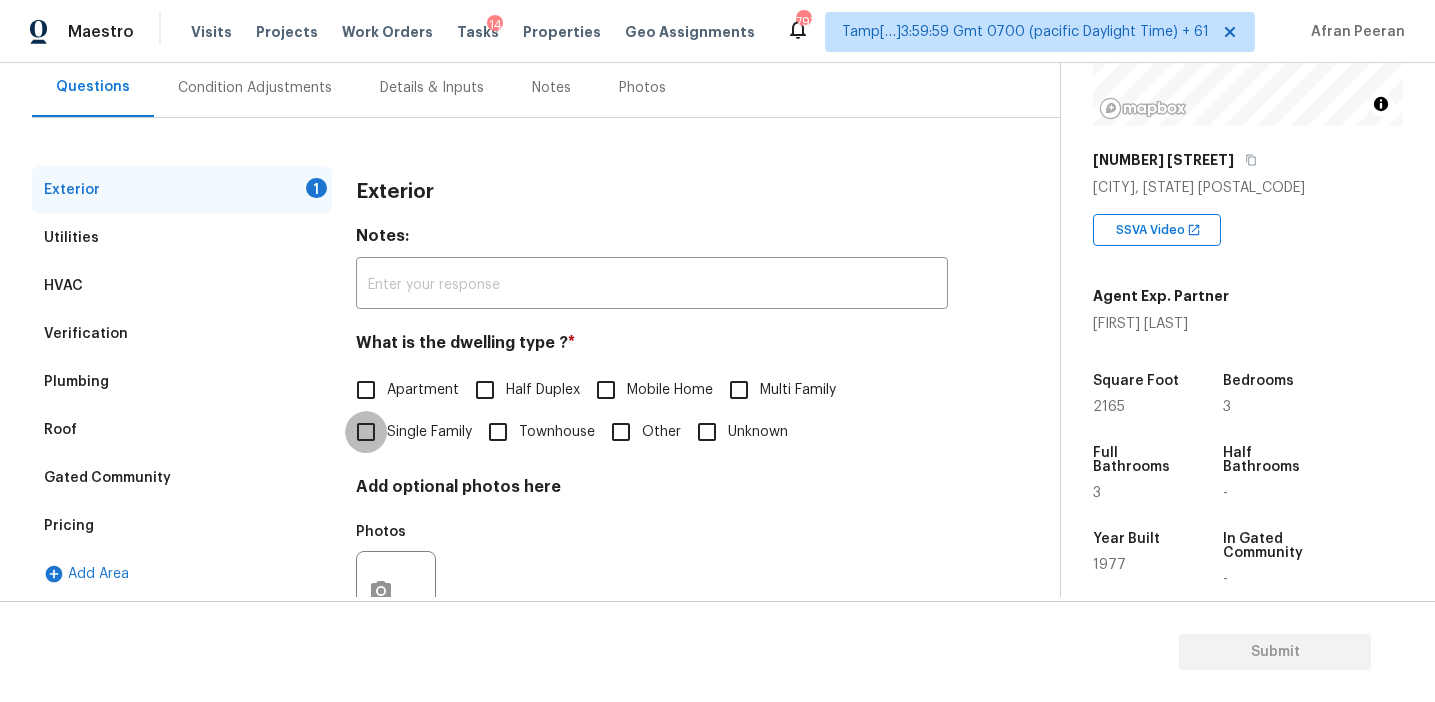 click on "Single Family" at bounding box center [366, 432] 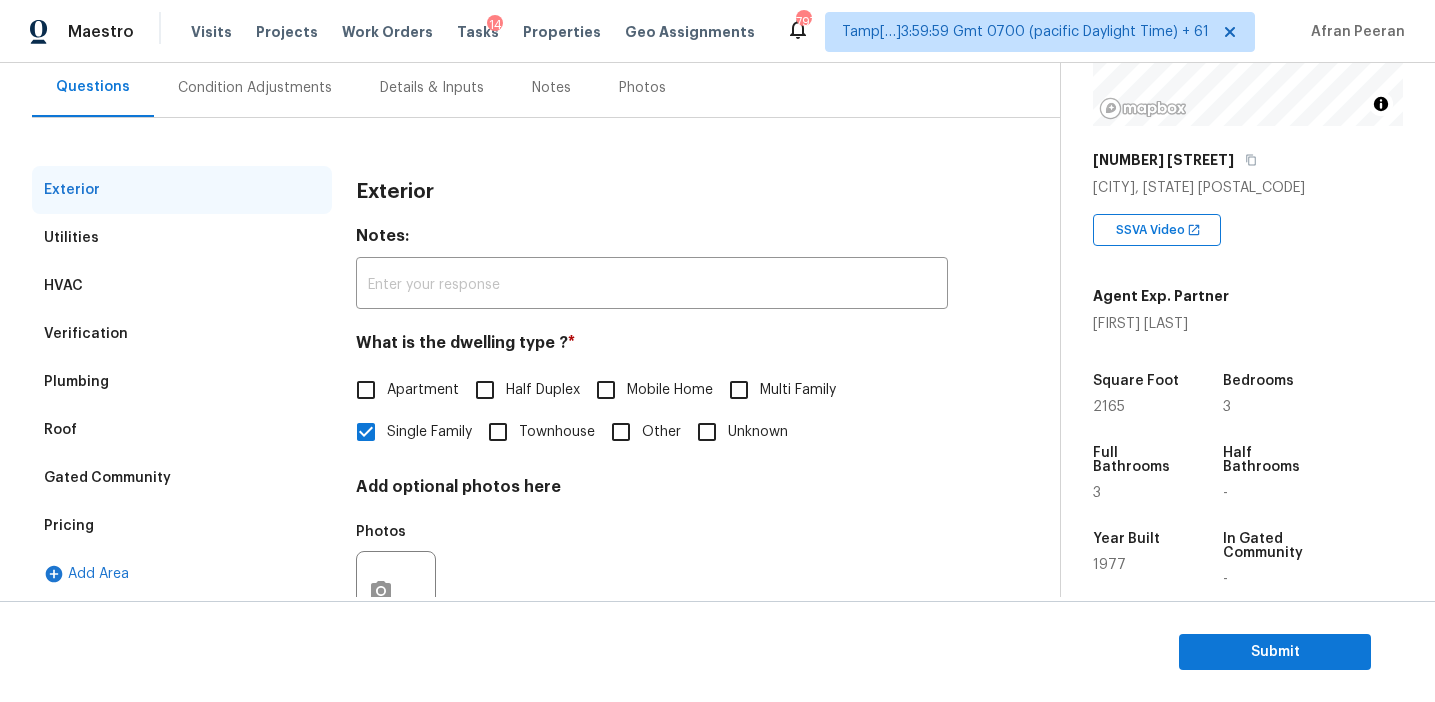 click on "Condition Adjustments" at bounding box center [255, 88] 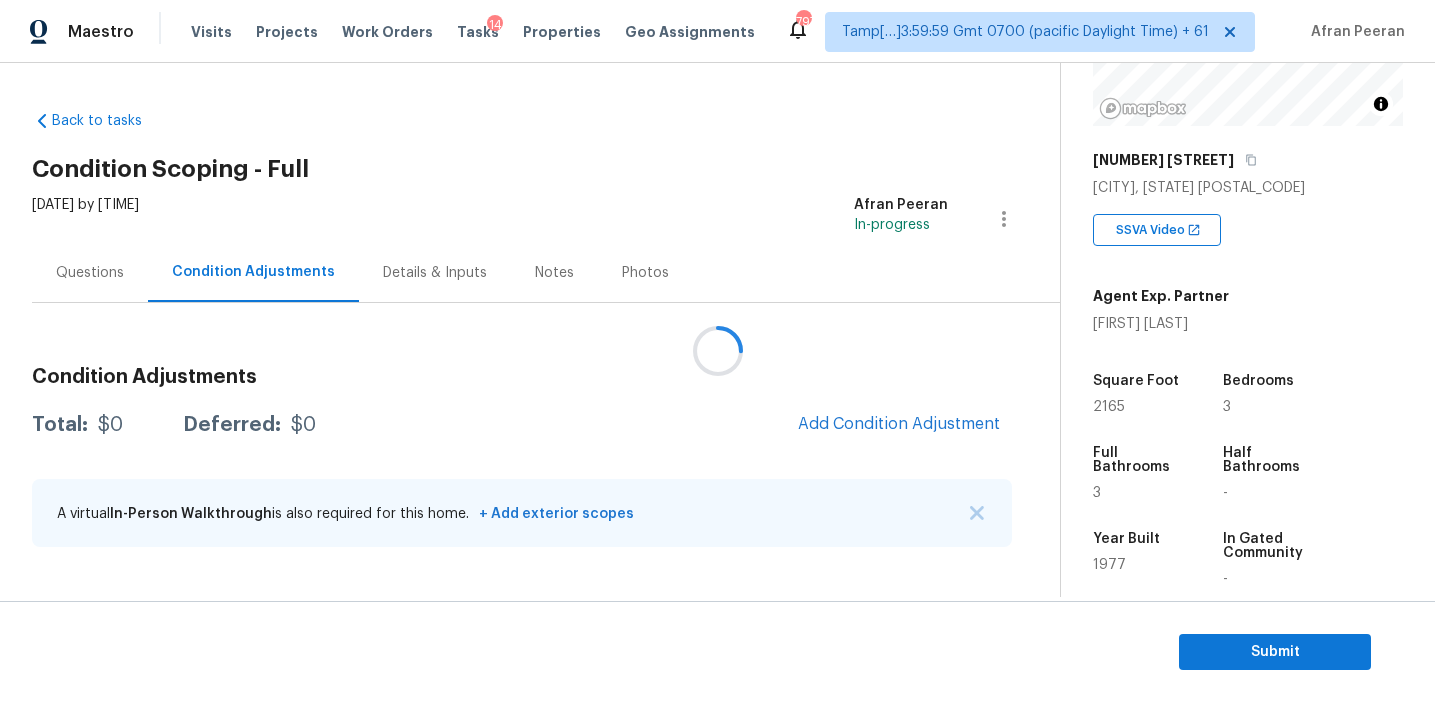 scroll, scrollTop: 0, scrollLeft: 0, axis: both 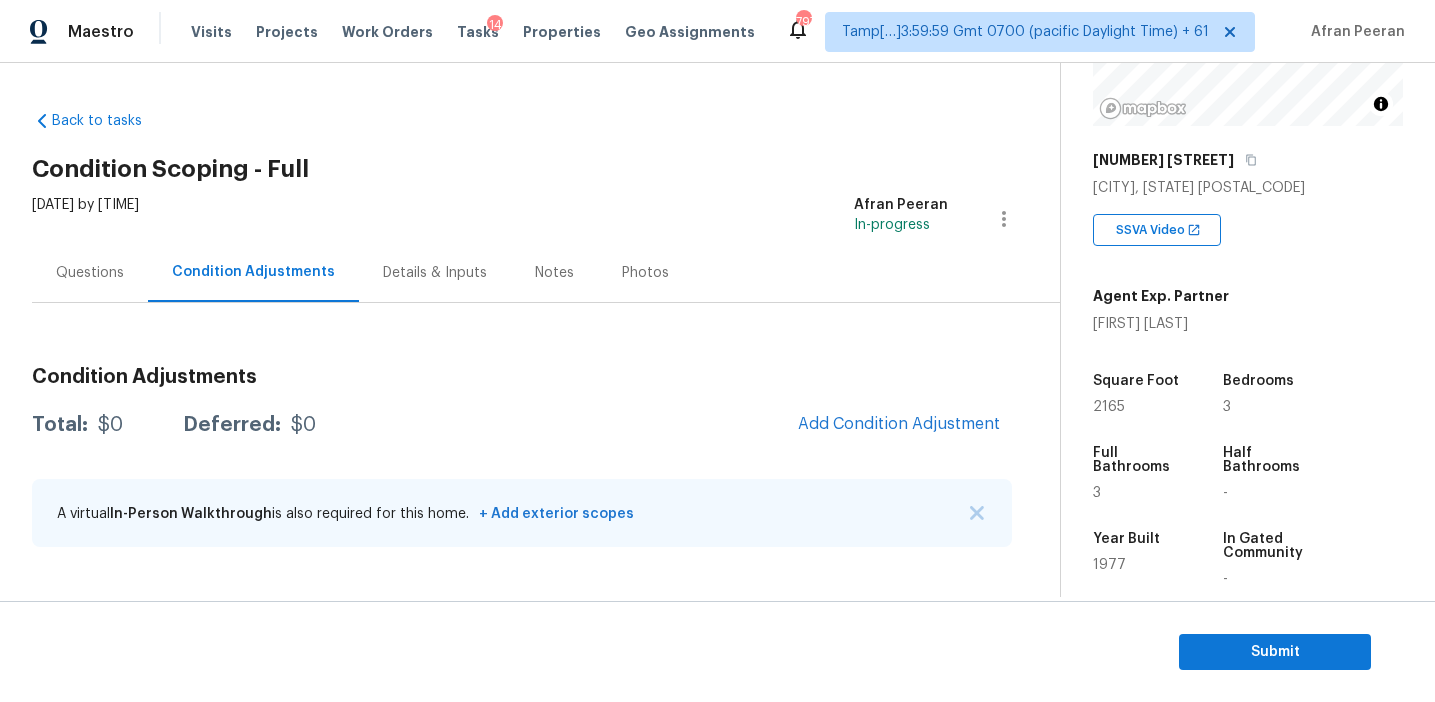 click on "Questions" at bounding box center [90, 273] 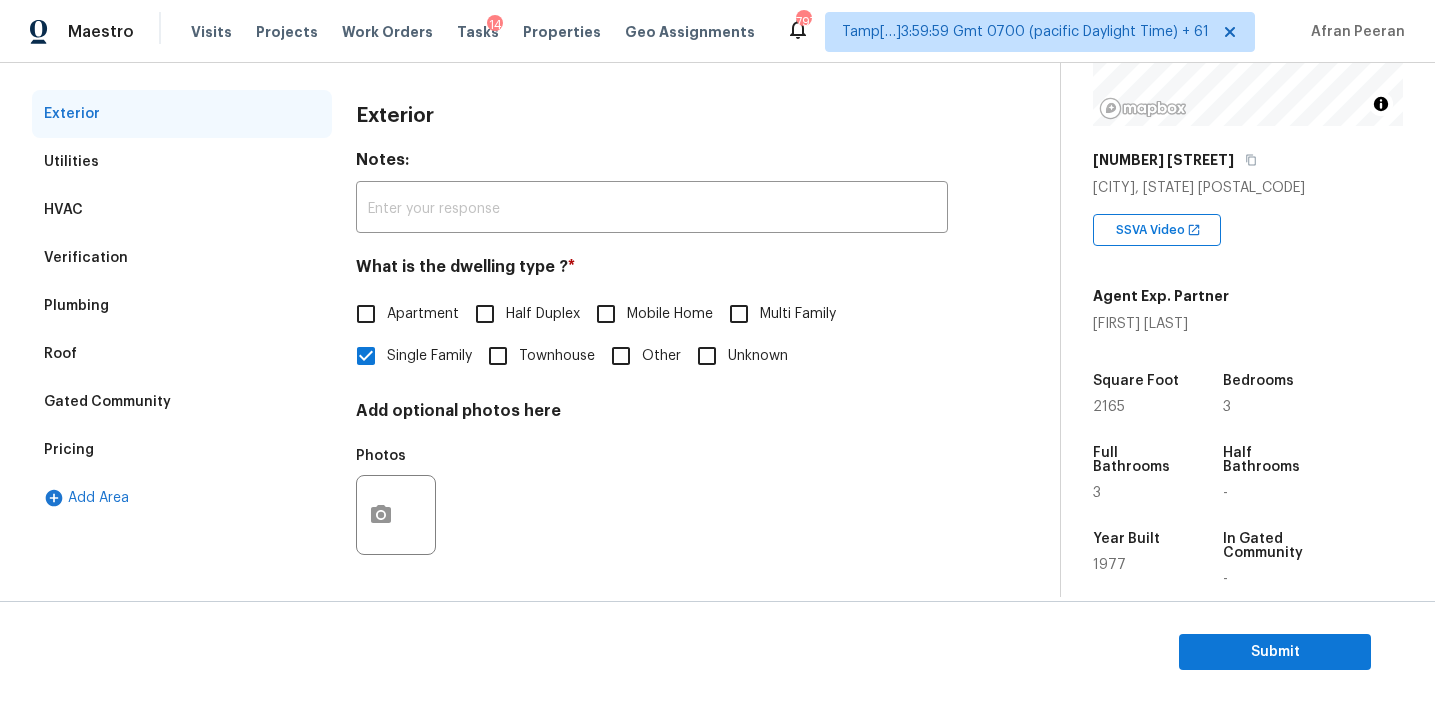 click on "Verification" at bounding box center (182, 258) 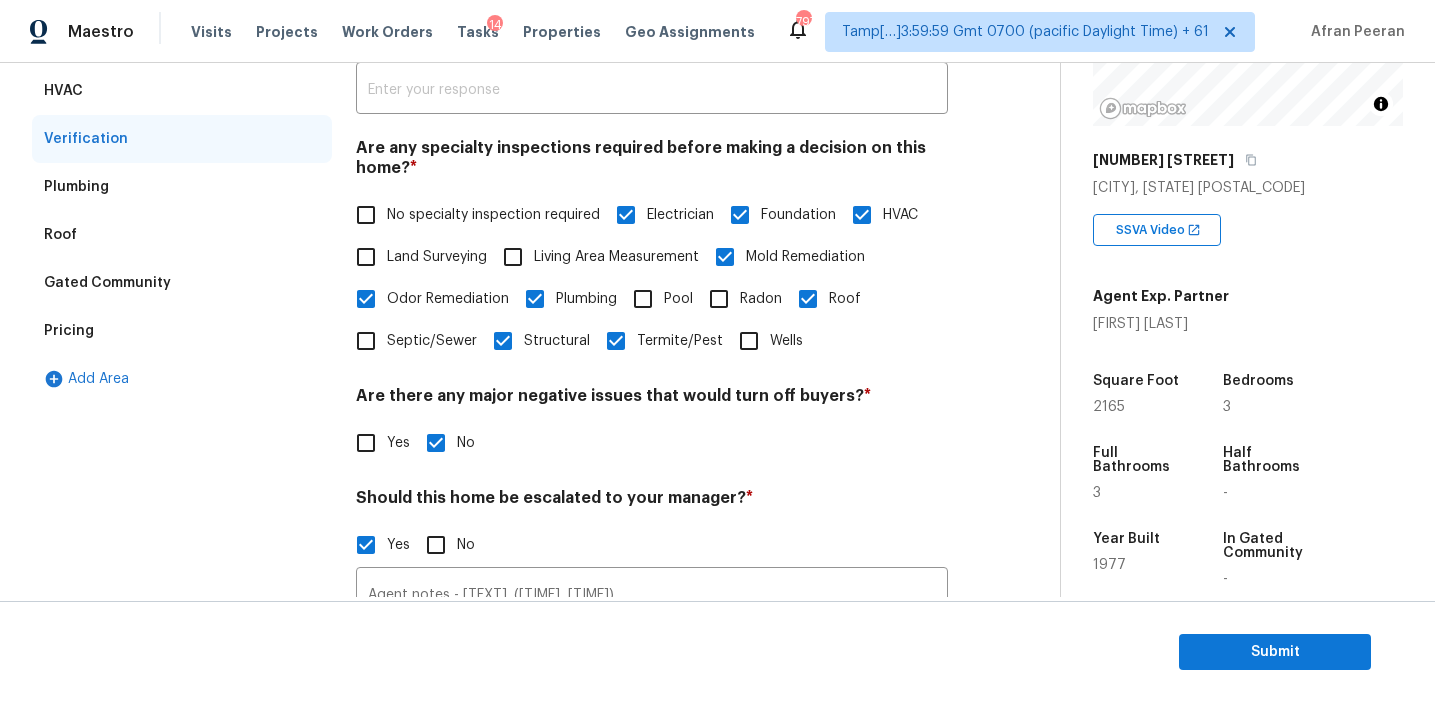 scroll, scrollTop: 691, scrollLeft: 0, axis: vertical 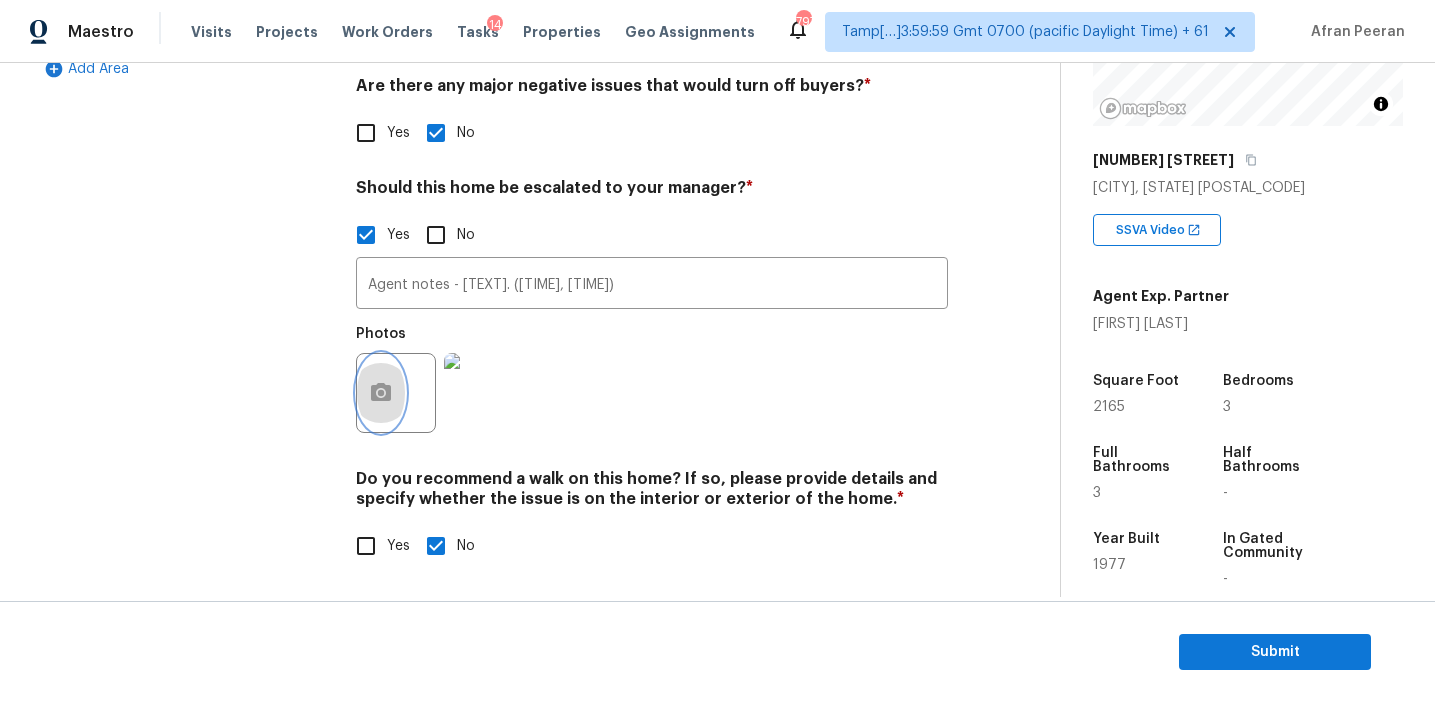 click 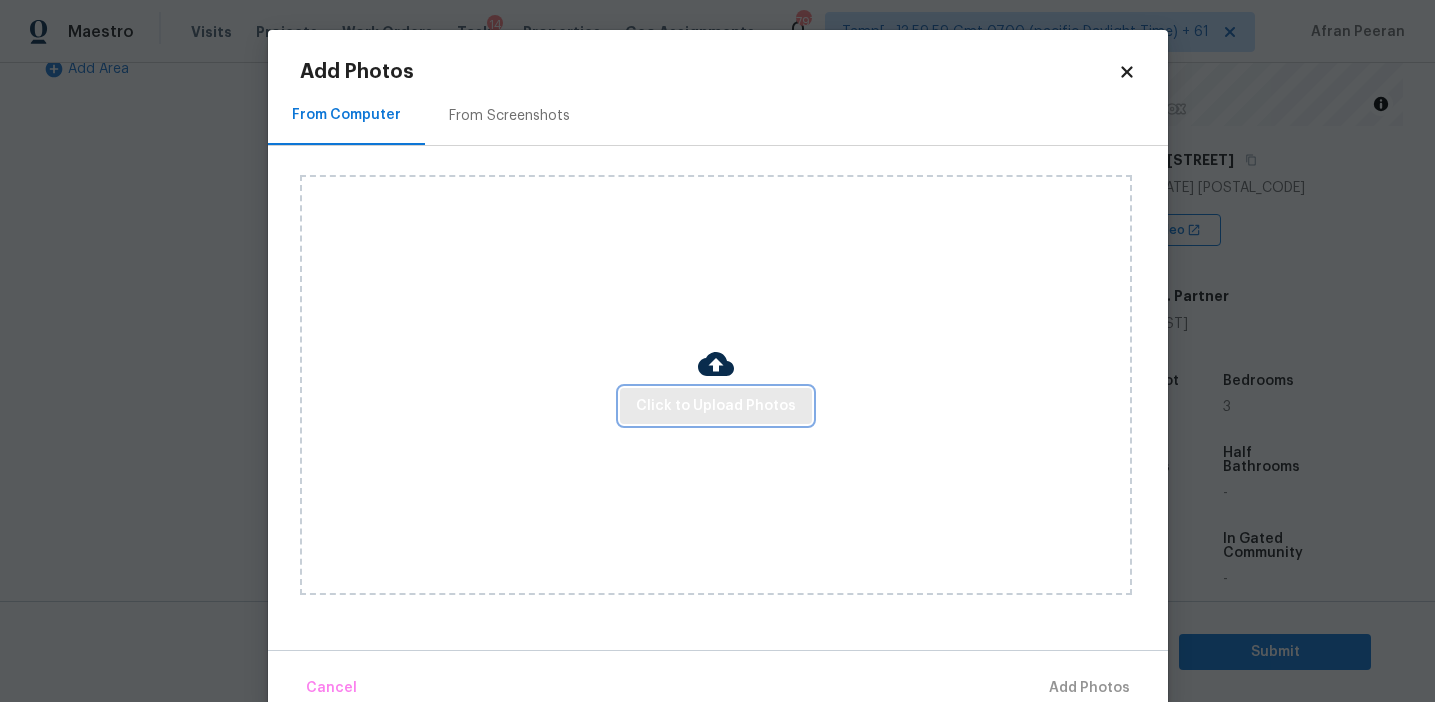 click on "Click to Upload Photos" at bounding box center [716, 406] 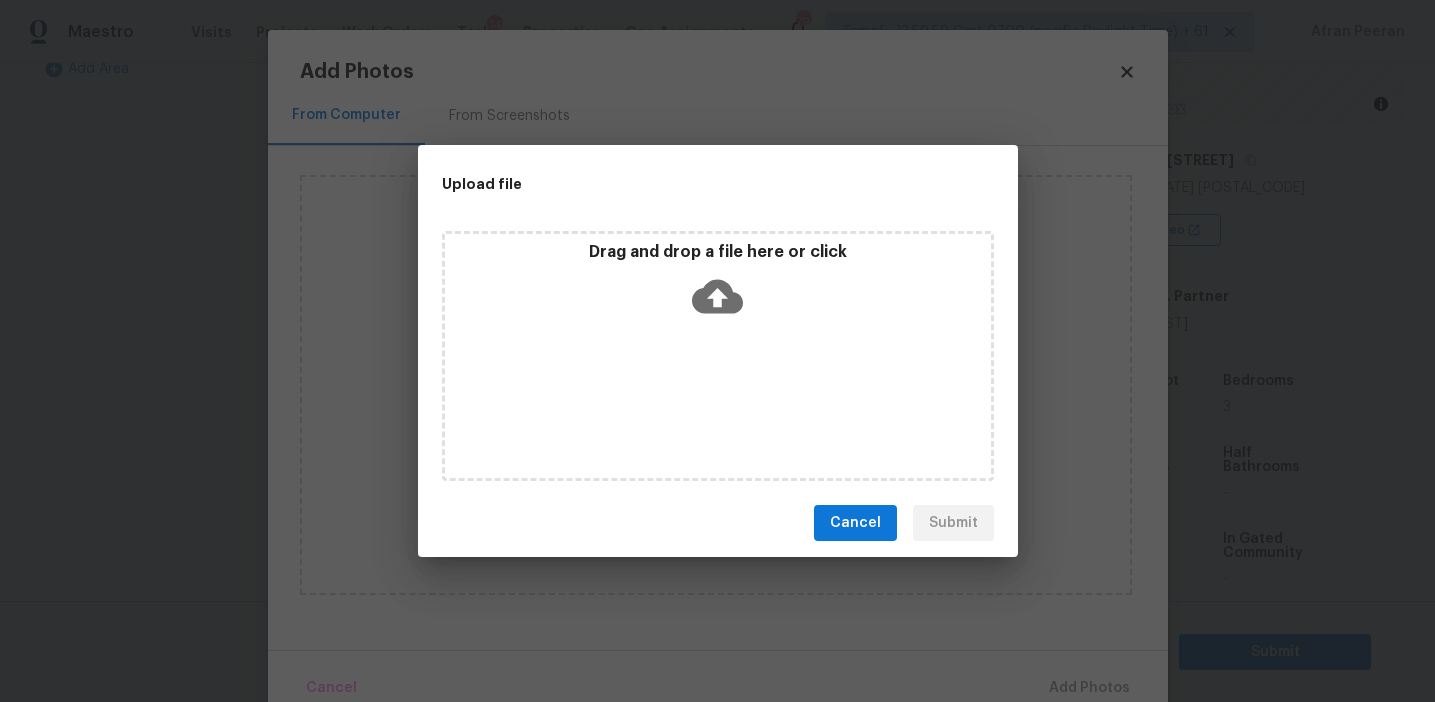 click on "Drag and drop a file here or click" at bounding box center (718, 252) 